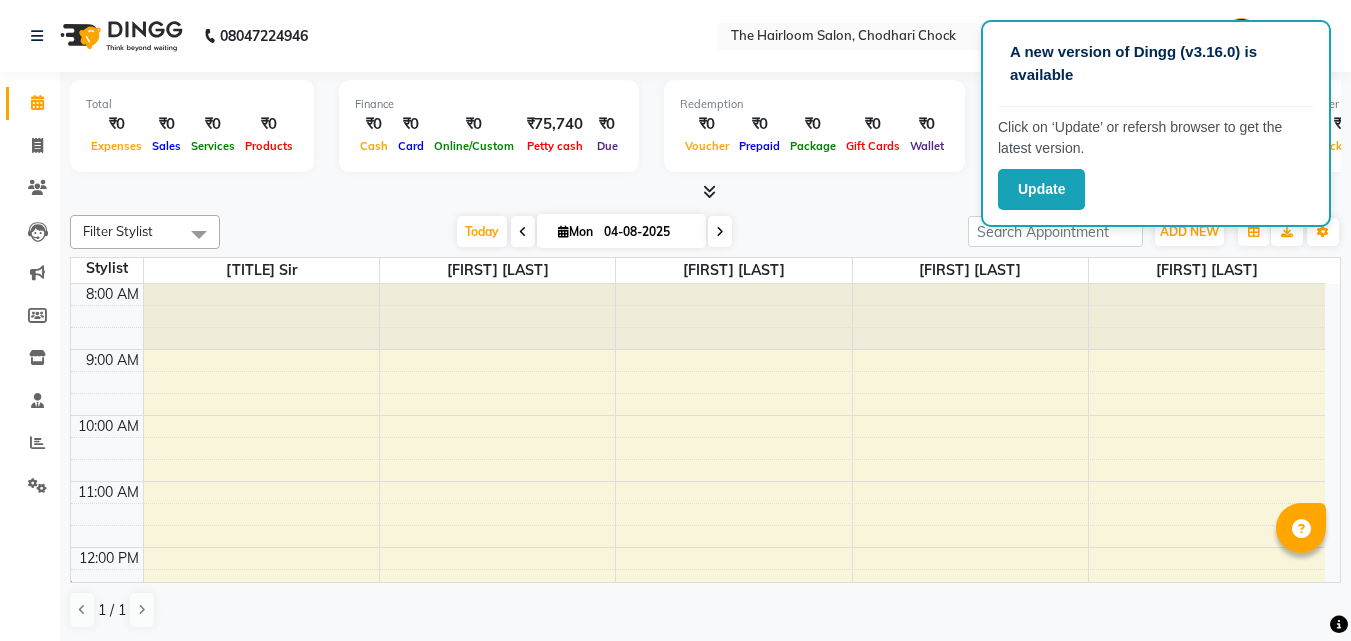 scroll, scrollTop: 0, scrollLeft: 0, axis: both 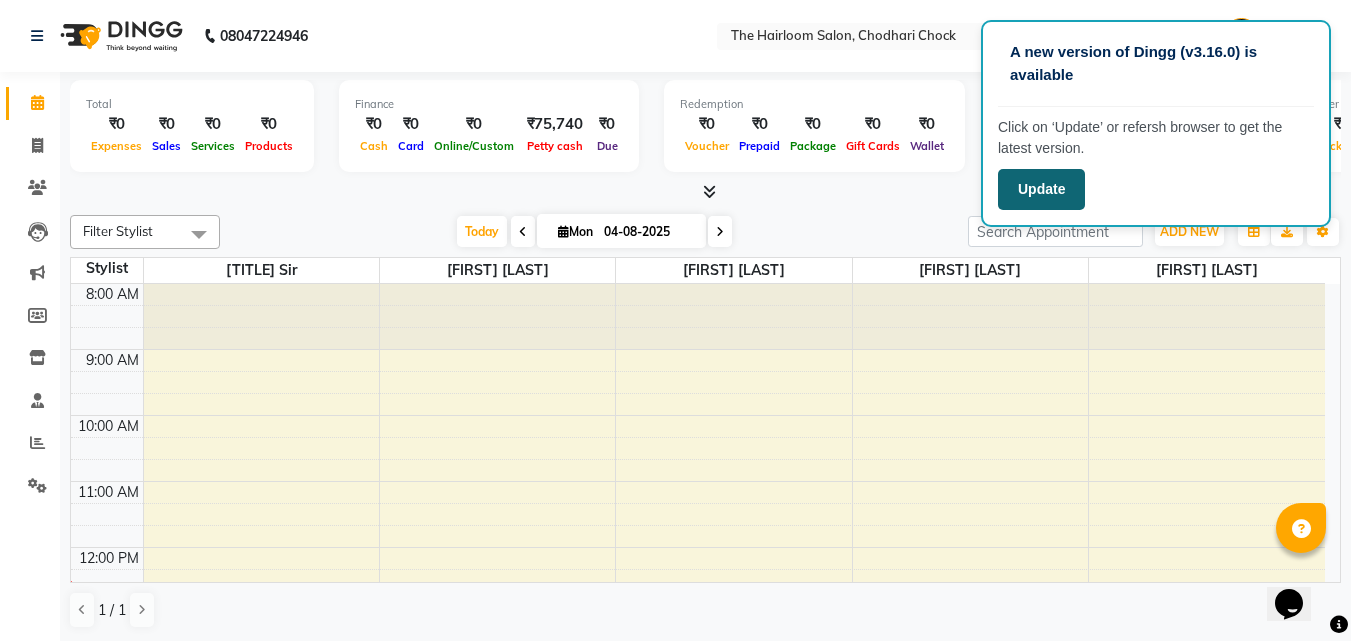 click on "Update" 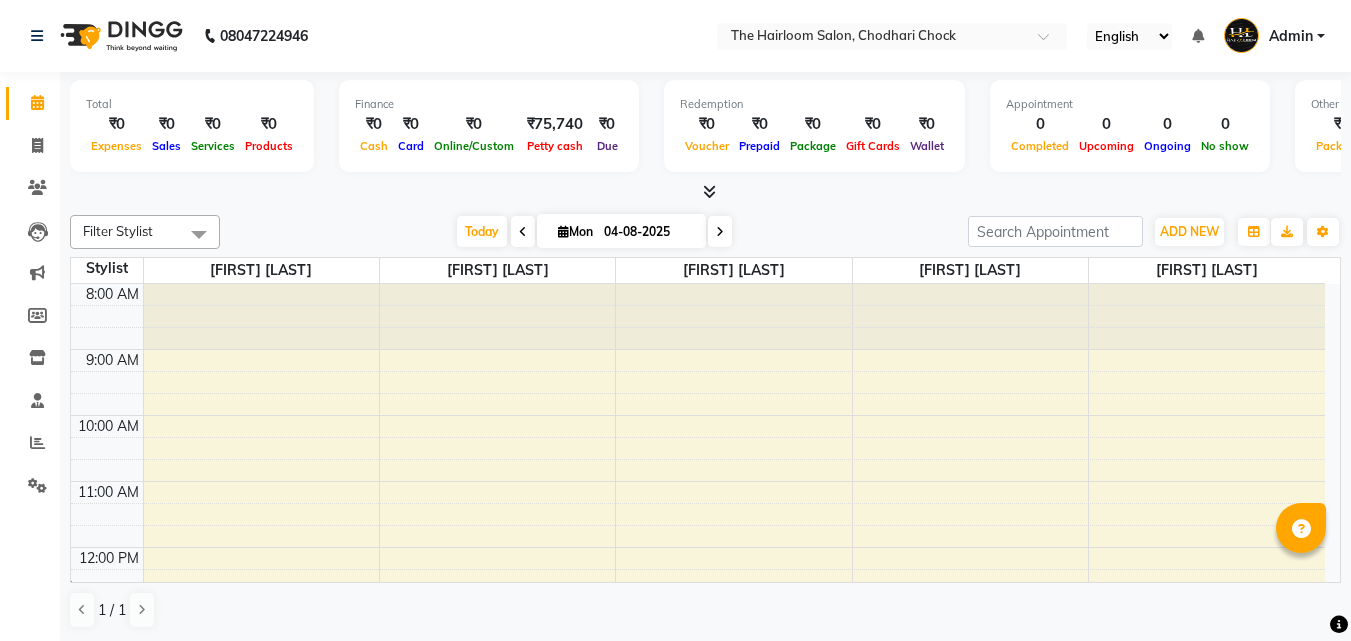 click on "8:00 AM 9:00 AM 10:00 AM 11:00 AM 12:00 PM 1:00 PM 2:00 PM 3:00 PM 4:00 PM 5:00 PM 6:00 PM 7:00 PM 8:00 PM 9:00 PM 10:00 PM 11:00 PM" at bounding box center [698, 811] 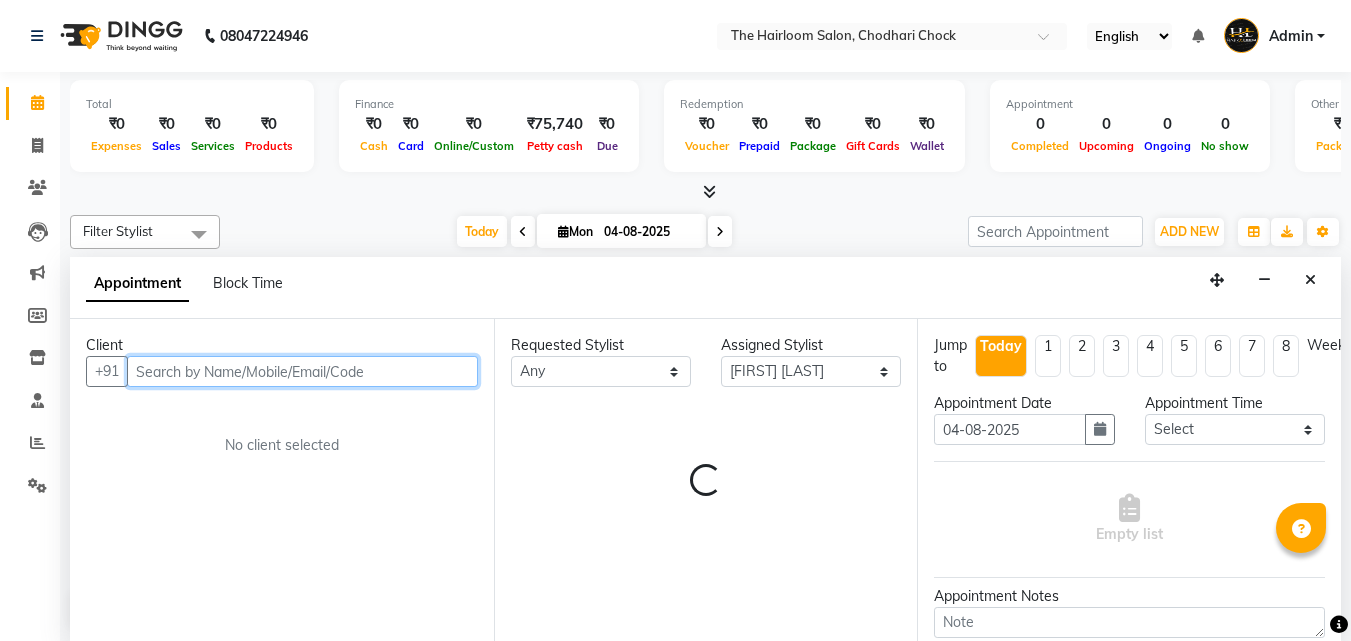 click at bounding box center (302, 371) 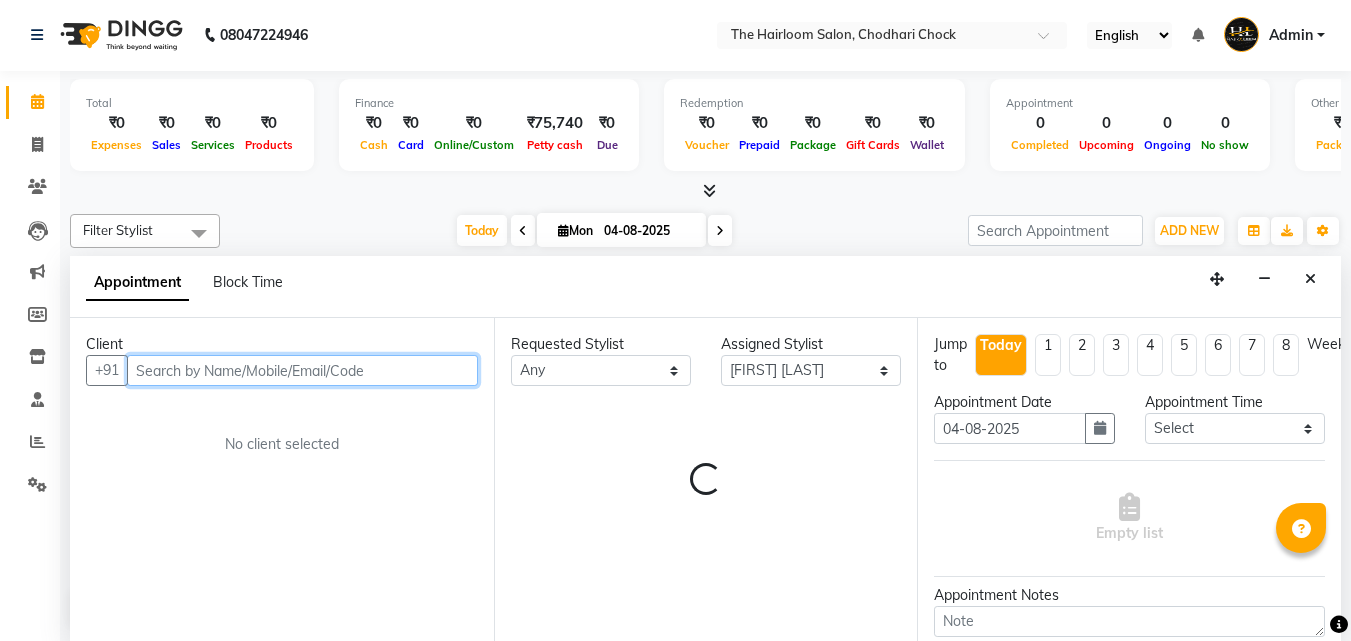 scroll, scrollTop: 200, scrollLeft: 0, axis: vertical 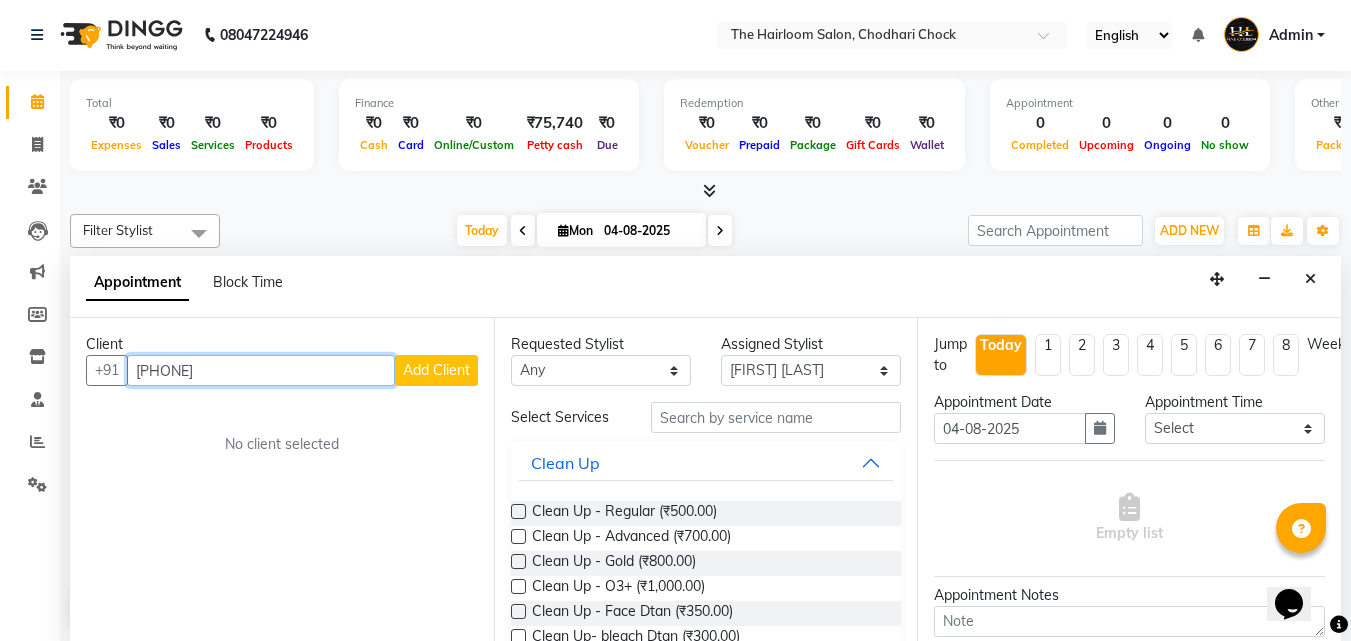 type on "[PHONE]" 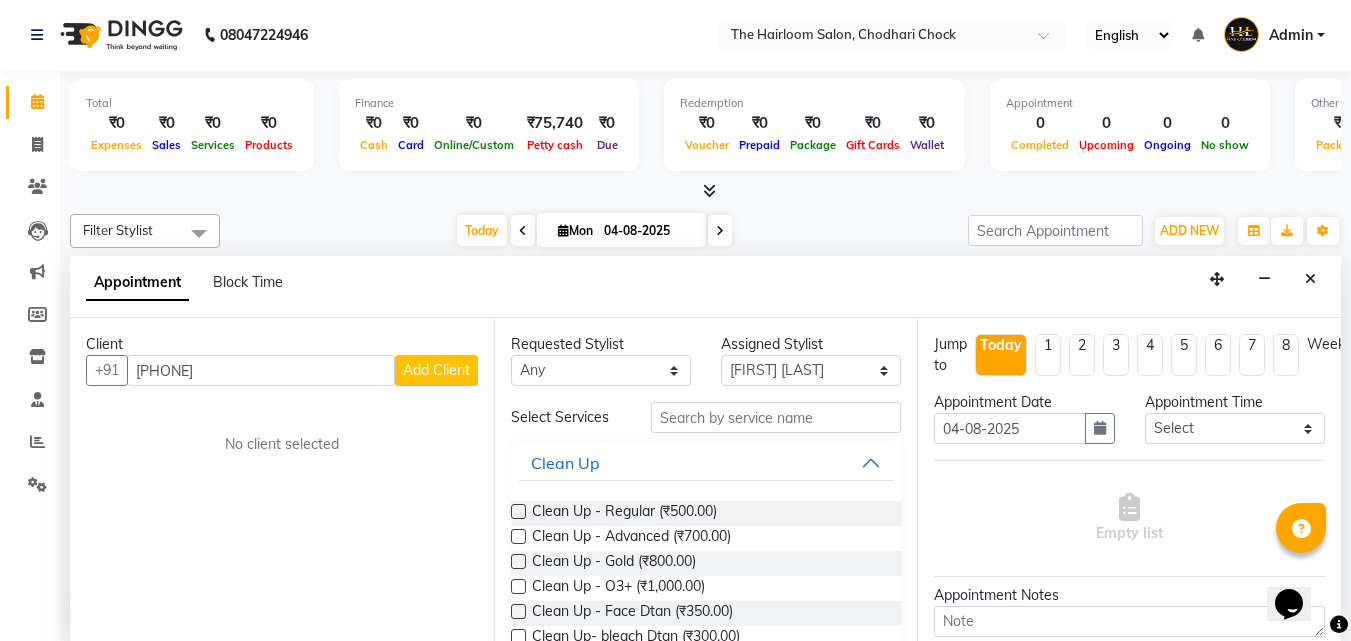 click on "Add Client" at bounding box center (436, 370) 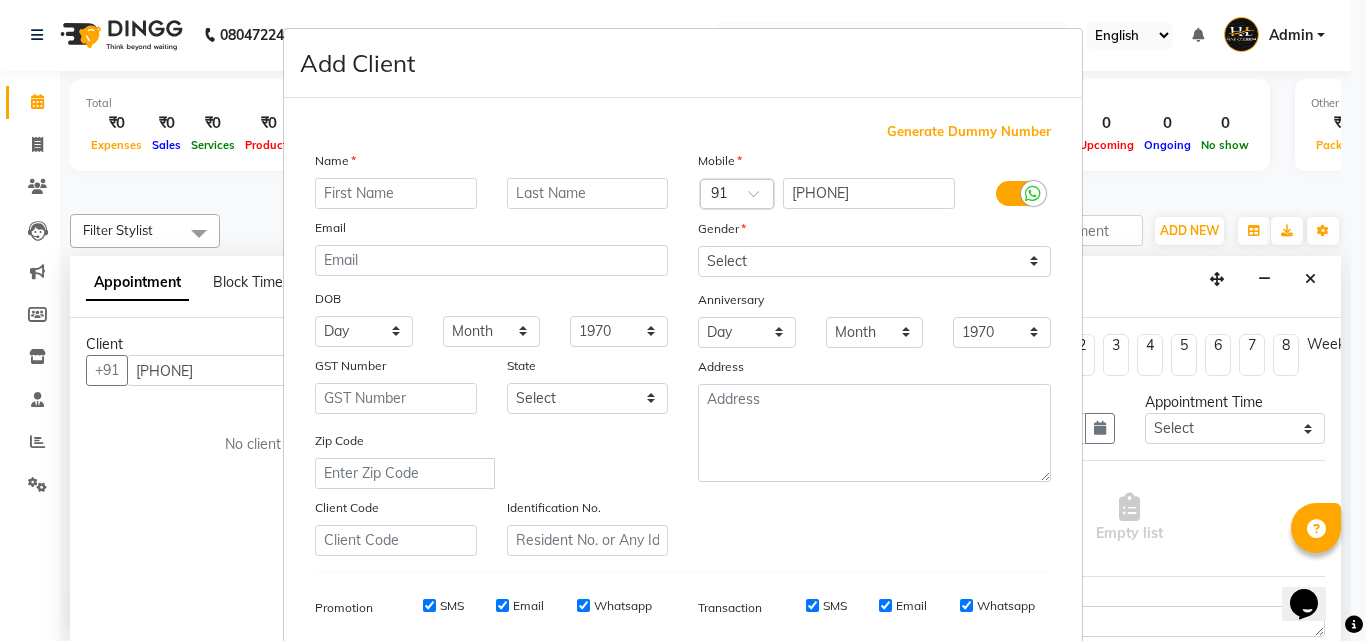 click at bounding box center (396, 193) 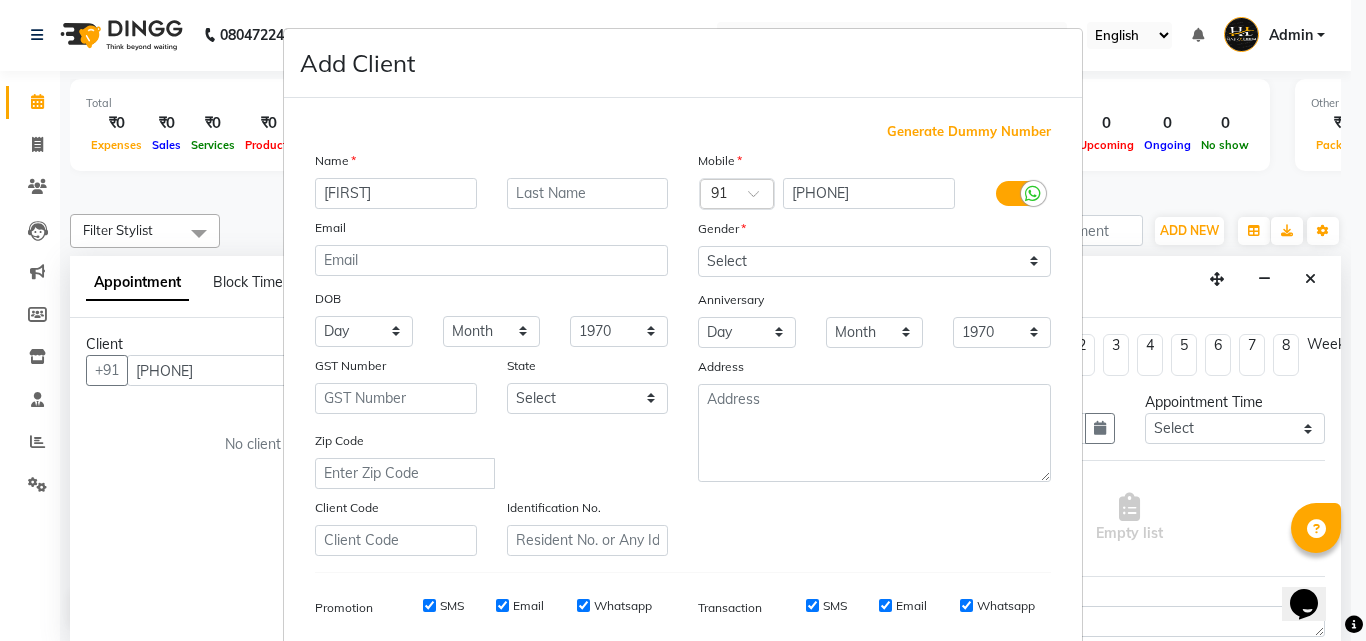 type on "[FIRST]" 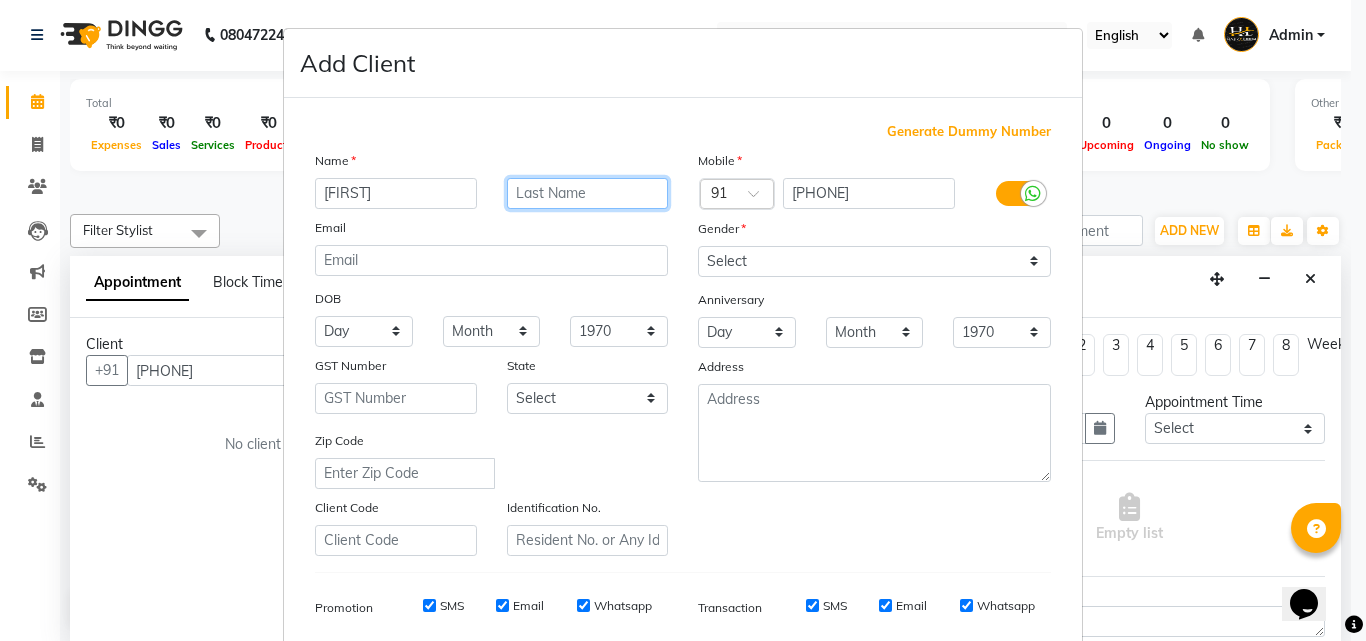 click at bounding box center [588, 193] 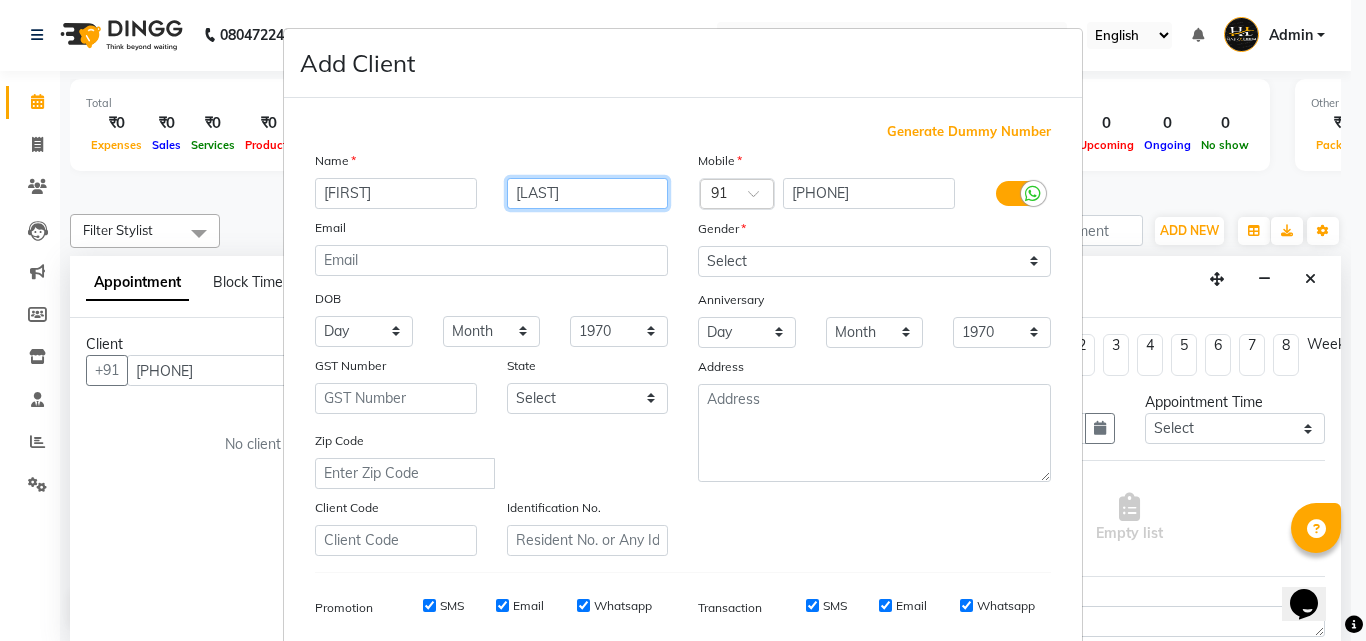 type on "[LAST]" 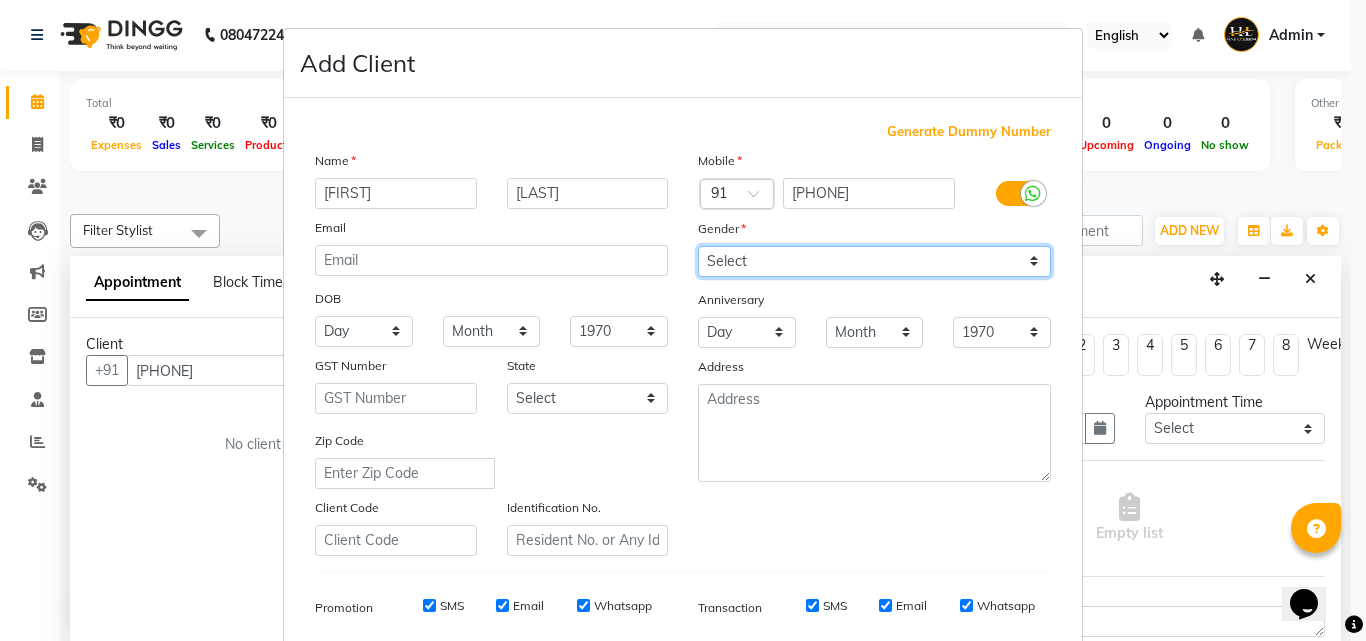 click on "Select Male Female Other Prefer Not To Say" at bounding box center [874, 261] 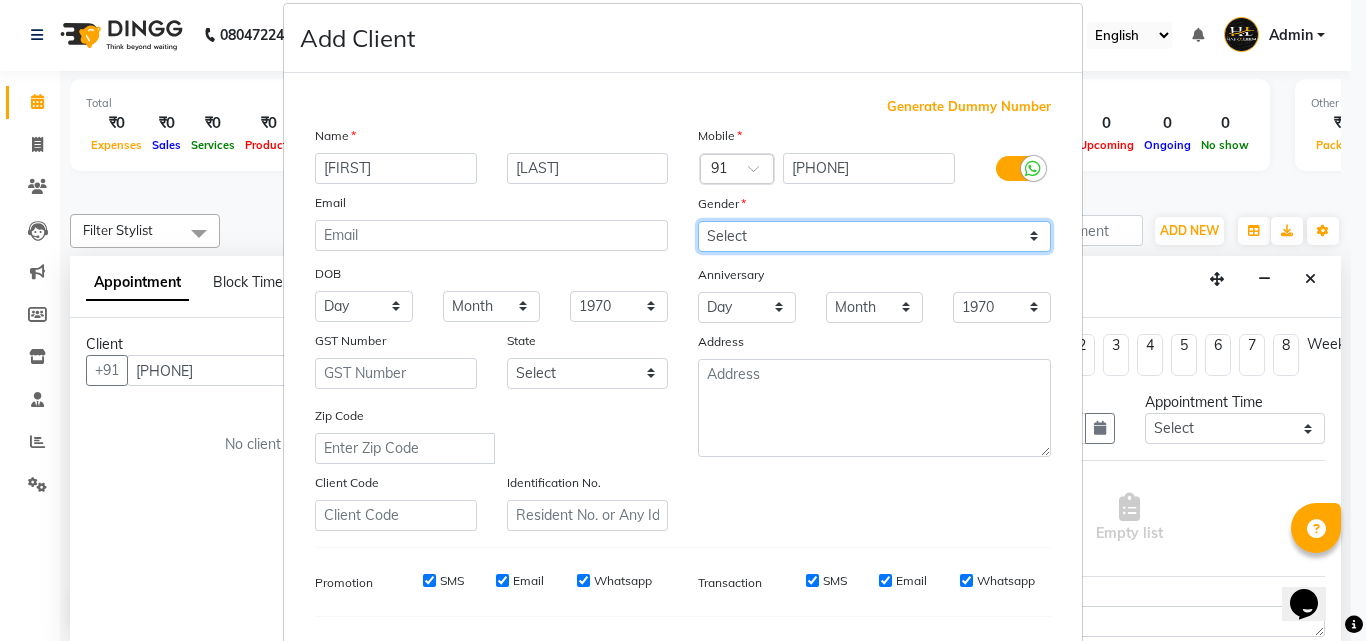 scroll, scrollTop: 0, scrollLeft: 0, axis: both 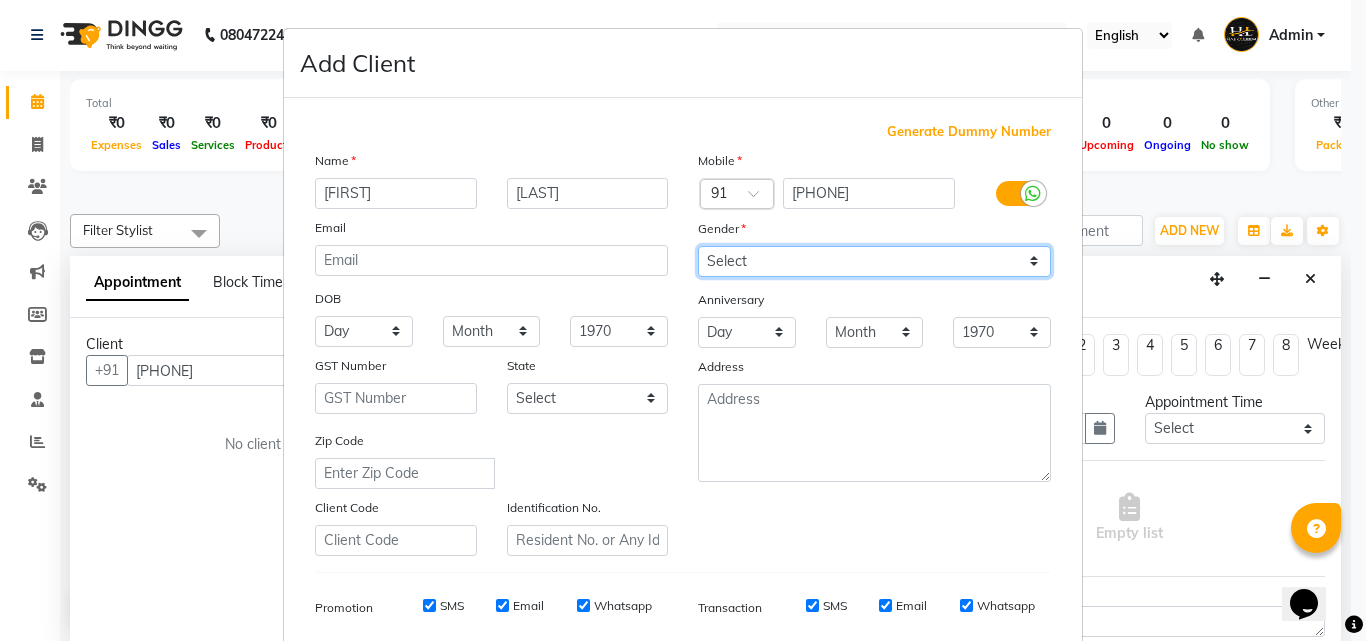 click on "Select Male Female Other Prefer Not To Say" at bounding box center (874, 261) 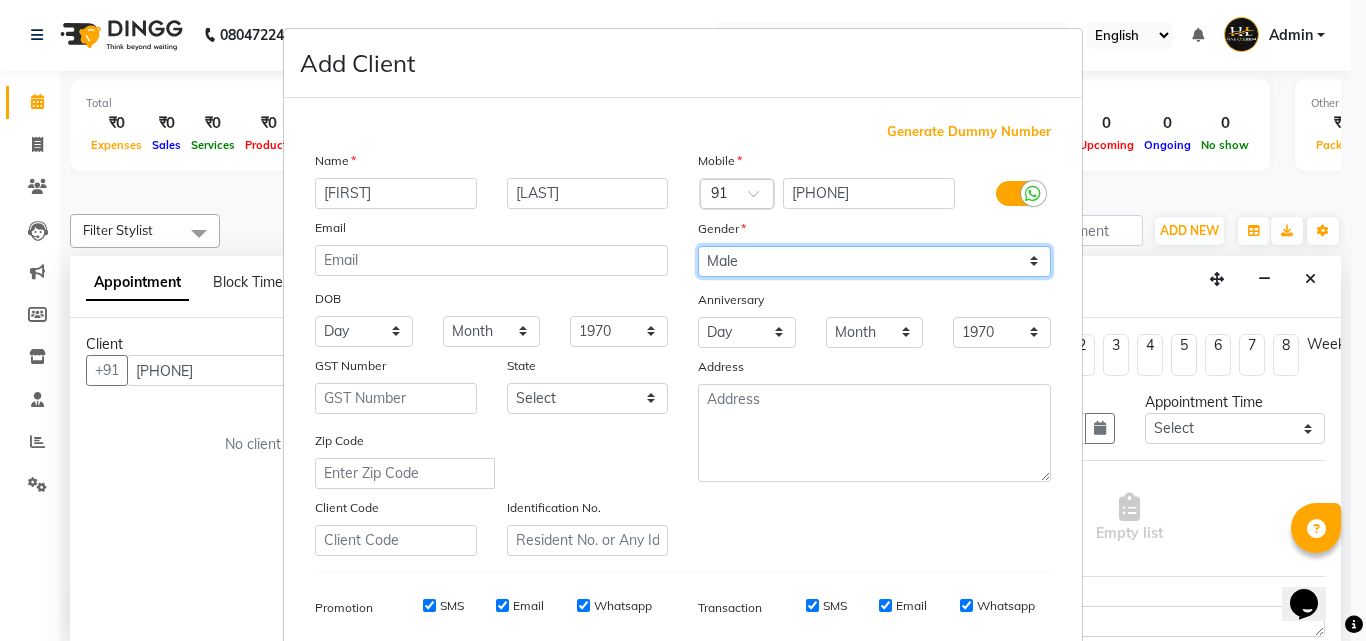 click on "Select Male Female Other Prefer Not To Say" at bounding box center [874, 261] 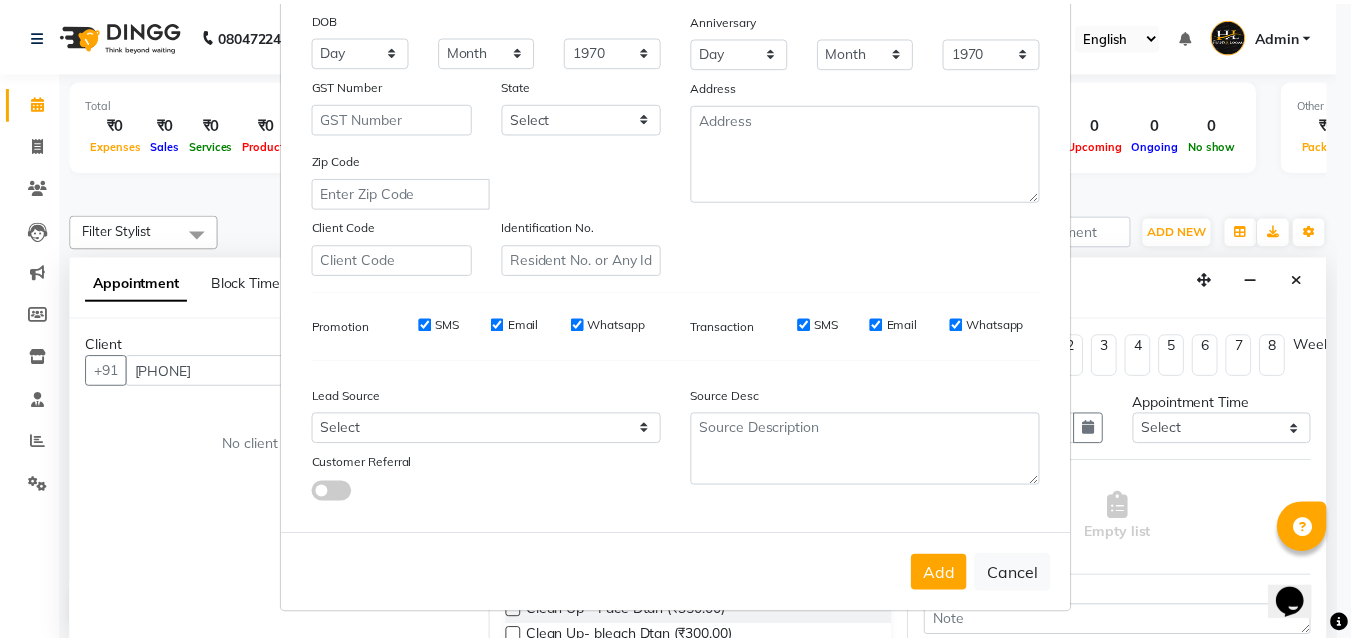 scroll, scrollTop: 282, scrollLeft: 0, axis: vertical 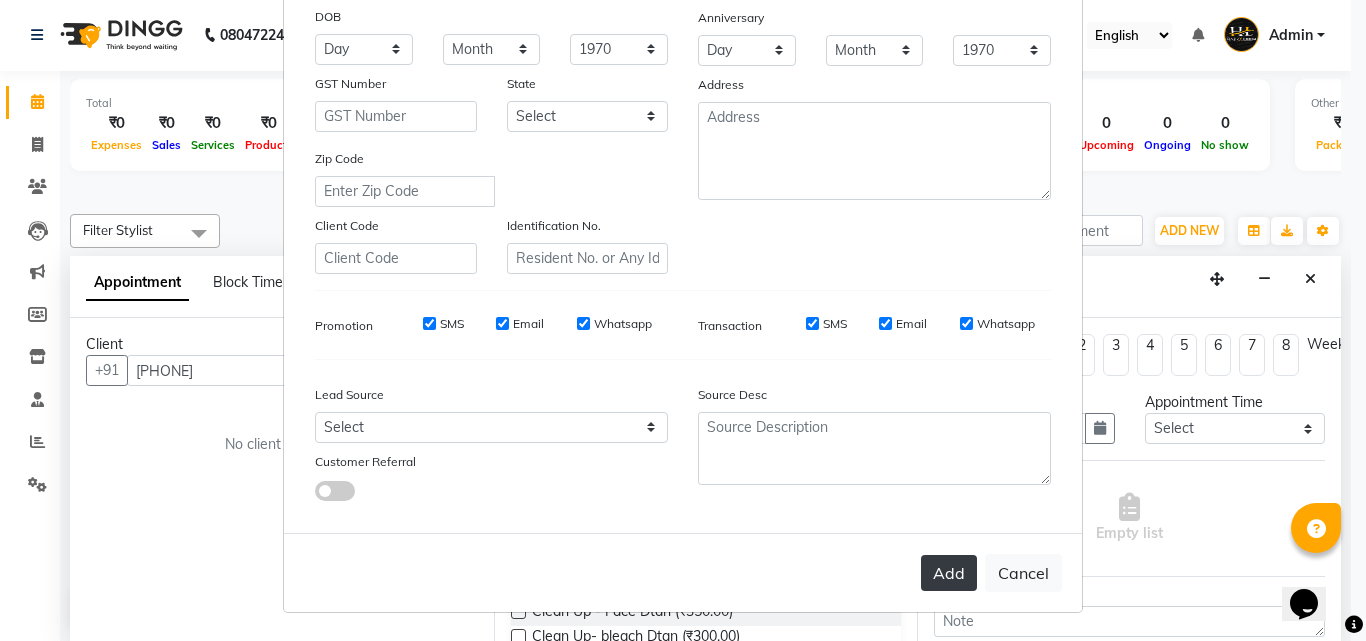 click on "Add" at bounding box center (949, 573) 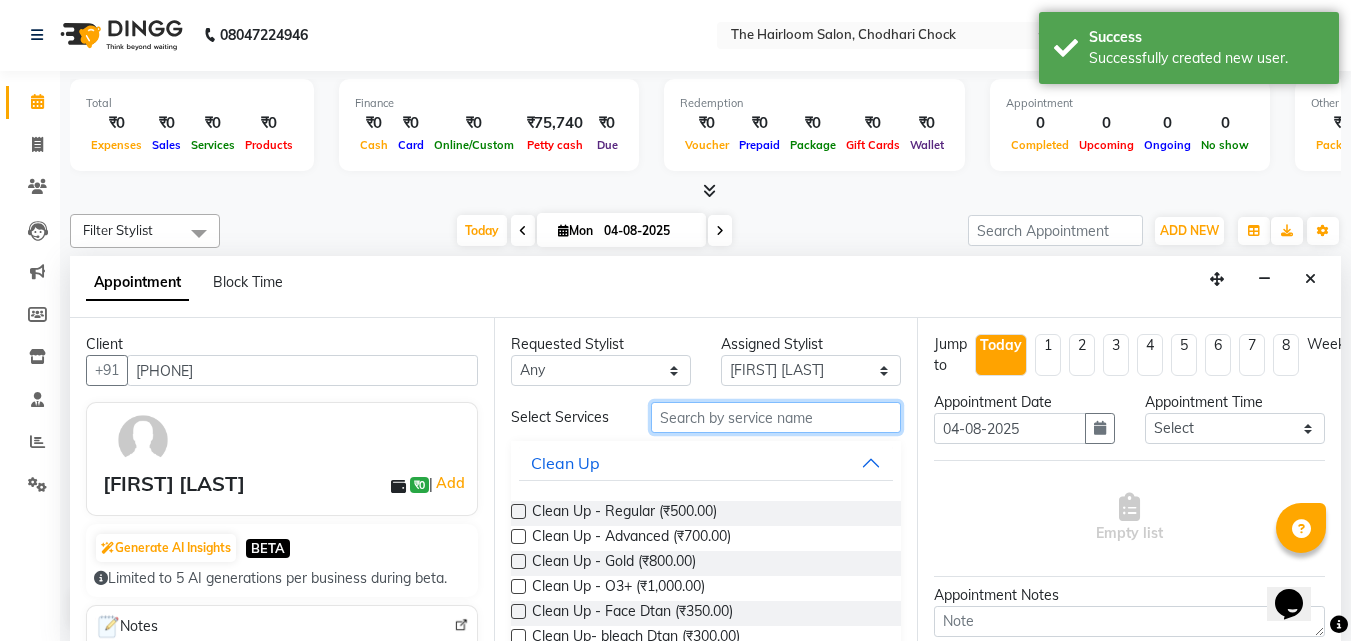 click at bounding box center [776, 417] 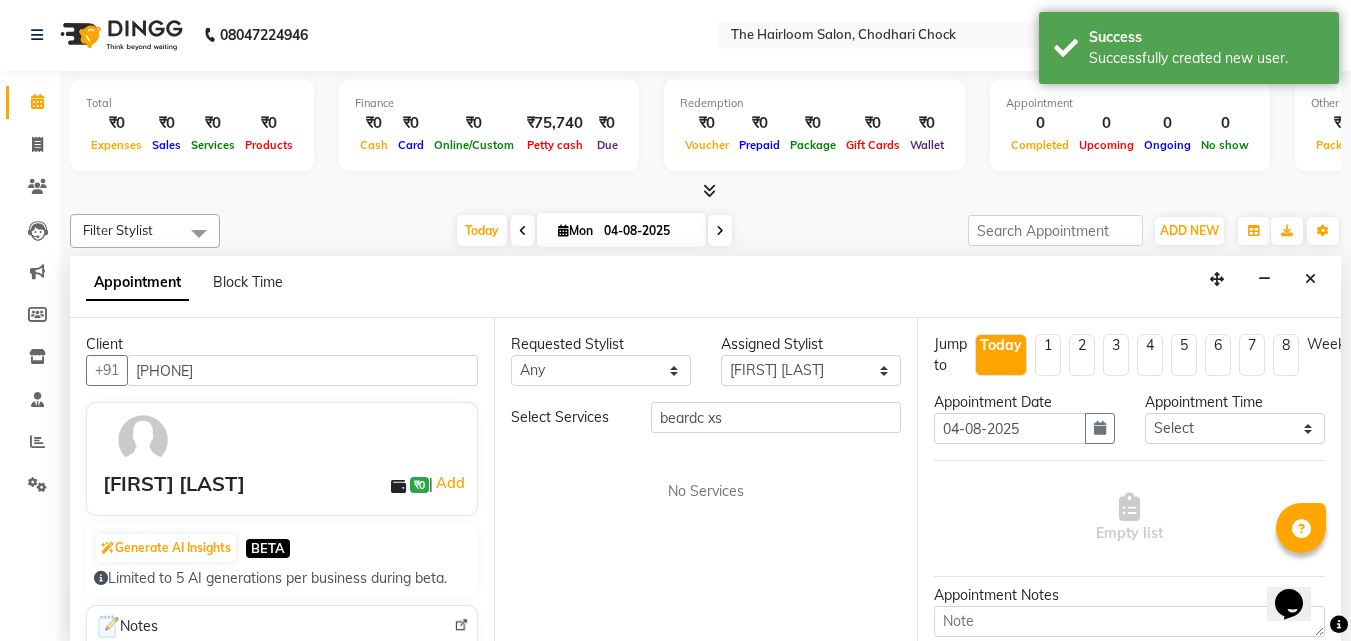 click on "Total  ₹0  Expenses ₹0  Sales ₹0  Services ₹0  Products Finance  ₹0  Cash ₹0  Card ₹0  Online/Custom ₹75,740 Petty cash ₹0 Due  Redemption  ₹0 Voucher ₹0 Prepaid ₹0 Package ₹0  Gift Cards ₹0  Wallet  Appointment  0 Completed 0 Upcoming 0 Ongoing 0 No show  Other sales  ₹0  Packages ₹0  Memberships ₹0  Vouchers ₹0  Prepaids ₹0  Gift Cards" at bounding box center (705, 128) 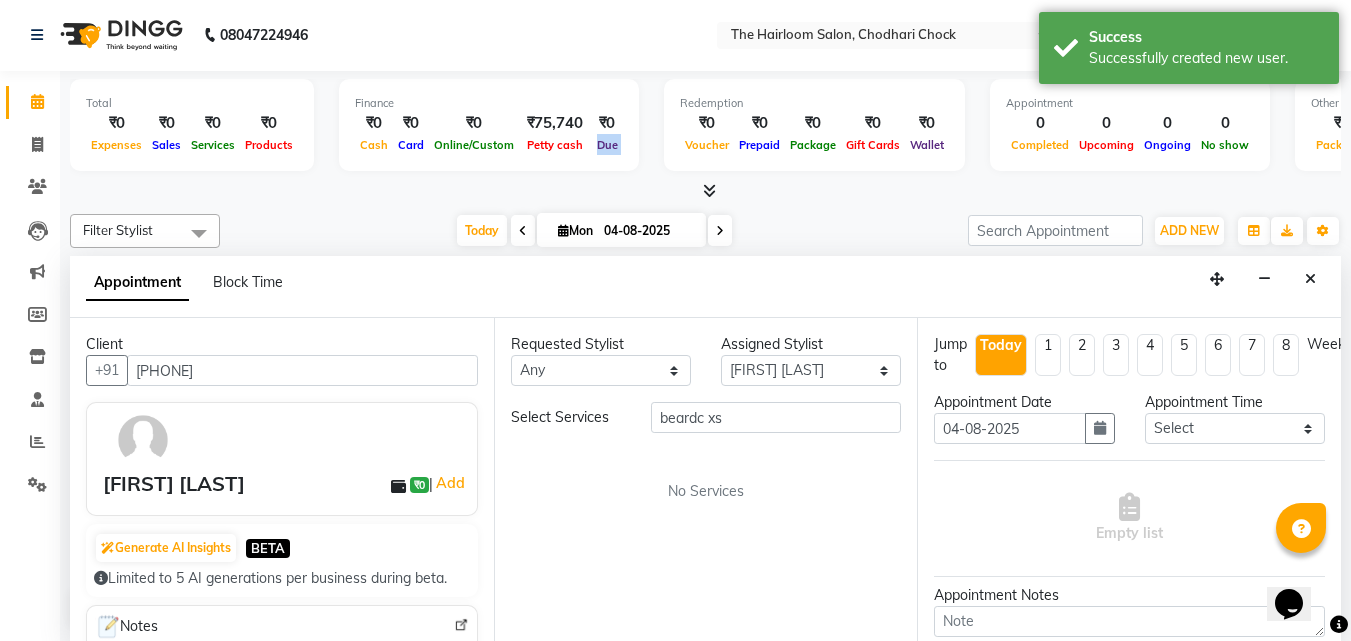 click on "Total  ₹0  Expenses ₹0  Sales ₹0  Services ₹0  Products Finance  ₹0  Cash ₹0  Card ₹0  Online/Custom ₹75,740 Petty cash ₹0 Due  Redemption  ₹0 Voucher ₹0 Prepaid ₹0 Package ₹0  Gift Cards ₹0  Wallet  Appointment  0 Completed 0 Upcoming 0 Ongoing 0 No show  Other sales  ₹0  Packages ₹0  Memberships ₹0  Vouchers ₹0  Prepaids ₹0  Gift Cards" at bounding box center [705, 128] 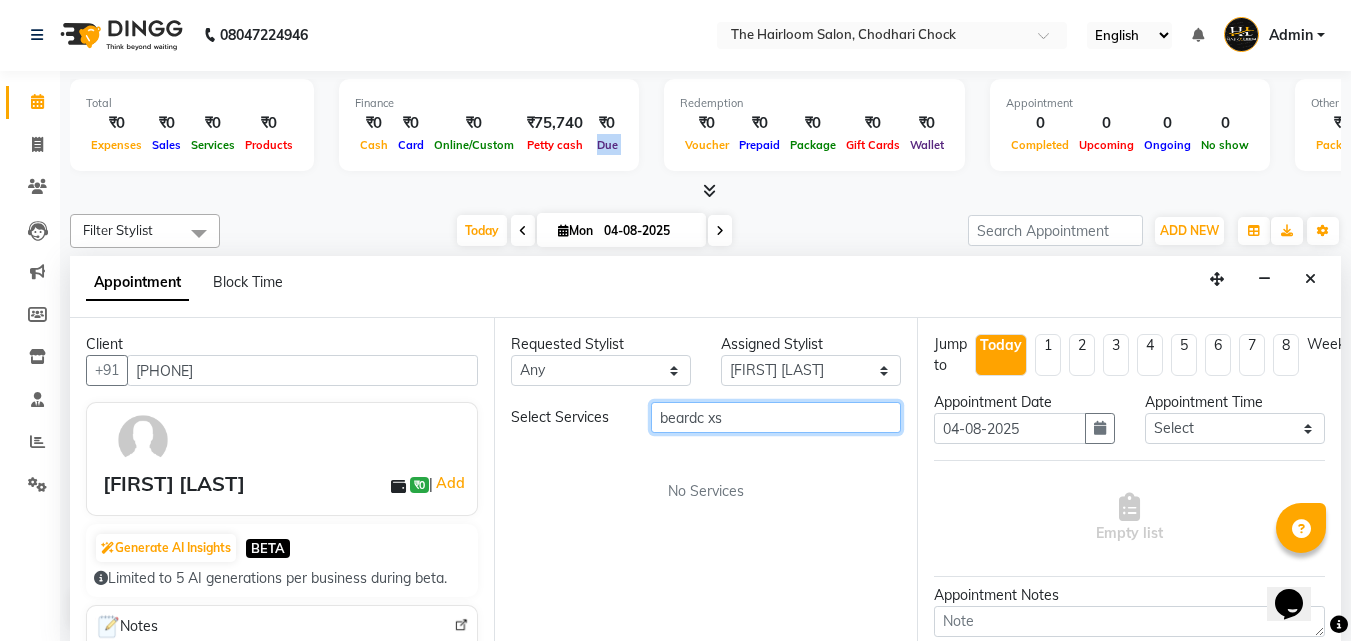click on "beardc xs" at bounding box center (776, 417) 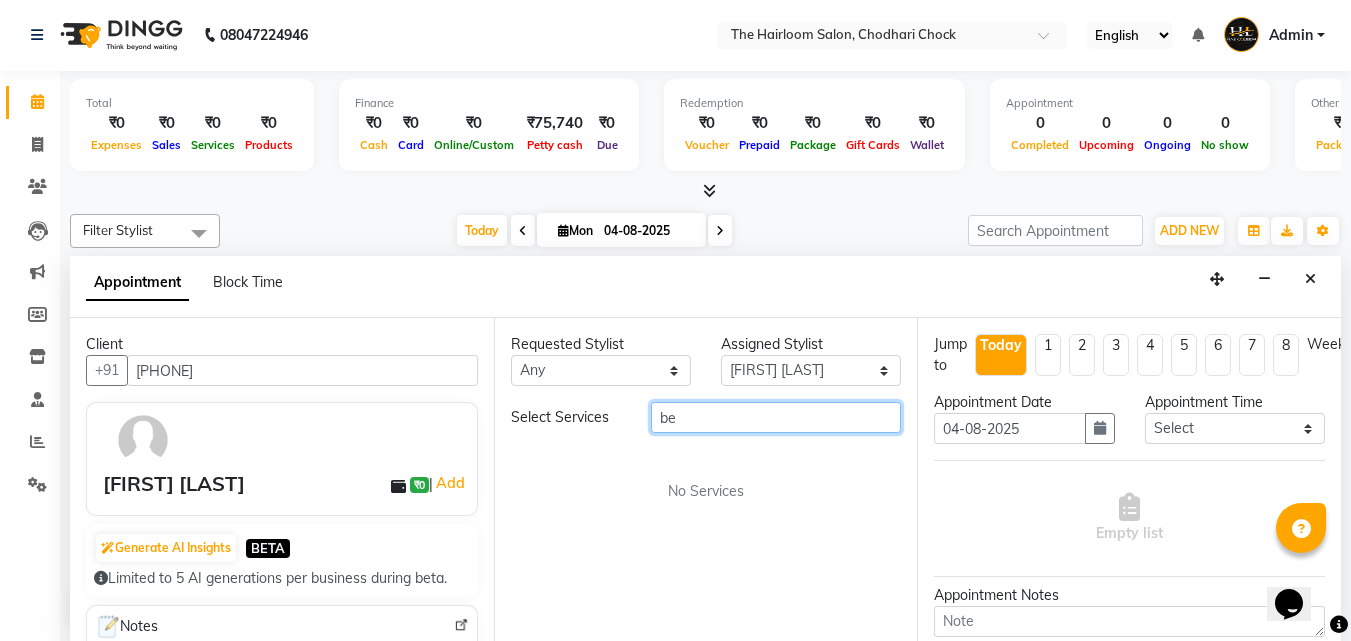 type on "b" 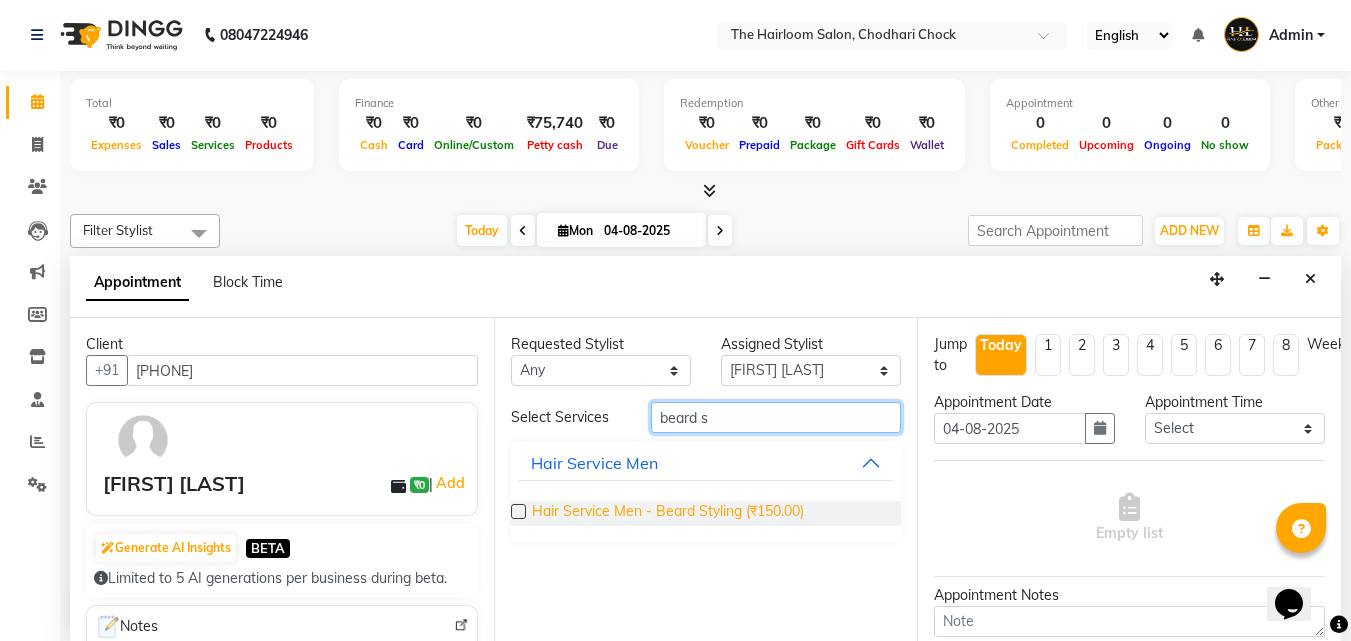 type on "beard s" 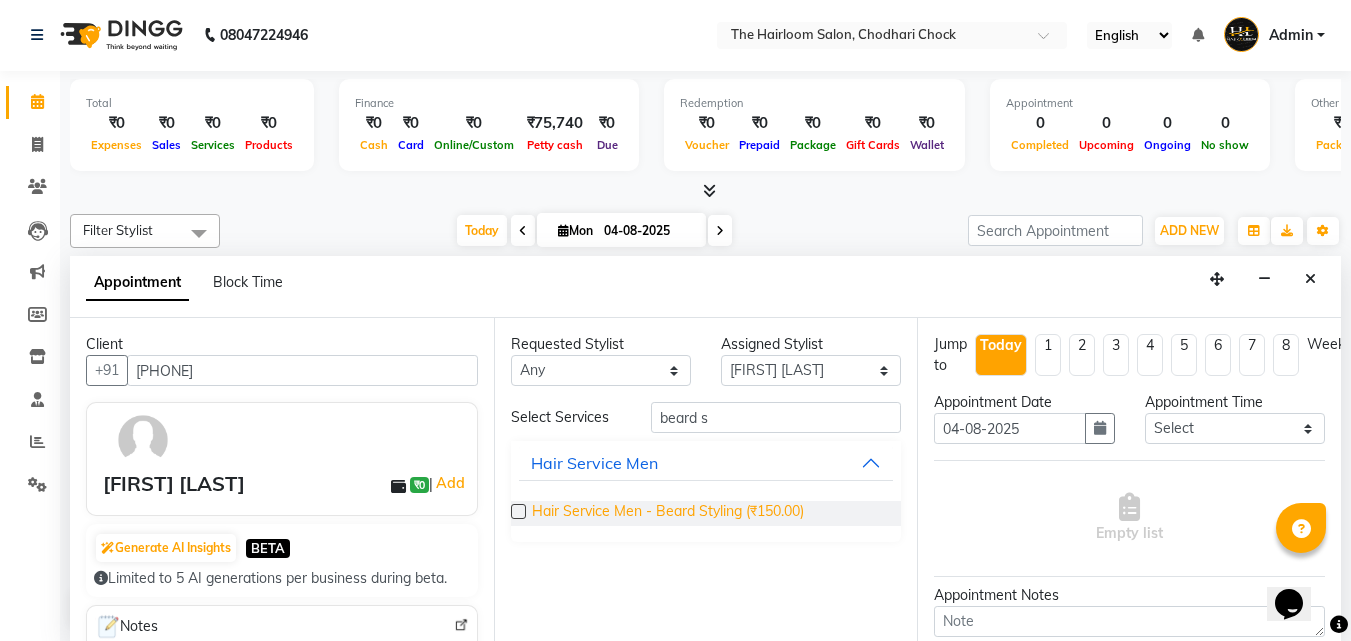 click on "Hair Service Men  - Beard Styling (₹150.00)" at bounding box center (668, 513) 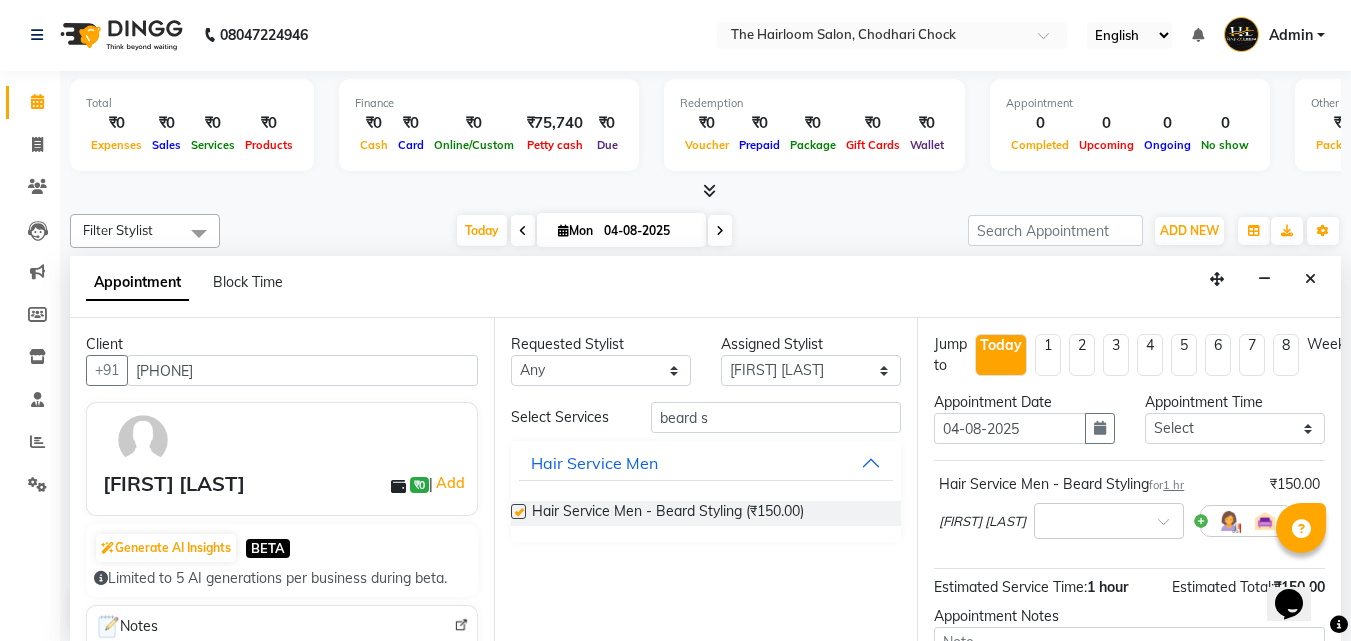 checkbox on "false" 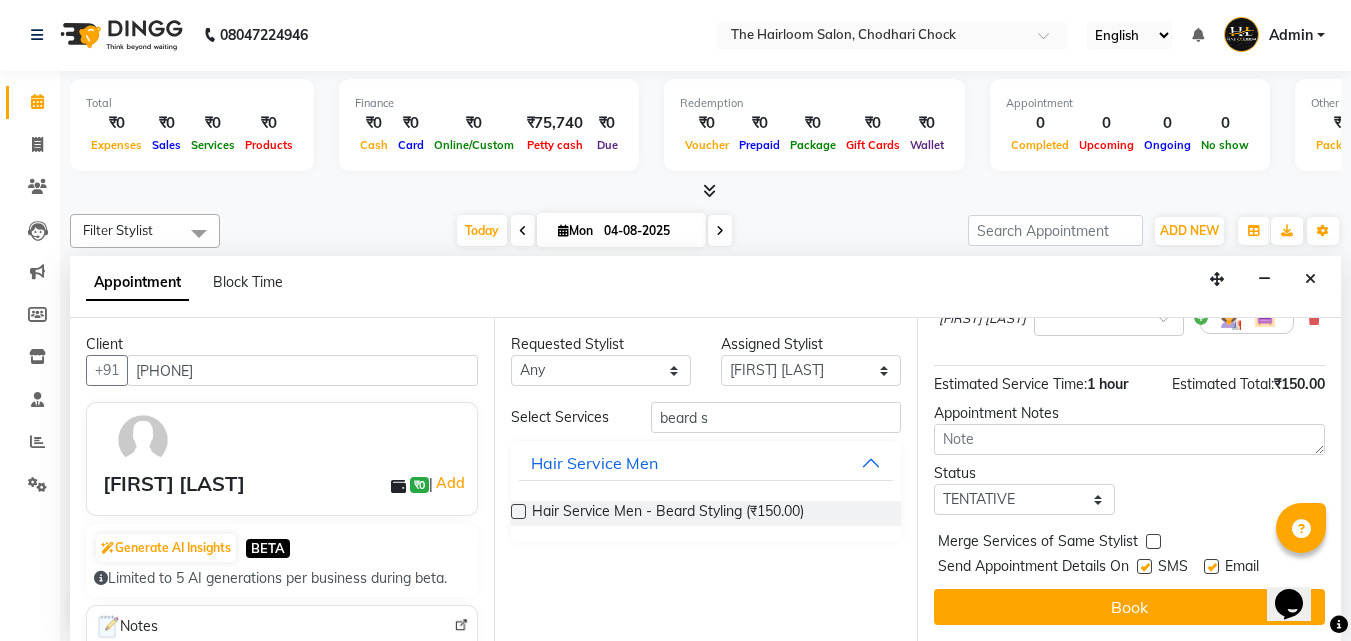 scroll, scrollTop: 221, scrollLeft: 0, axis: vertical 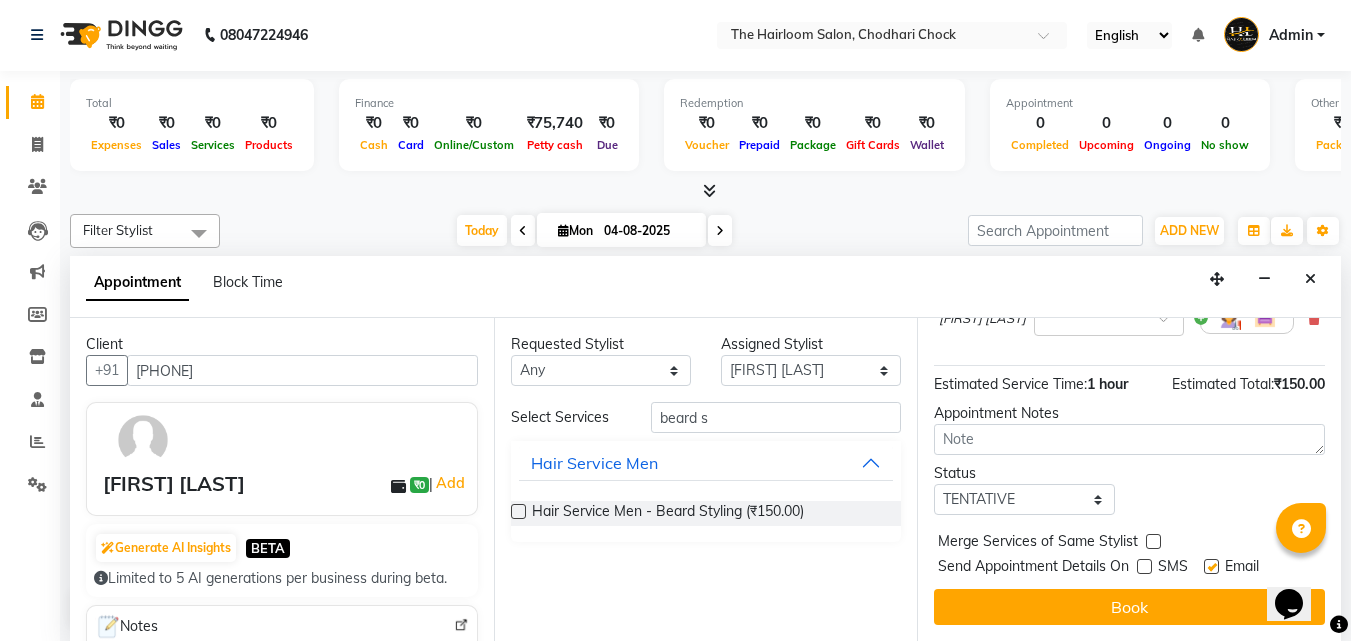 drag, startPoint x: 1209, startPoint y: 545, endPoint x: 1191, endPoint y: 568, distance: 29.206163 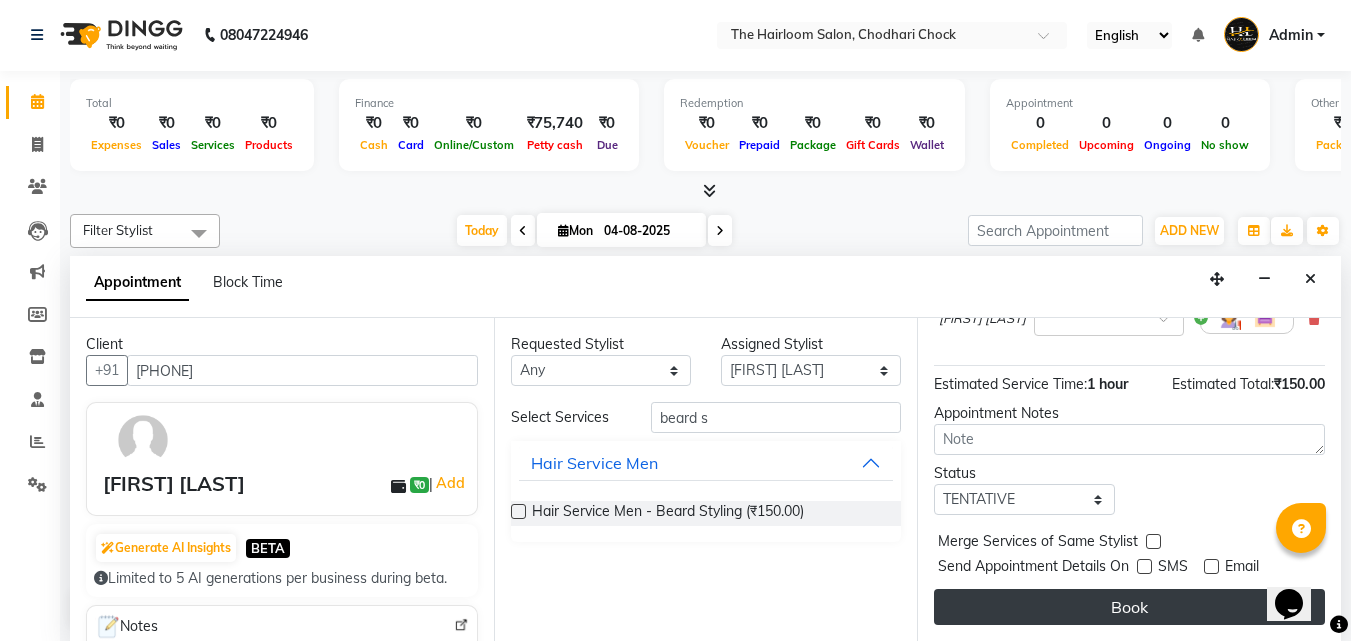 click on "Book" at bounding box center (1129, 607) 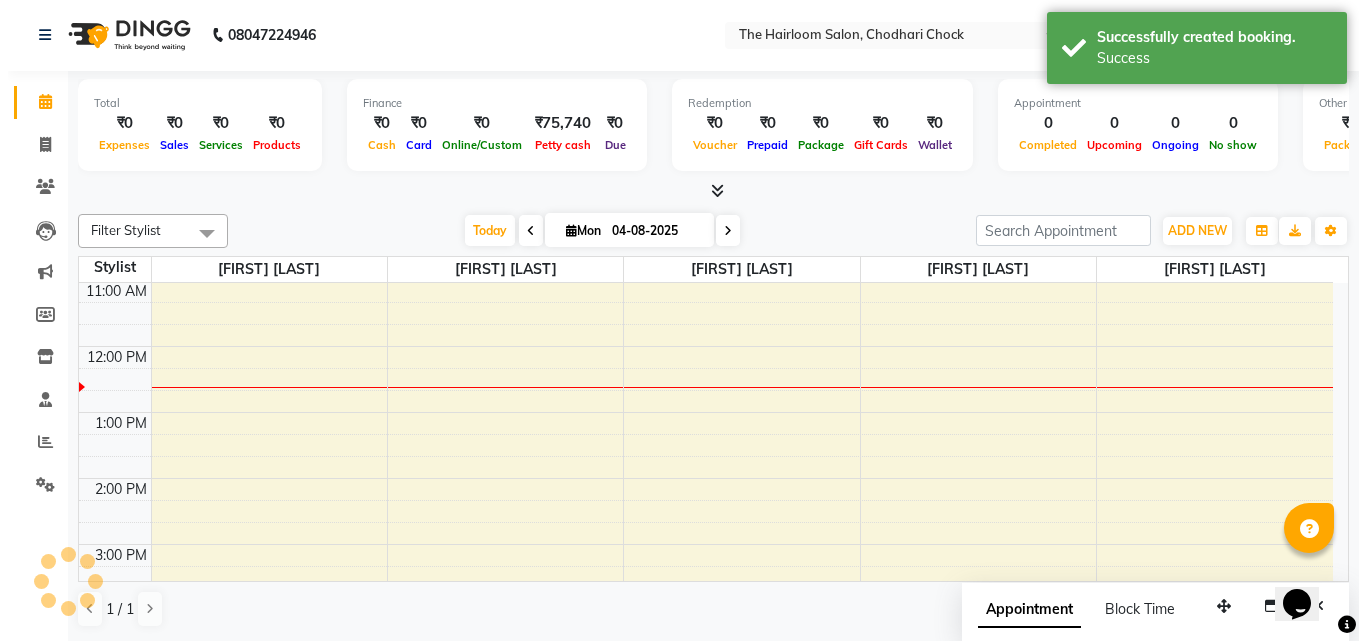 scroll, scrollTop: 0, scrollLeft: 0, axis: both 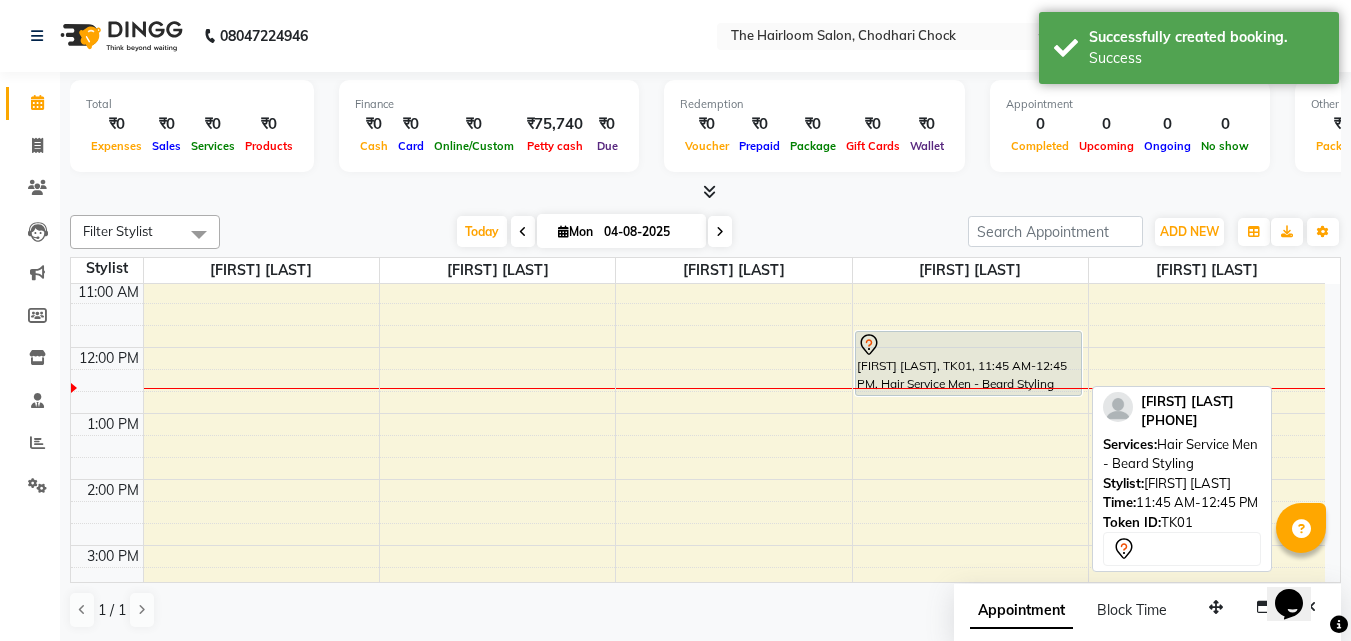 click on "[FIRST] [LAST], TK01, 11:45 AM-12:45 PM, Hair Service Men  - Beard Styling" at bounding box center (969, 363) 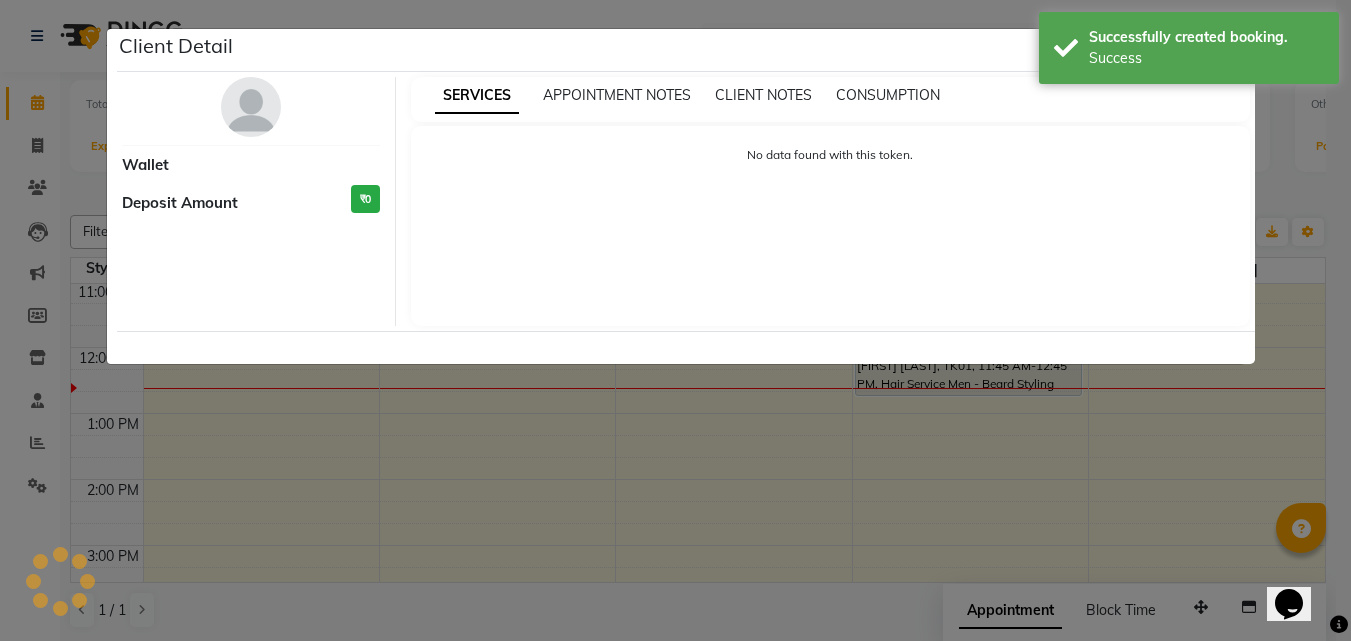 select on "7" 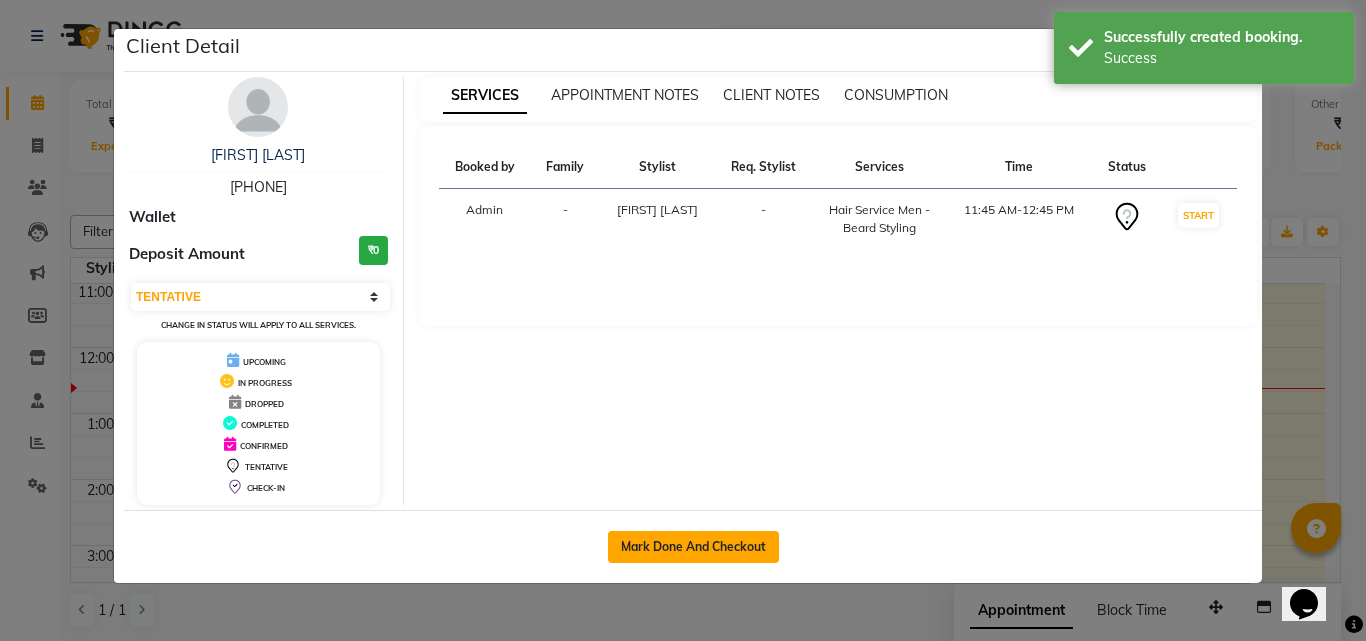 click on "Mark Done And Checkout" 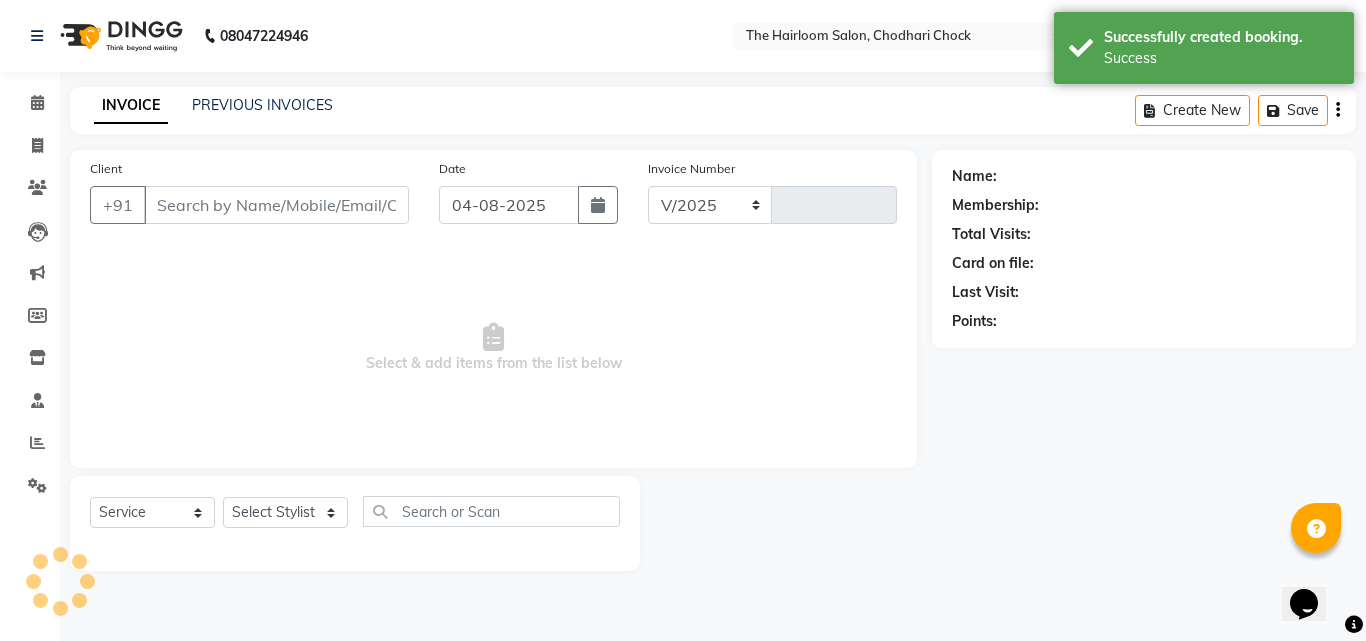 select on "5926" 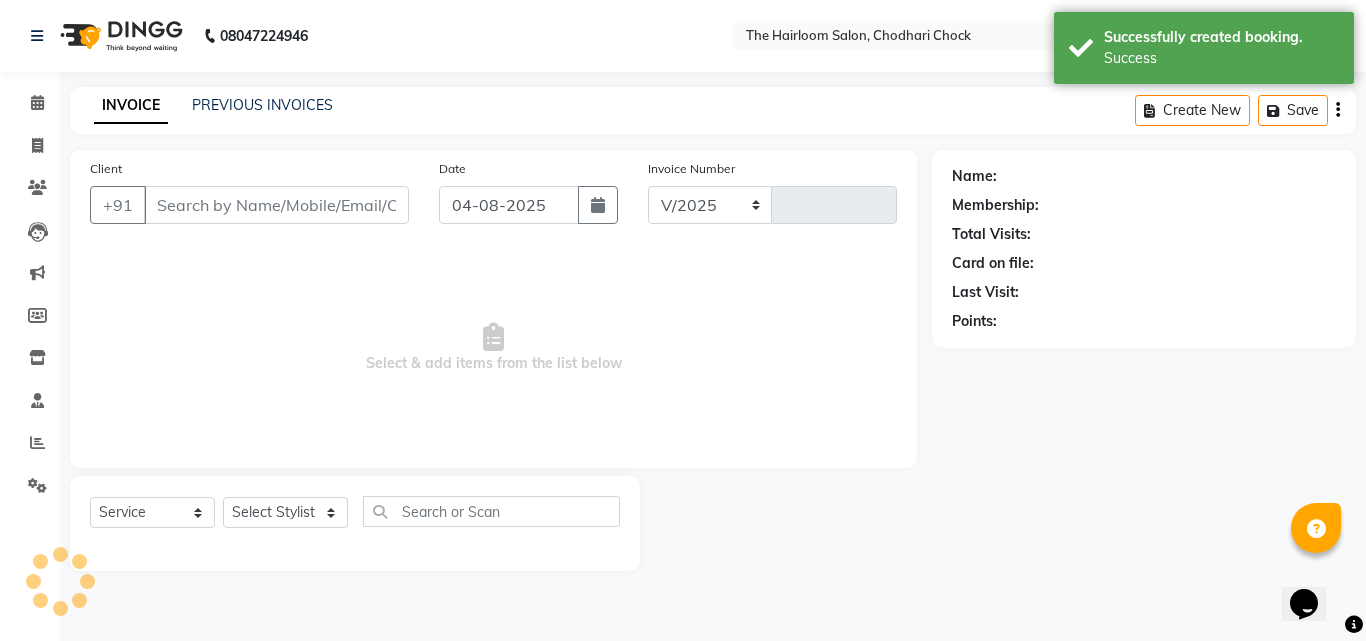 type on "2738" 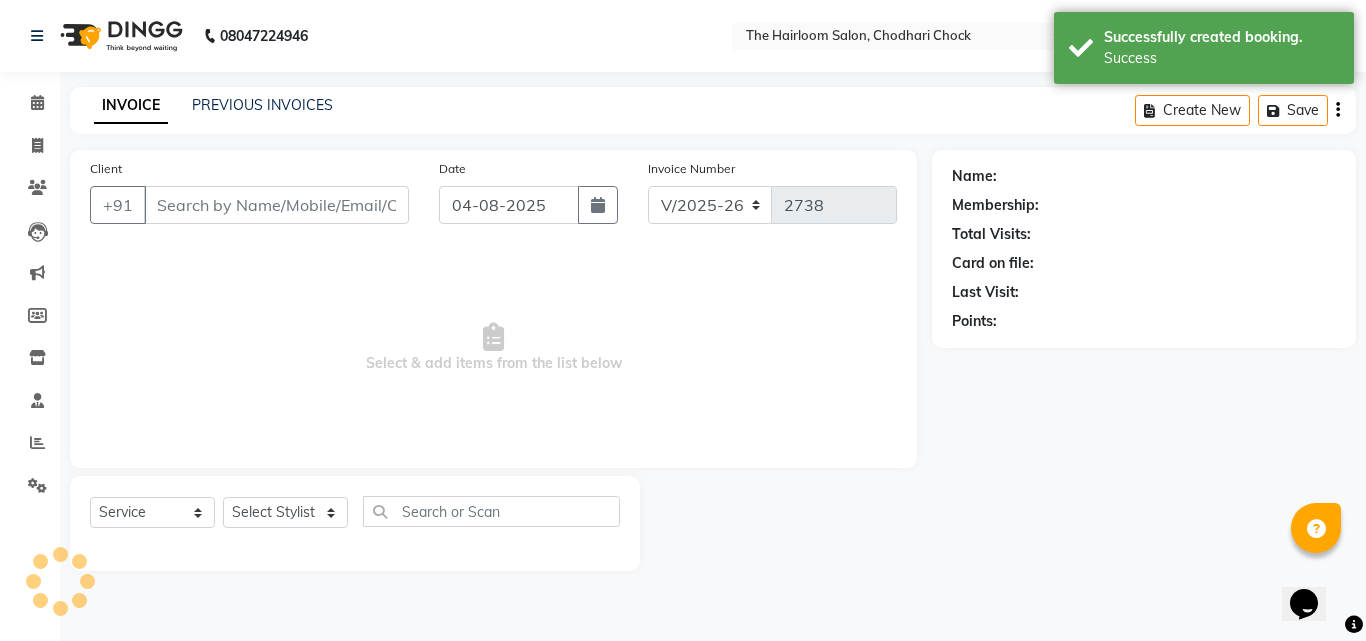 type on "[PHONE]" 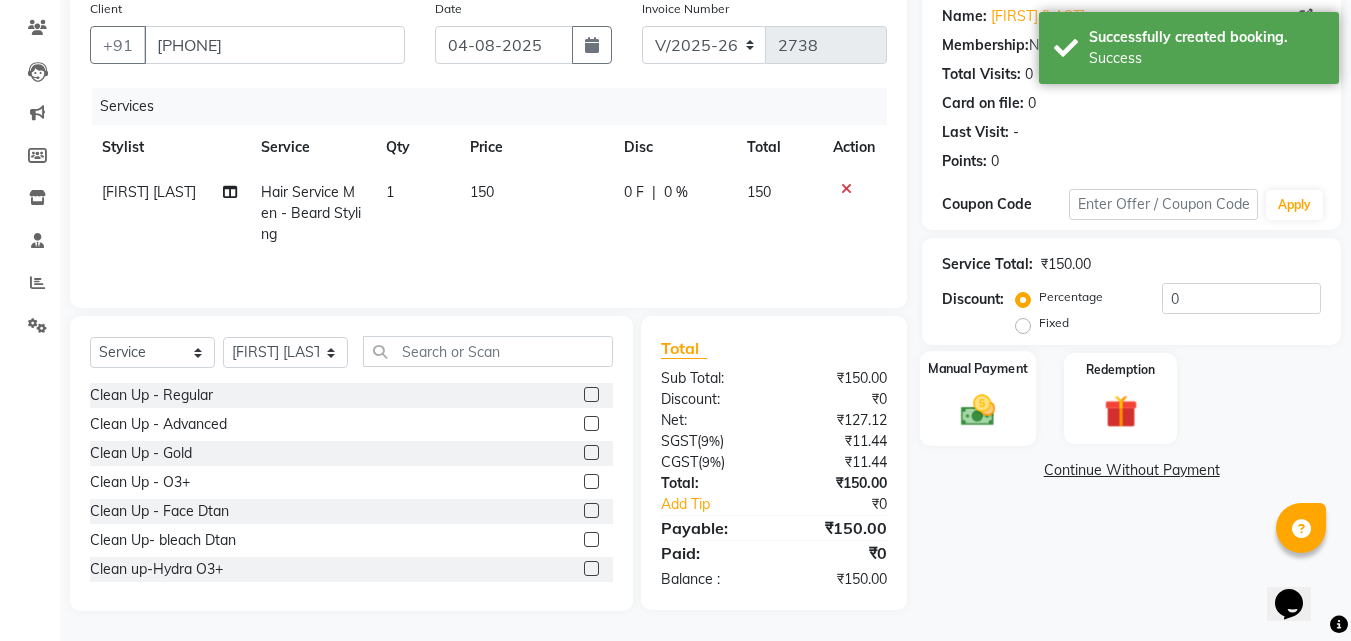 click 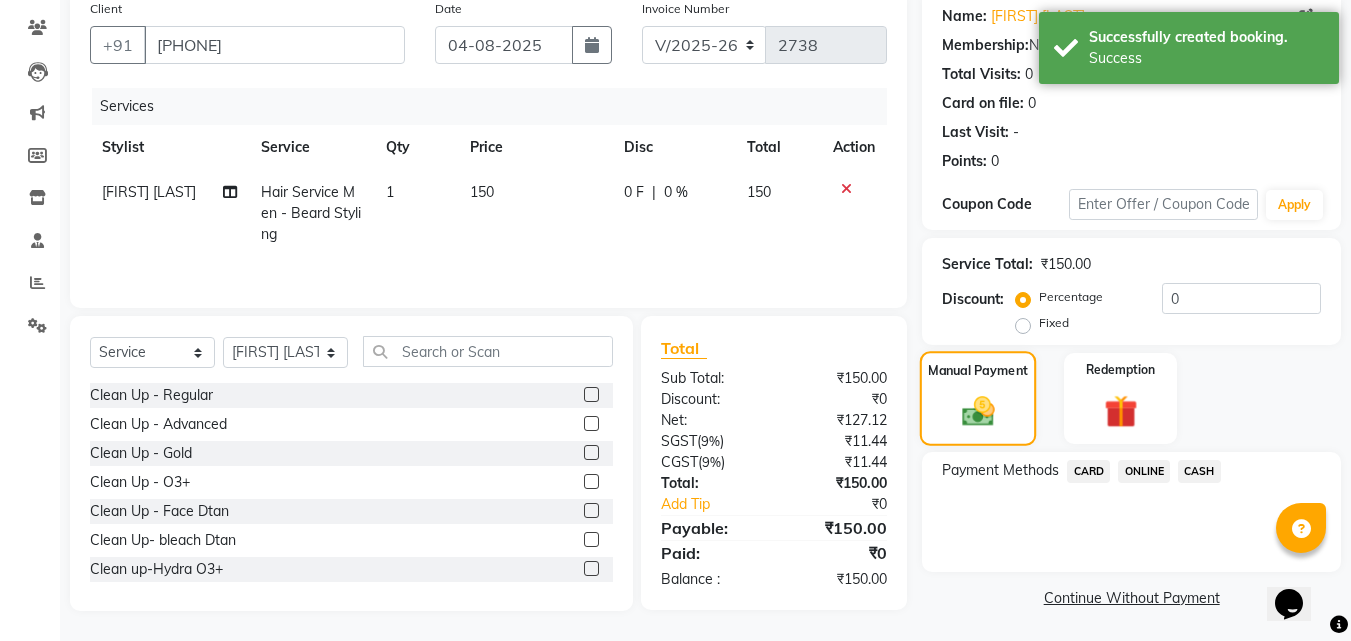 scroll, scrollTop: 162, scrollLeft: 0, axis: vertical 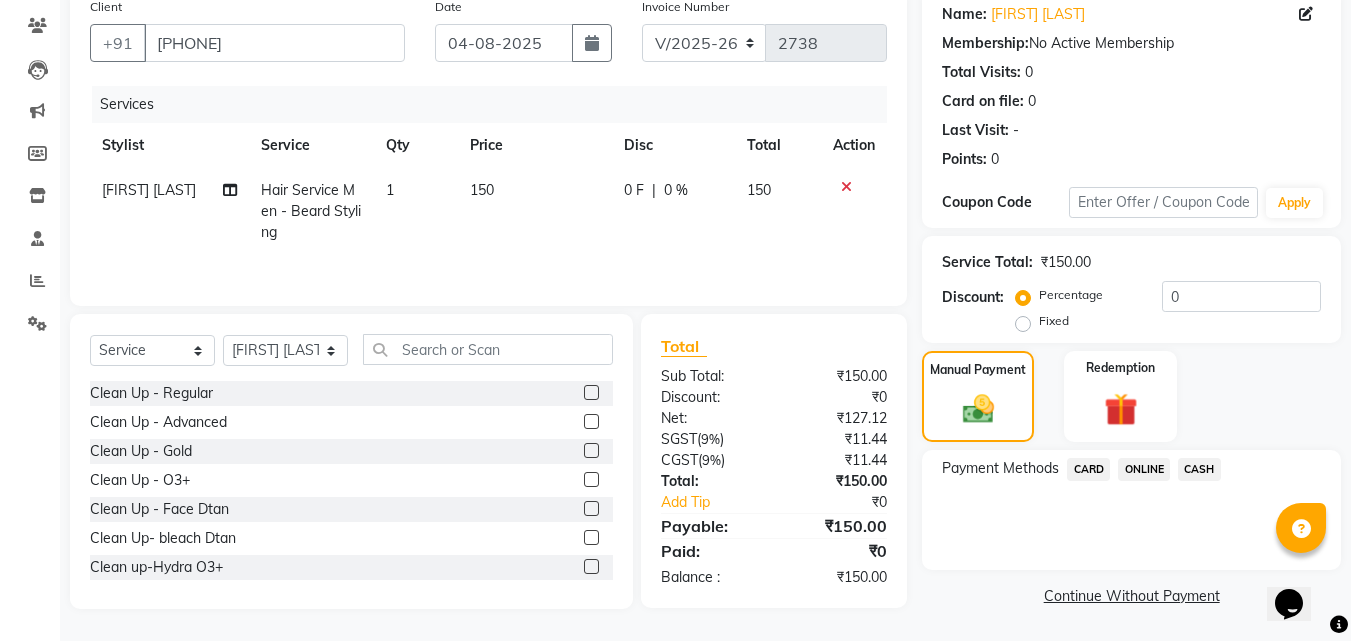 click on "CASH" 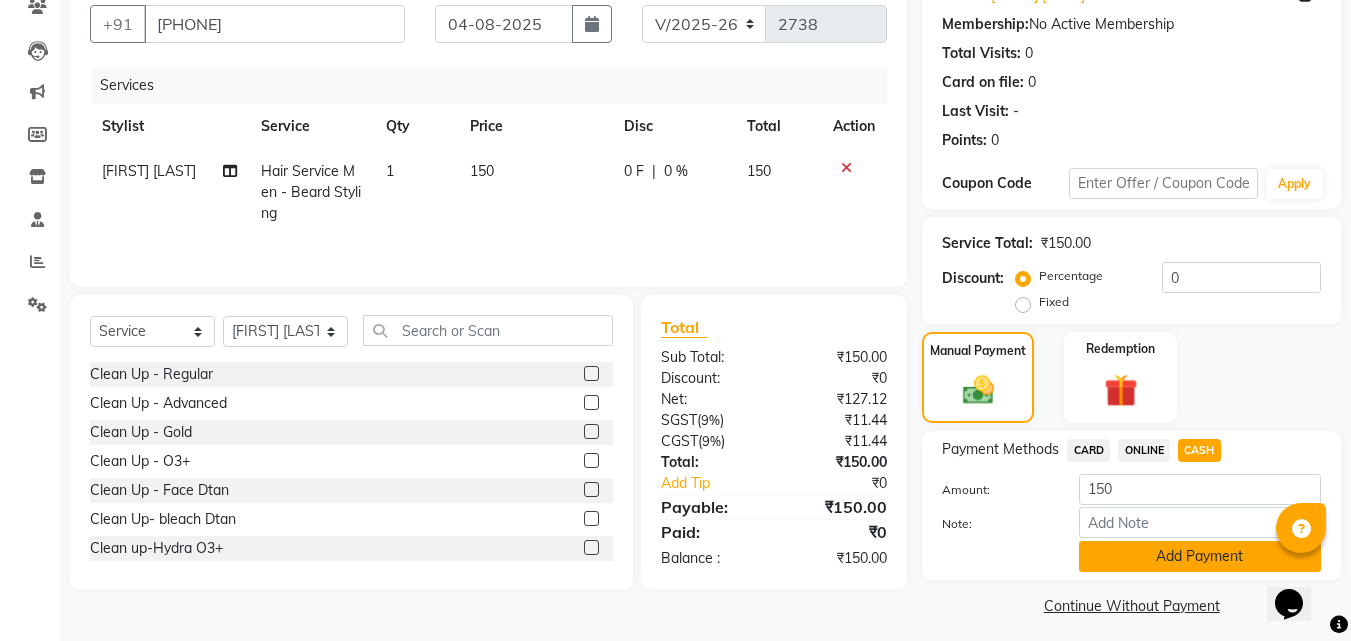 scroll, scrollTop: 191, scrollLeft: 0, axis: vertical 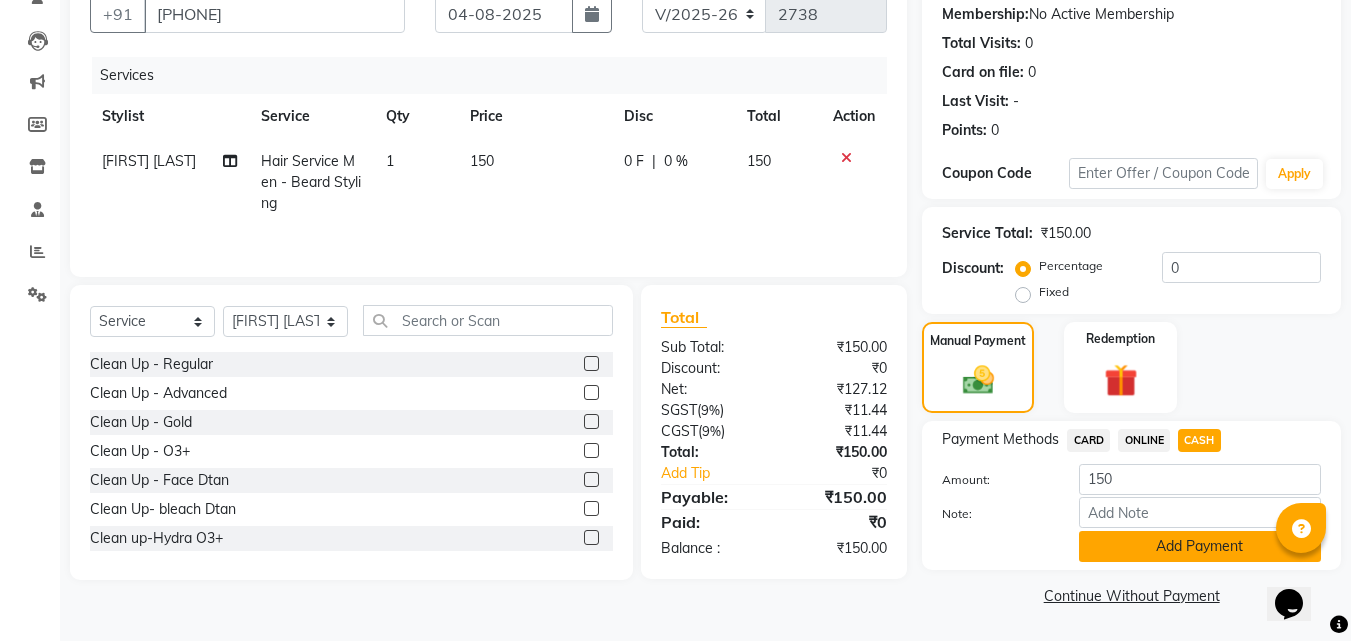 drag, startPoint x: 1181, startPoint y: 563, endPoint x: 1183, endPoint y: 534, distance: 29.068884 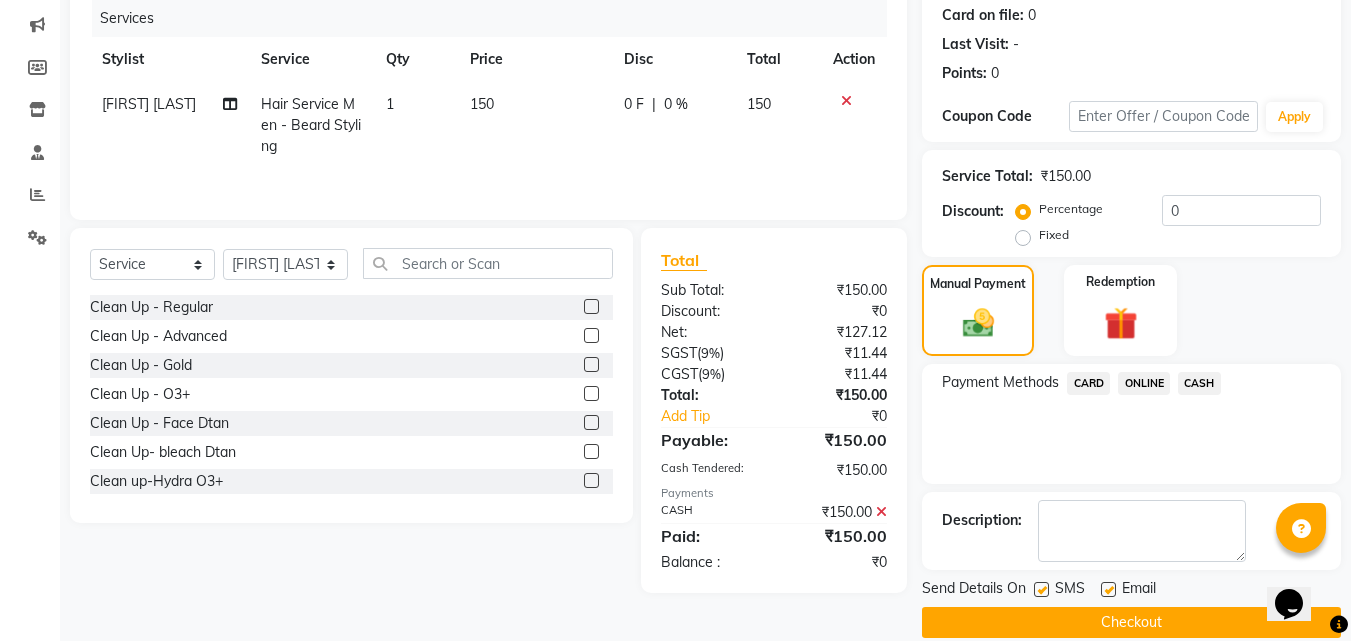 scroll, scrollTop: 275, scrollLeft: 0, axis: vertical 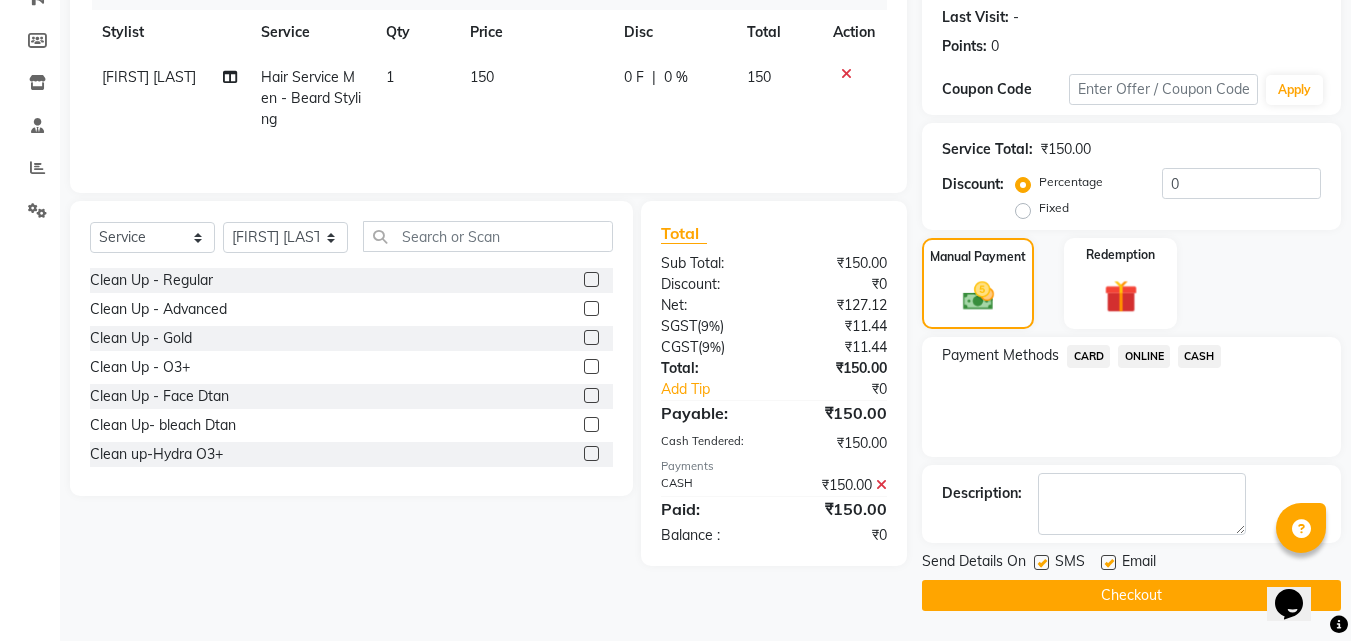 click 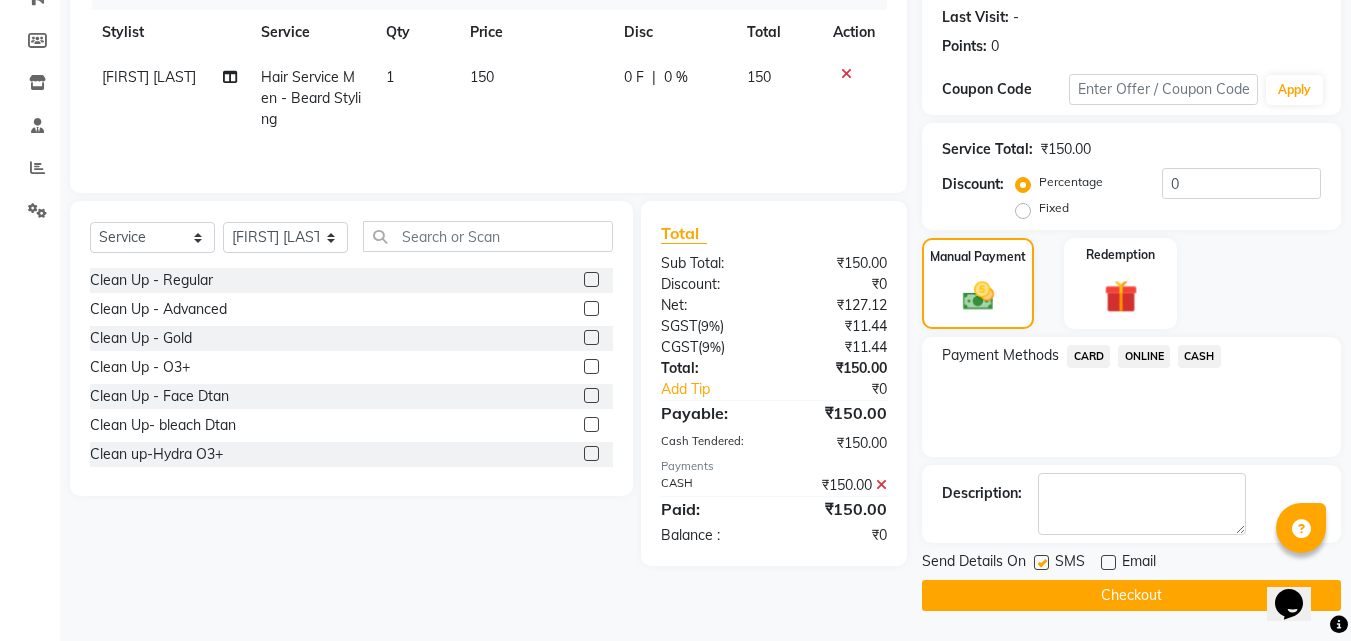 click 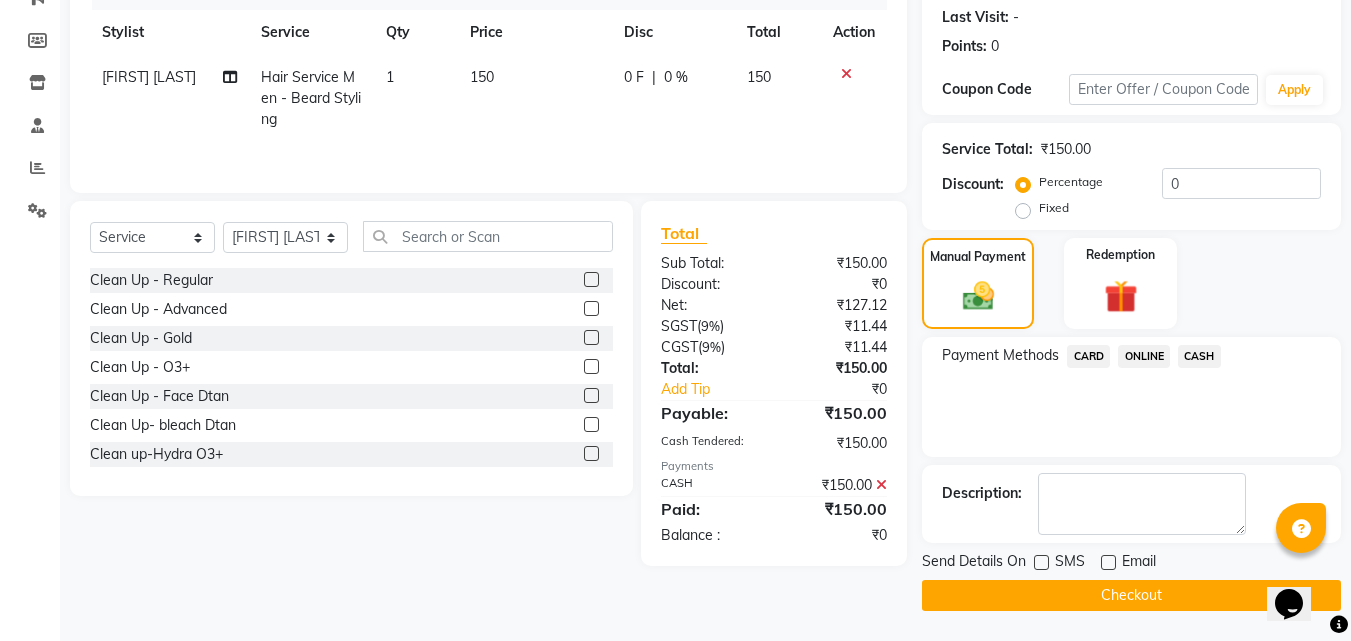 click on "Checkout" 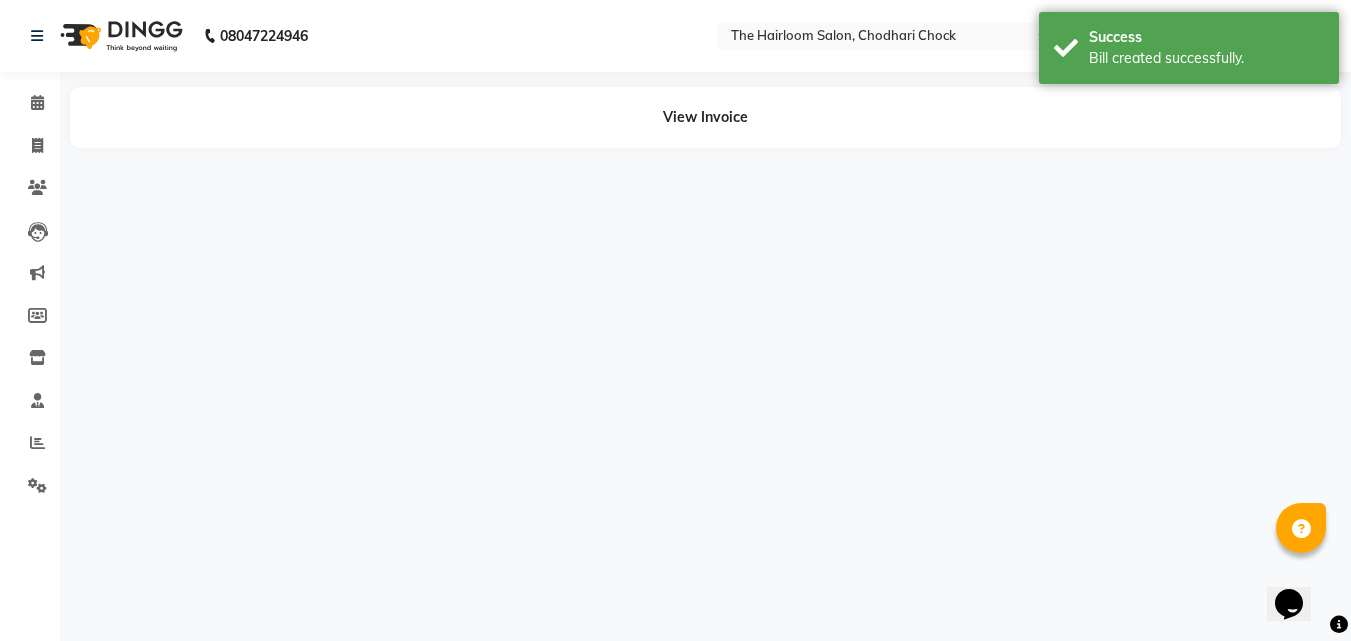 scroll, scrollTop: 0, scrollLeft: 0, axis: both 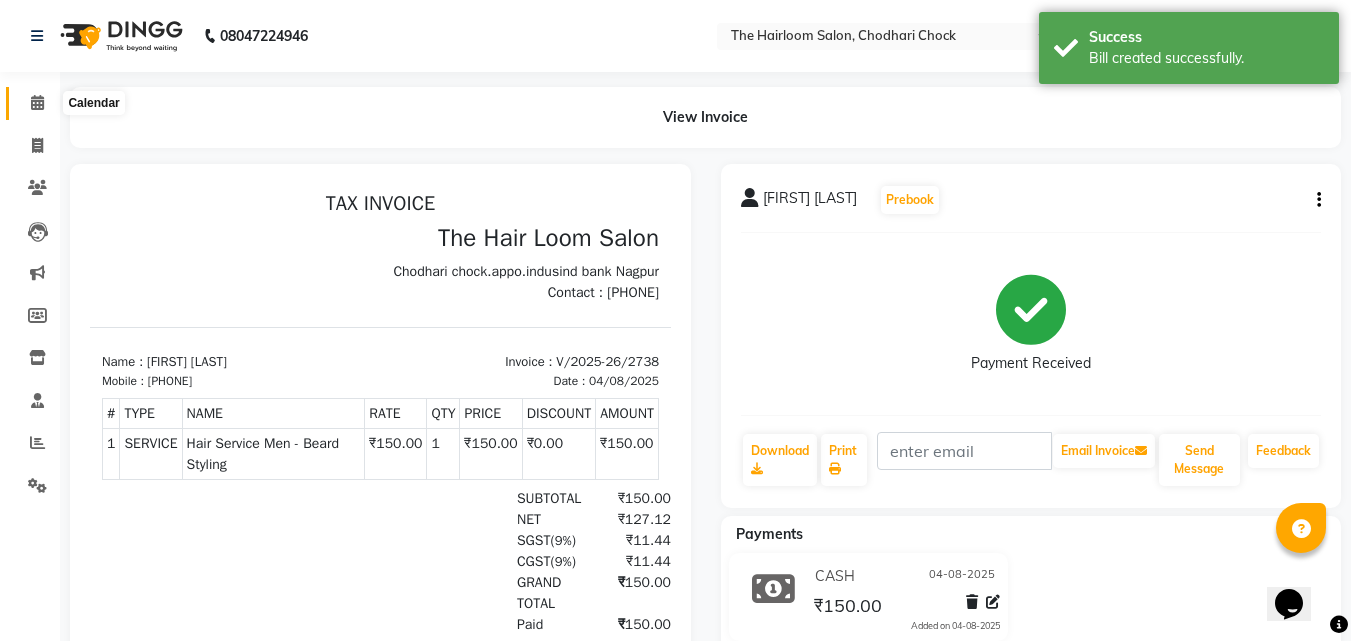click 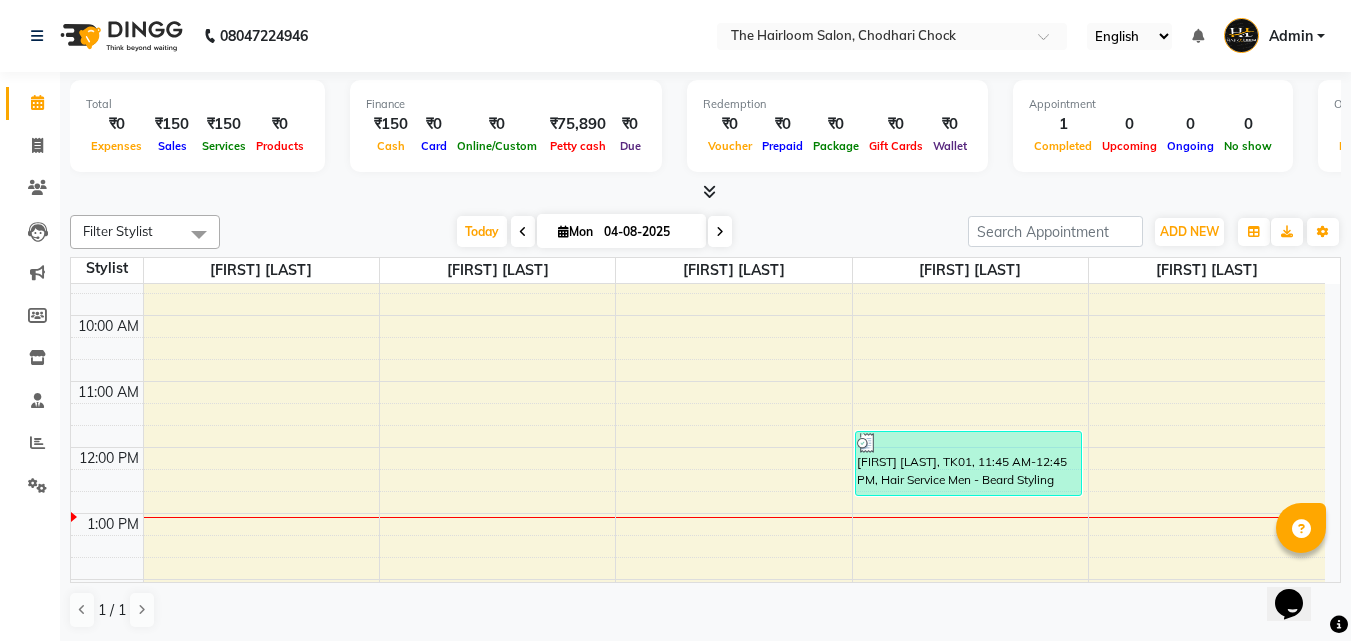 scroll, scrollTop: 0, scrollLeft: 0, axis: both 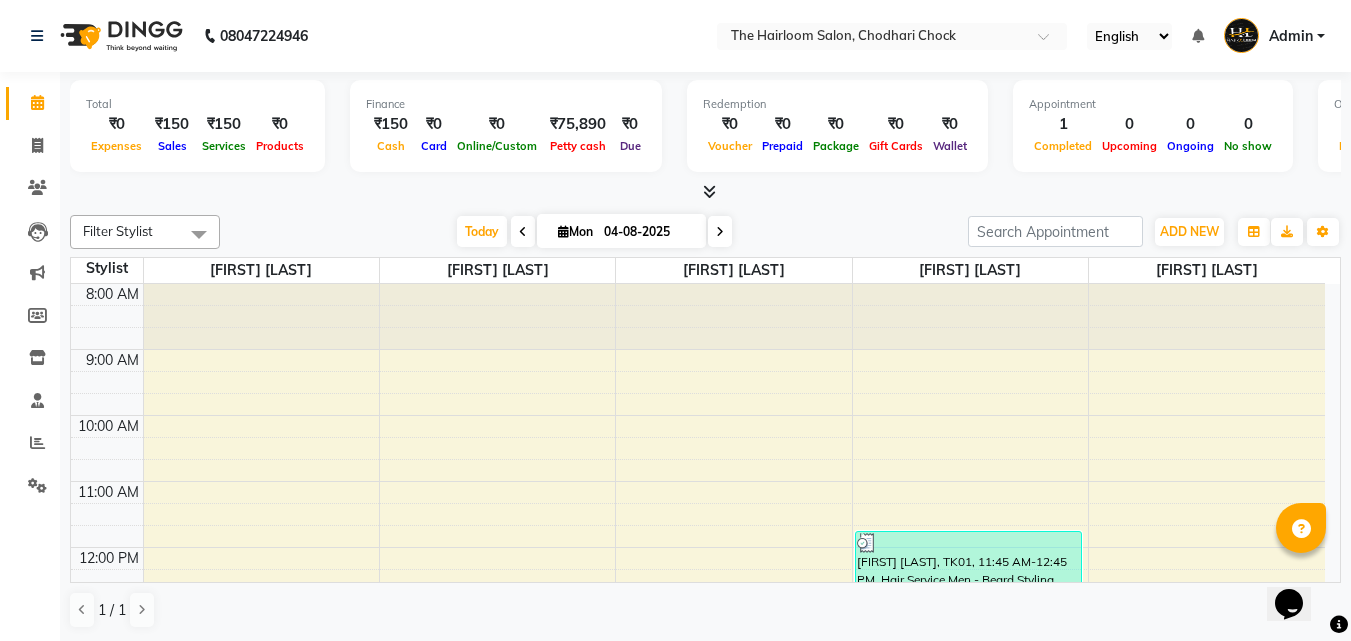 click on "8:00 AM 9:00 AM 10:00 AM 11:00 AM 12:00 PM 1:00 PM 2:00 PM 3:00 PM 4:00 PM 5:00 PM 6:00 PM 7:00 PM 8:00 PM 9:00 PM 10:00 PM 11:00 PM     [FIRST] [LAST], TK01, 11:45 AM-12:45 PM, Hair Service Men  - Beard Styling" at bounding box center (698, 811) 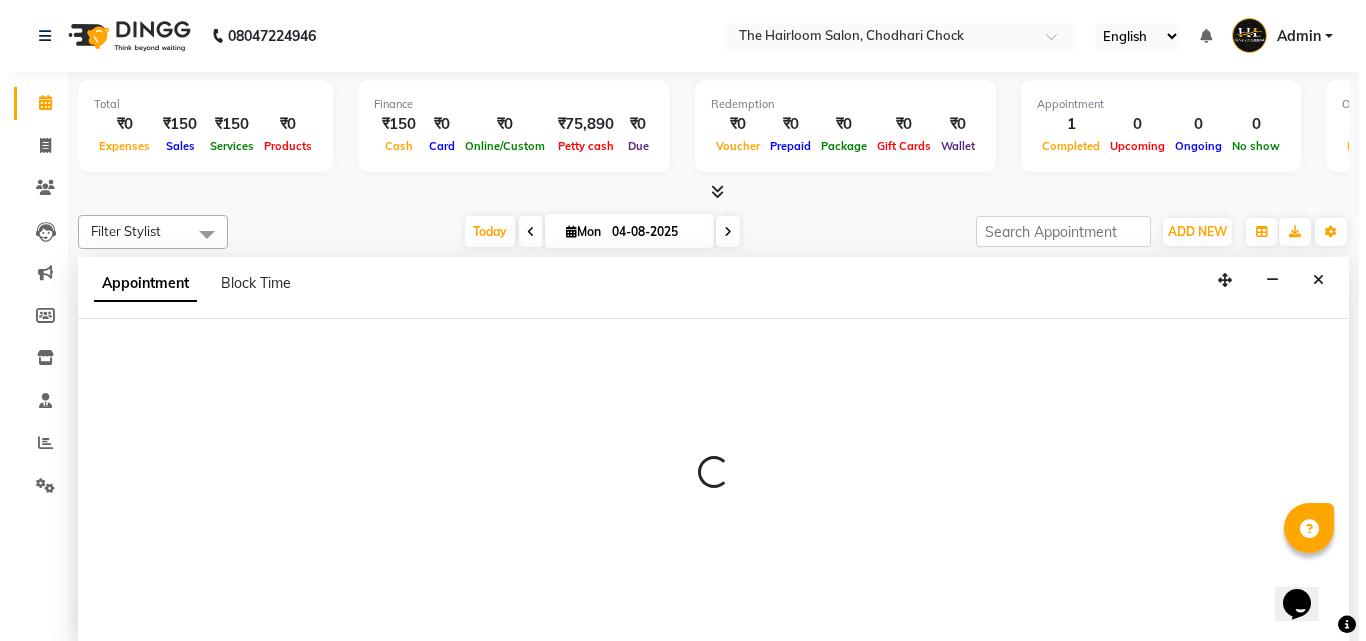 scroll, scrollTop: 1, scrollLeft: 0, axis: vertical 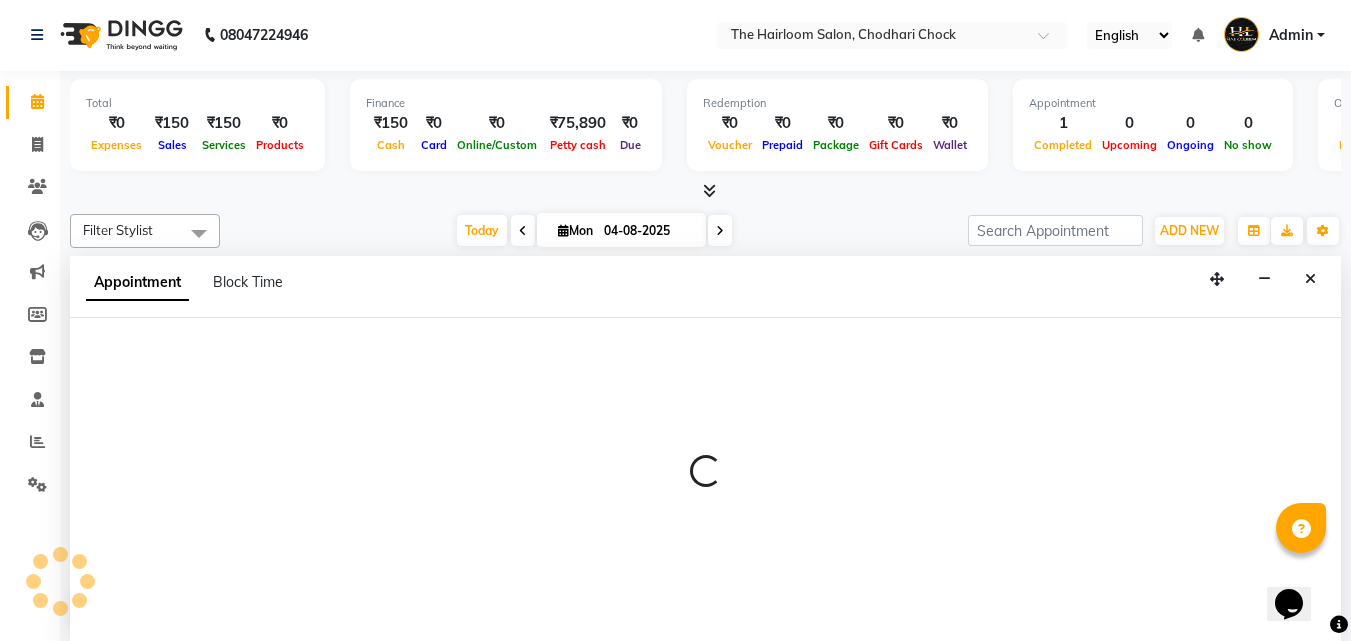 select on "41756" 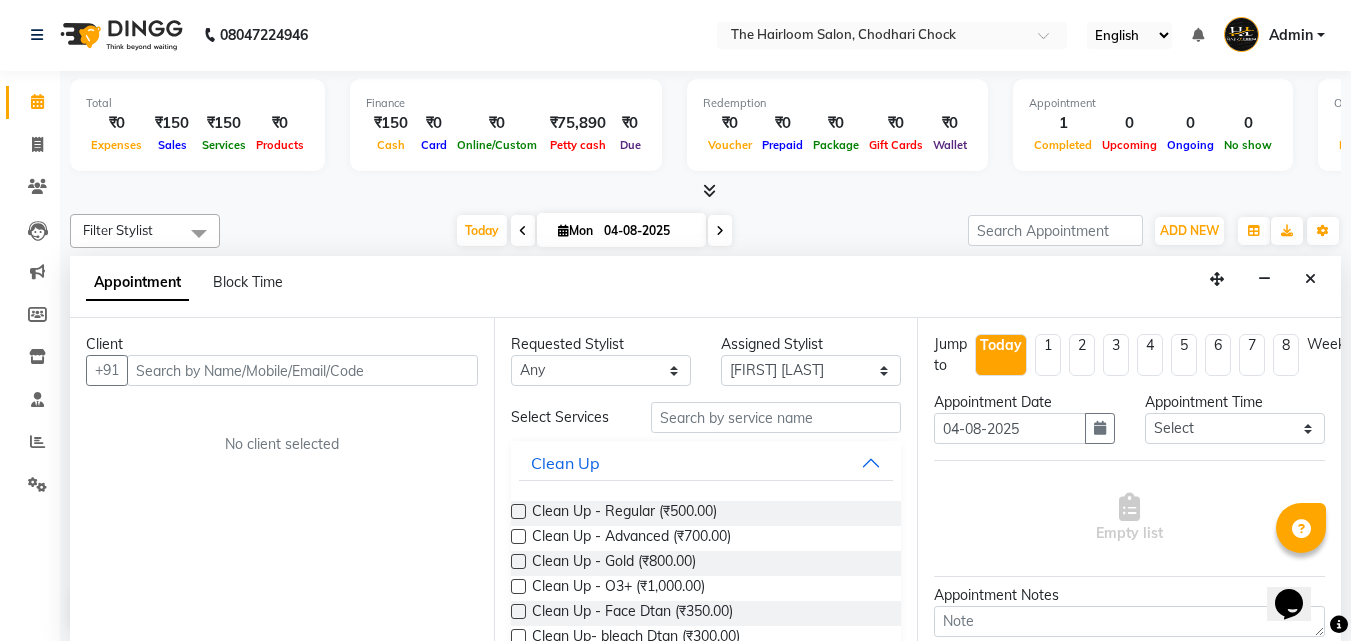 click at bounding box center [302, 370] 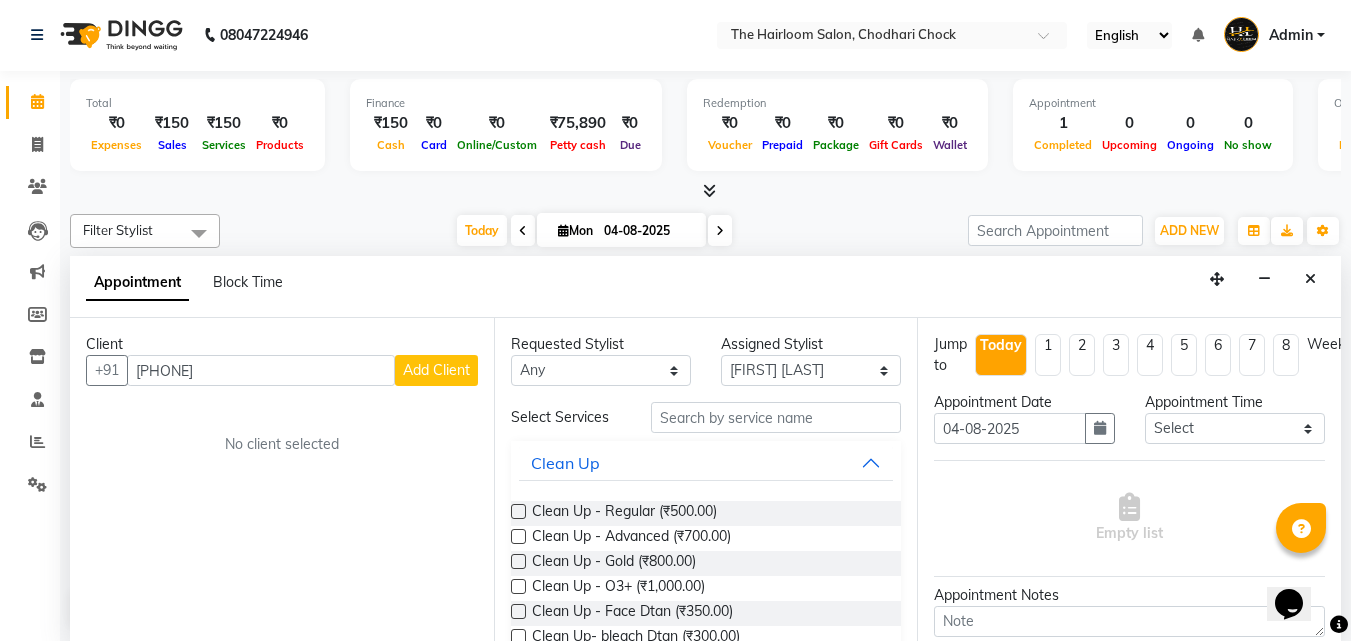 type on "[PHONE]" 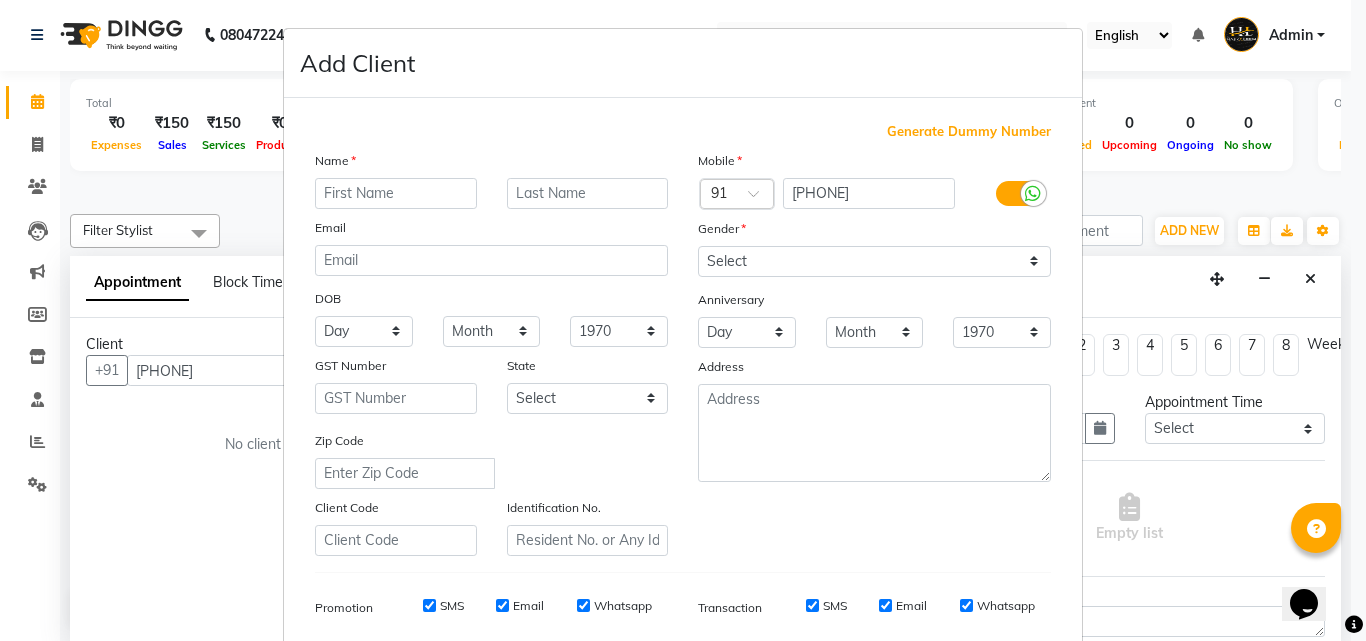 click at bounding box center [396, 193] 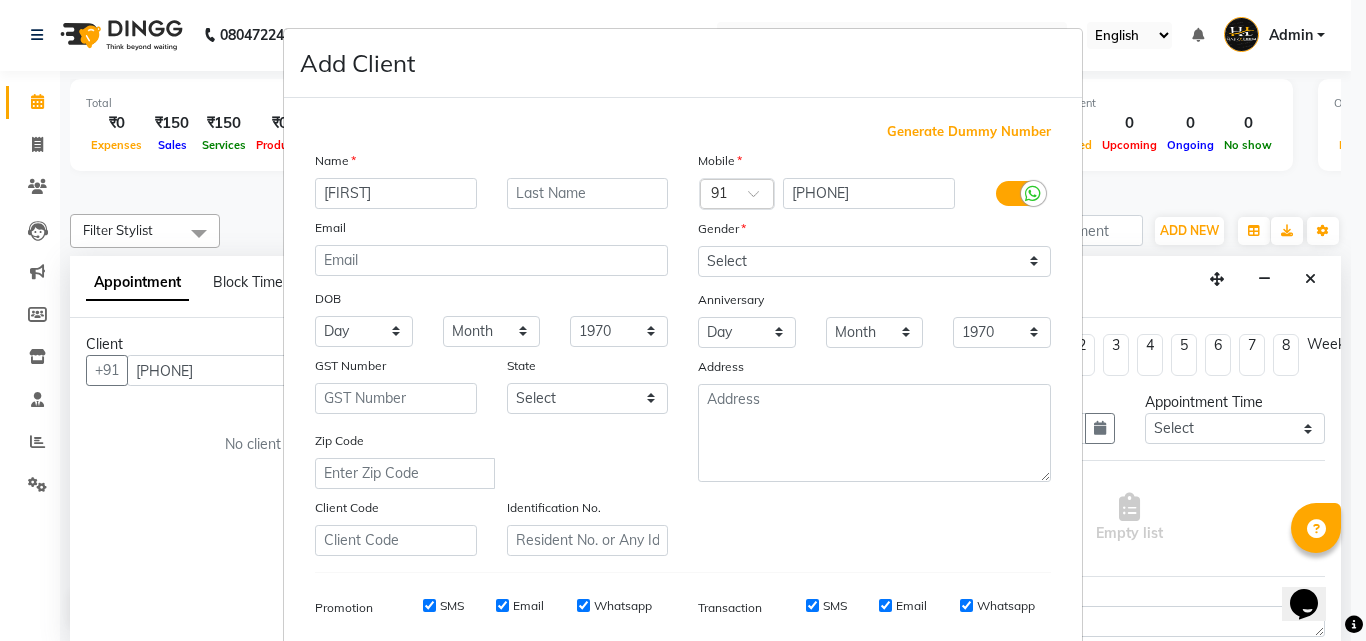 type on "[FIRST]" 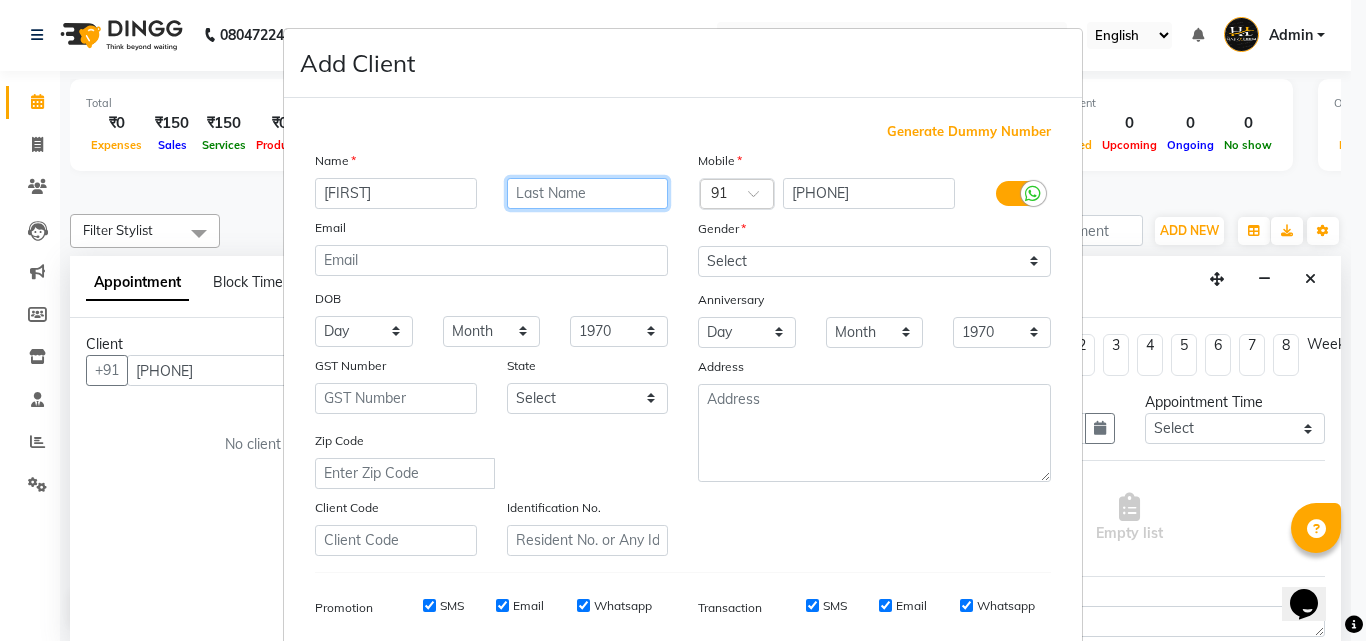 click at bounding box center (588, 193) 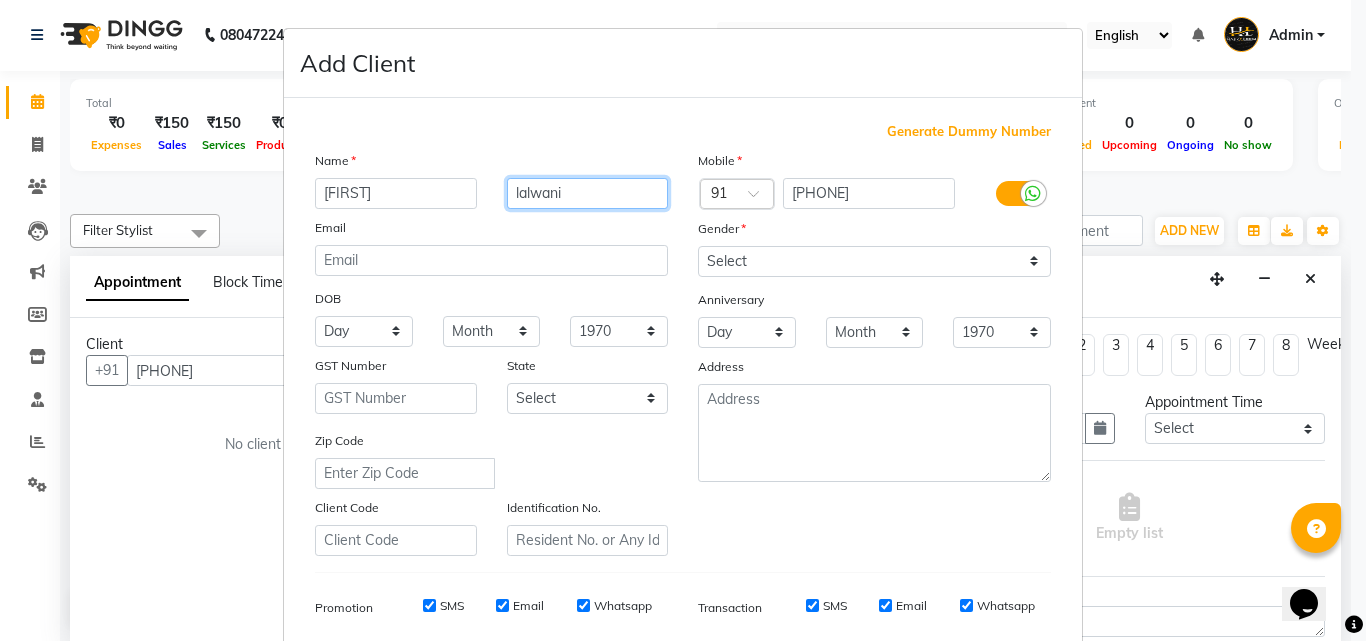 scroll, scrollTop: 282, scrollLeft: 0, axis: vertical 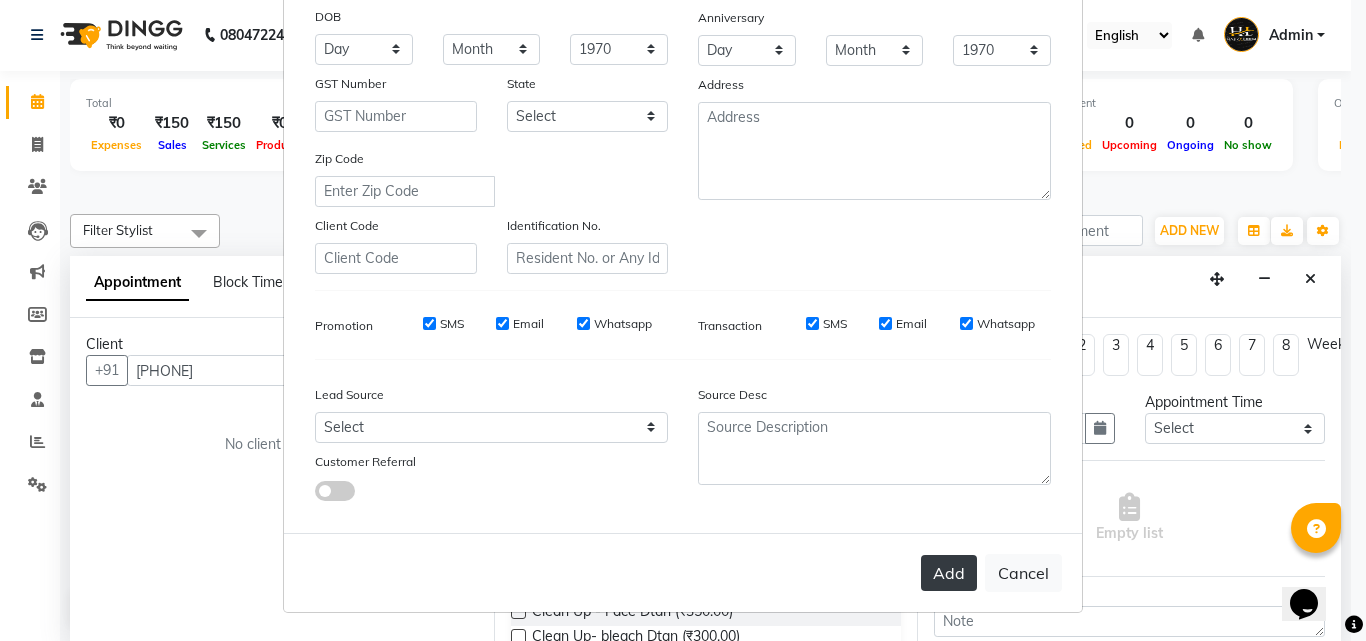 type on "lalwani" 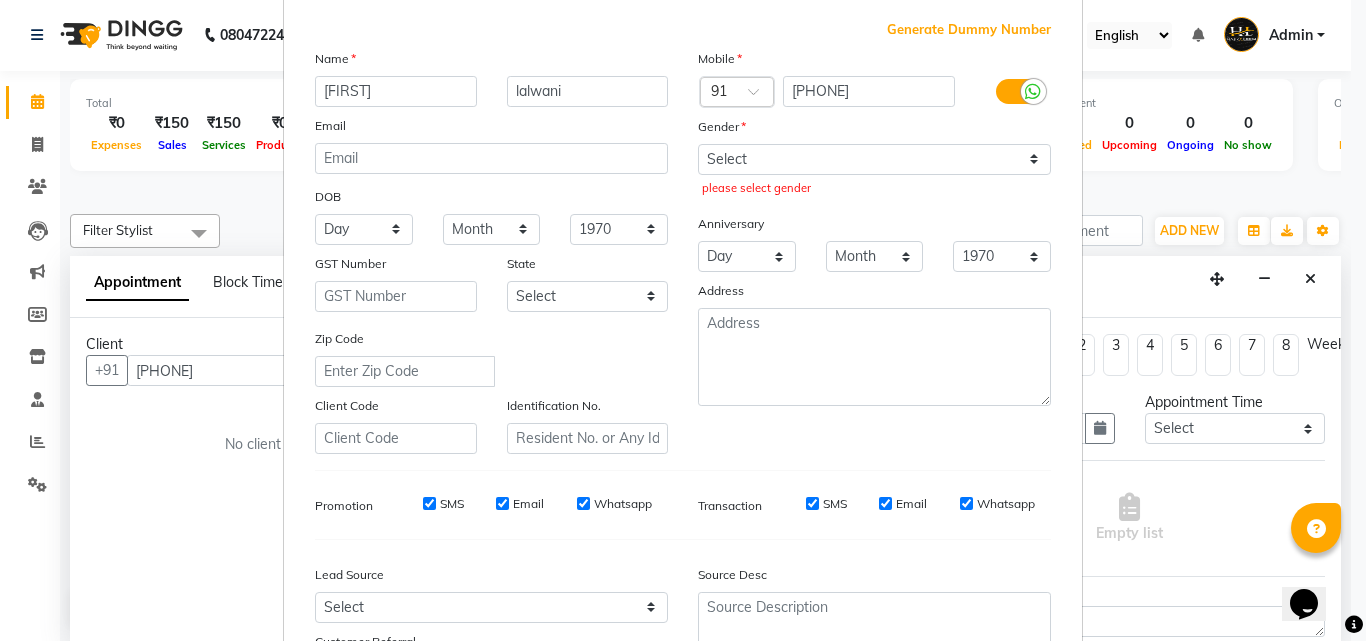 scroll, scrollTop: 82, scrollLeft: 0, axis: vertical 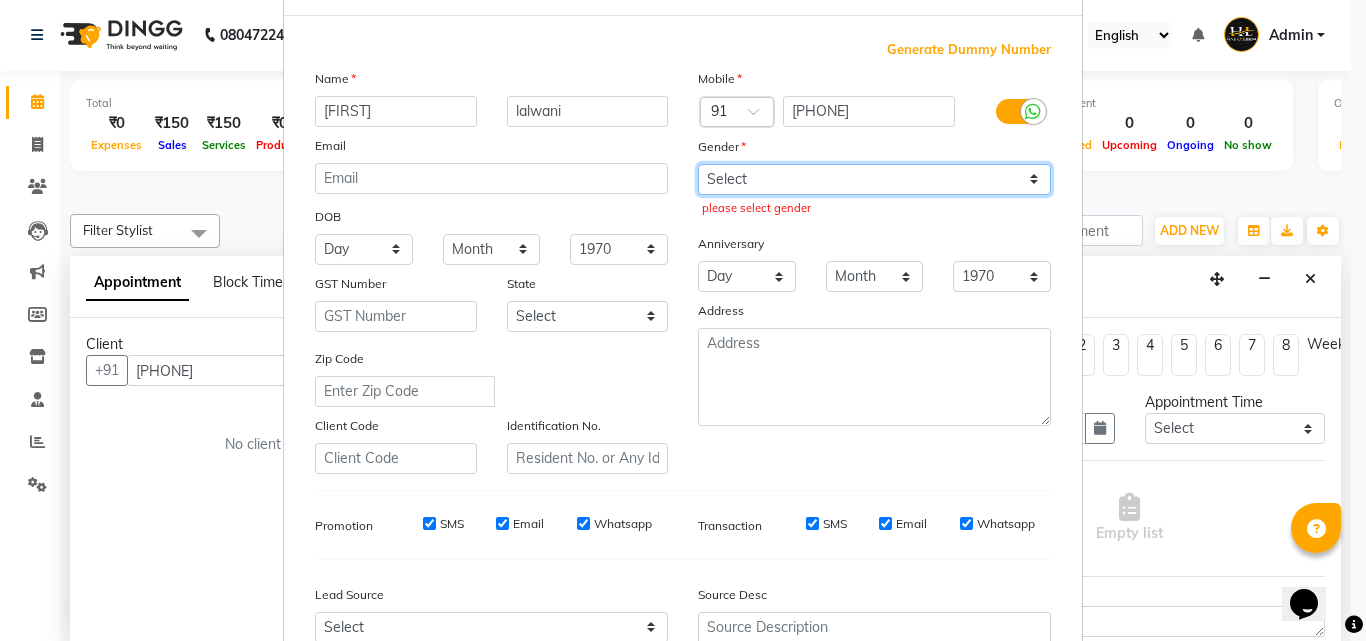 click on "Select Male Female Other Prefer Not To Say" at bounding box center (874, 179) 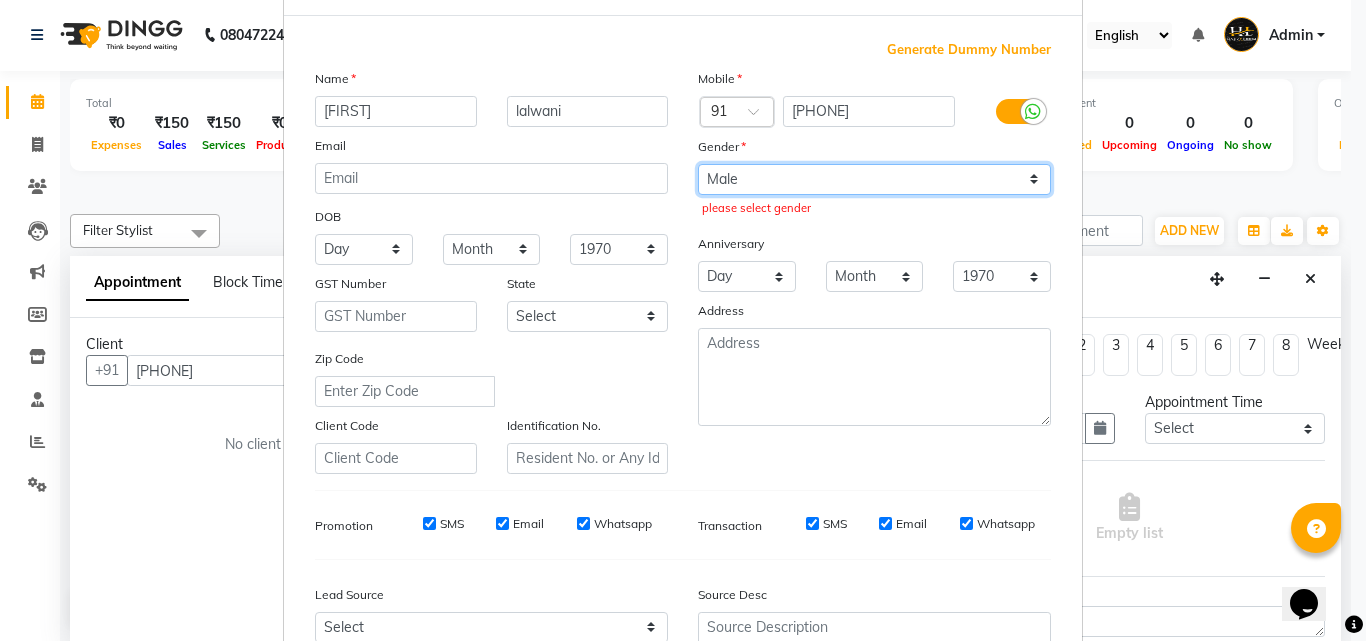 click on "Select Male Female Other Prefer Not To Say" at bounding box center [874, 179] 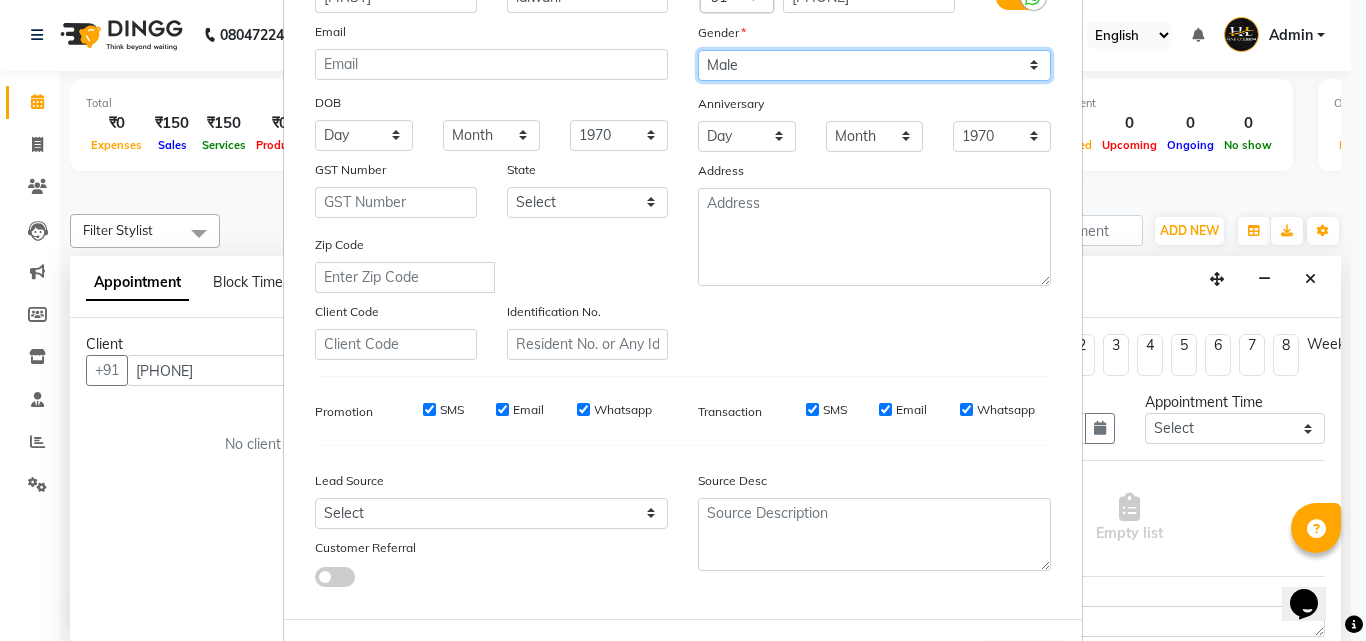 scroll, scrollTop: 282, scrollLeft: 0, axis: vertical 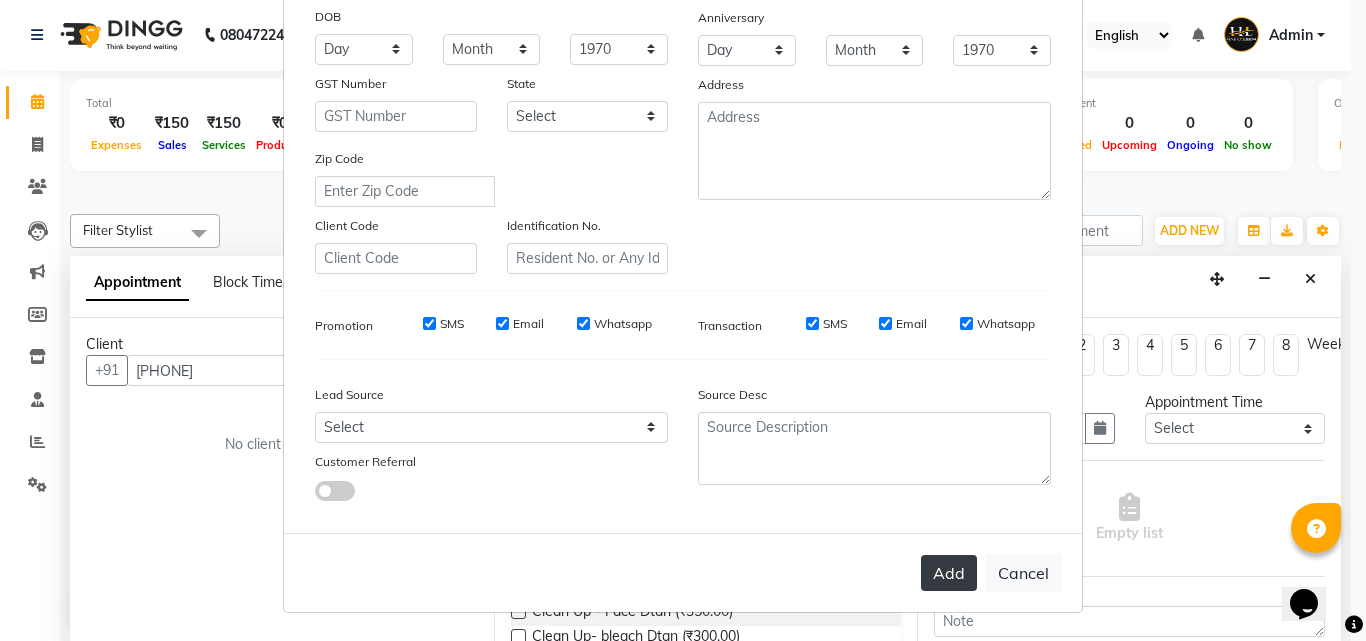 click on "Add" at bounding box center (949, 573) 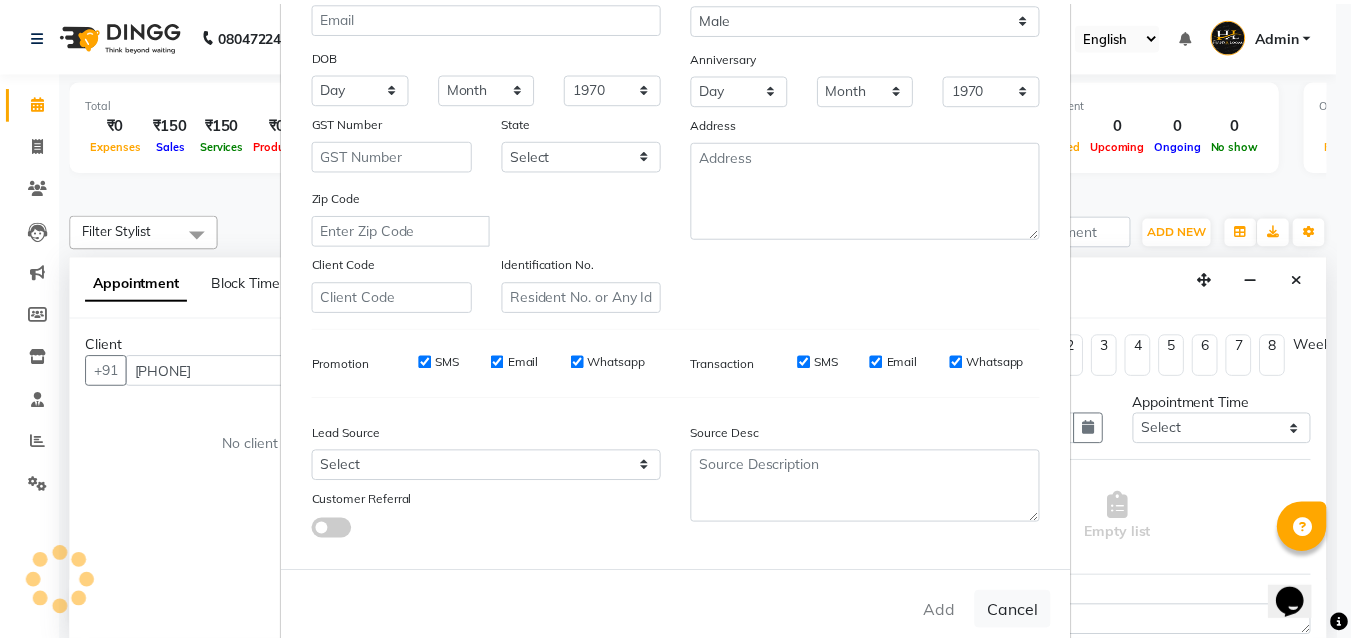 scroll, scrollTop: 282, scrollLeft: 0, axis: vertical 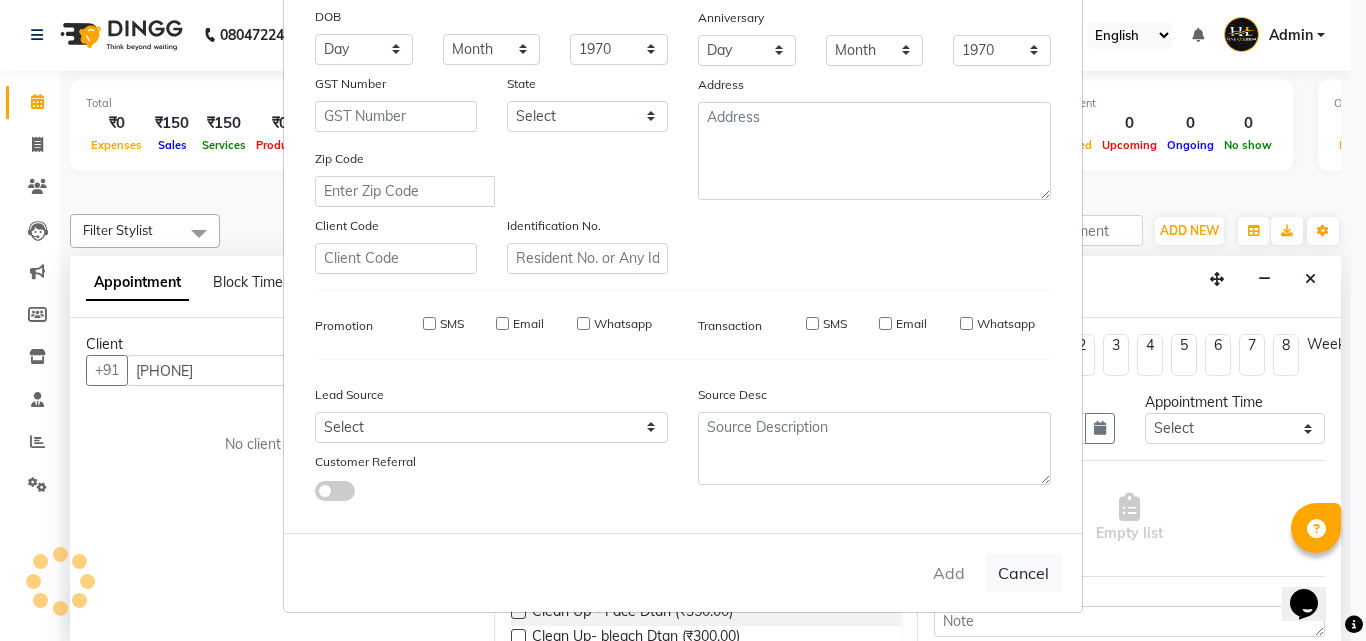 type 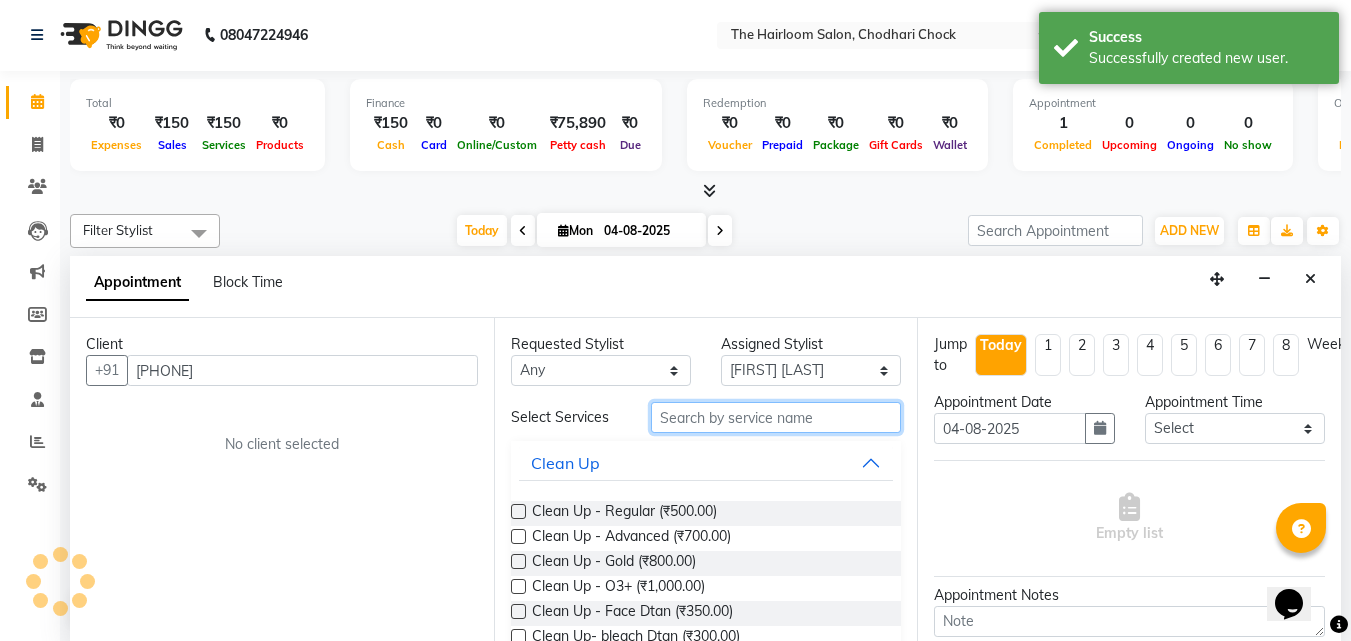 drag, startPoint x: 756, startPoint y: 410, endPoint x: 790, endPoint y: 518, distance: 113.22544 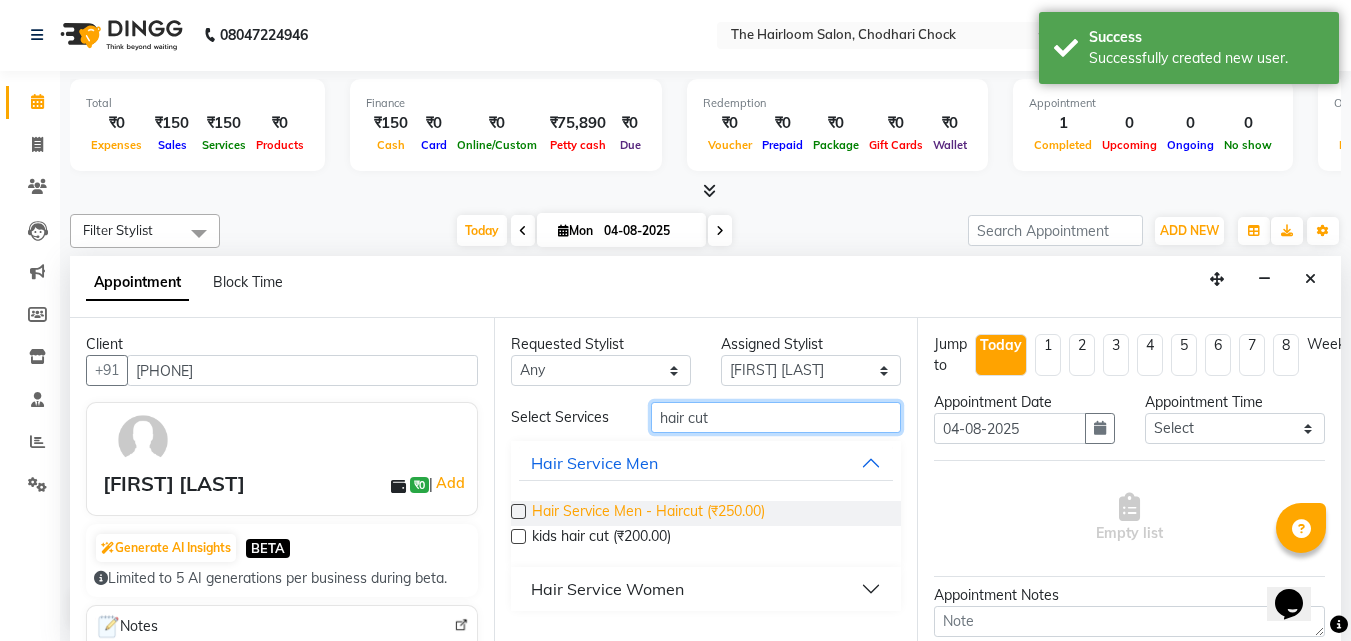 type on "hair cut" 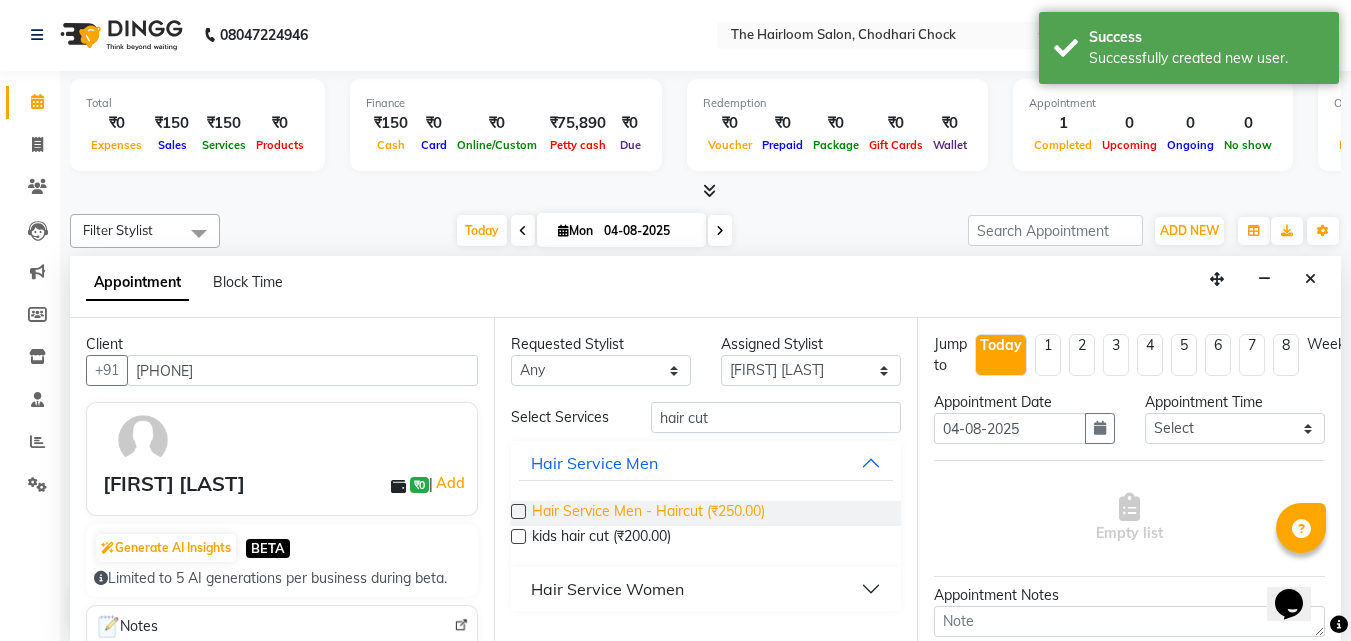 click on "Hair Service Men  - Haircut (₹250.00)" at bounding box center (648, 513) 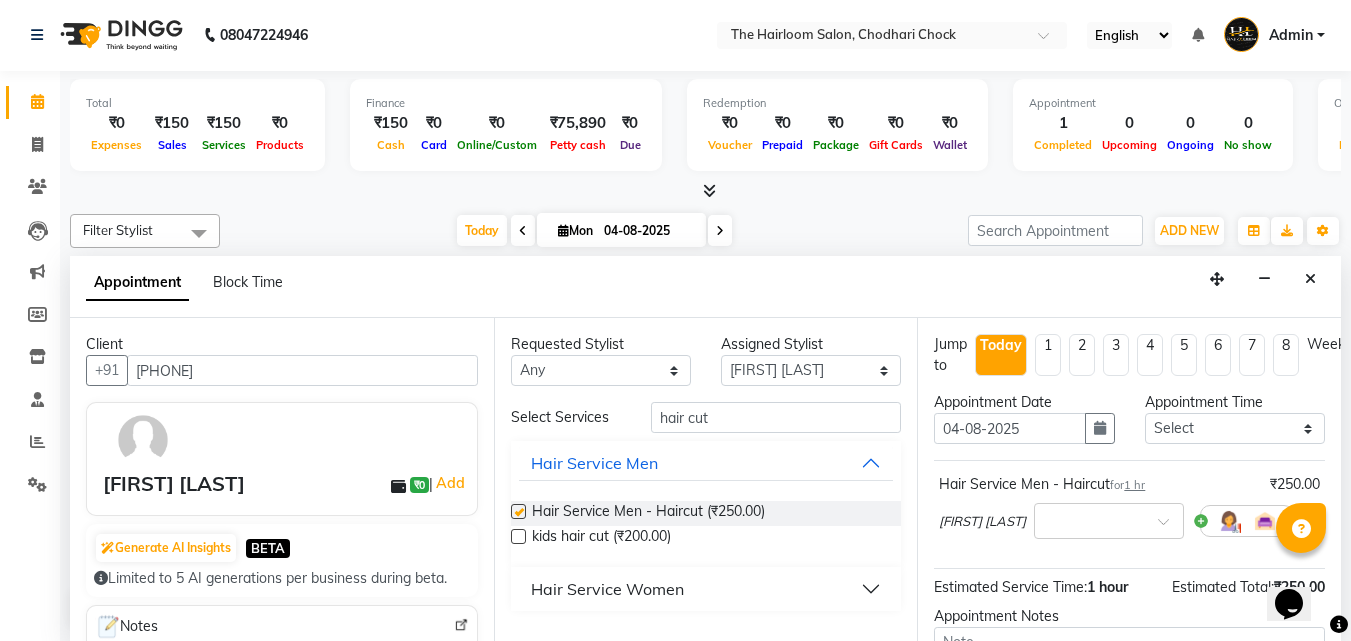checkbox on "false" 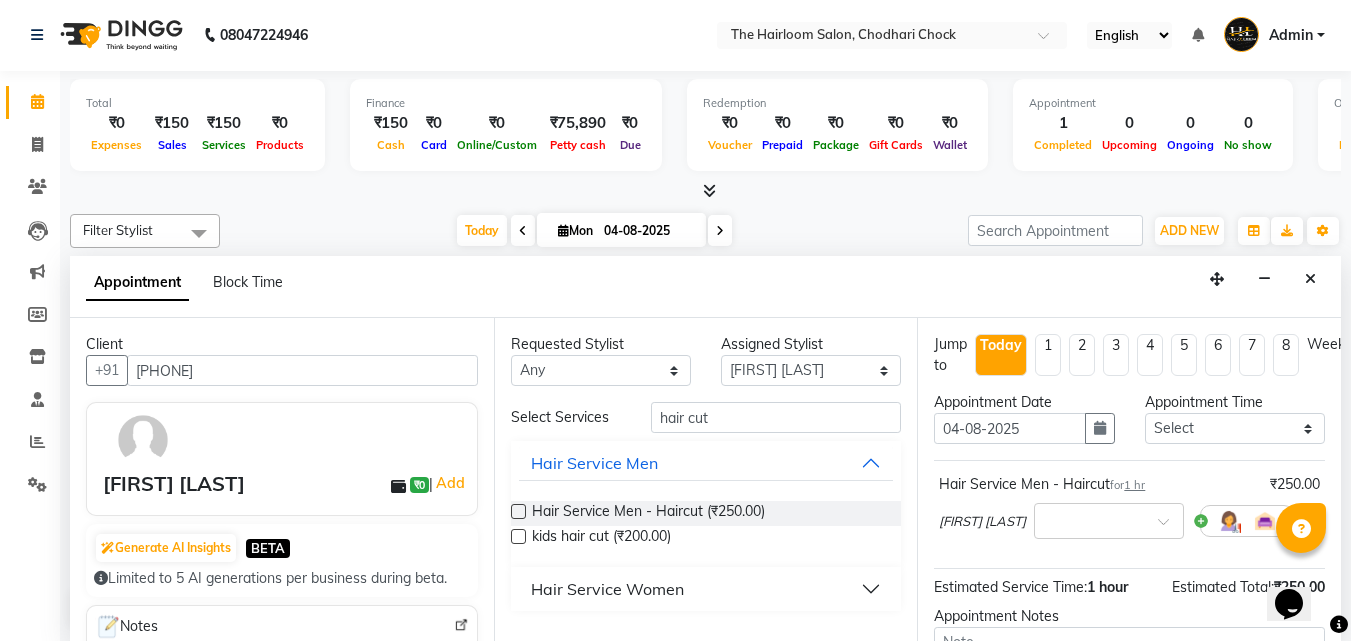 click on "Requested Stylist Any [FIRST] [LAST] [FIRST] [LAST] [FIRST] [LAST] [FIRST] [LAST] Assigned Stylist Select [FIRST] [LAST] [FIRST] [LAST] [FIRST] [LAST] [FIRST] [LAST] [FIRST] [LAST] Select Services hair cut    Hair Service Men Hair Service Men  - Haircut (₹250.00) kids hair cut (₹200.00)    Hair Service Women" at bounding box center (706, 479) 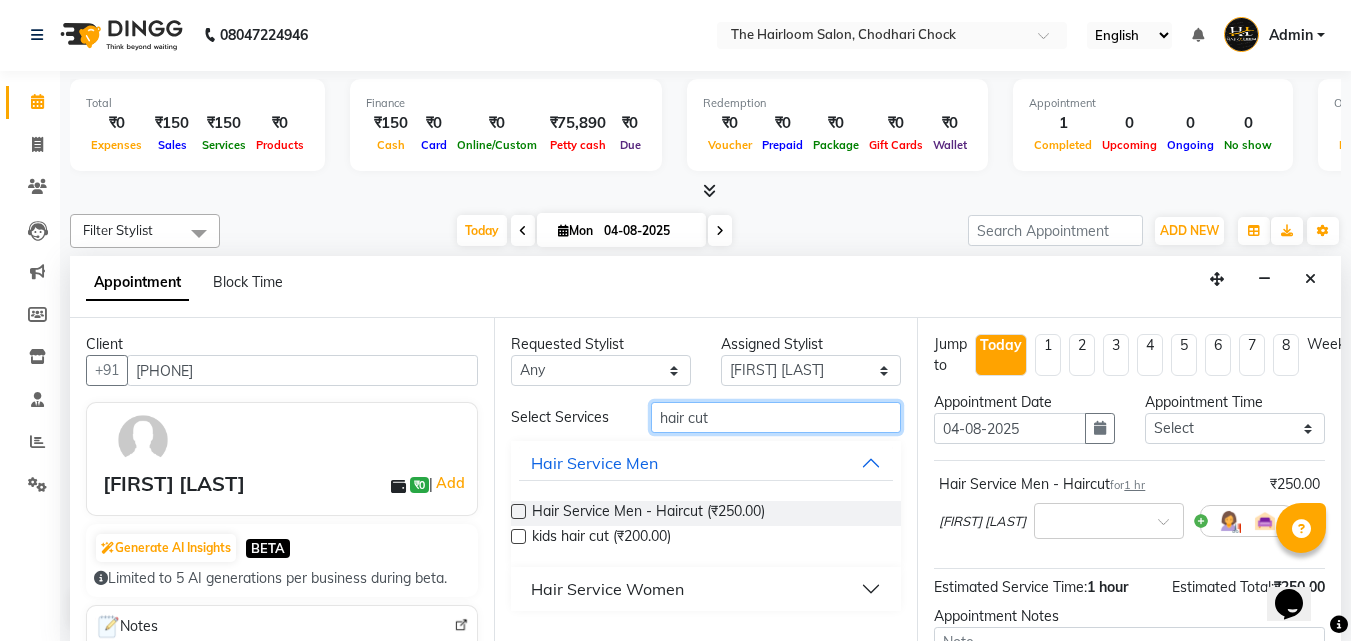 click on "hair cut" at bounding box center (776, 417) 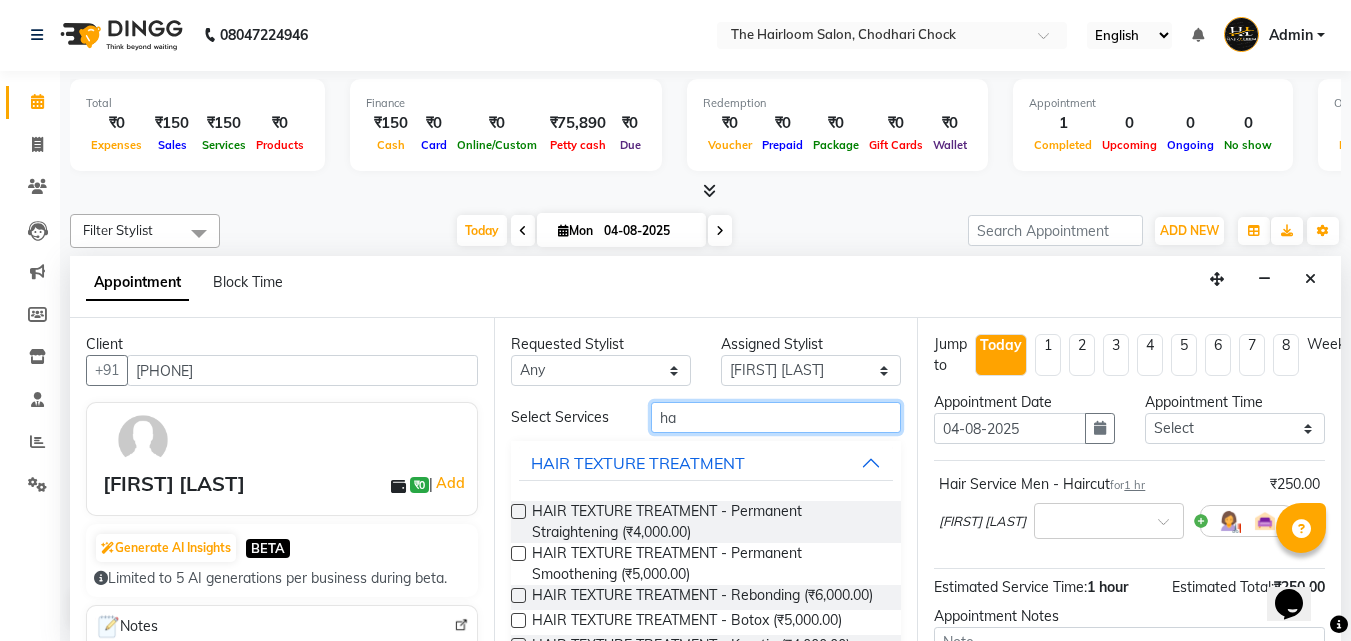 type on "h" 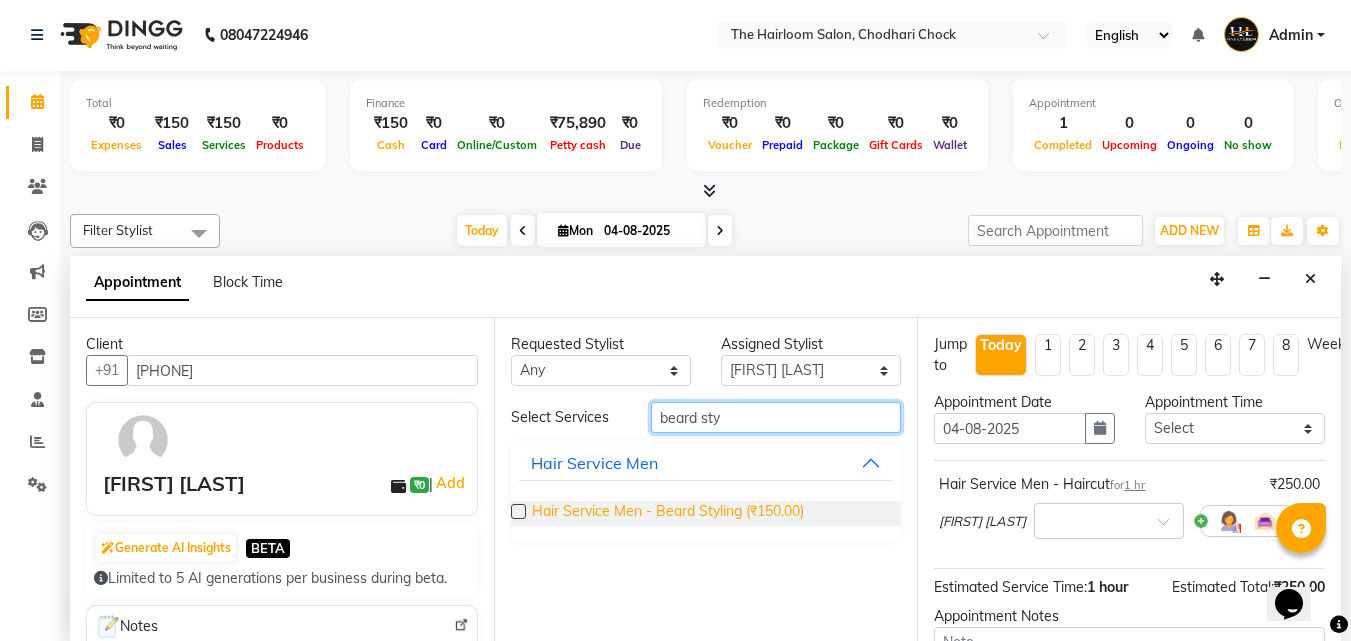 type on "beard sty" 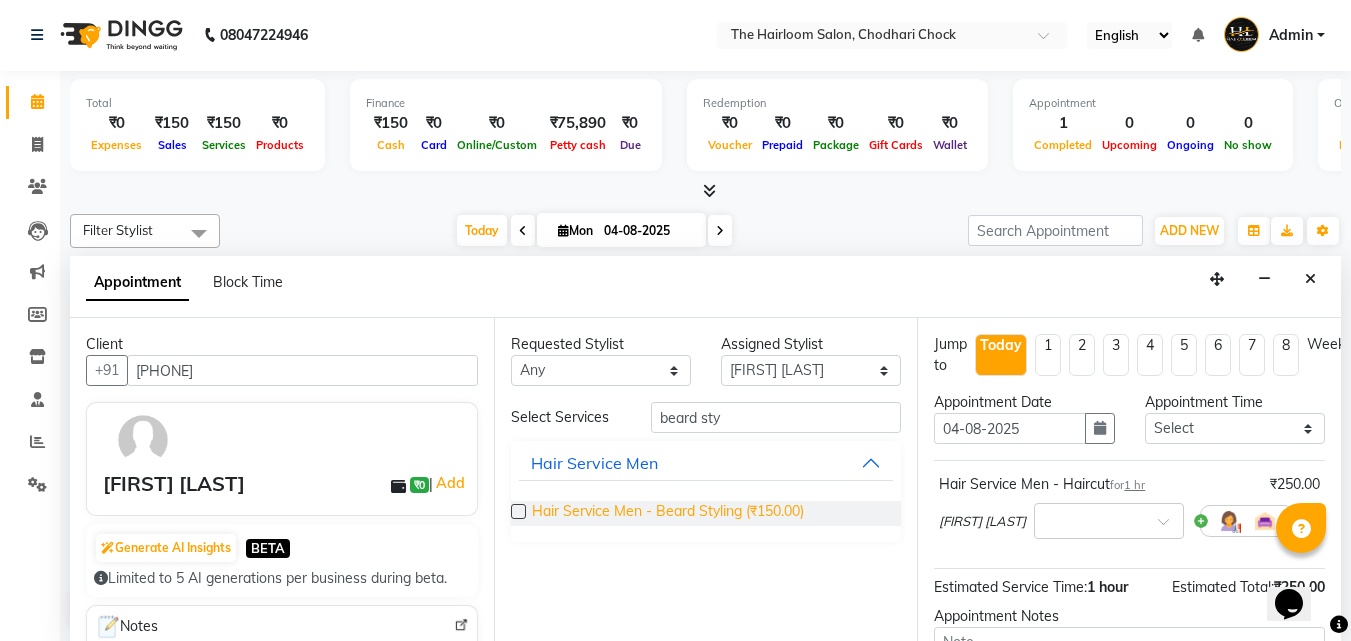 click on "Hair Service Men  - Beard Styling (₹150.00)" at bounding box center (668, 513) 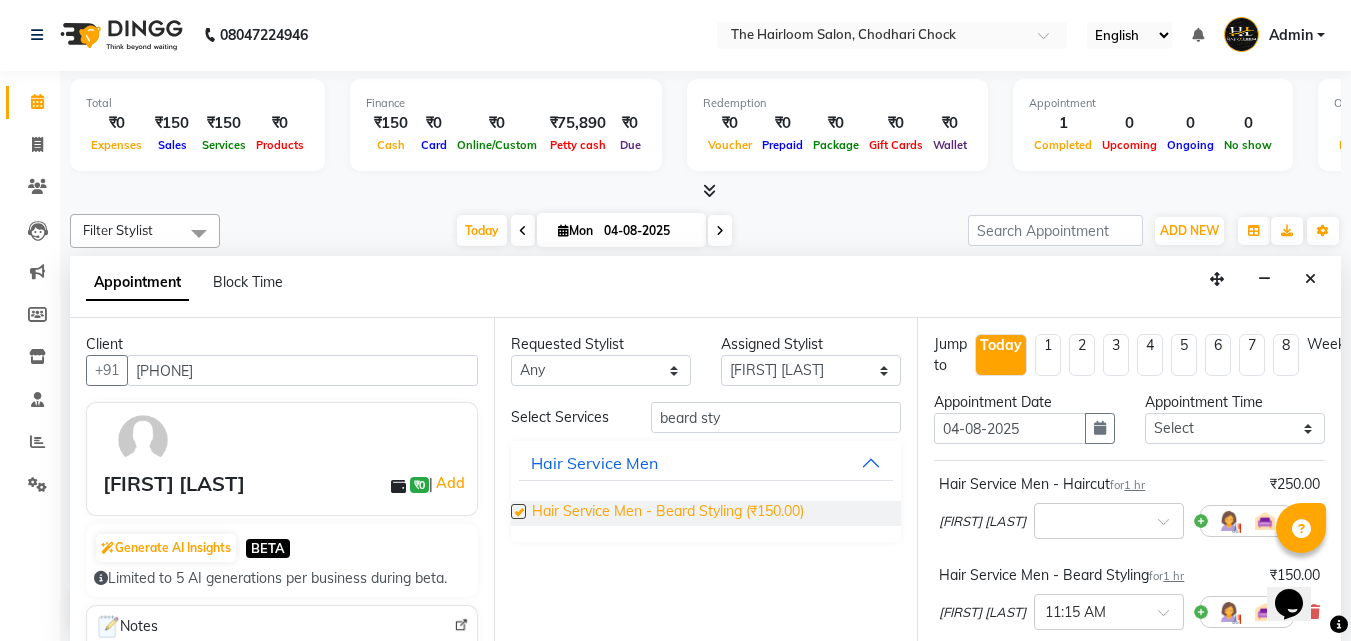 checkbox on "false" 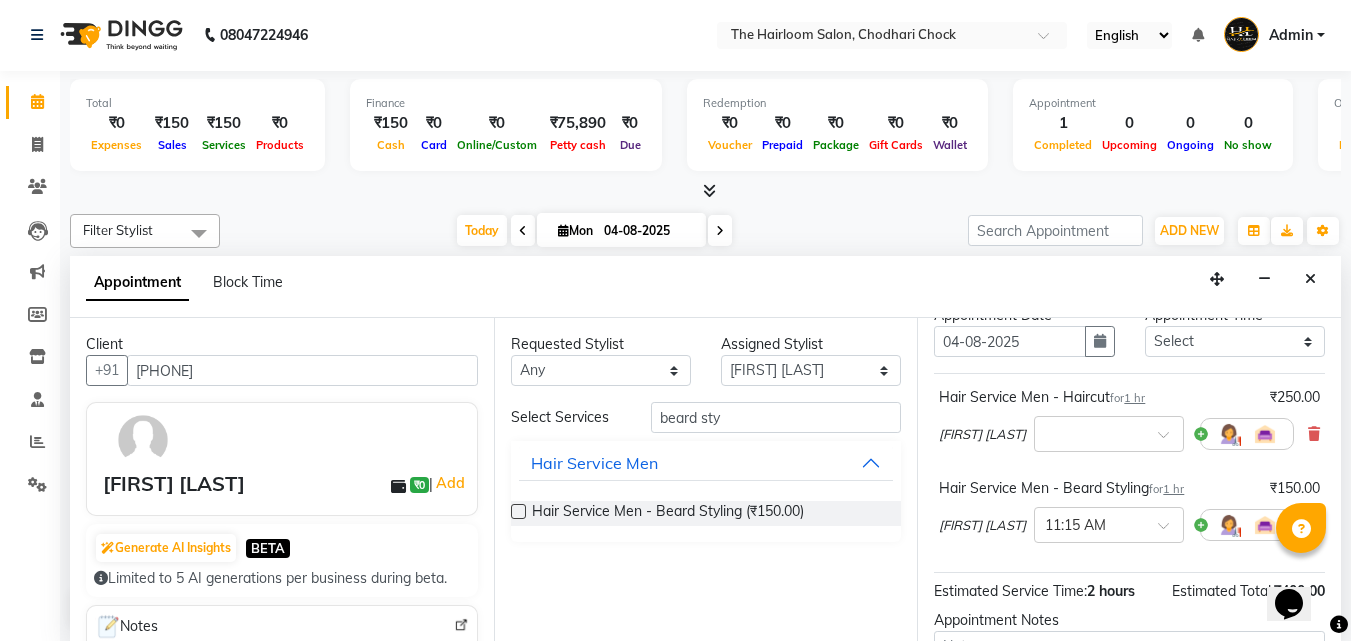 scroll, scrollTop: 309, scrollLeft: 0, axis: vertical 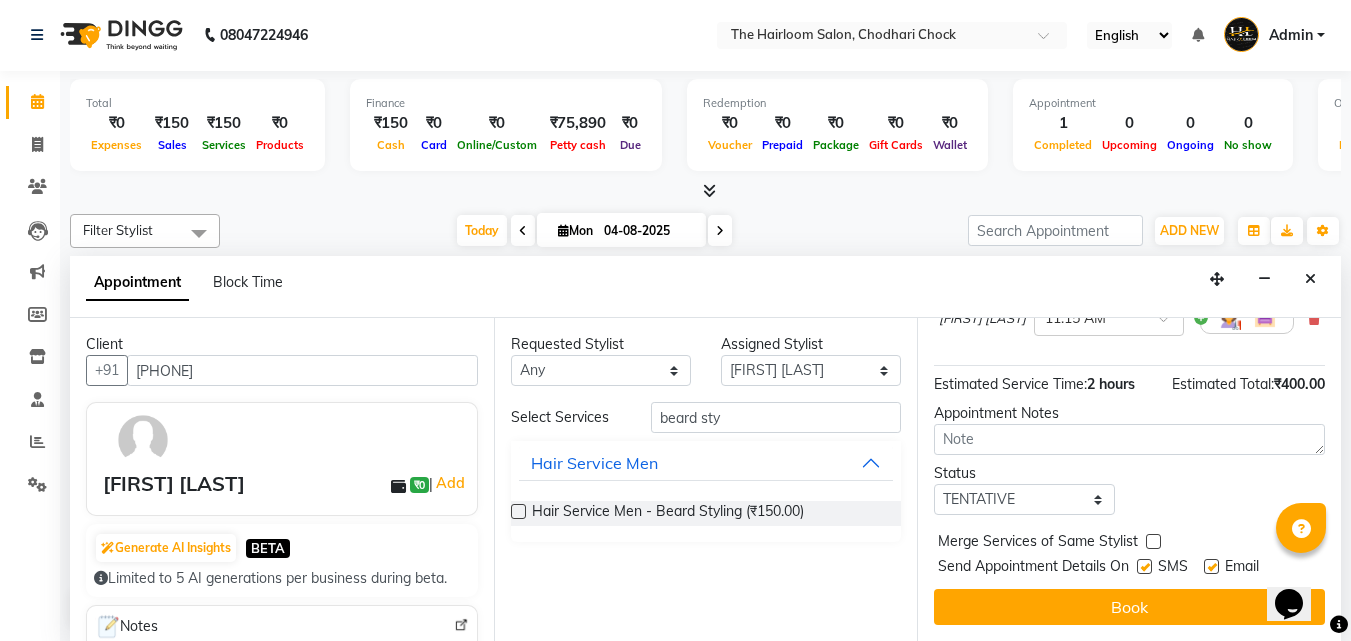 click at bounding box center (1211, 566) 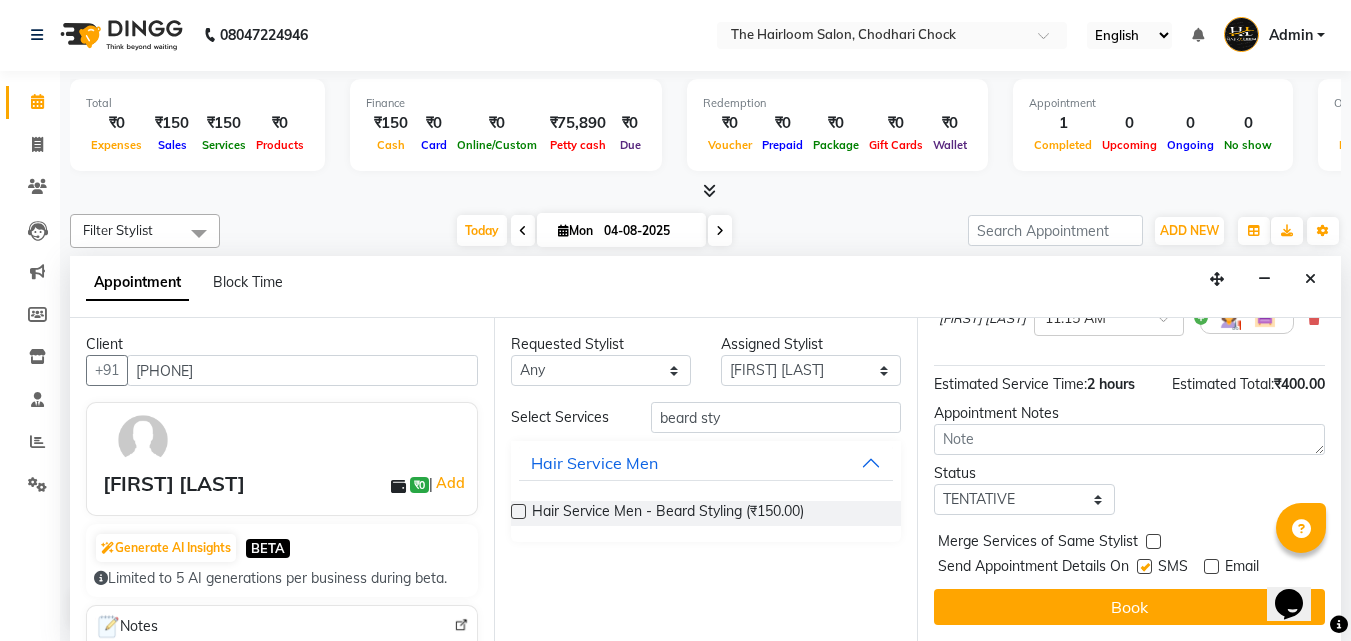 click at bounding box center (1144, 566) 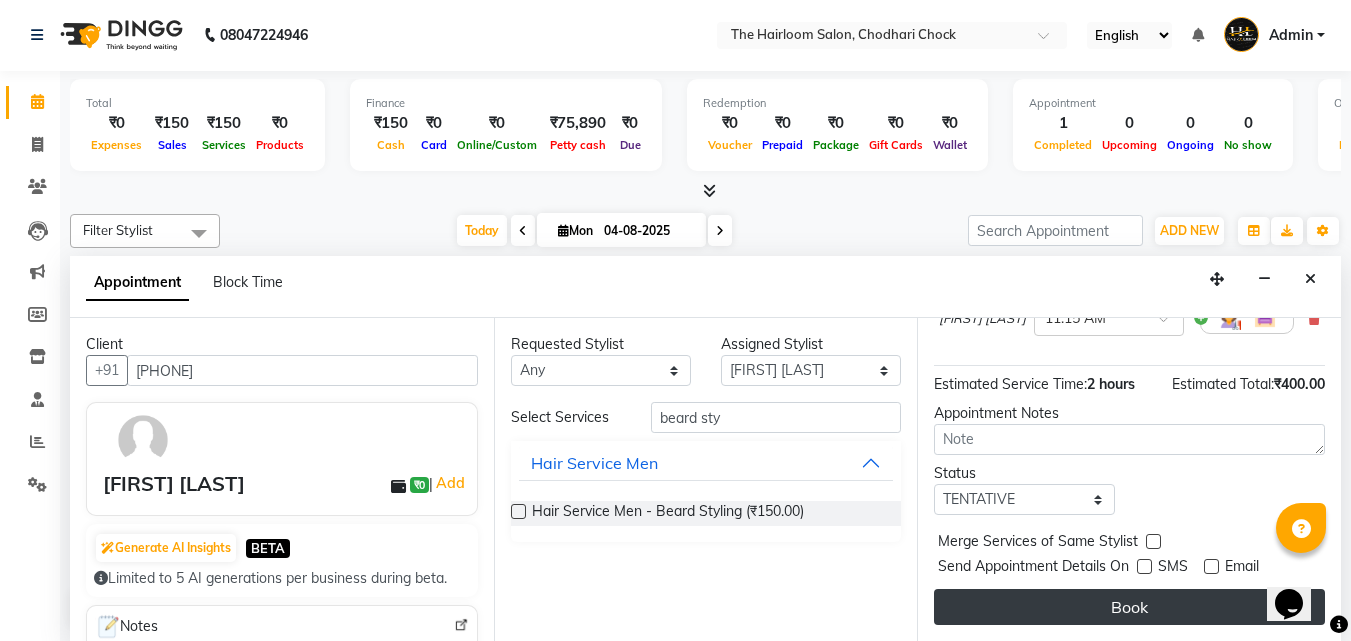 click on "Book" at bounding box center [1129, 607] 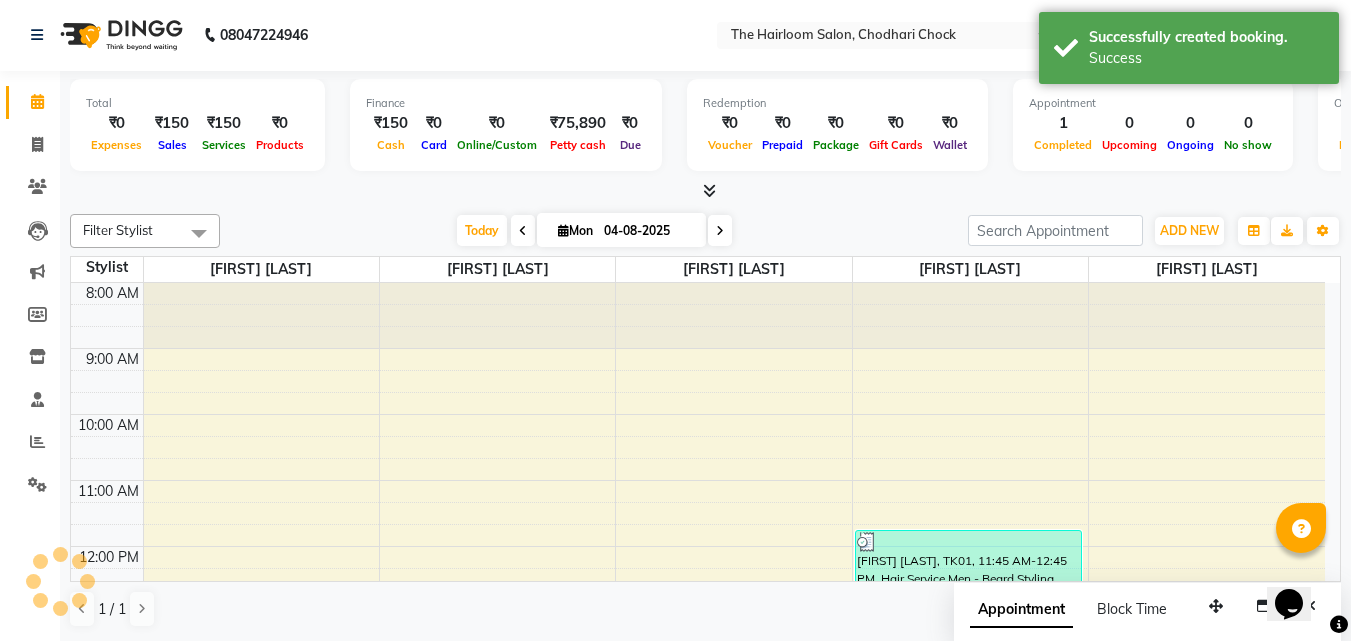 scroll, scrollTop: 0, scrollLeft: 0, axis: both 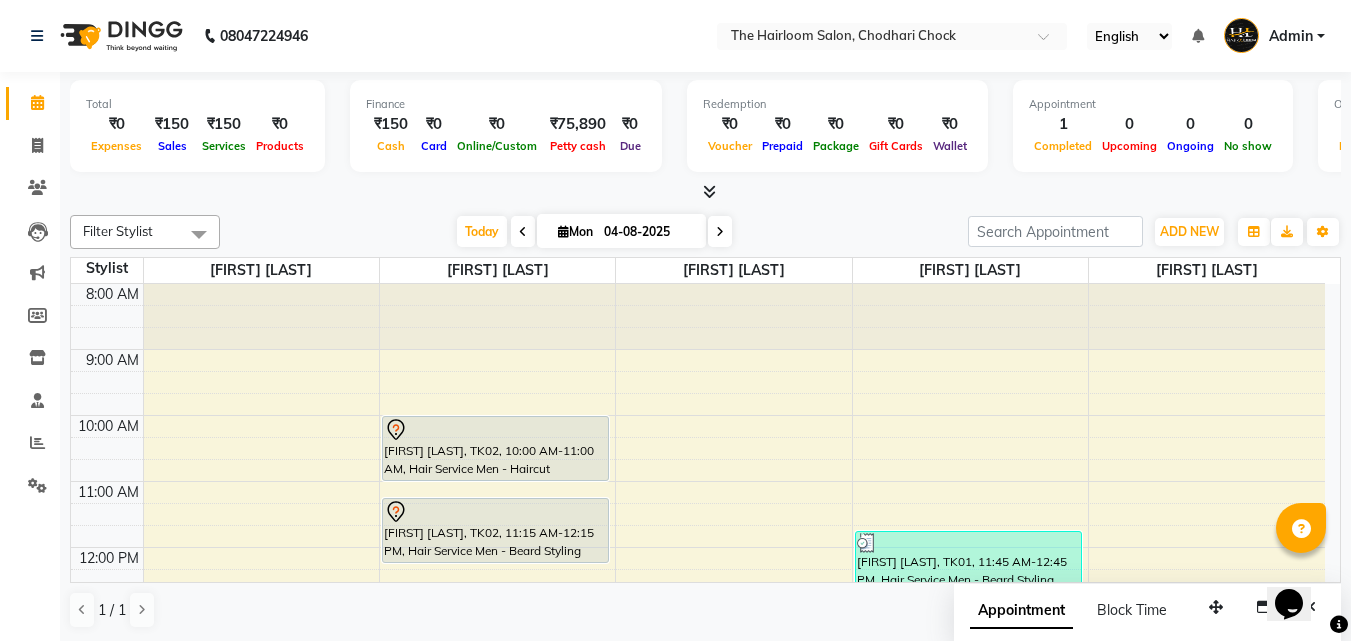 click on "8:00 AM 9:00 AM 10:00 AM 11:00 AM 12:00 PM 1:00 PM 2:00 PM 3:00 PM 4:00 PM 5:00 PM 6:00 PM 7:00 PM 8:00 PM 9:00 PM 10:00 PM 11:00 PM             [FIRST] [LAST], TK02, 10:00 AM-11:00 AM, Hair Service Men  - Haircut             [FIRST] [LAST], TK02, 11:15 AM-12:15 PM, Hair Service Men  - Beard Styling     [FIRST] [LAST], TK01, 11:45 AM-12:45 PM, Hair Service Men  - Beard Styling" at bounding box center (698, 811) 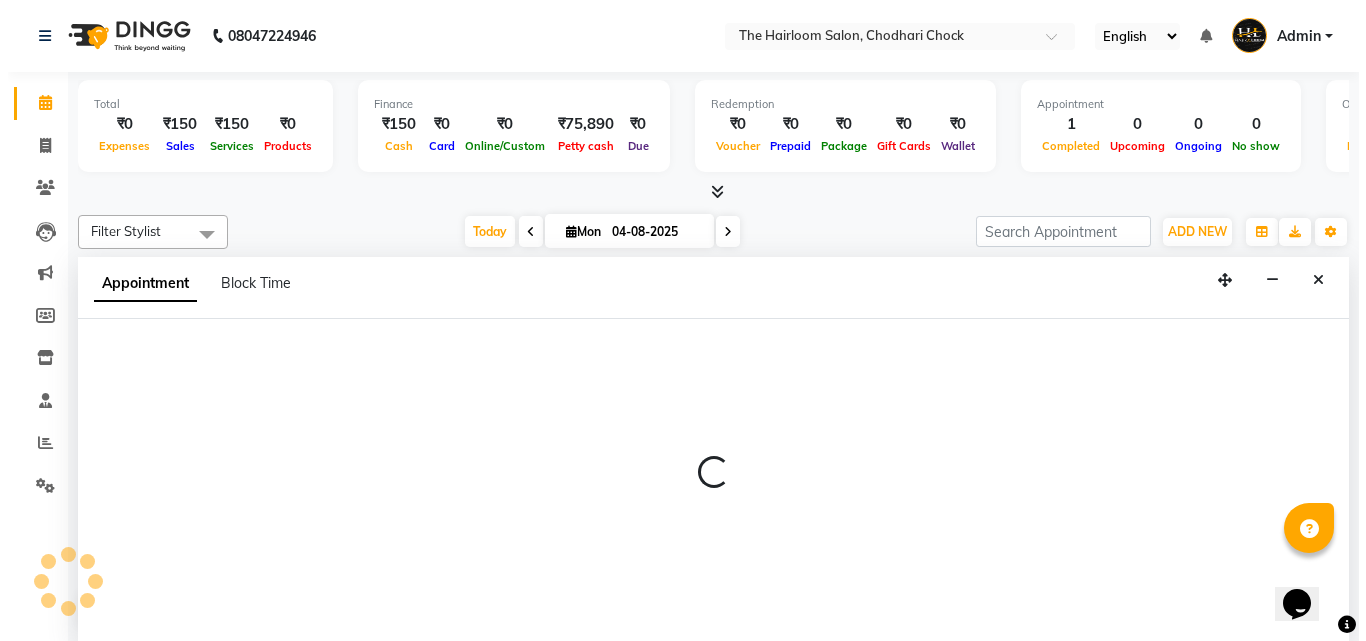 scroll, scrollTop: 1, scrollLeft: 0, axis: vertical 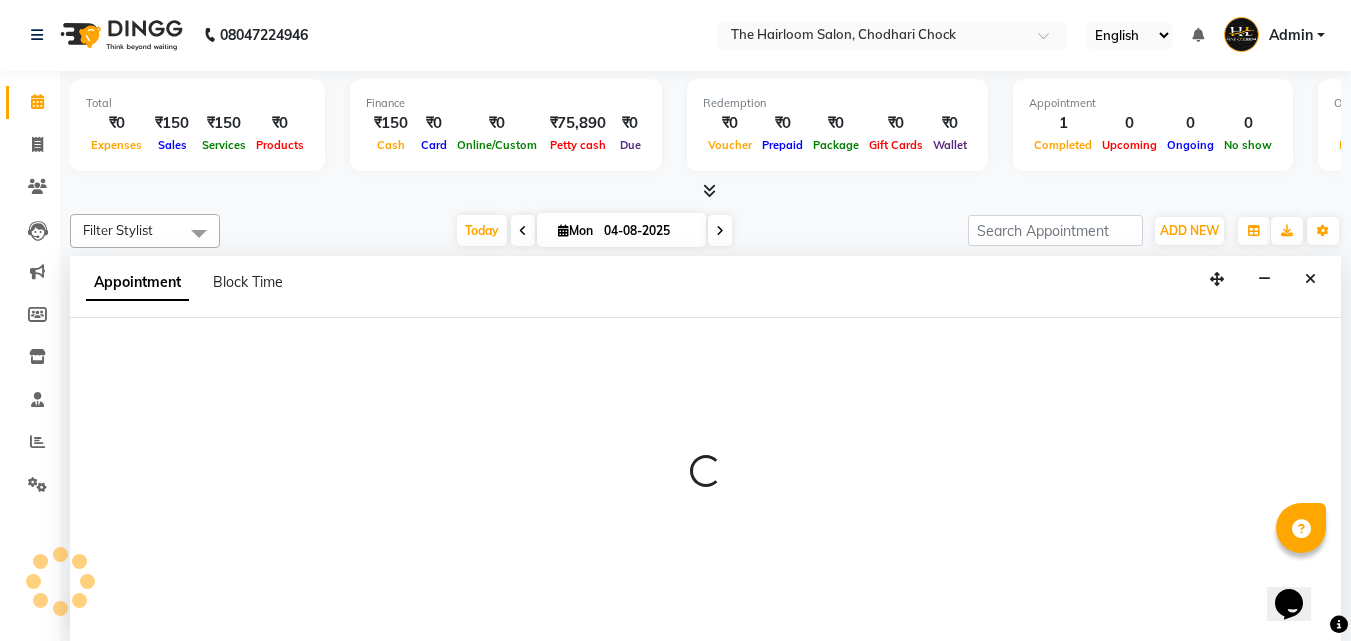 select on "[NUMBER]" 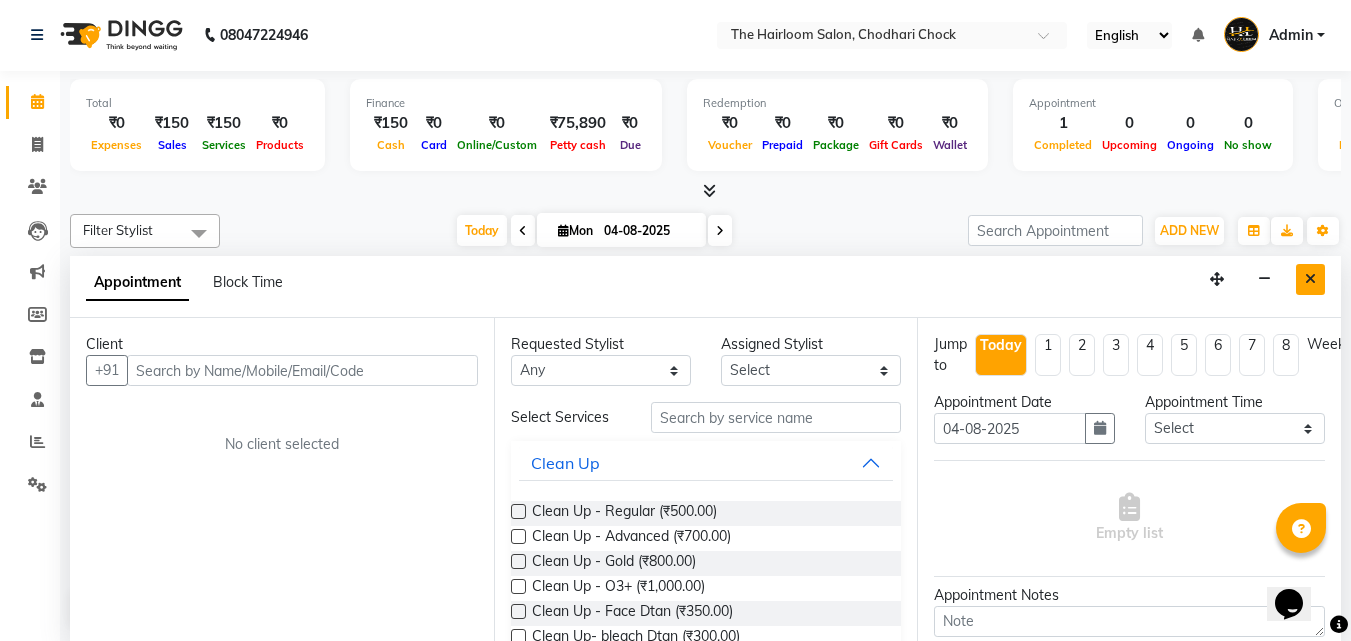 click at bounding box center (1310, 279) 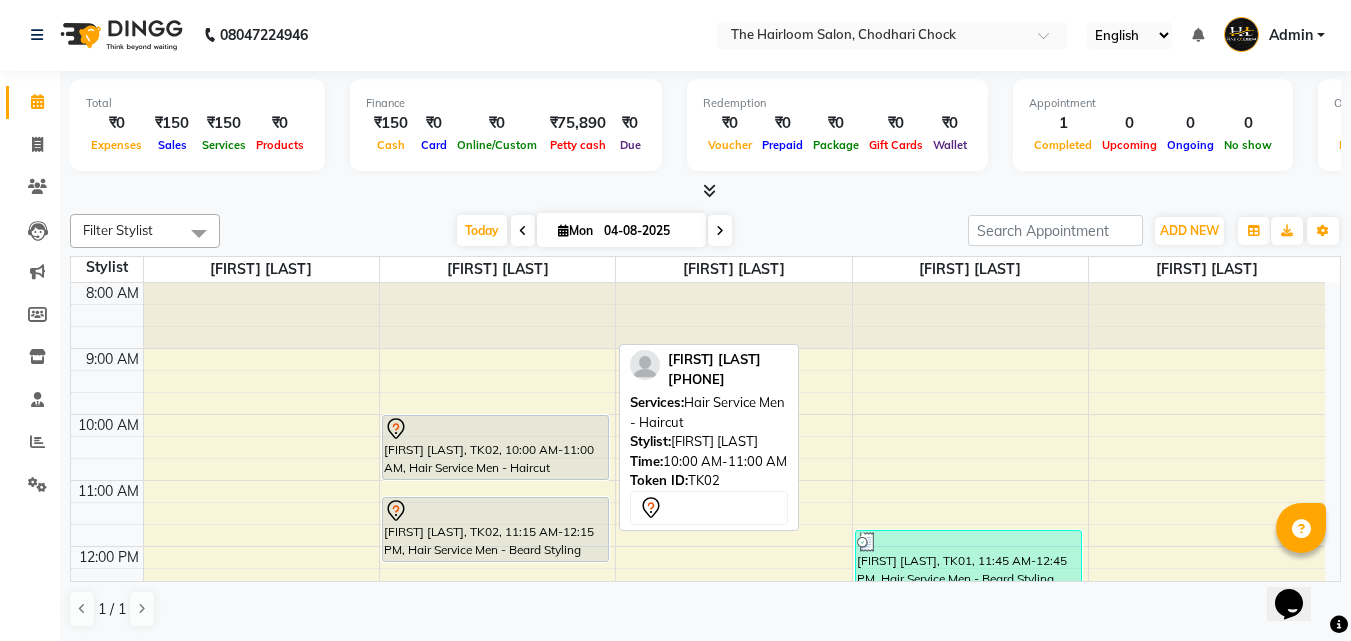 click on "[FIRST] [LAST], TK02, 10:00 AM-11:00 AM, Hair Service Men  - Haircut" at bounding box center (496, 447) 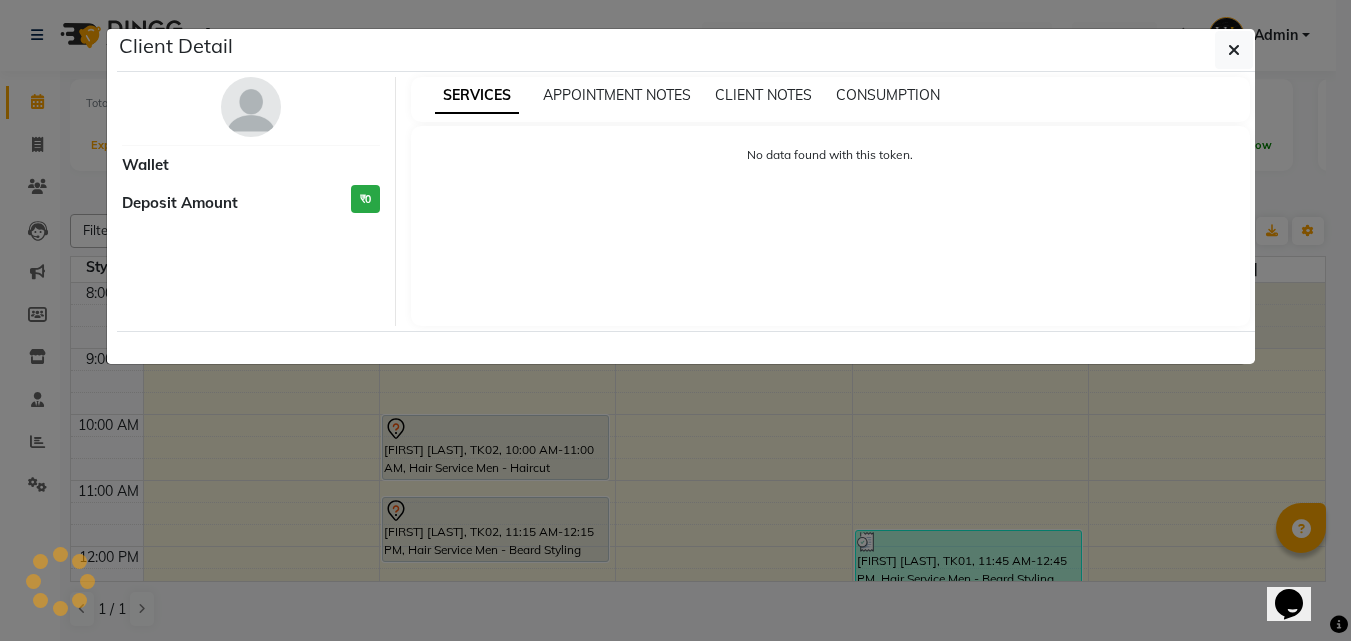 select on "7" 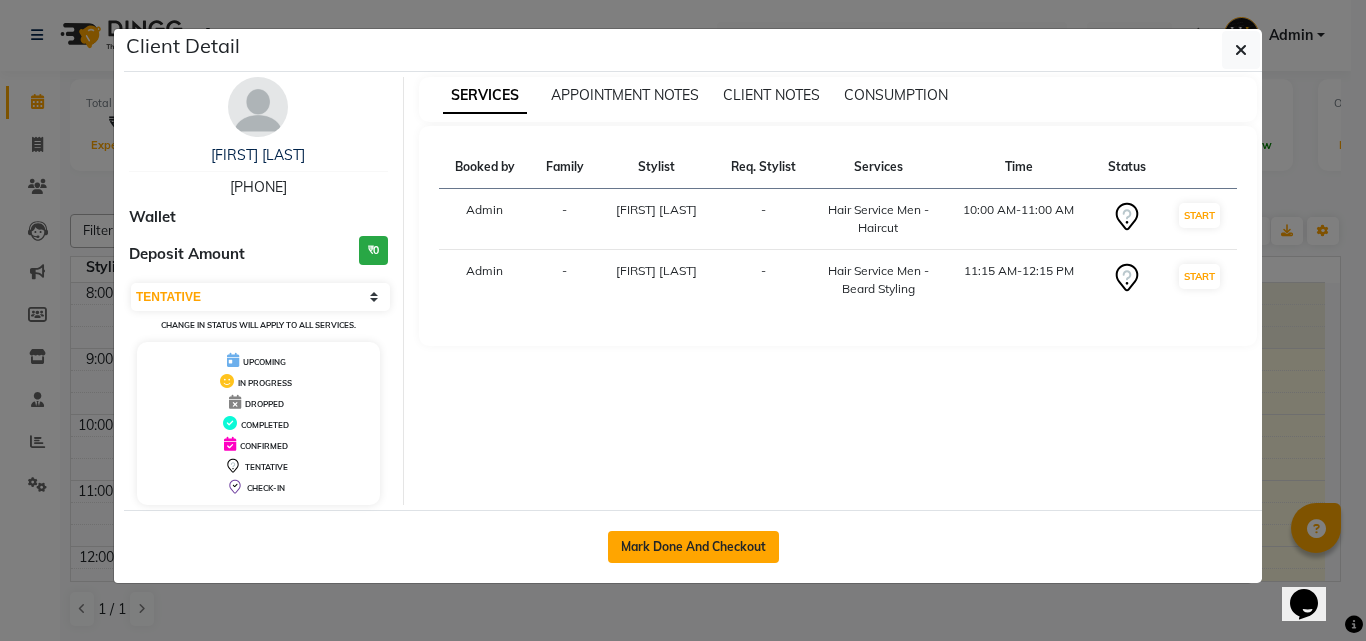 click on "Mark Done And Checkout" 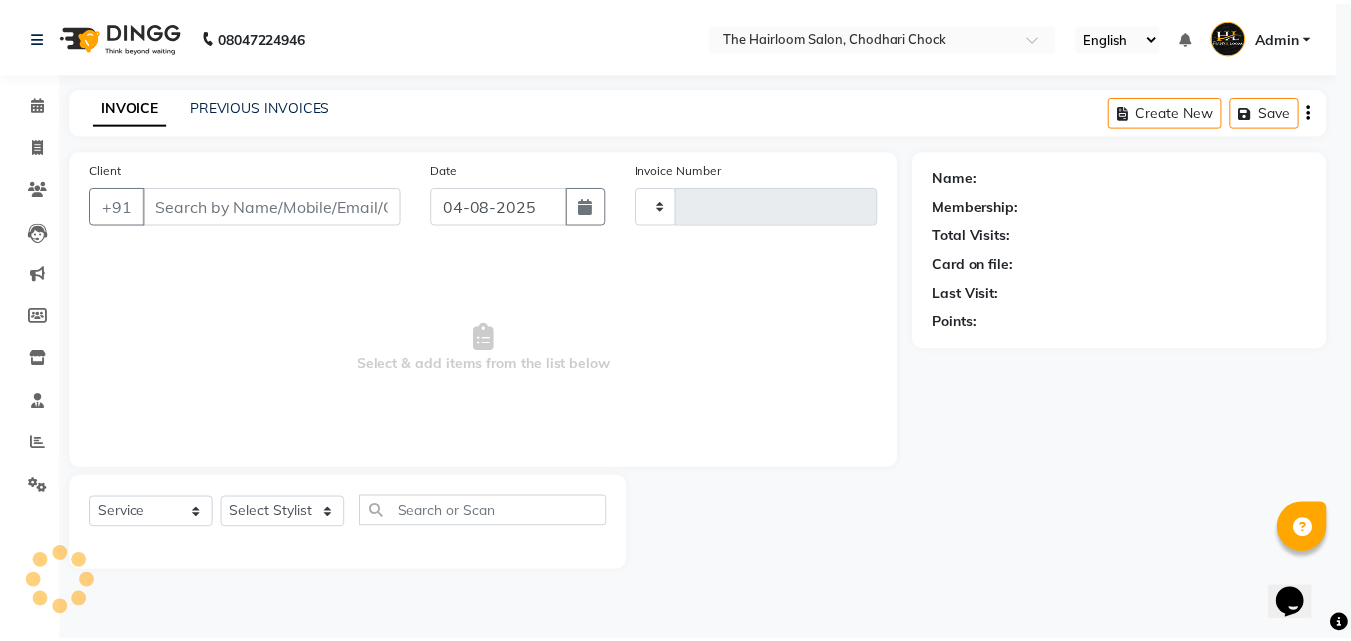 scroll, scrollTop: 0, scrollLeft: 0, axis: both 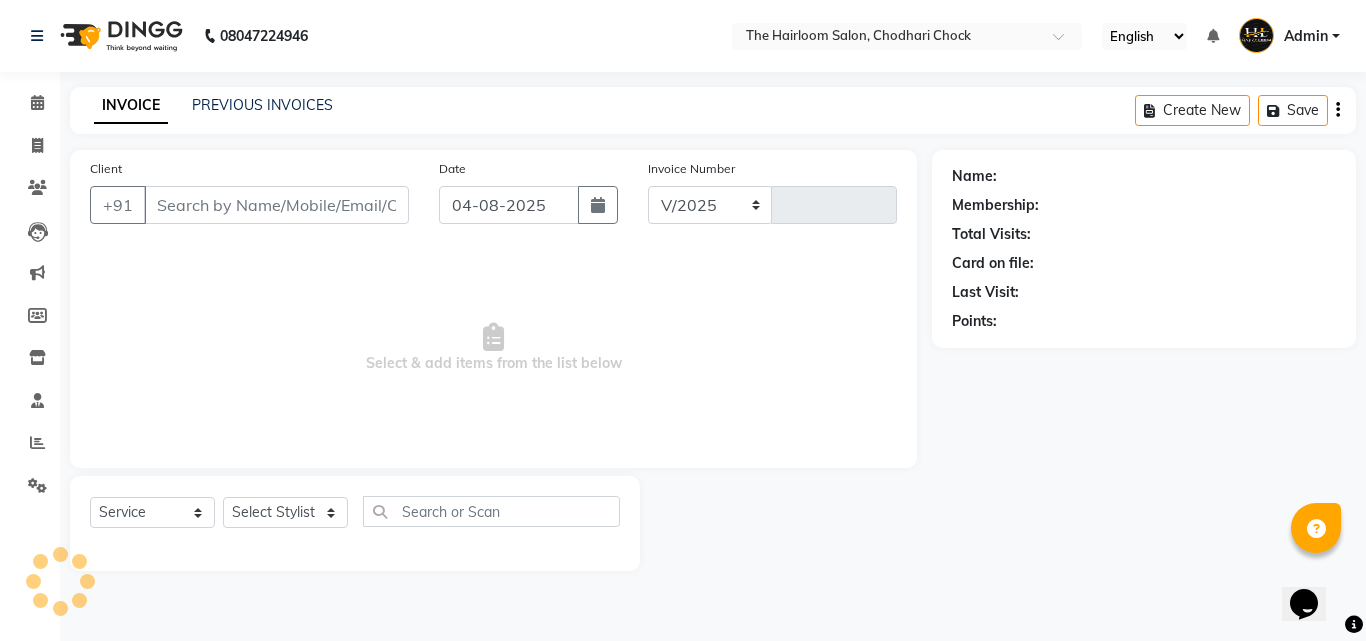 select on "5926" 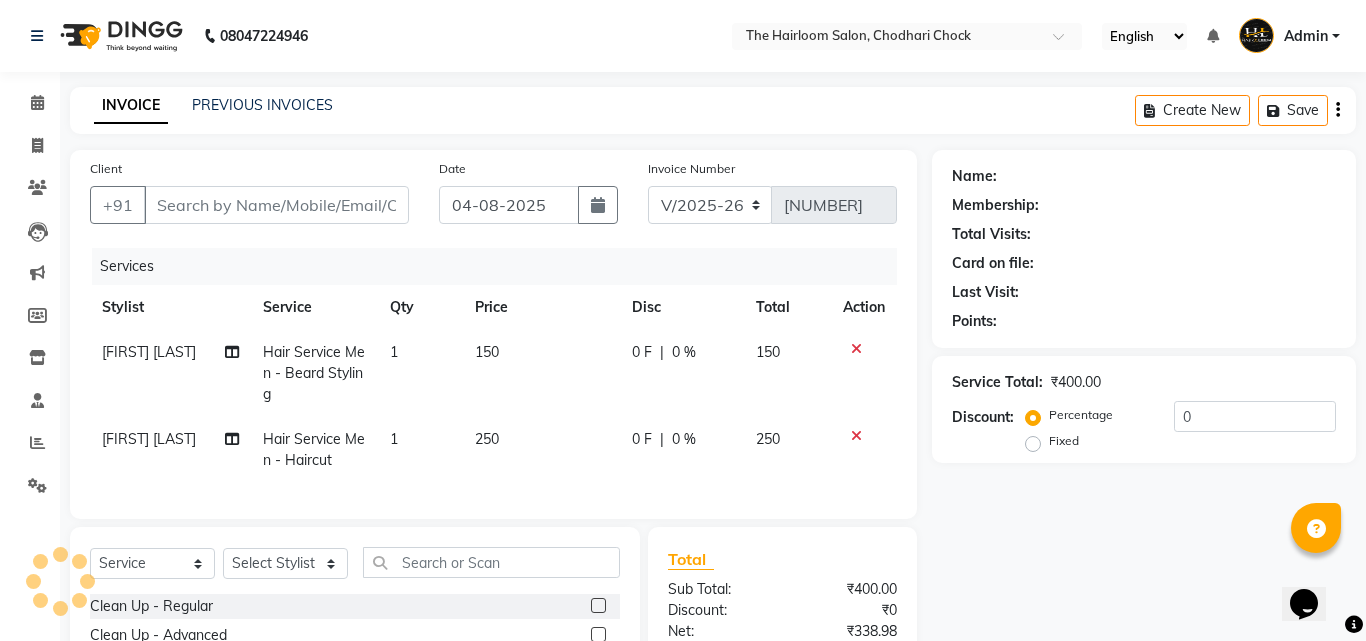 type on "[PHONE]" 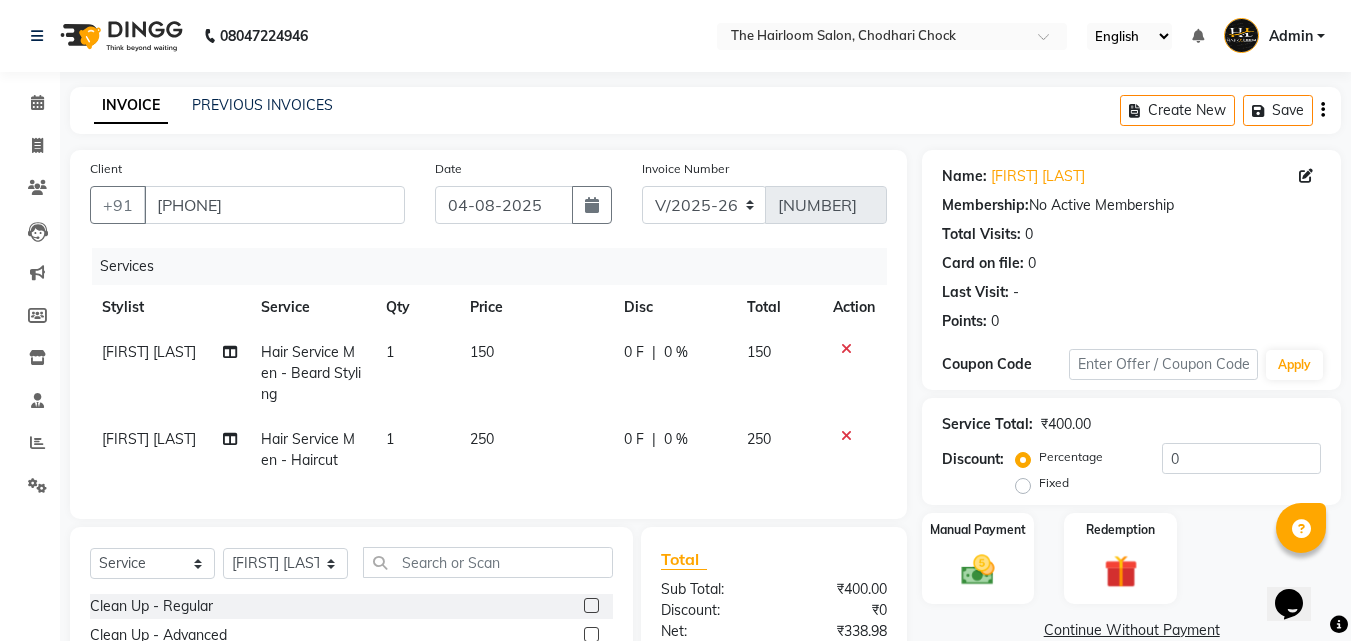 click on "150" 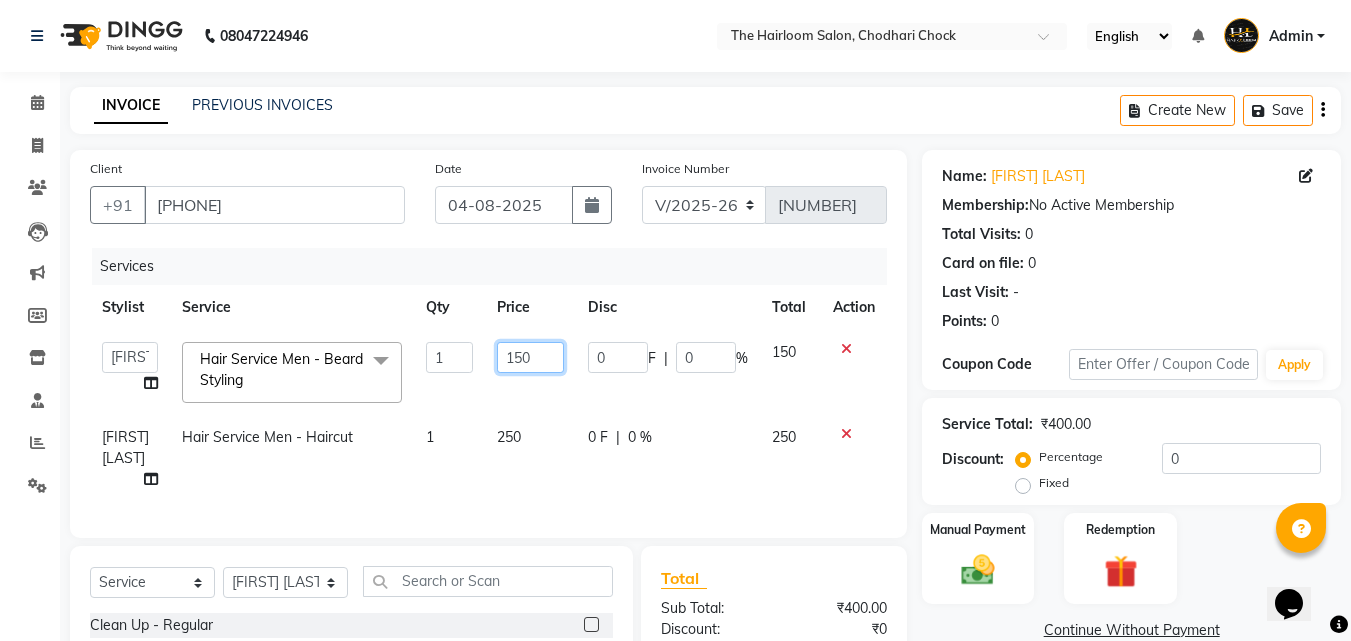 click on "150" 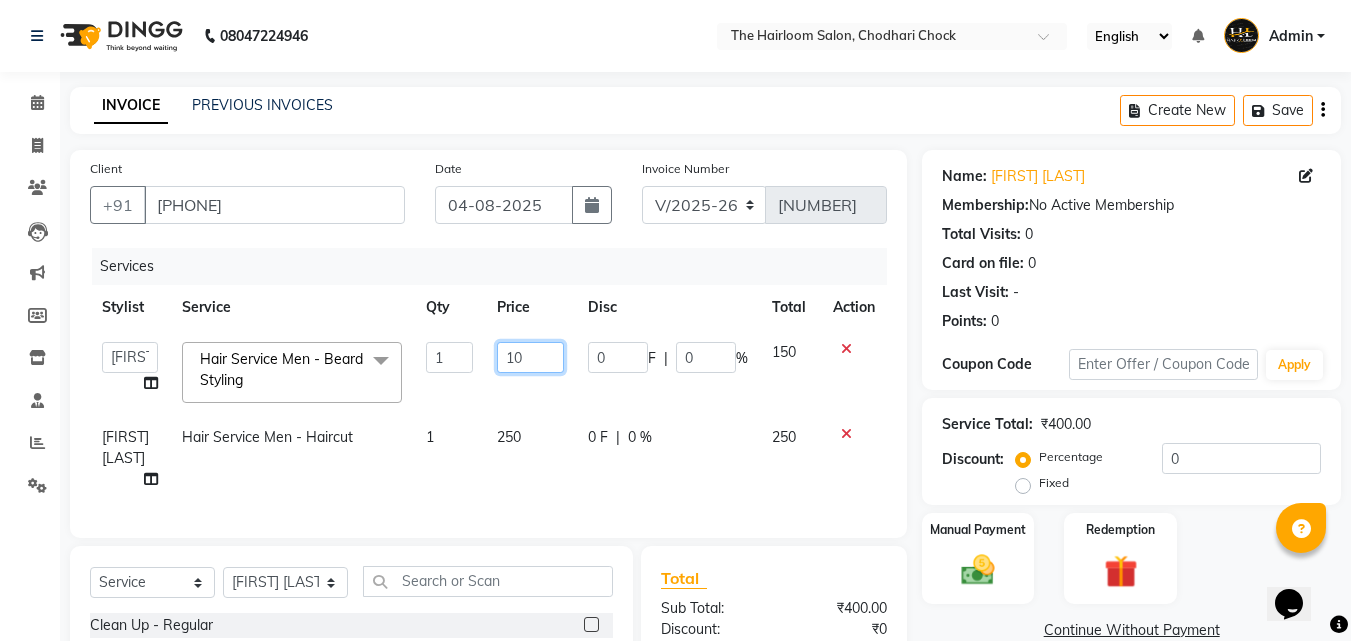 type on "100" 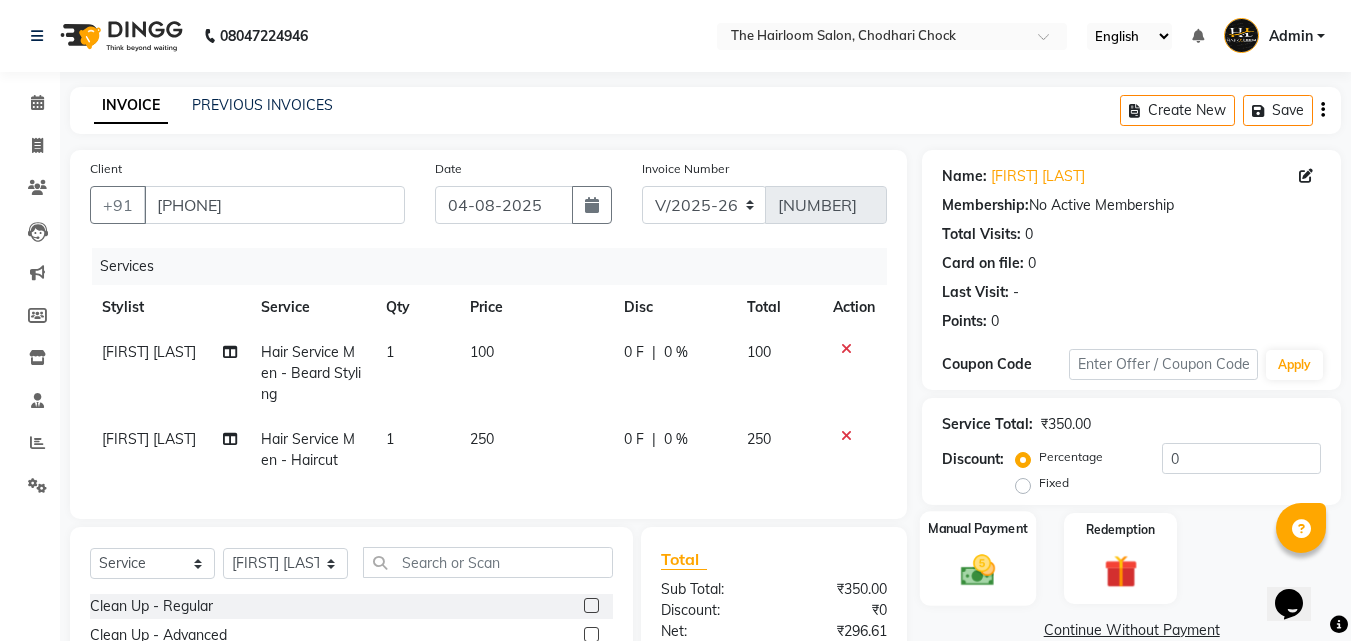 click on "Manual Payment" 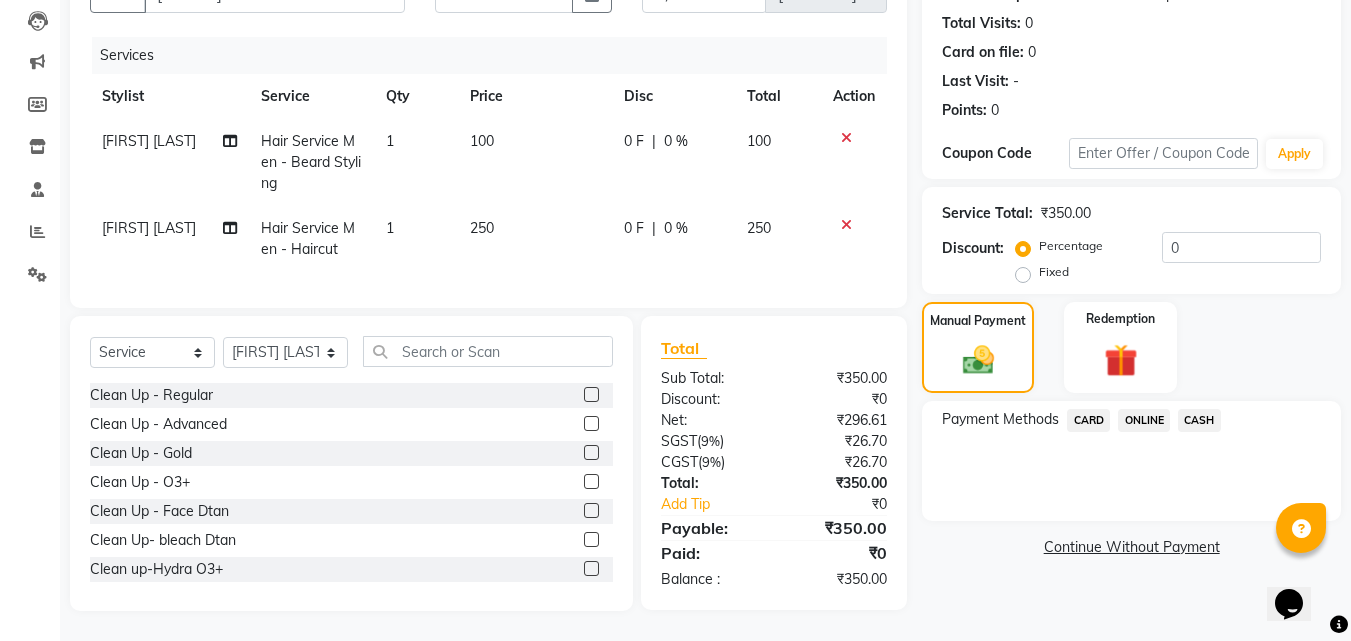 scroll, scrollTop: 226, scrollLeft: 0, axis: vertical 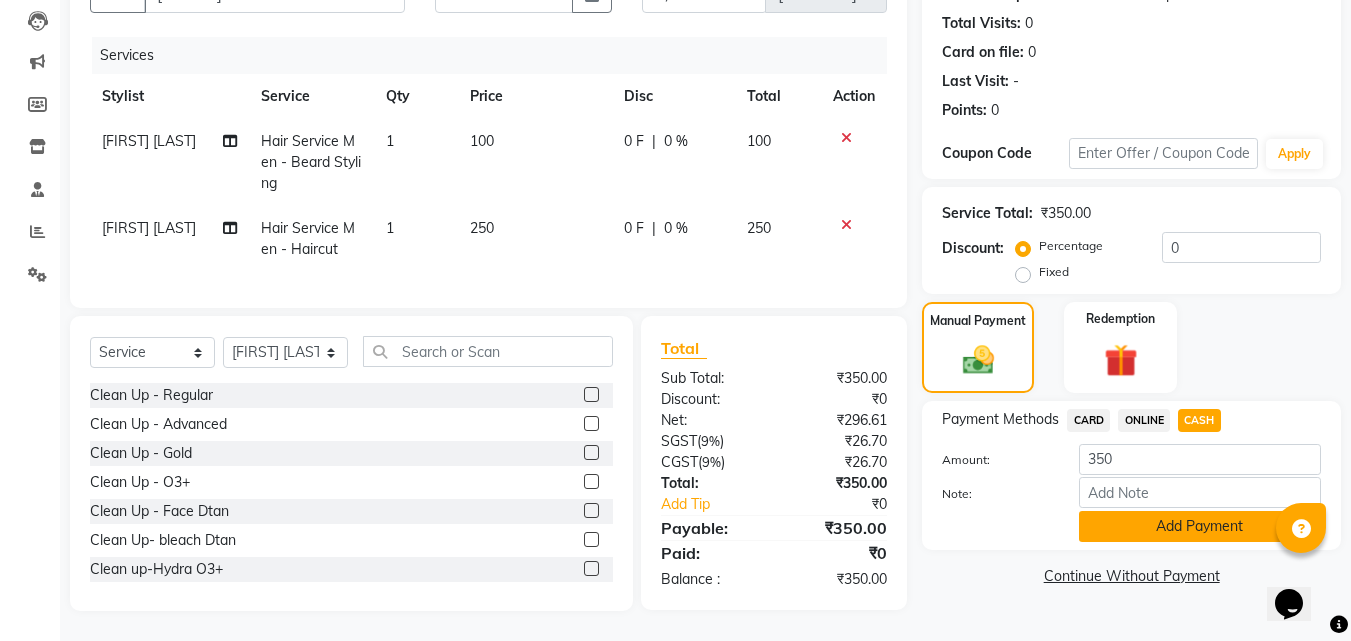click on "Add Payment" 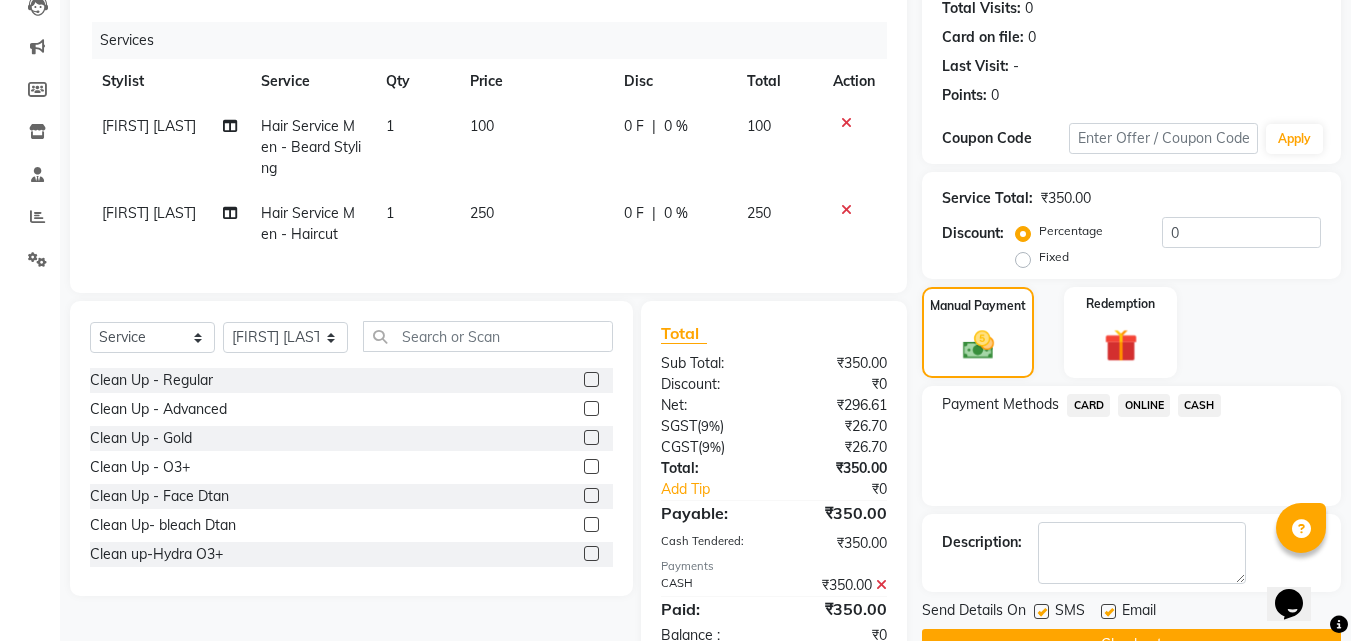 scroll, scrollTop: 296, scrollLeft: 0, axis: vertical 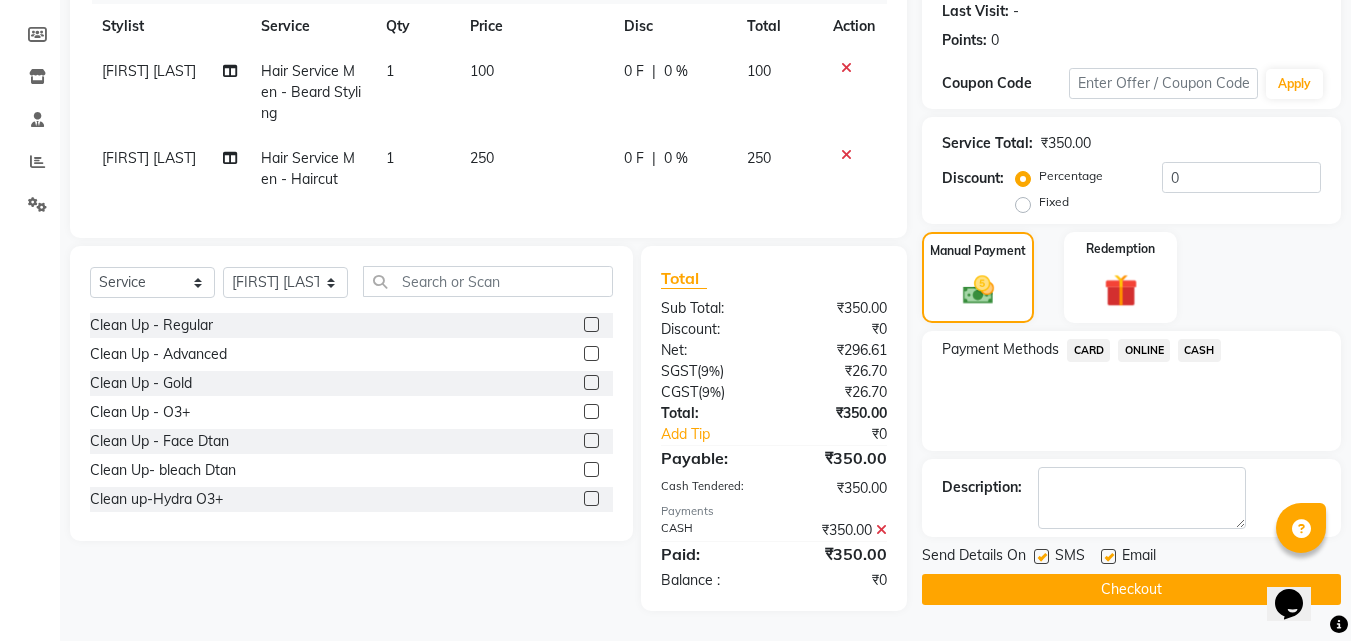 click 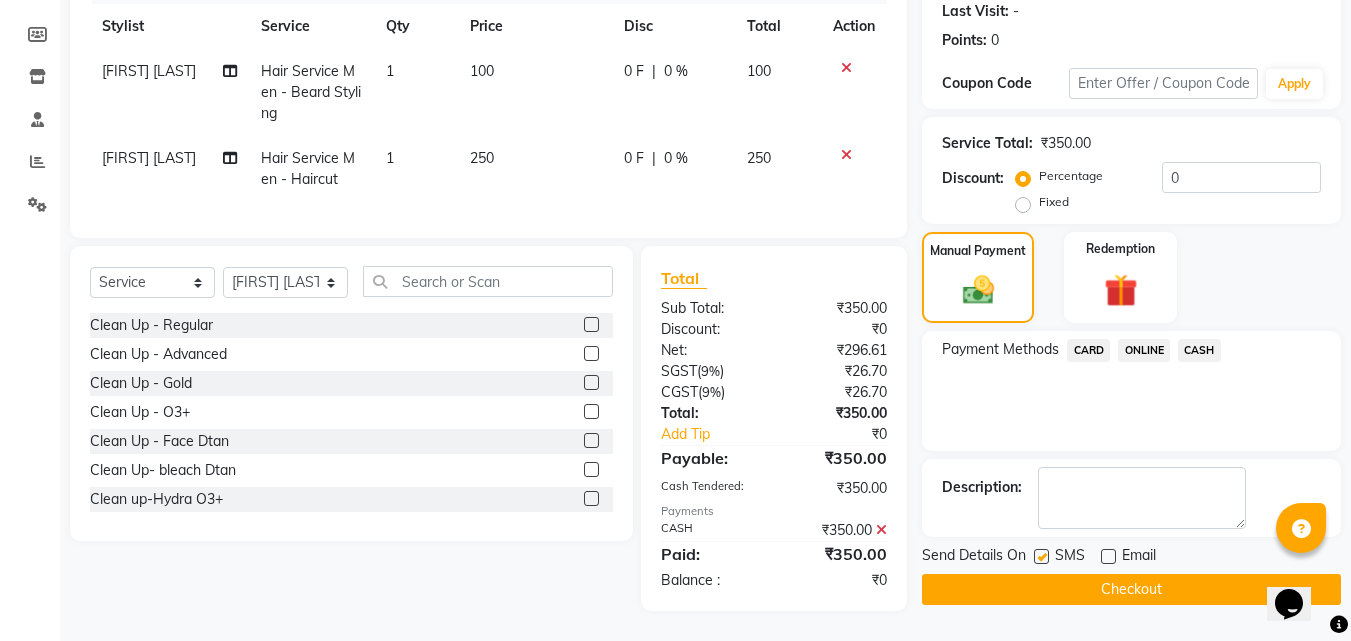 click 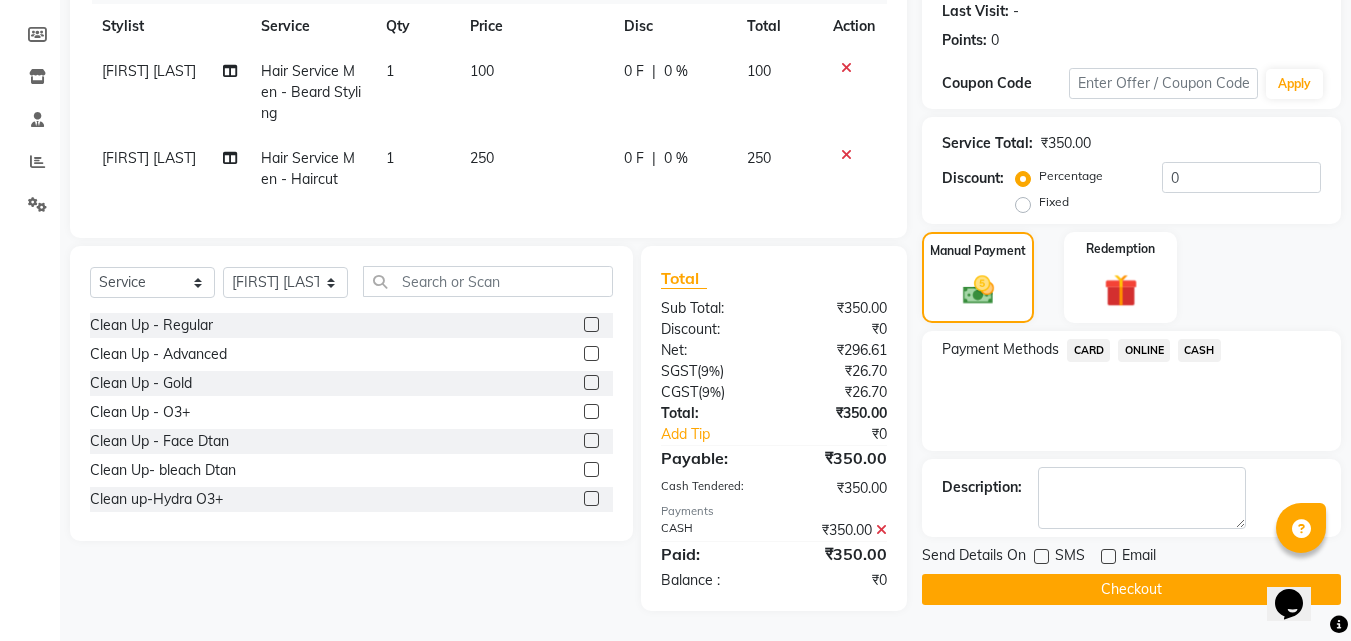 click on "Checkout" 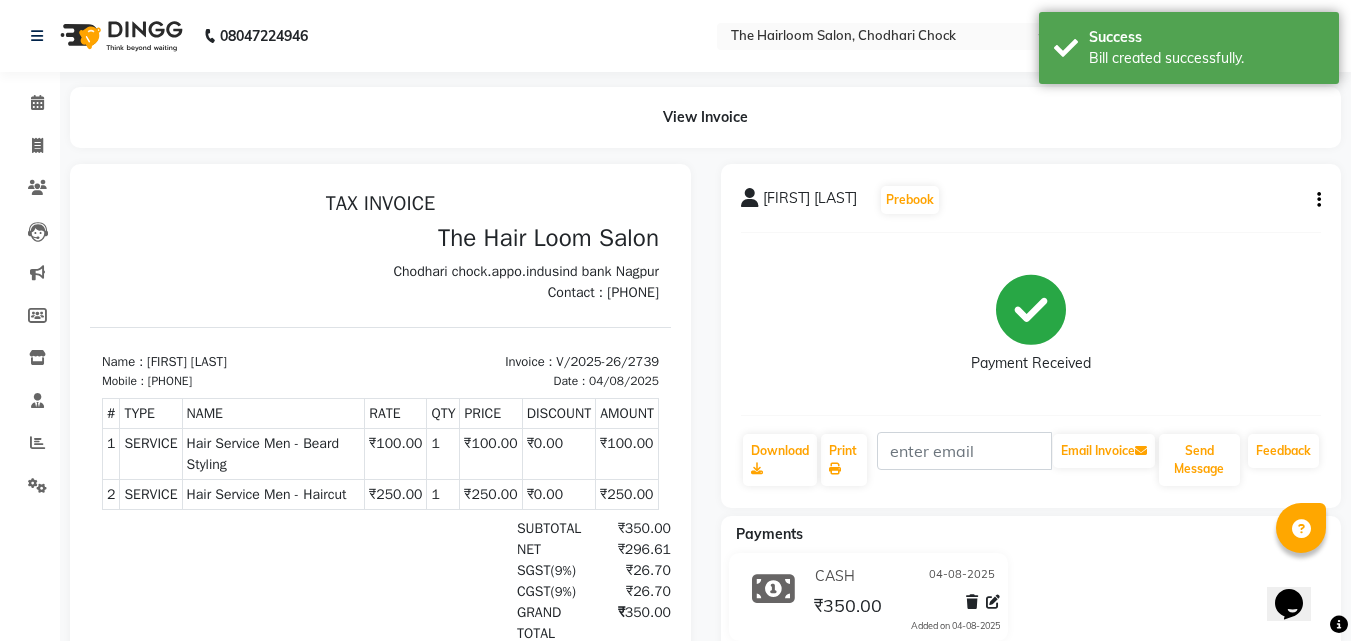 scroll, scrollTop: 0, scrollLeft: 0, axis: both 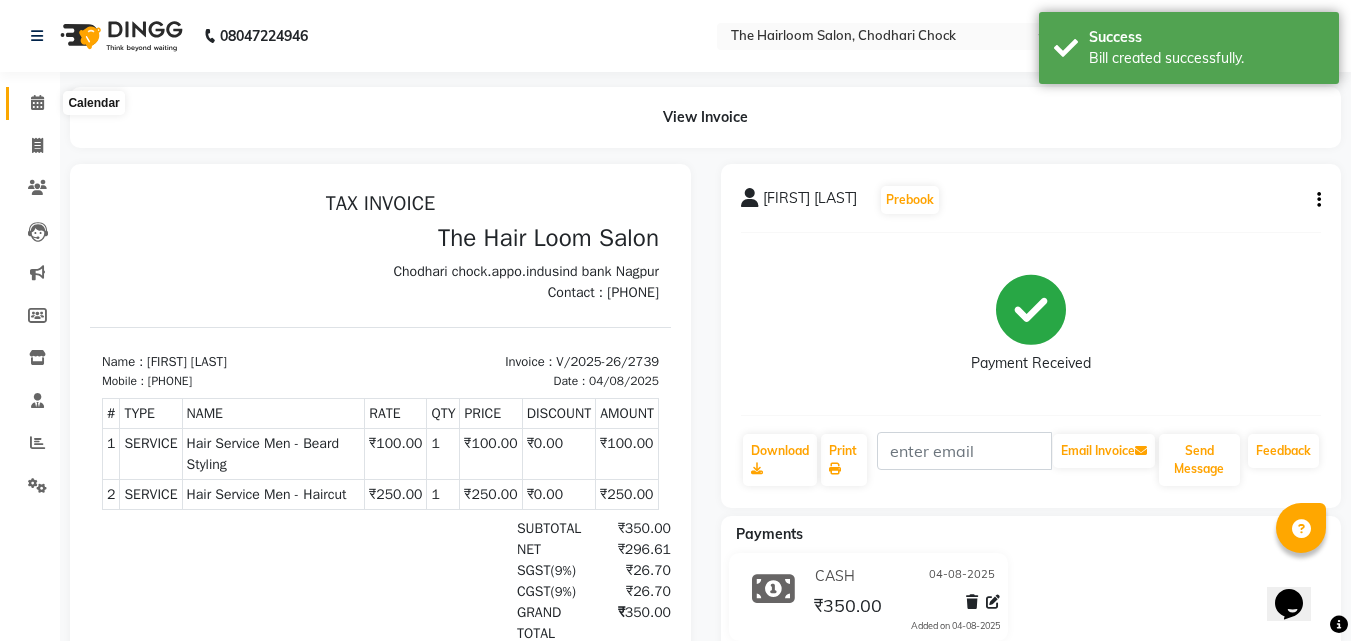 click 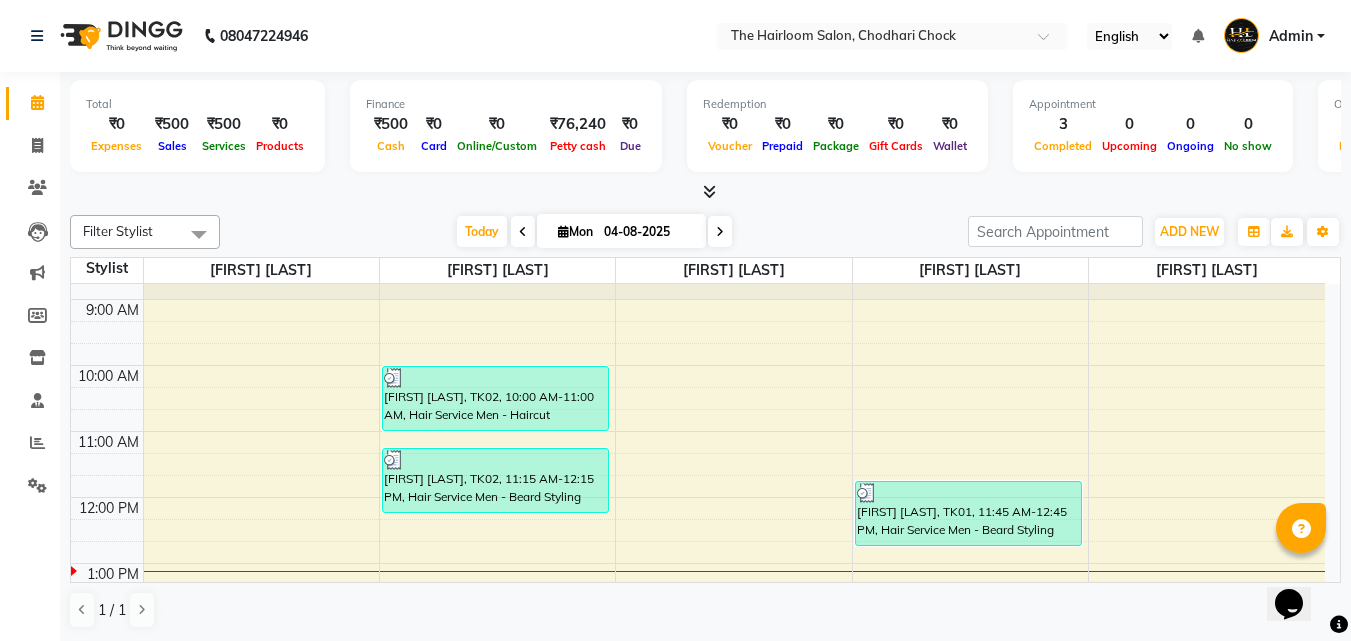 scroll, scrollTop: 0, scrollLeft: 0, axis: both 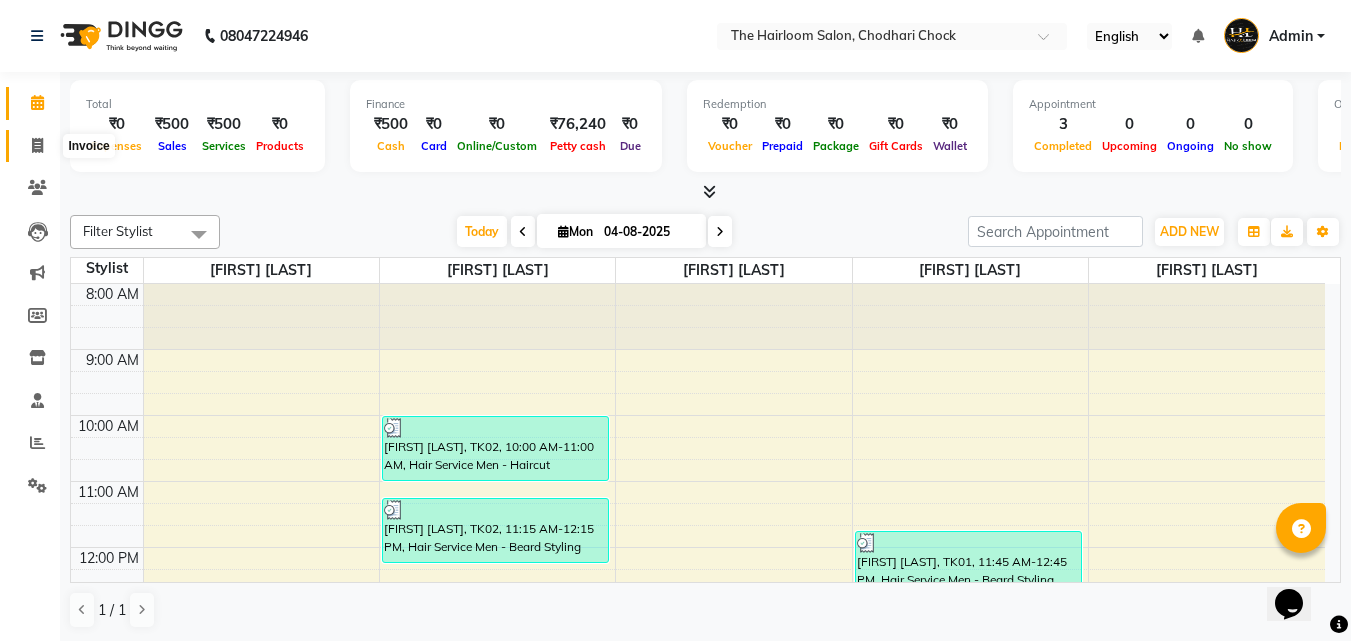 click 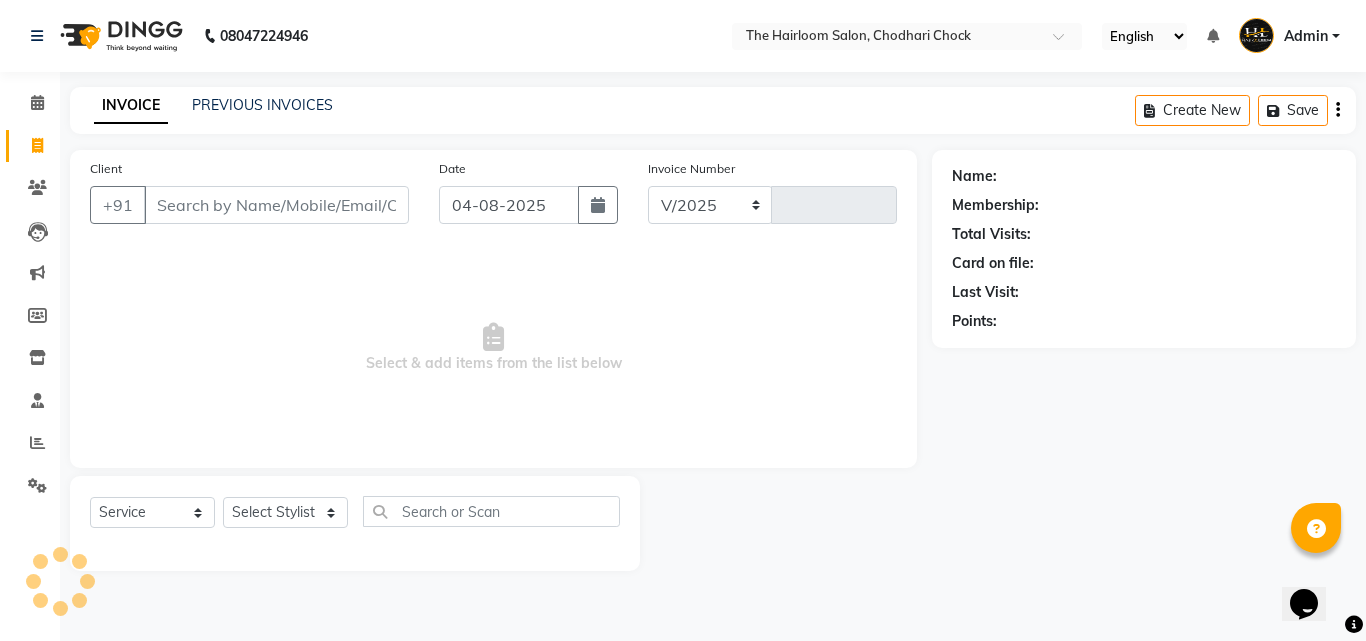 select on "5926" 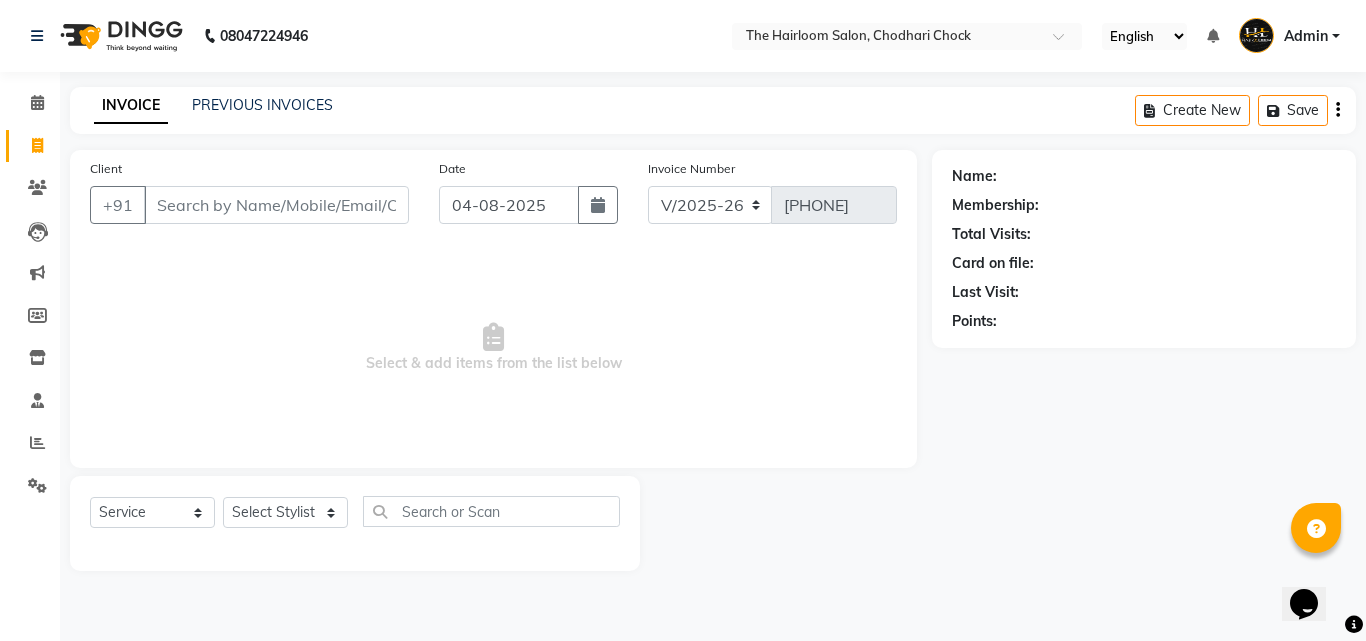 click on "Client" at bounding box center (276, 205) 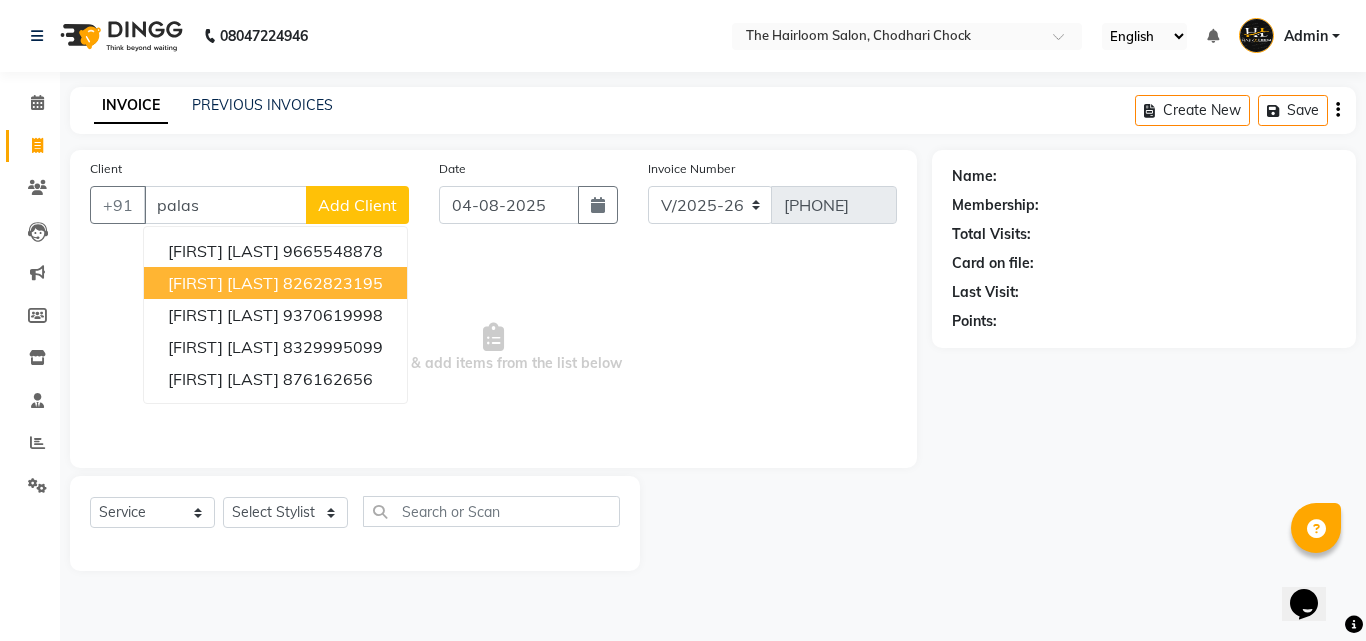 click on "[FIRST] [LAST]" at bounding box center (223, 283) 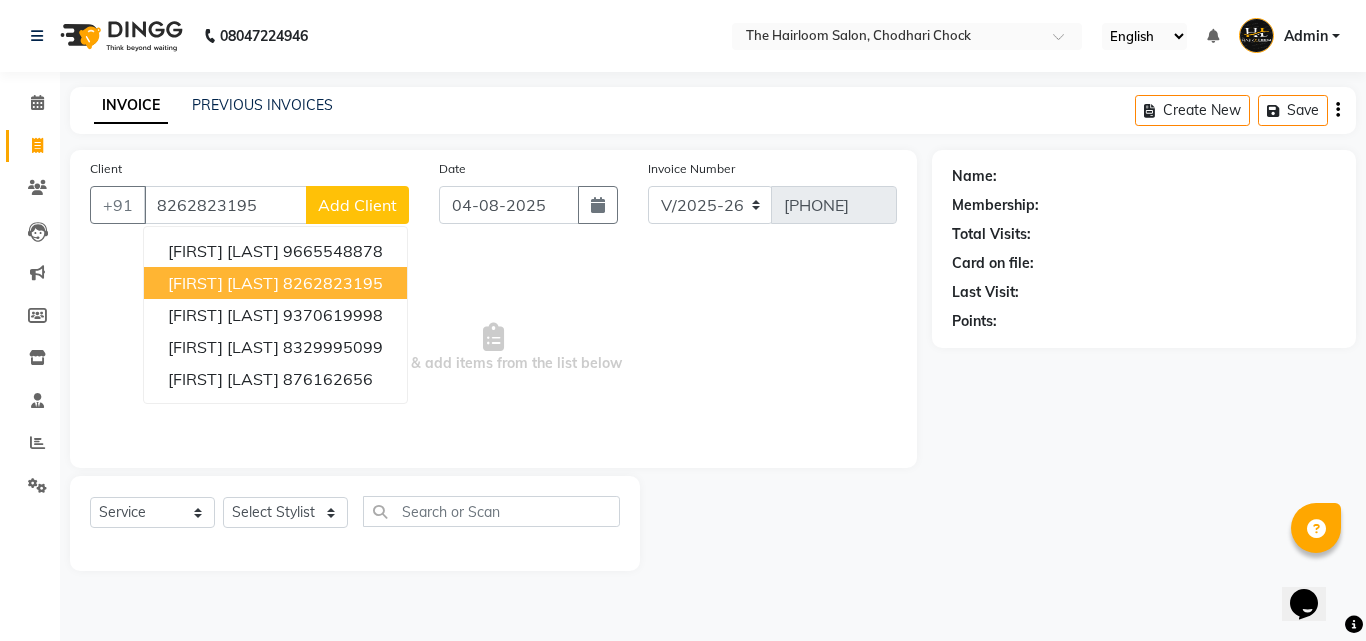 type on "8262823195" 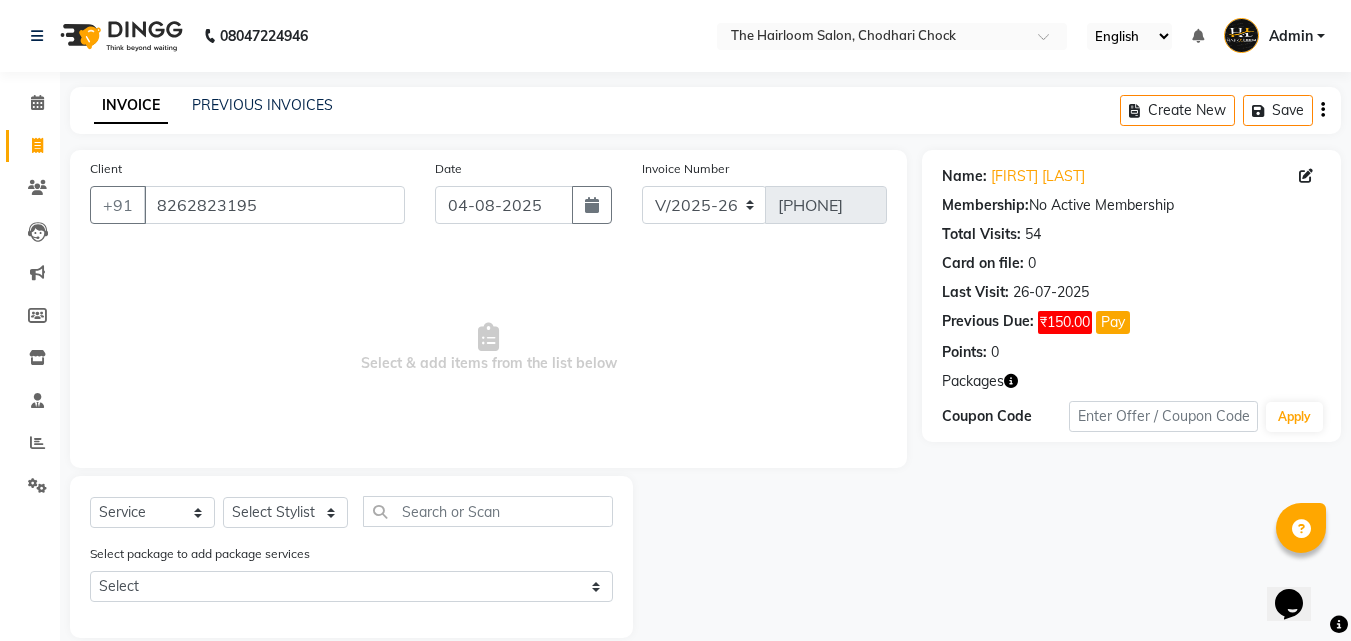 scroll, scrollTop: 27, scrollLeft: 0, axis: vertical 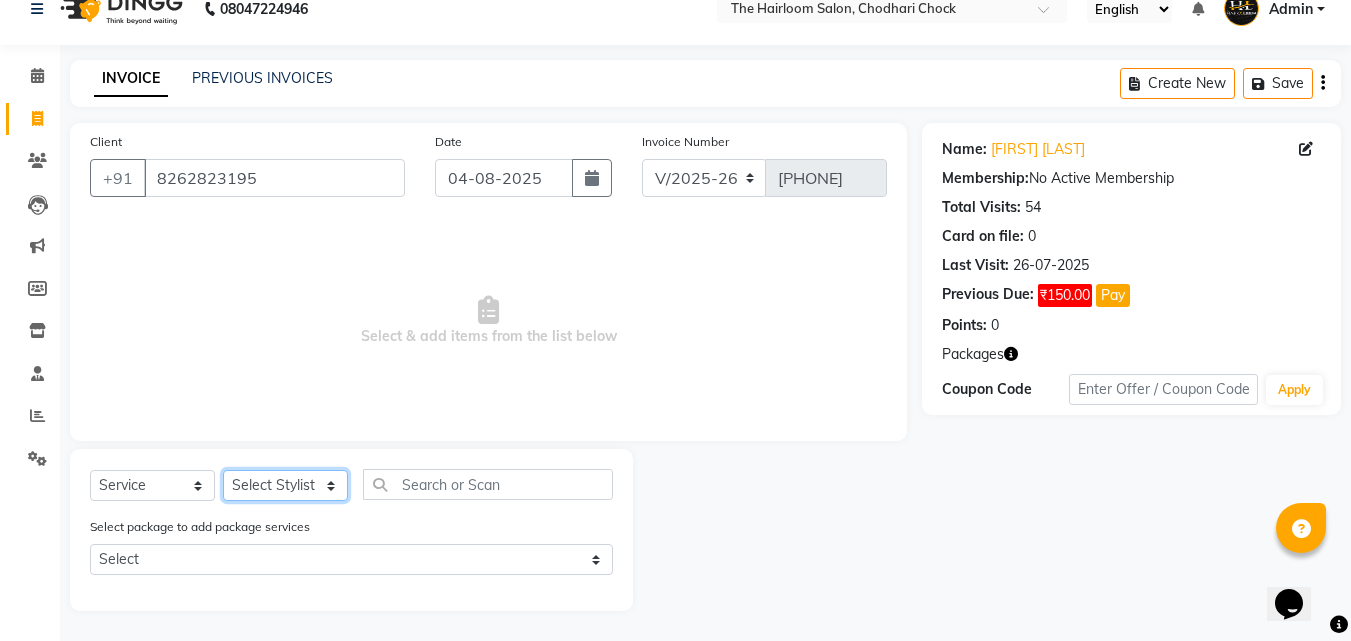 click on "Select Stylist [FIRST] [LAST] [FIRST] [LAST] [FIRST] [LAST] [FIRST] [LAST] [FIRST] [LAST]" 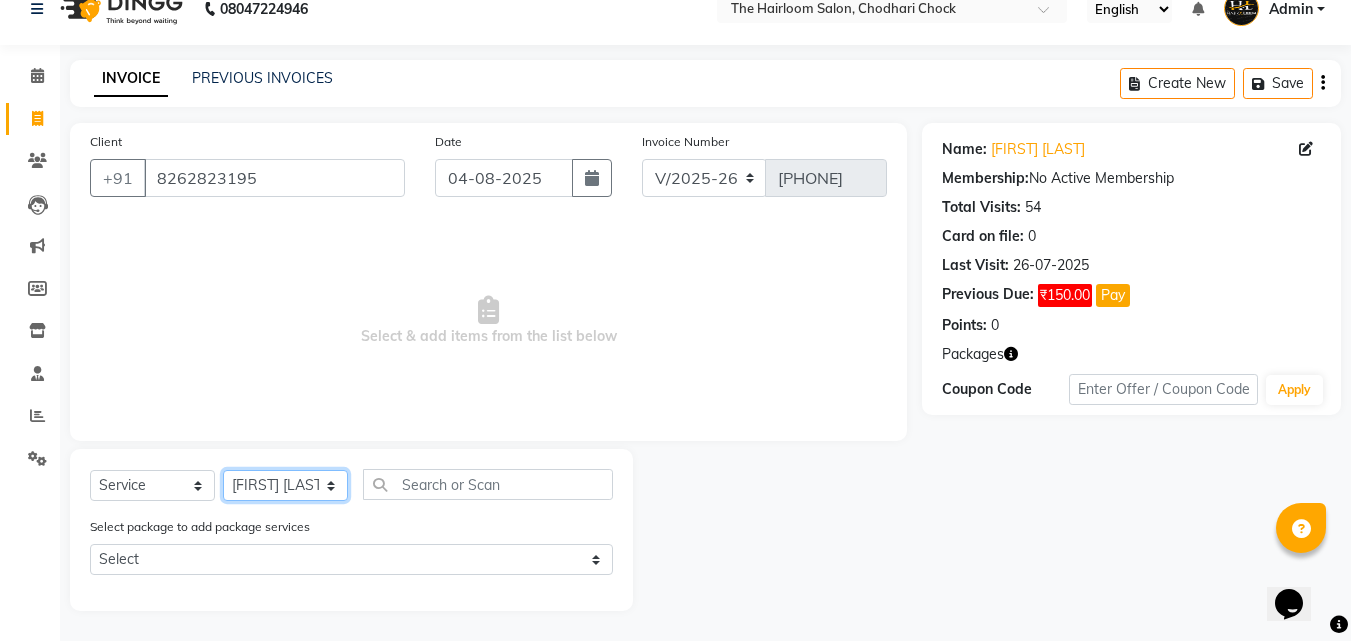 click on "Select Stylist [FIRST] [LAST] [FIRST] [LAST] [FIRST] [LAST] [FIRST] [LAST] [FIRST] [LAST]" 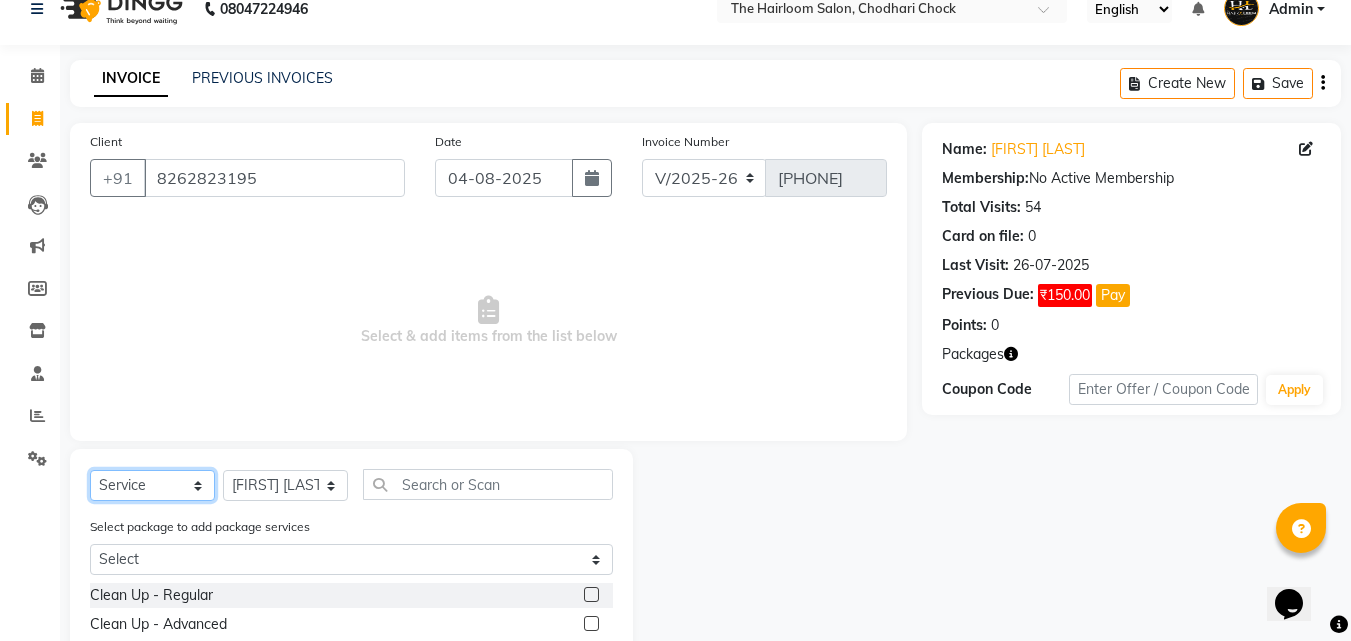 click on "Select  Service  Product  Membership  Package Voucher Prepaid Gift Card" 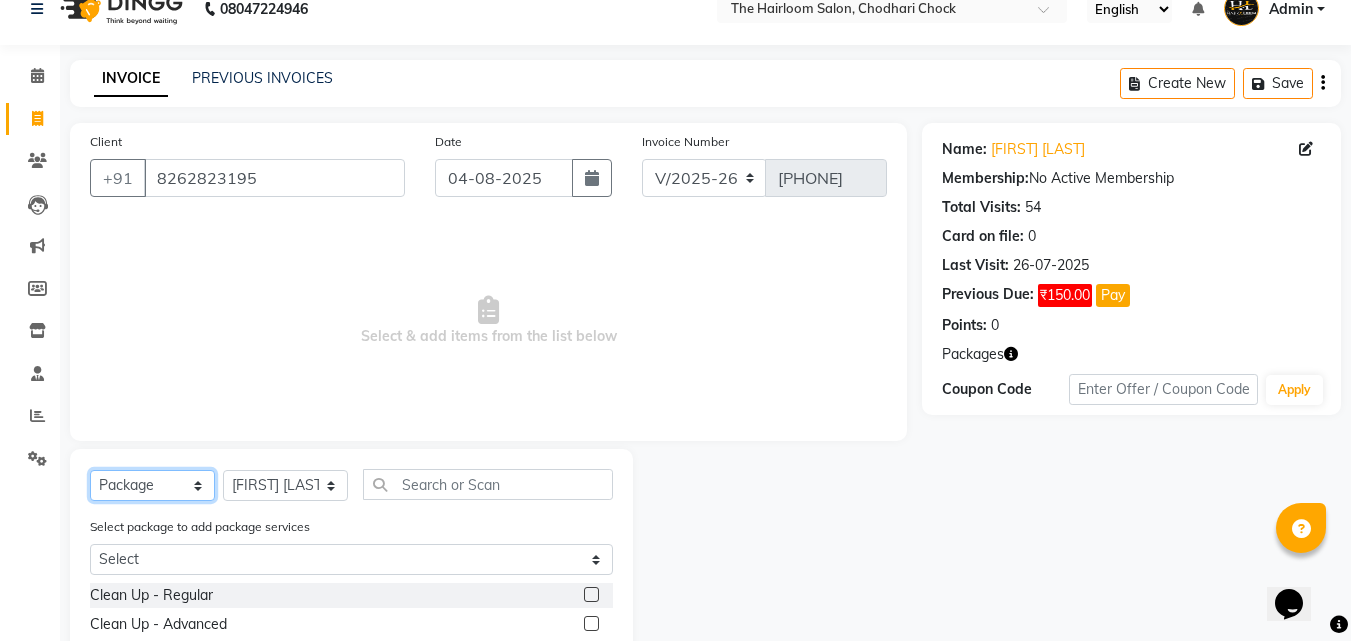 click on "Select  Service  Product  Membership  Package Voucher Prepaid Gift Card" 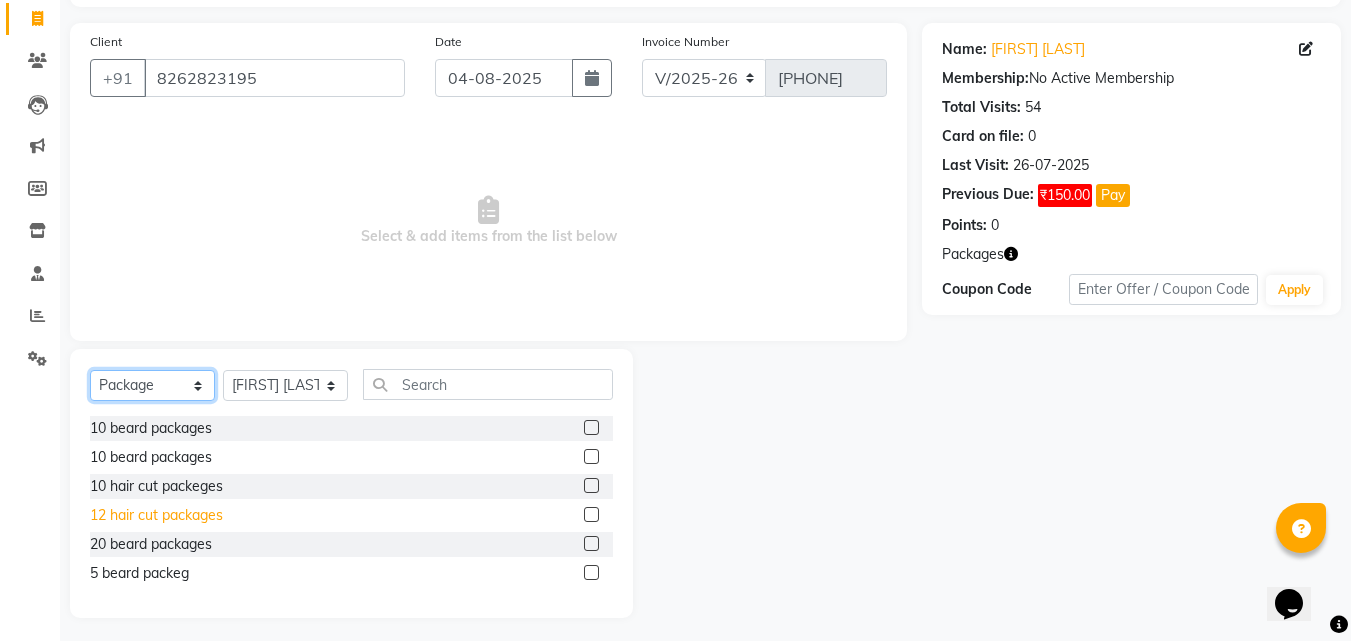 scroll, scrollTop: 134, scrollLeft: 0, axis: vertical 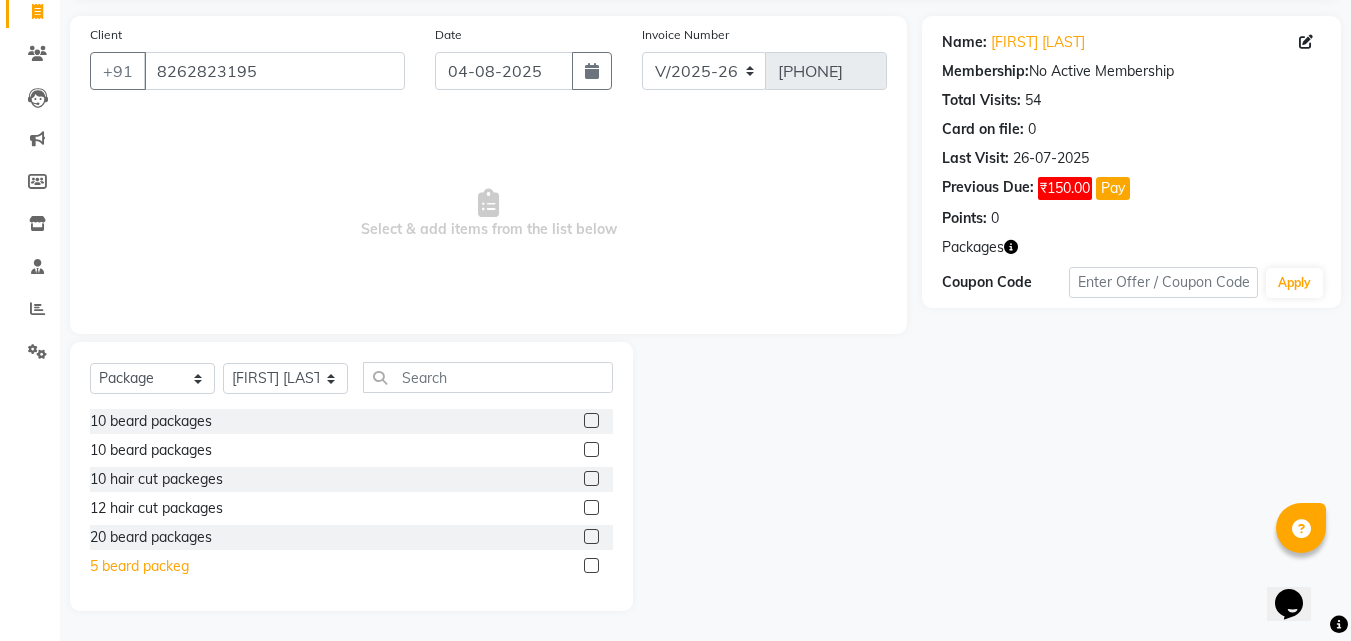 click on "5 beard packeg" 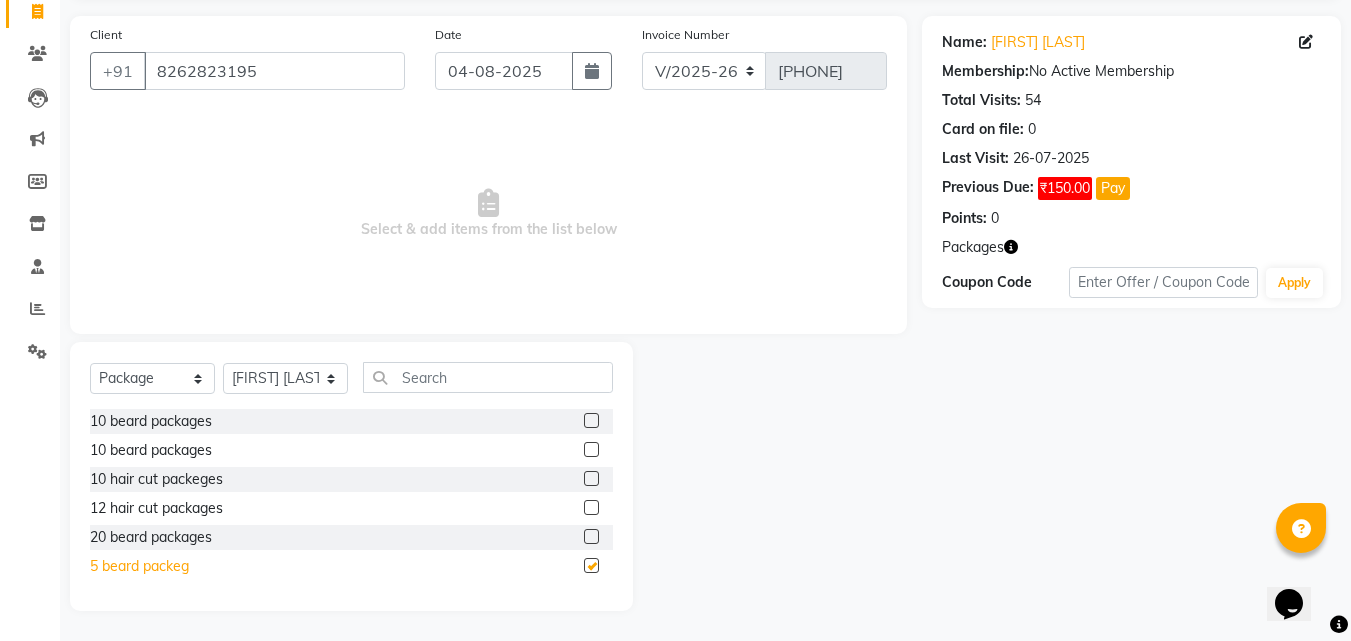 checkbox on "false" 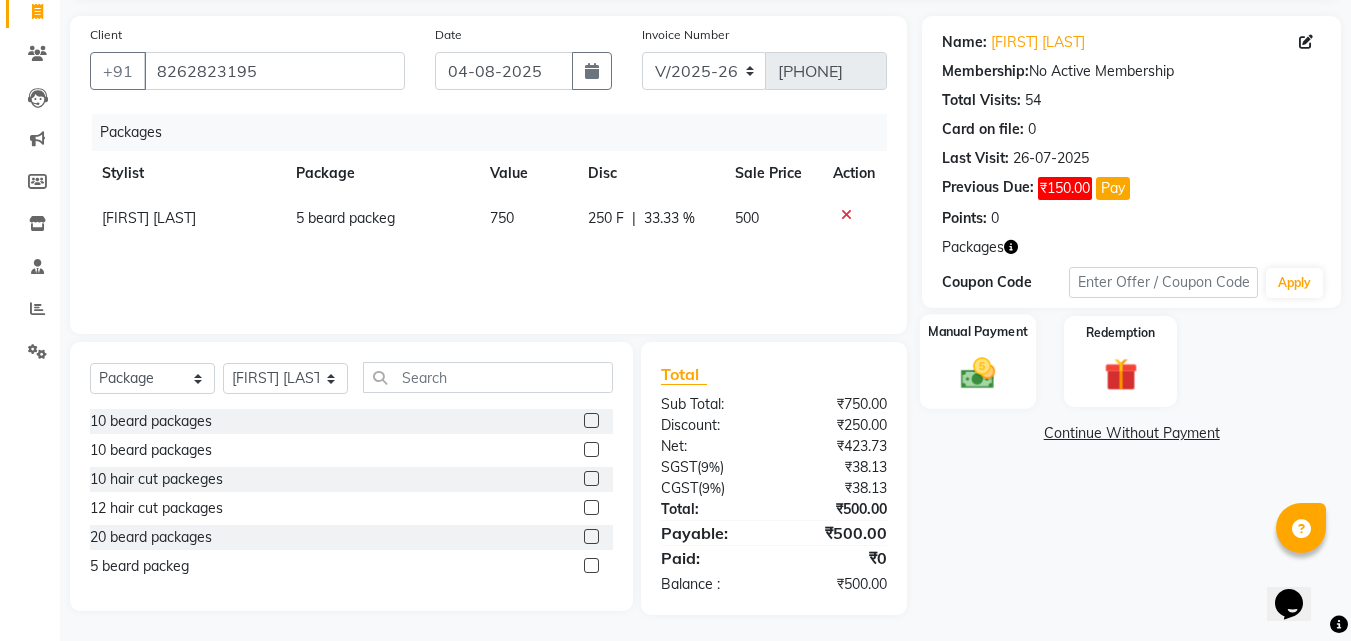 click on "Manual Payment" 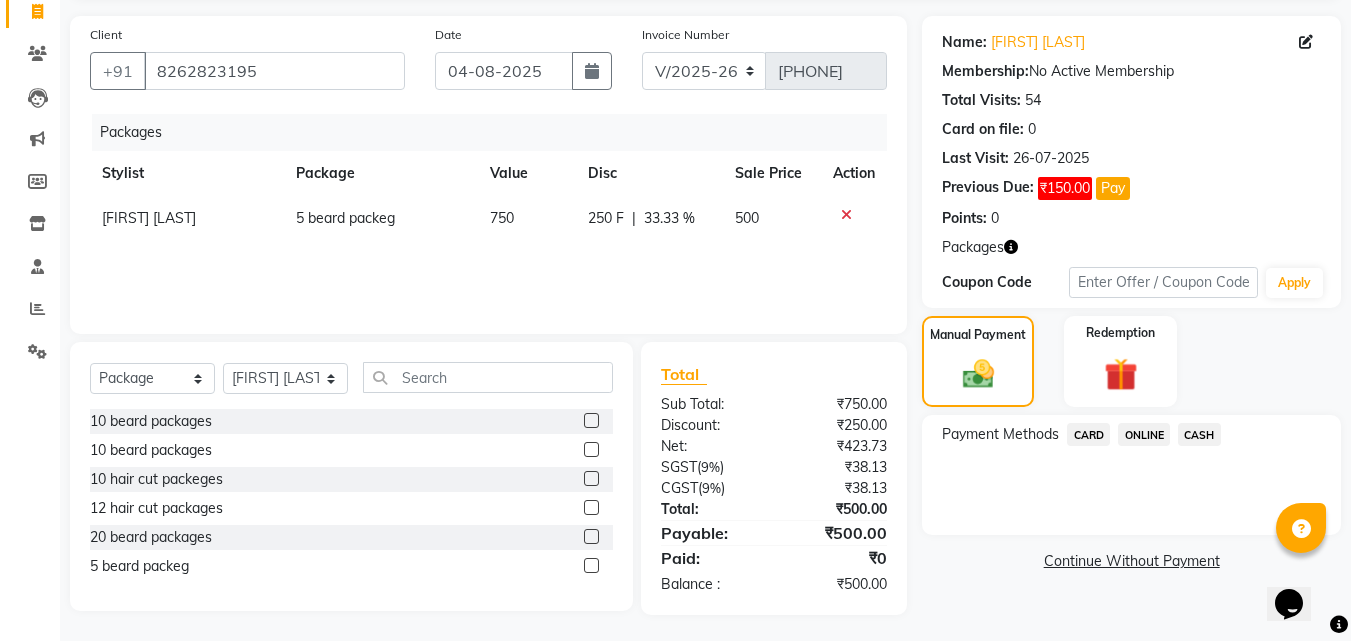 scroll, scrollTop: 138, scrollLeft: 0, axis: vertical 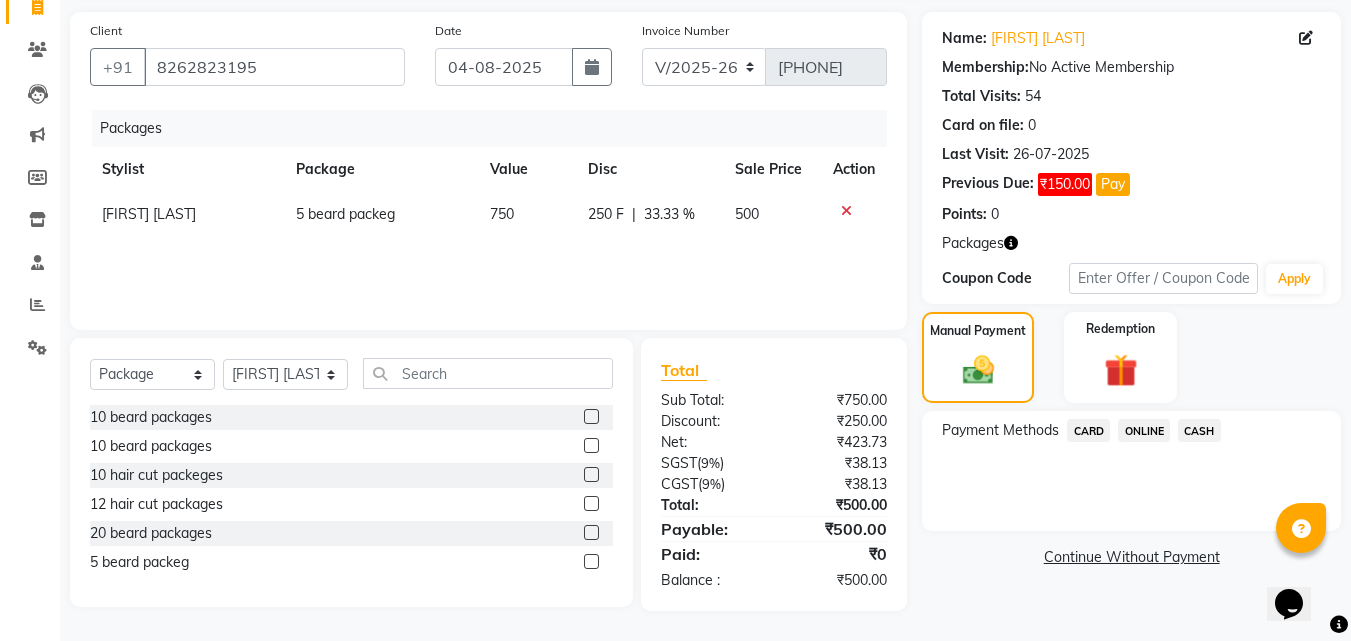 click on "ONLINE" 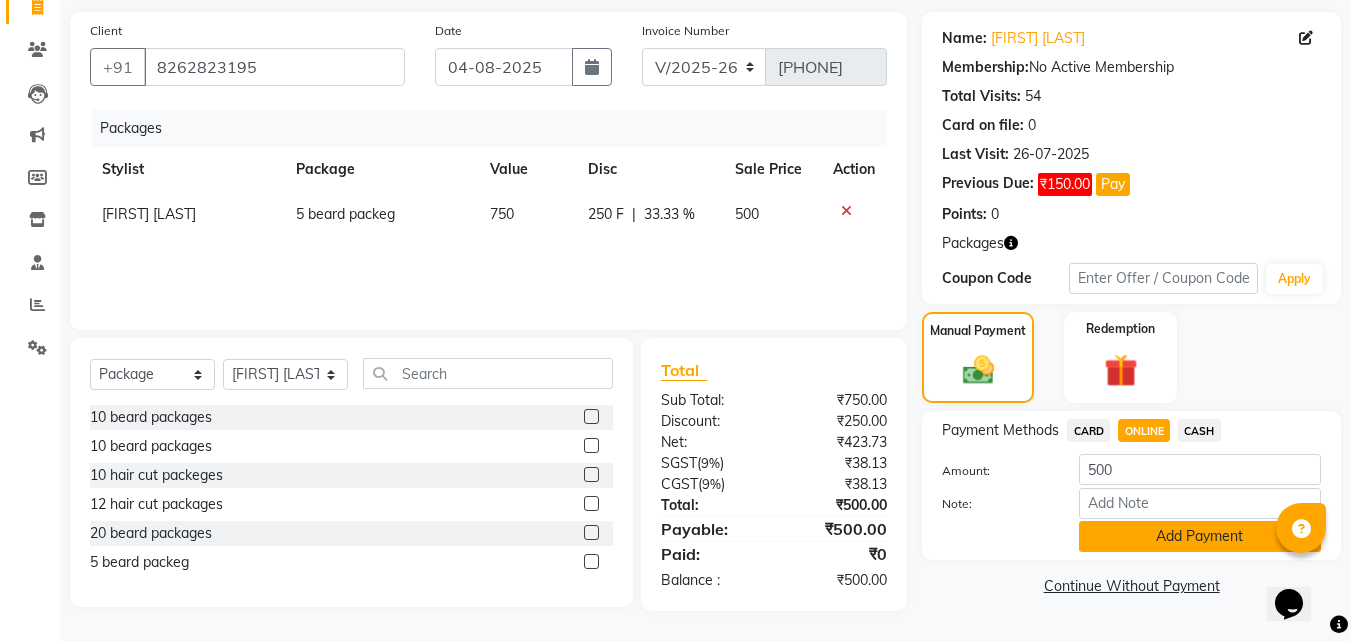 click on "Add Payment" 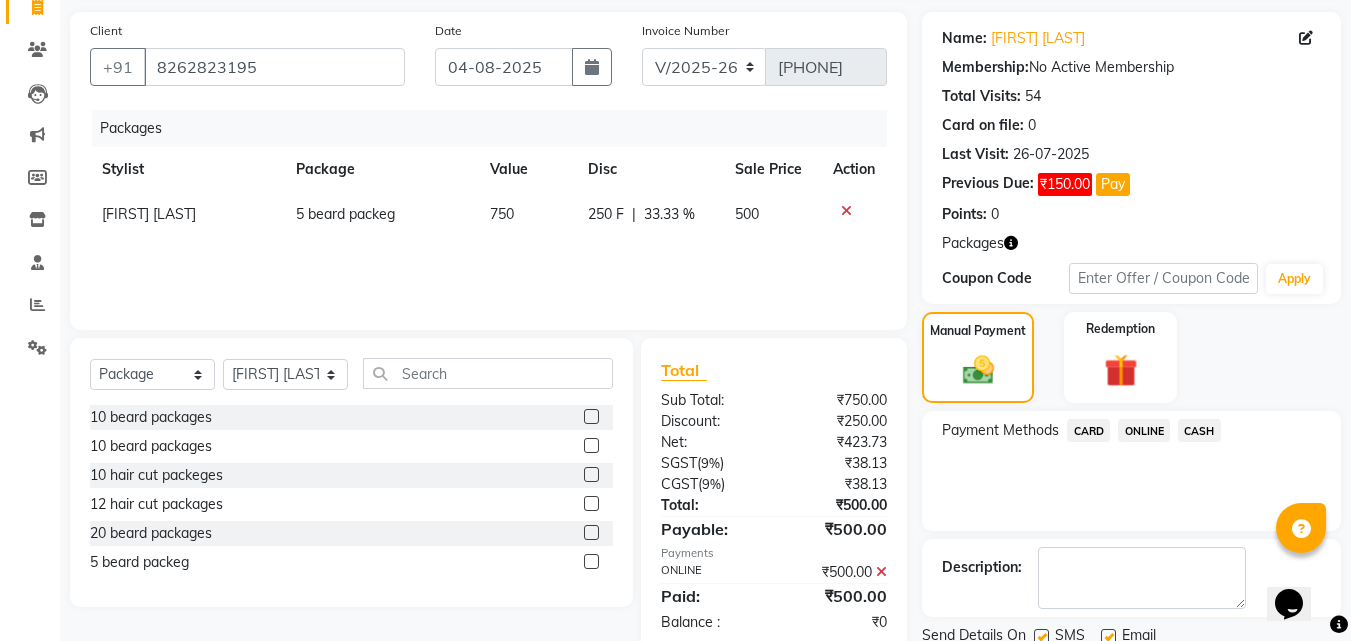 scroll, scrollTop: 212, scrollLeft: 0, axis: vertical 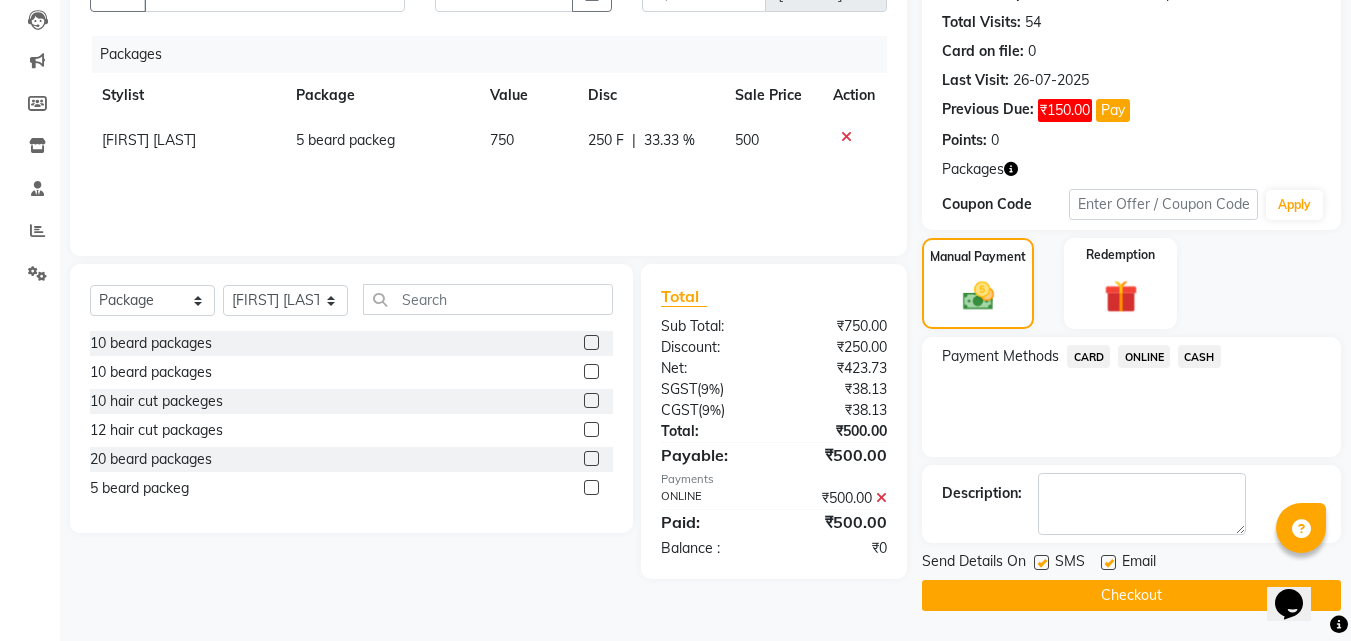 click 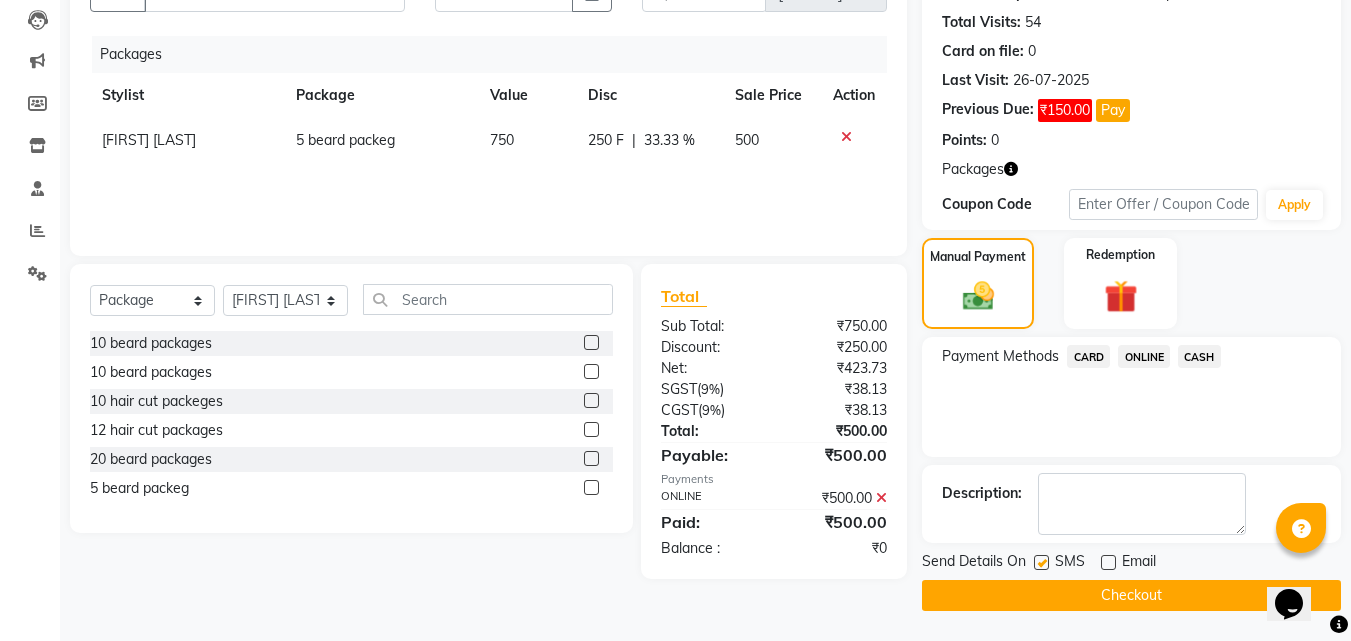 click 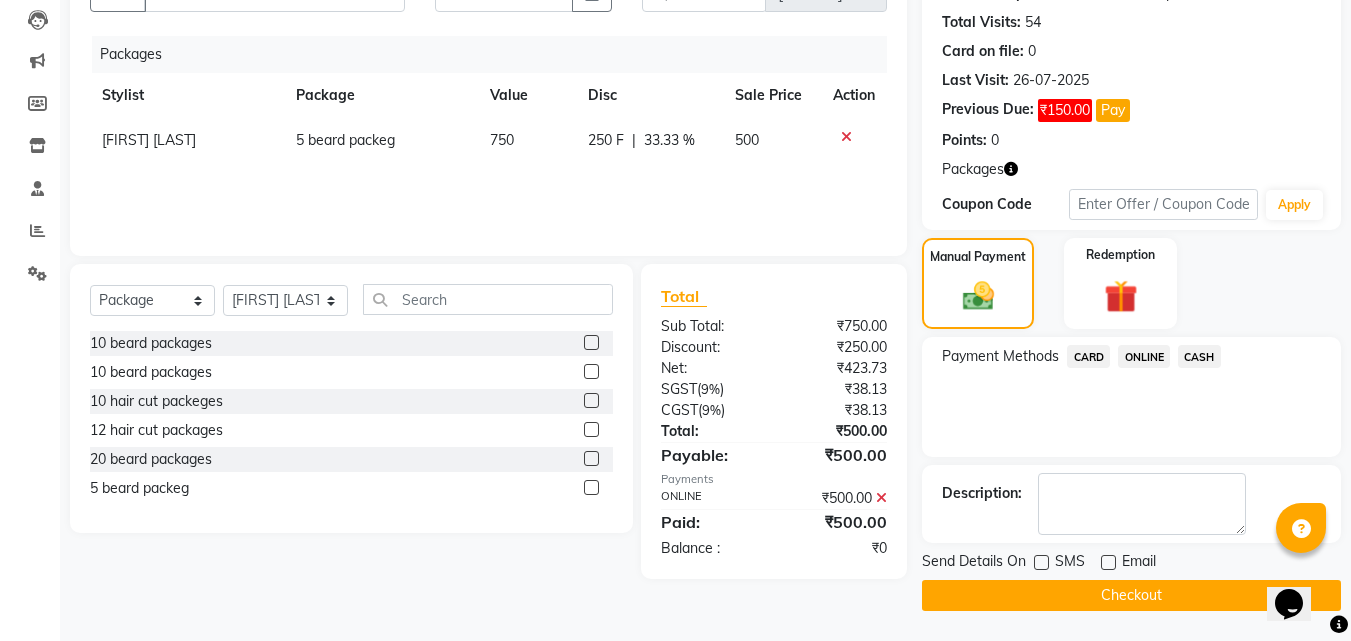 click on "Checkout" 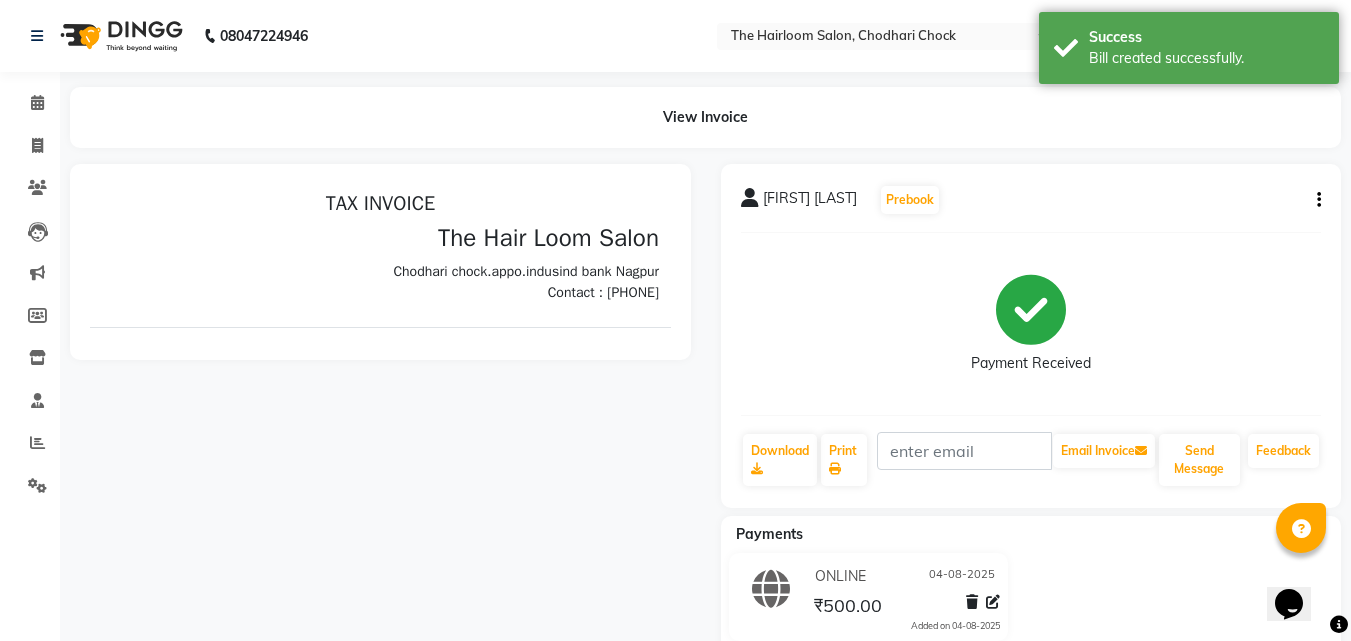 scroll, scrollTop: 0, scrollLeft: 0, axis: both 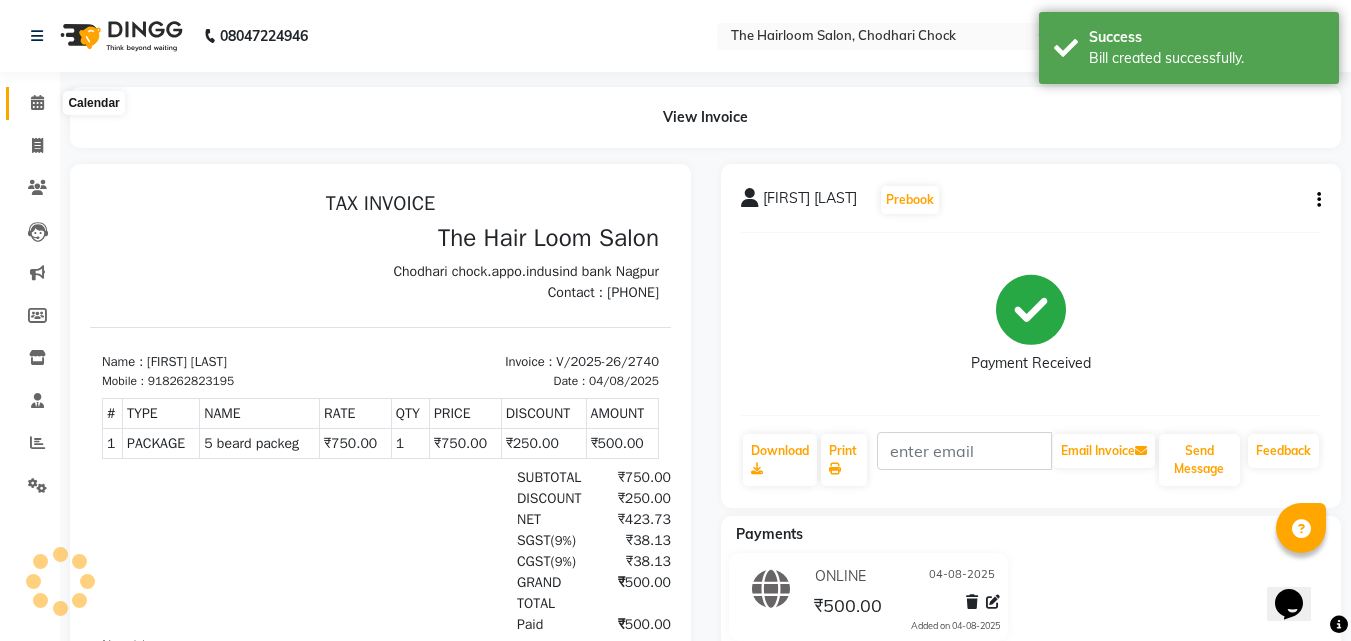 click 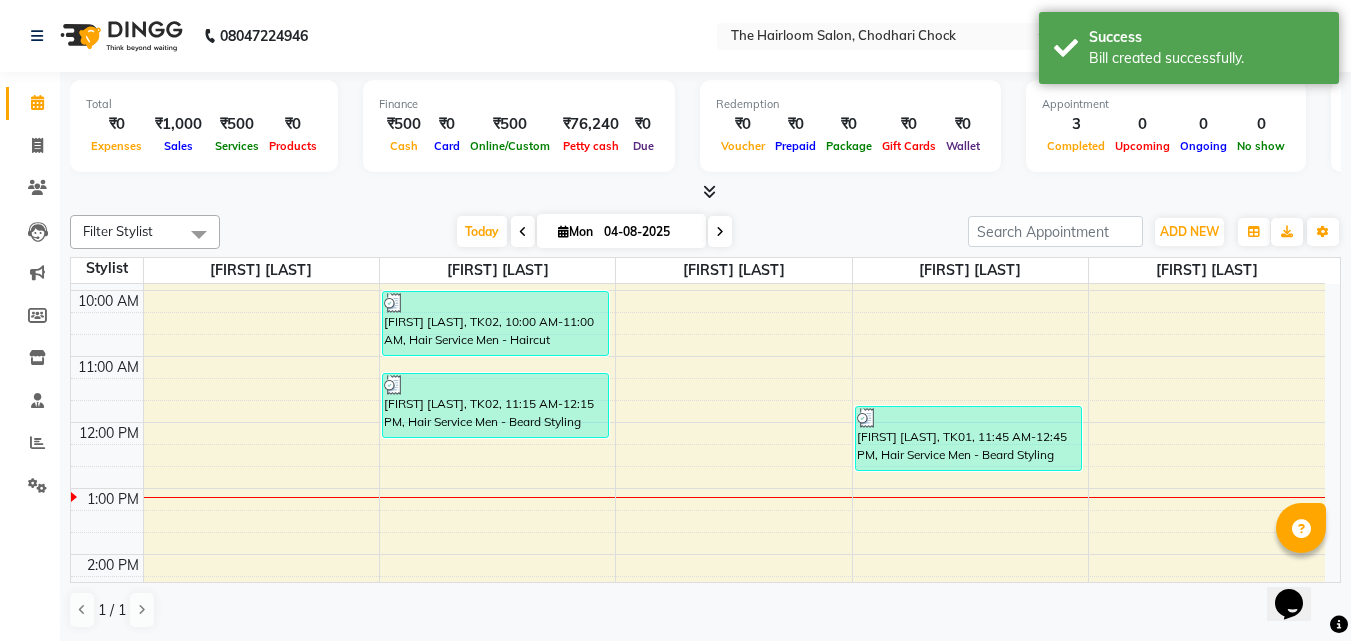 scroll, scrollTop: 200, scrollLeft: 0, axis: vertical 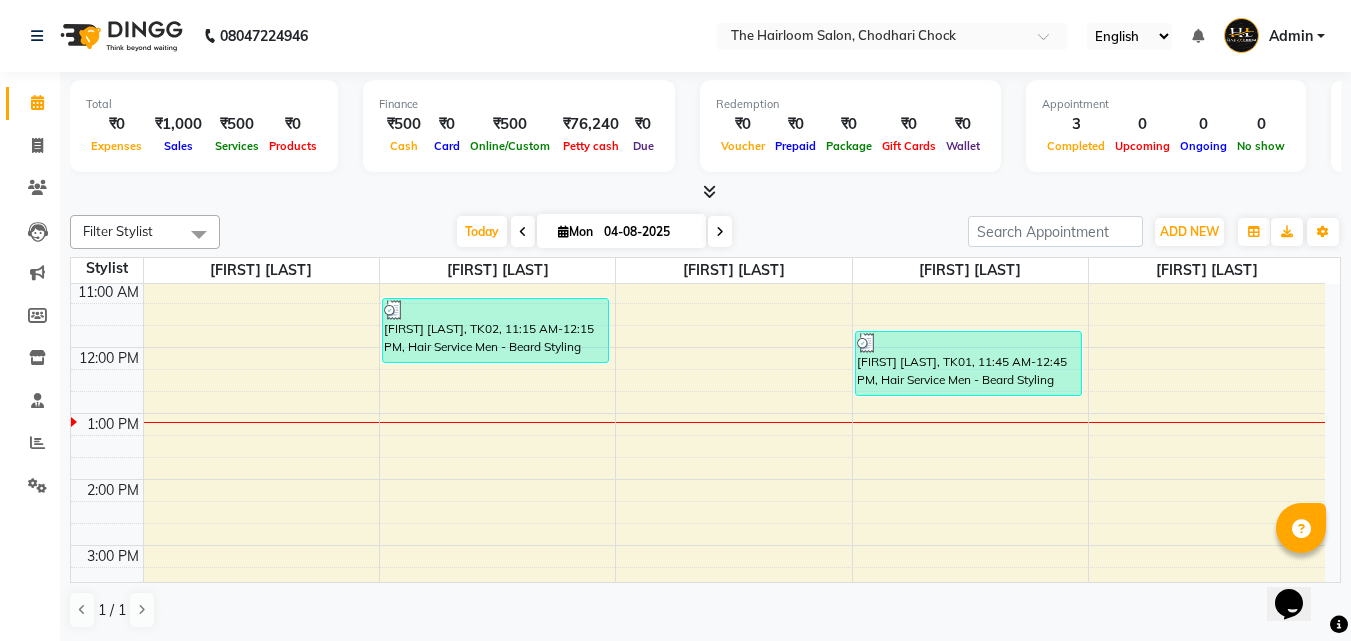 click on "8:00 AM 9:00 AM 10:00 AM 11:00 AM 12:00 PM 1:00 PM 2:00 PM 3:00 PM 4:00 PM 5:00 PM 6:00 PM 7:00 PM 8:00 PM 9:00 PM 10:00 PM 11:00 PM     [FIRST] [LAST], TK02, 10:00 AM-11:00 AM, Hair Service Men  - Haircut     [FIRST] [LAST], TK02, 11:15 AM-12:15 PM, Hair Service Men  - Beard Styling     [FIRST] [LAST], TK01, 11:45 AM-12:45 PM, Hair Service Men  - Beard Styling" at bounding box center [698, 611] 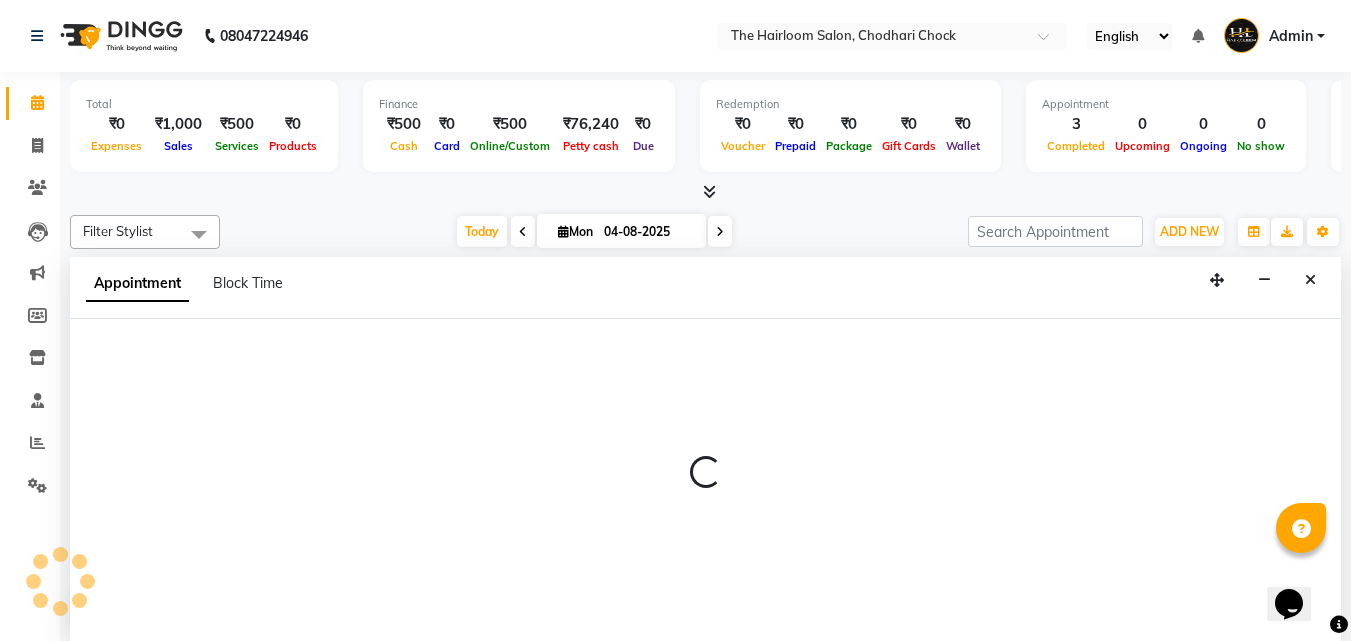 scroll, scrollTop: 1, scrollLeft: 0, axis: vertical 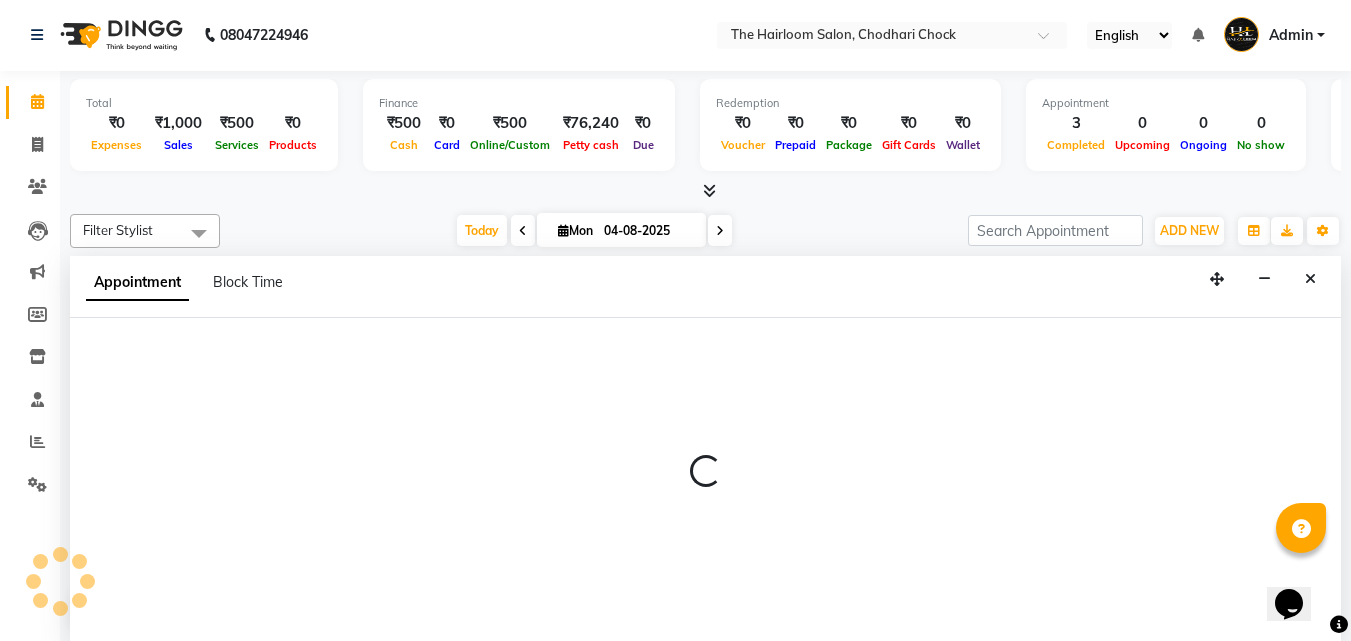 select on "41755" 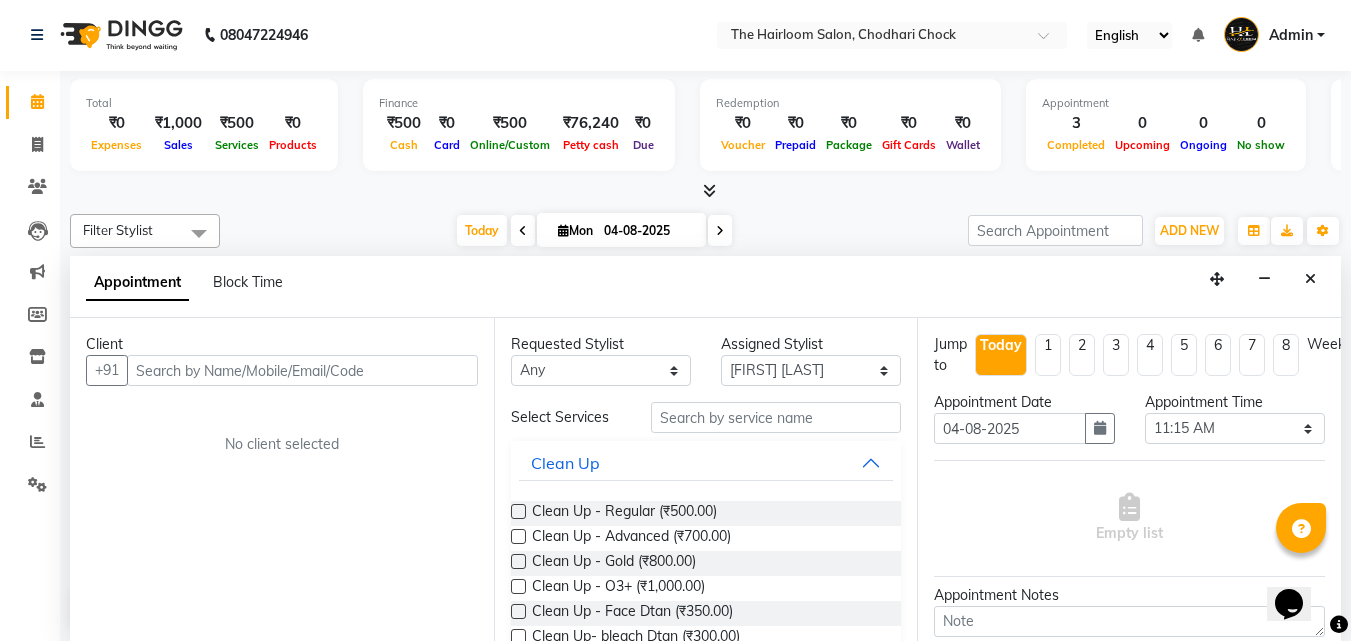 click at bounding box center (302, 370) 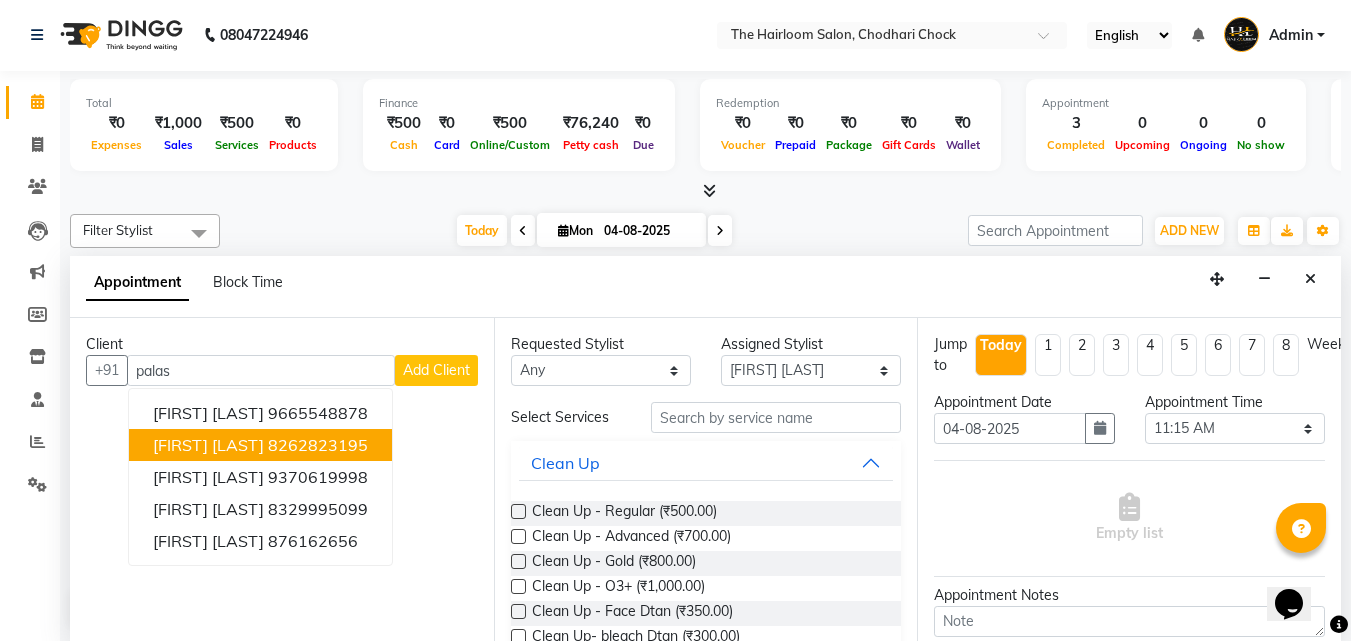 click on "[FIRST] [LAST]" at bounding box center [208, 445] 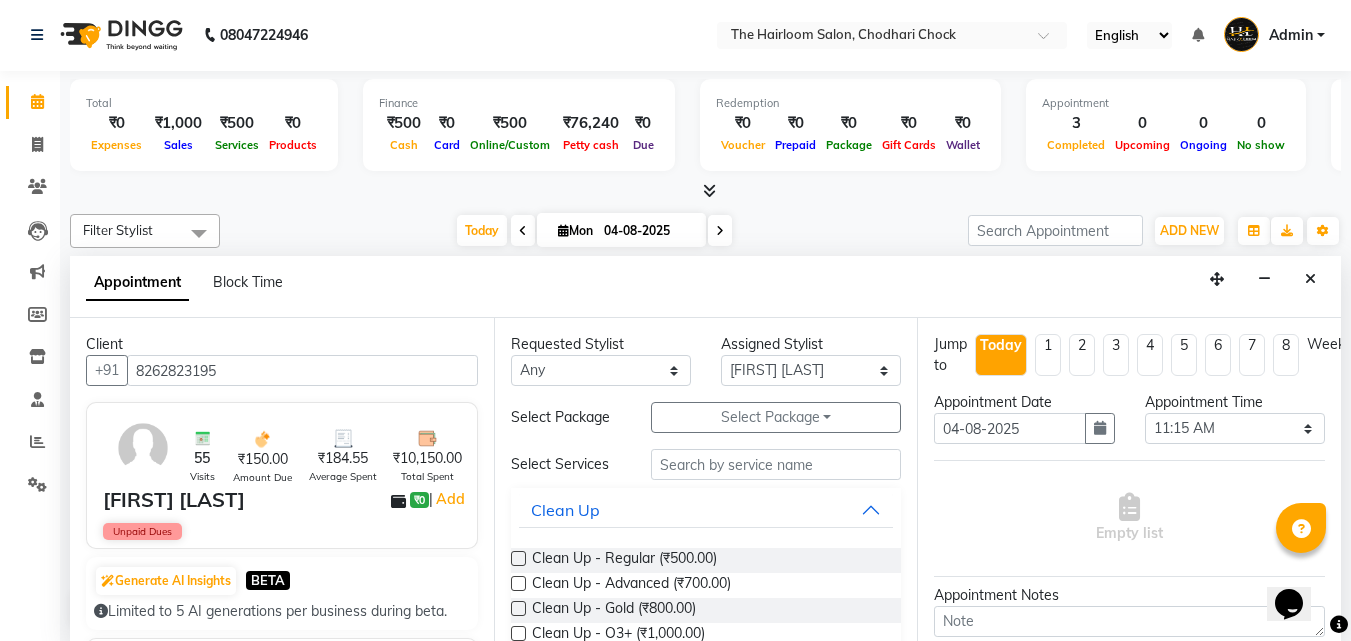 type on "8262823195" 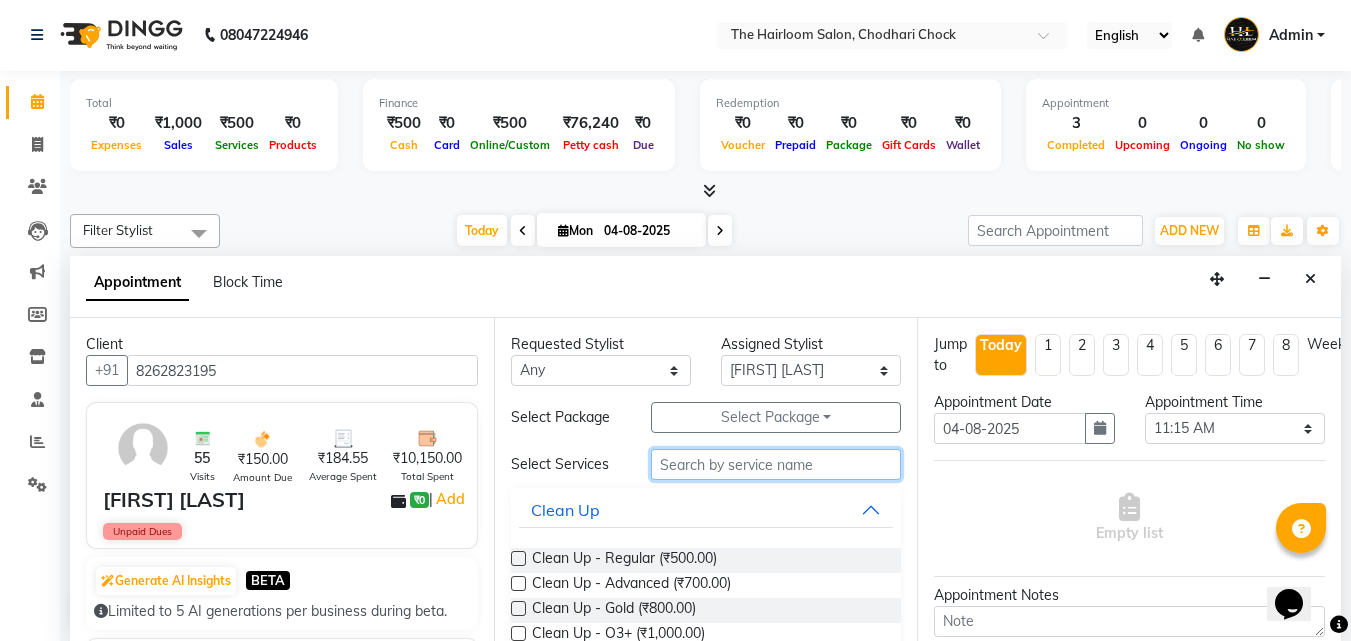 click at bounding box center (776, 464) 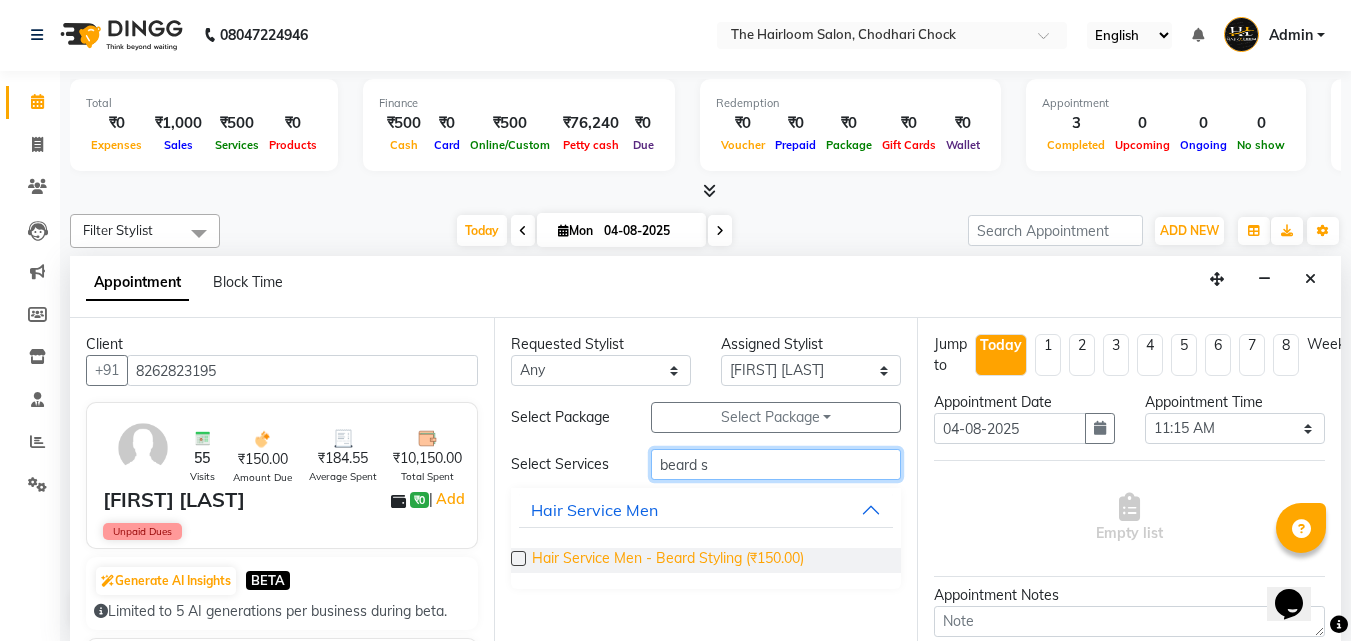 type on "beard s" 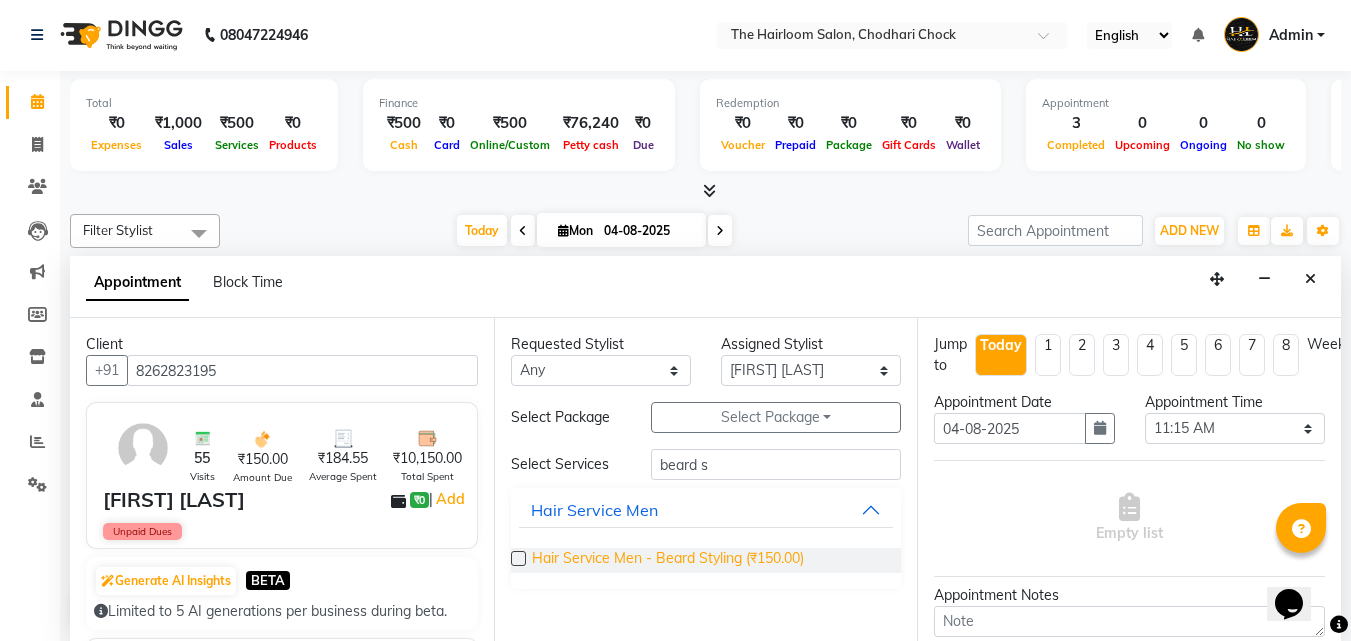 click on "Hair Service Men  - Beard Styling (₹150.00)" at bounding box center (668, 560) 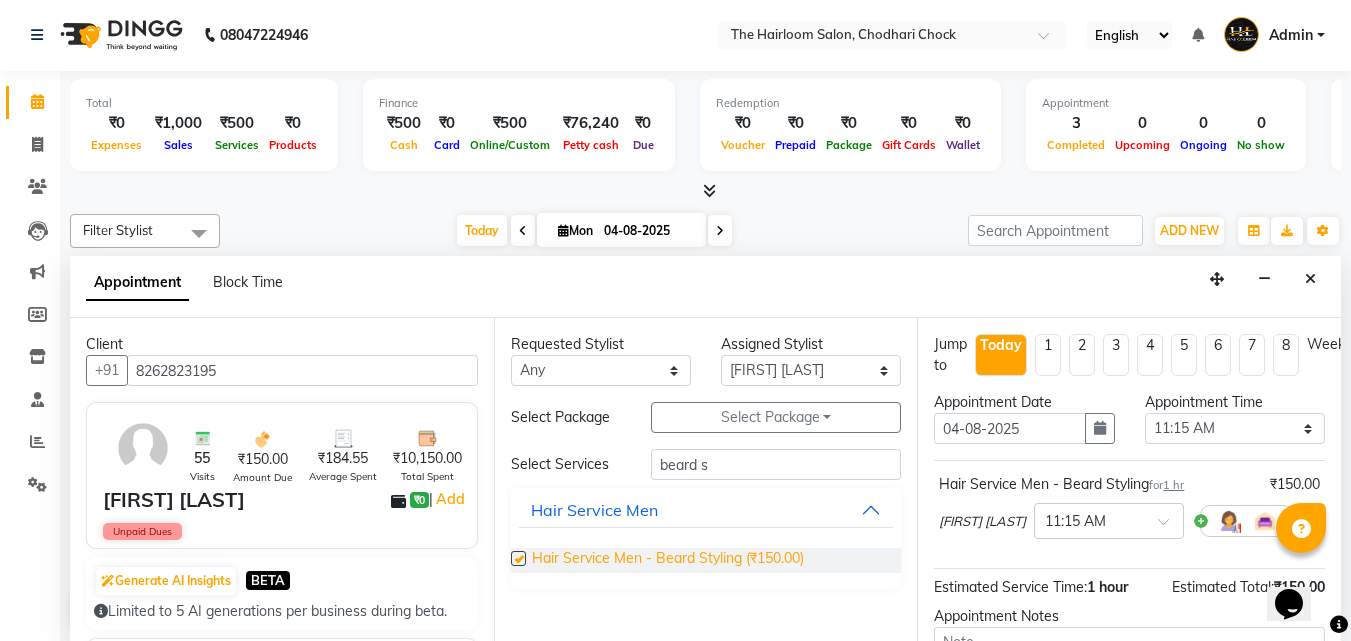 checkbox on "false" 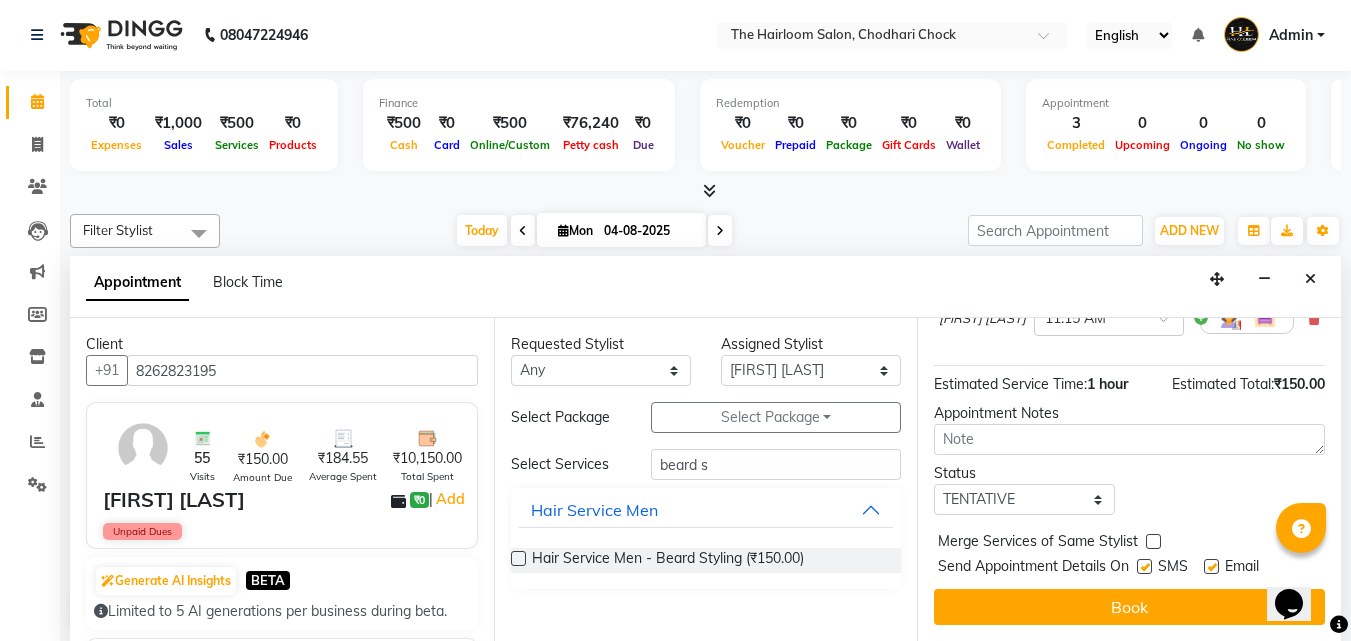 scroll, scrollTop: 218, scrollLeft: 0, axis: vertical 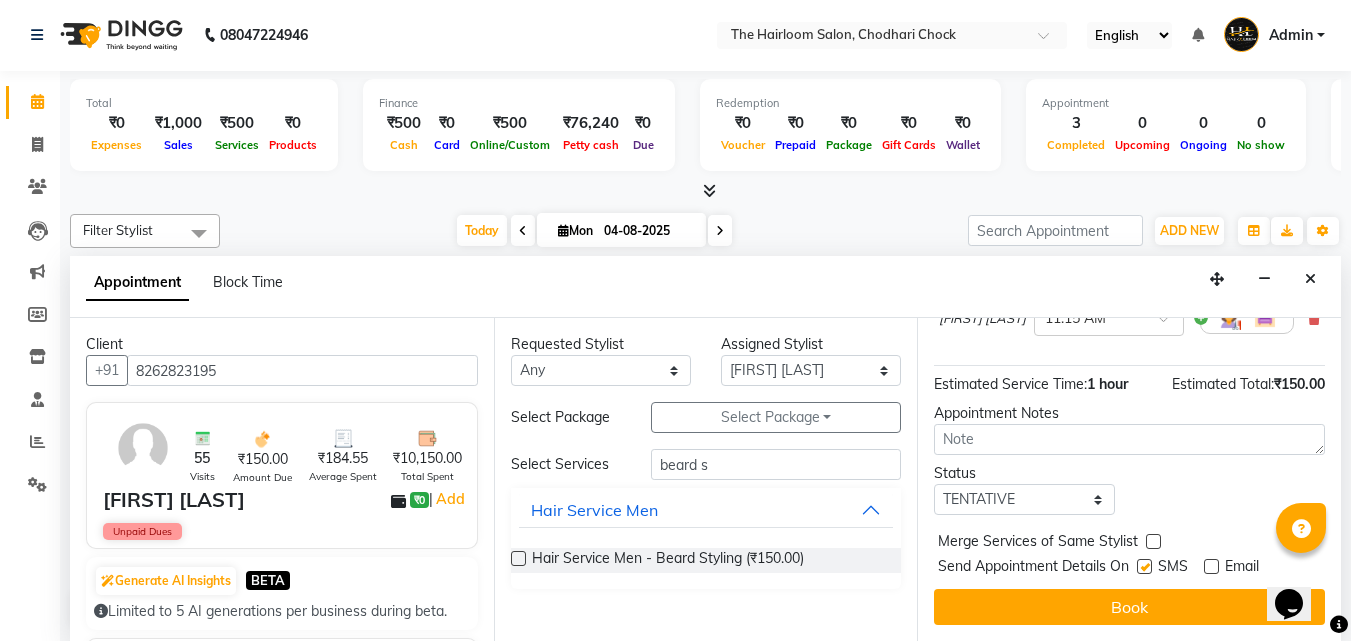 click at bounding box center (1144, 566) 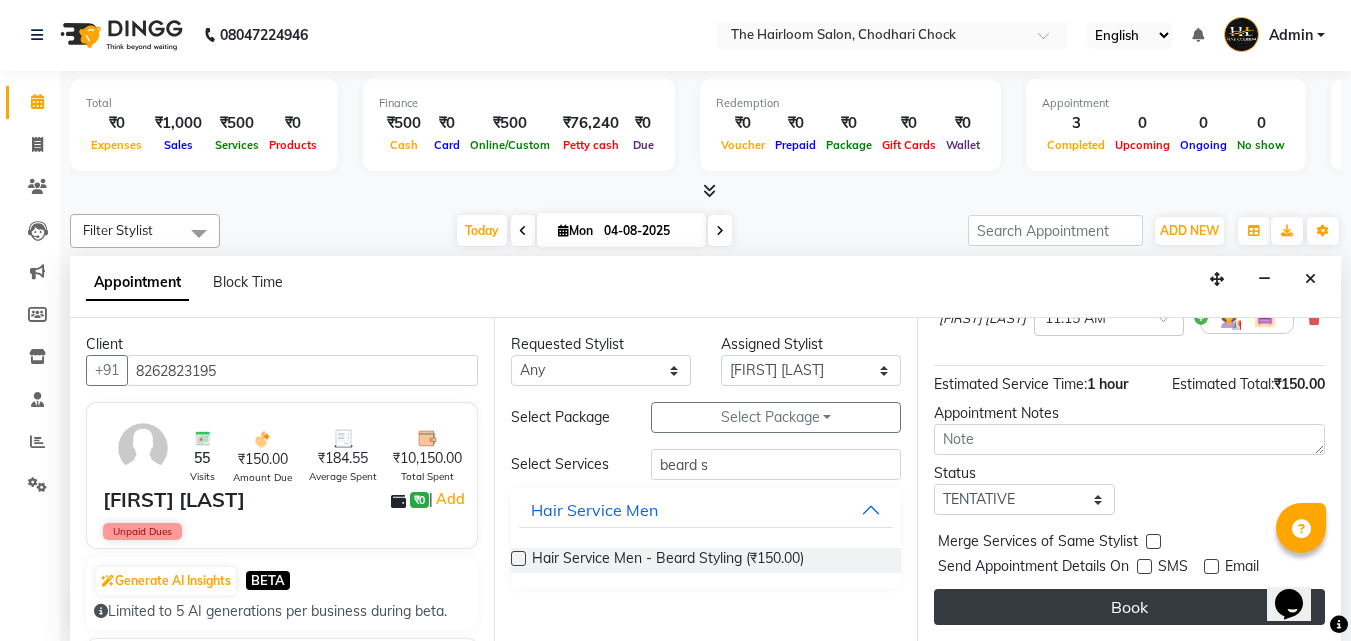 click on "Book" at bounding box center [1129, 607] 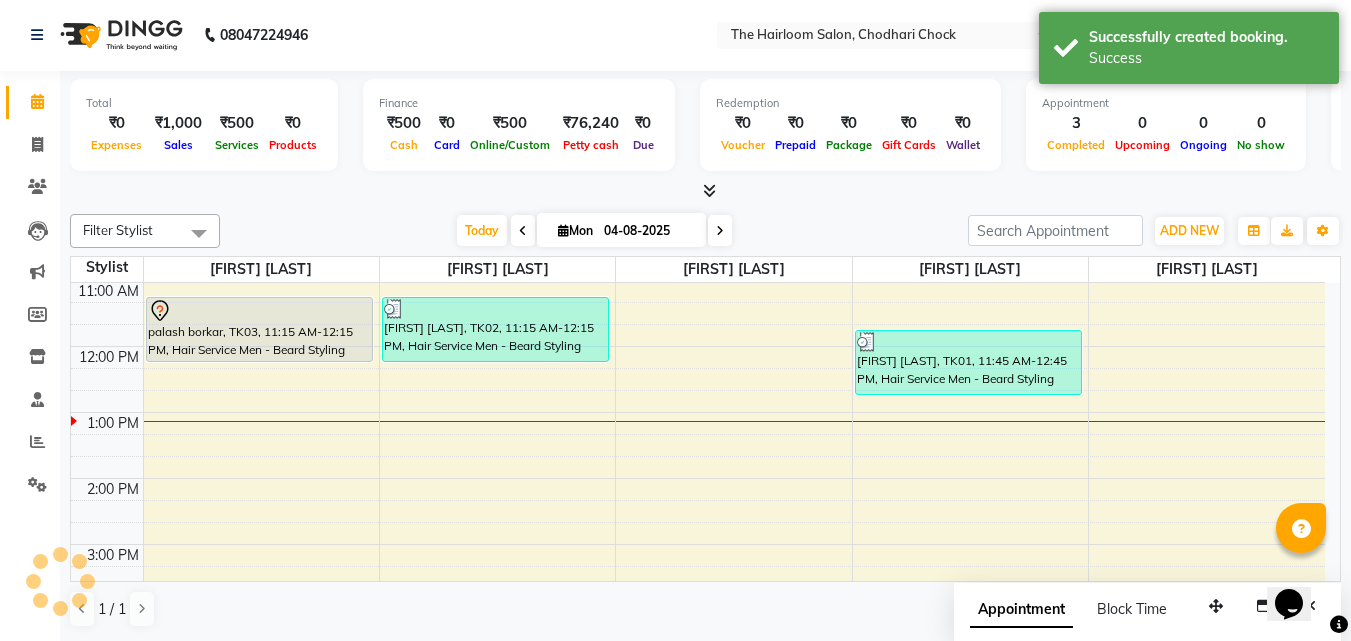 scroll, scrollTop: 0, scrollLeft: 0, axis: both 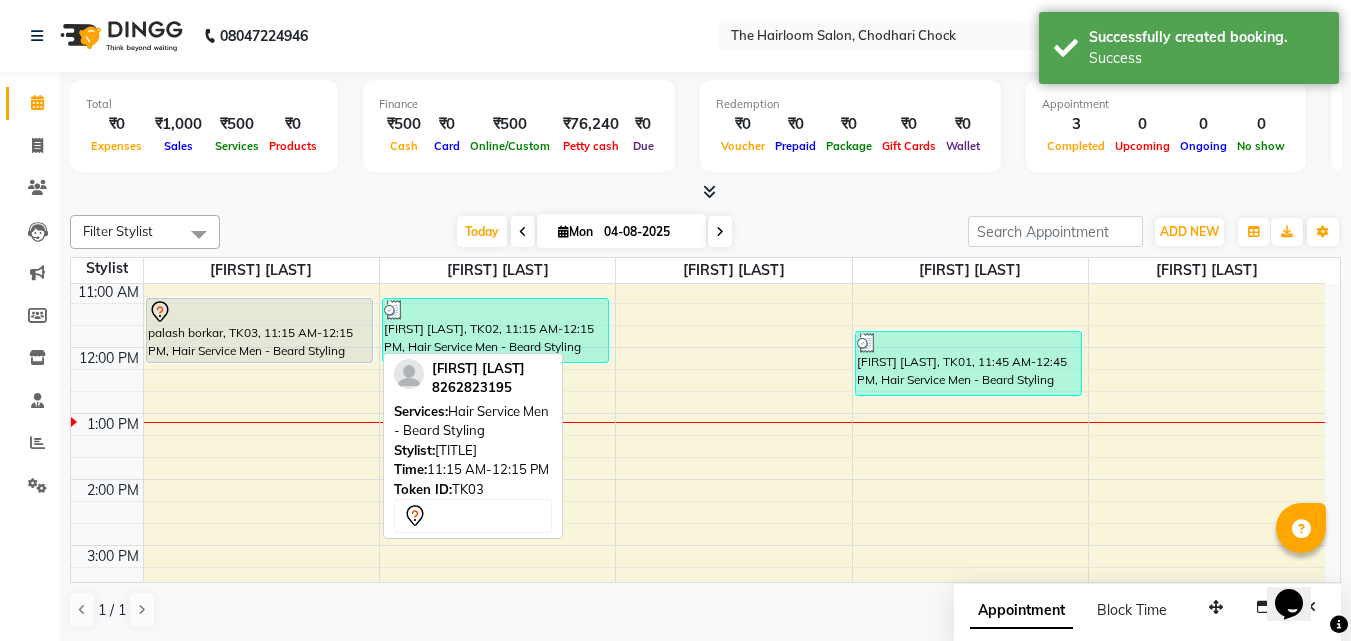 click on "palash borkar, TK03, 11:15 AM-12:15 PM, Hair Service Men  - Beard Styling" at bounding box center (260, 330) 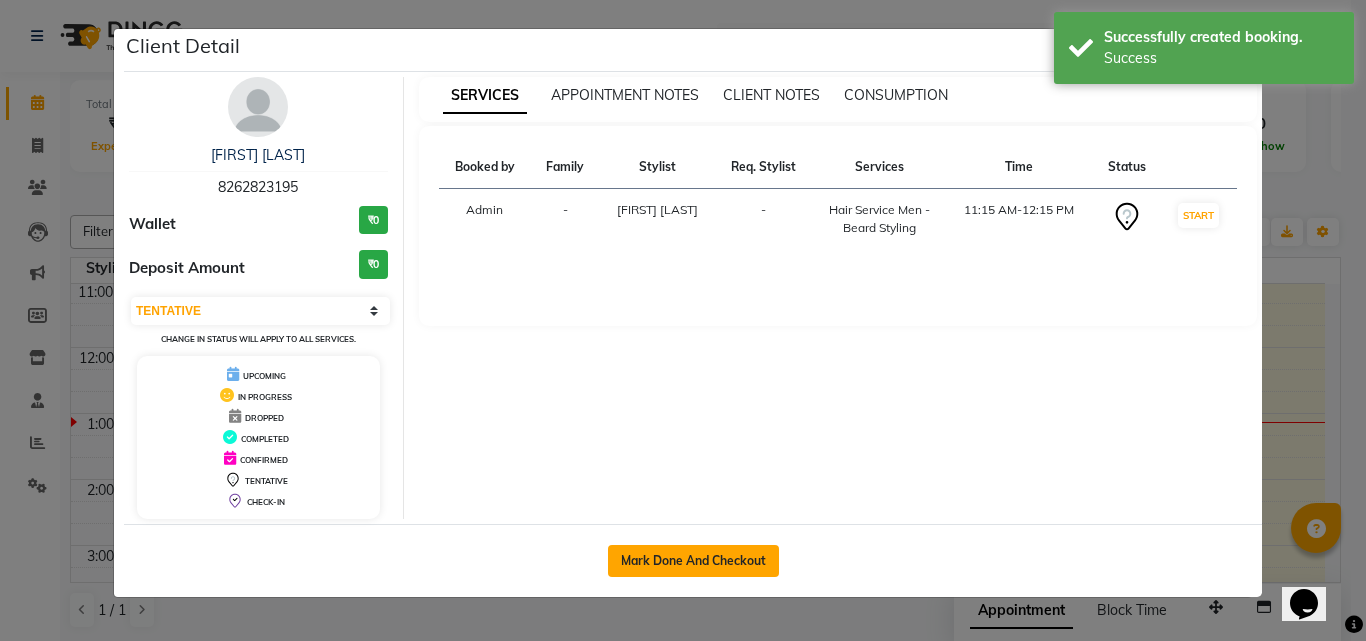 click on "Mark Done And Checkout" 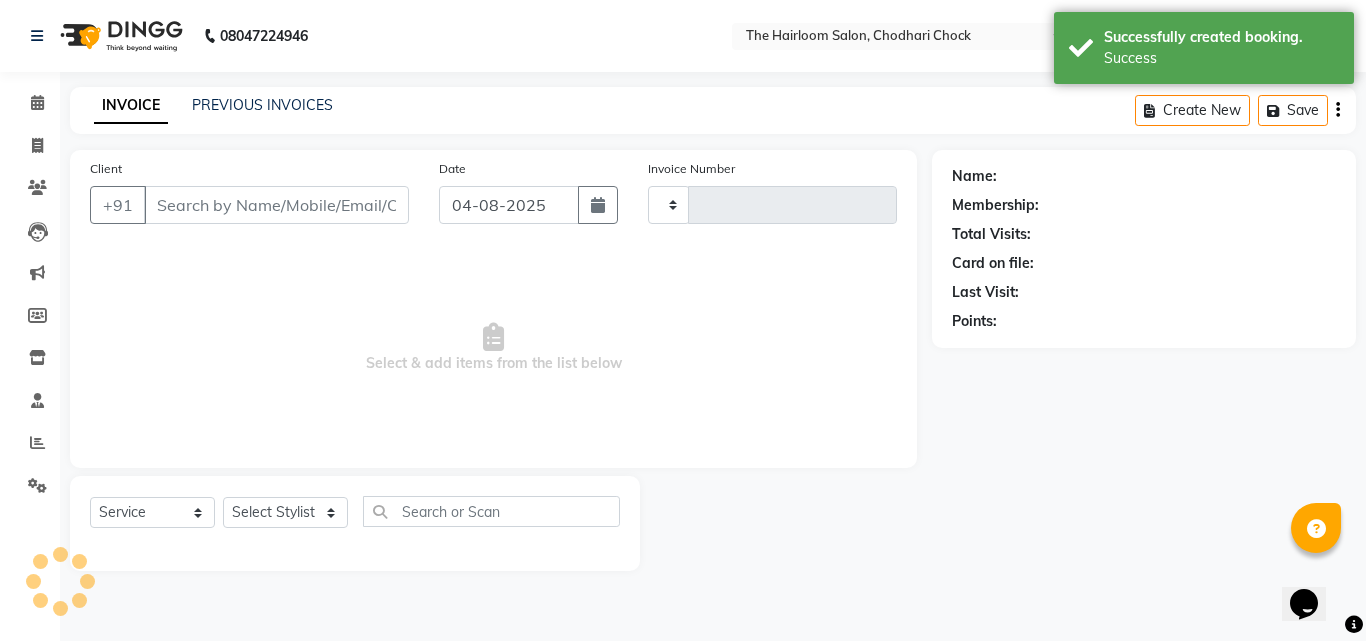 type on "2741" 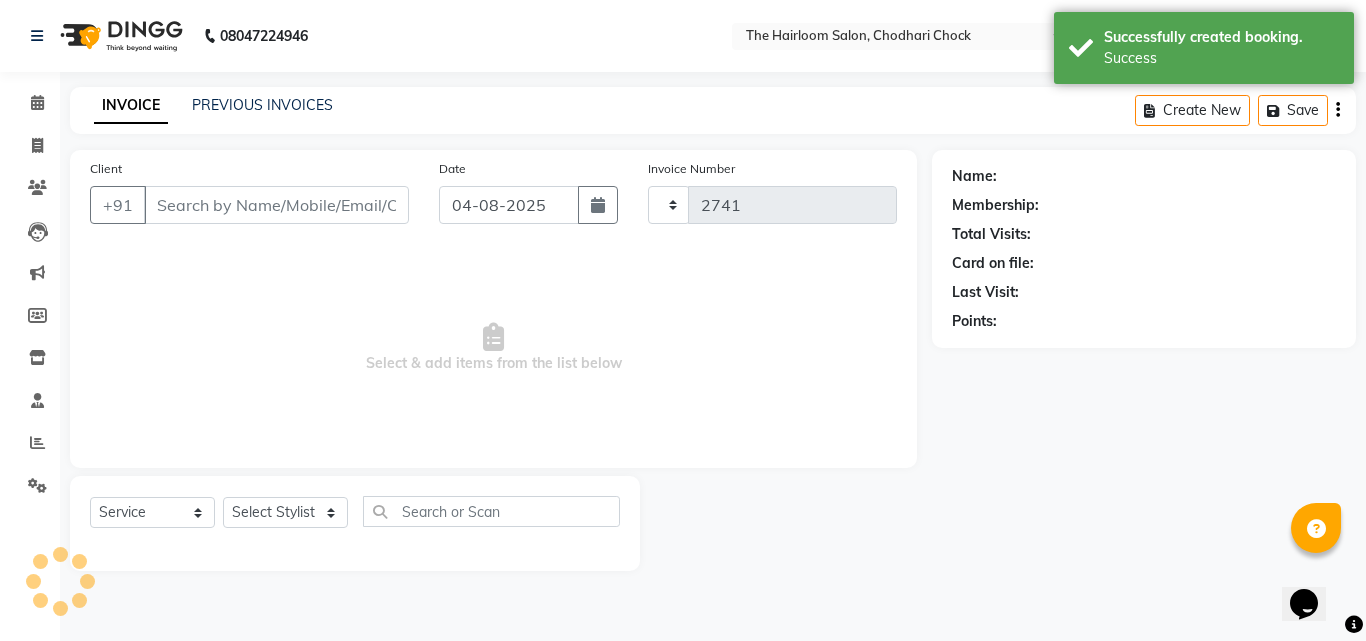 select on "5926" 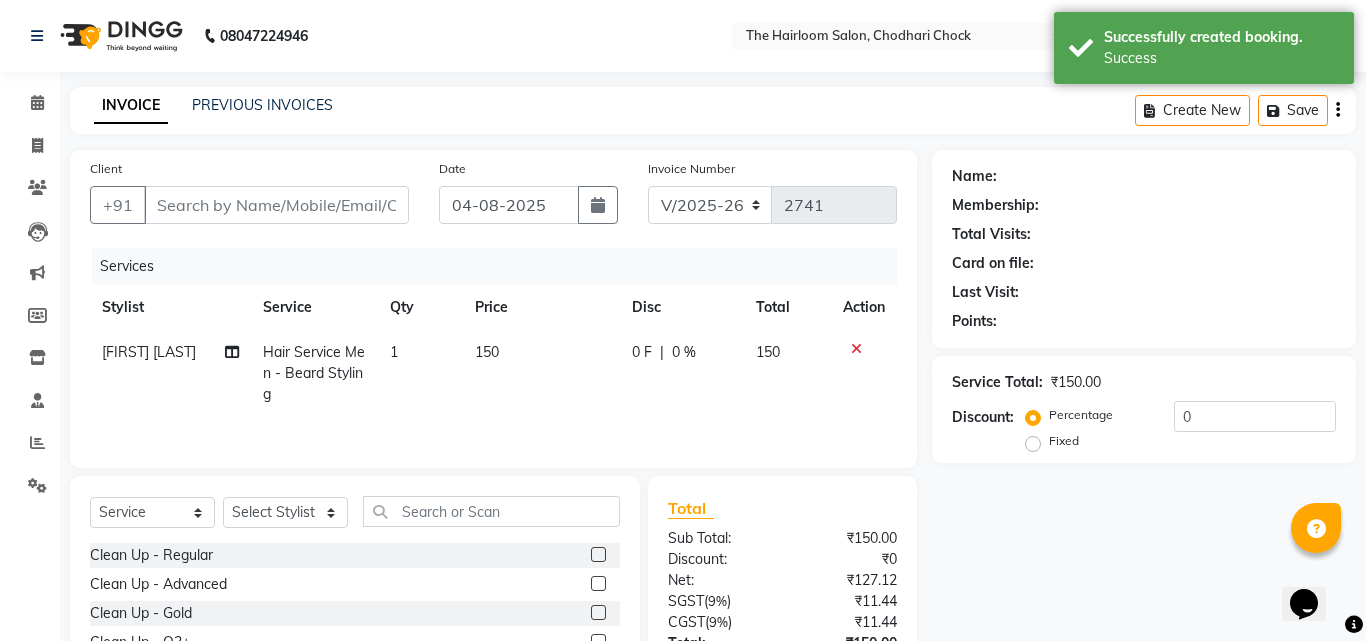 type on "8262823195" 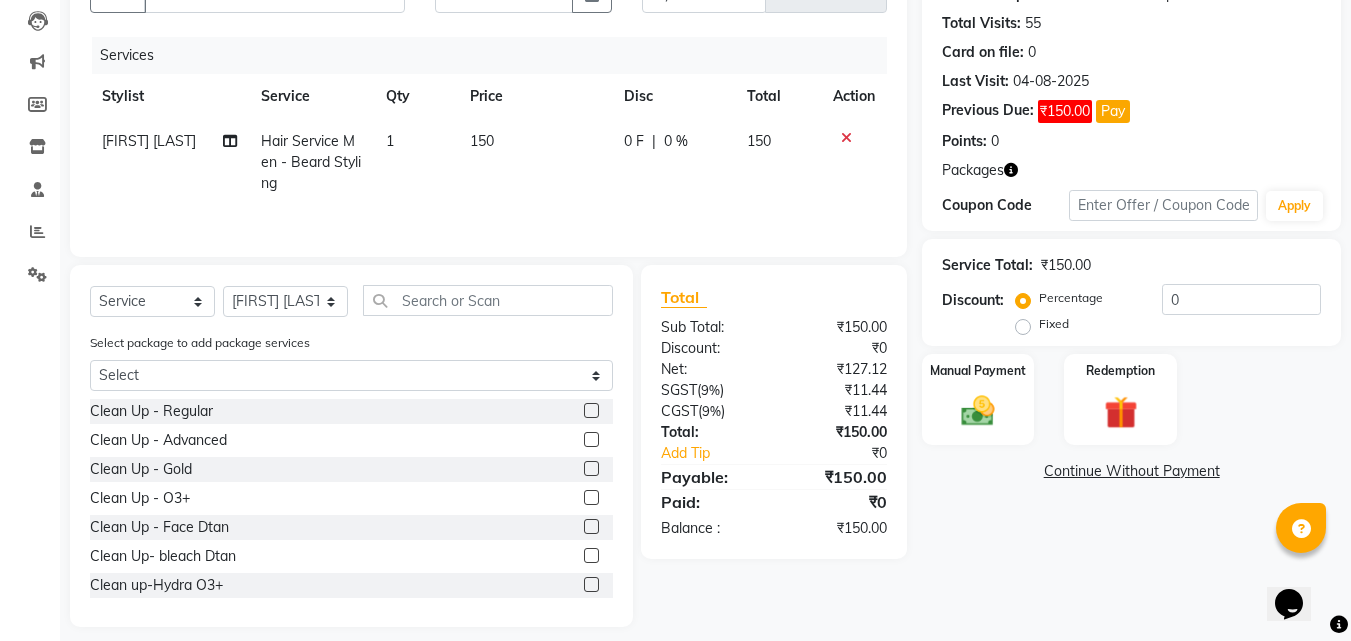 scroll, scrollTop: 227, scrollLeft: 0, axis: vertical 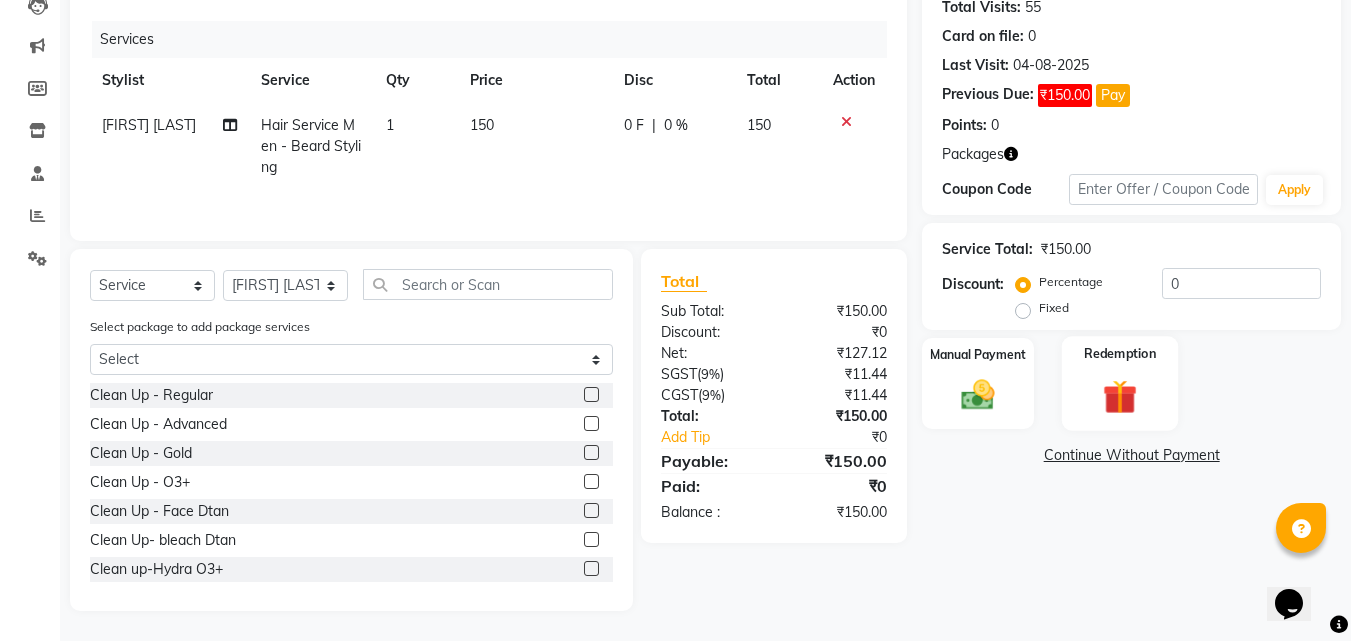 click 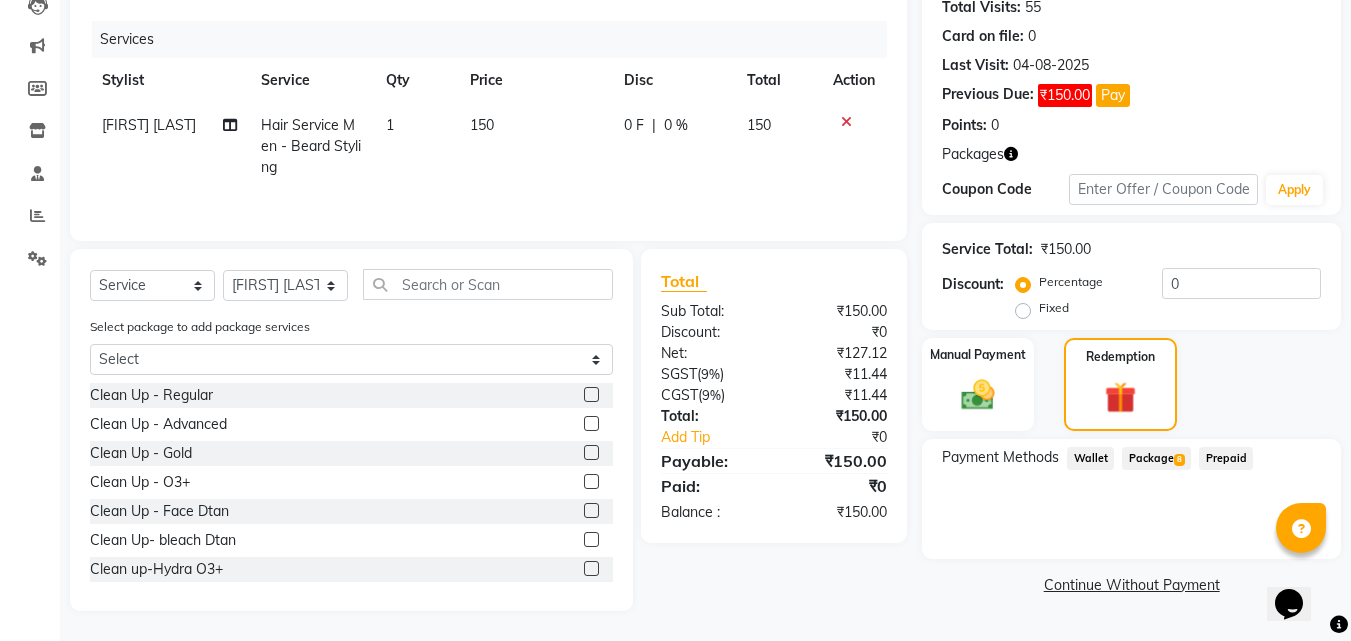 click on "Package  8" 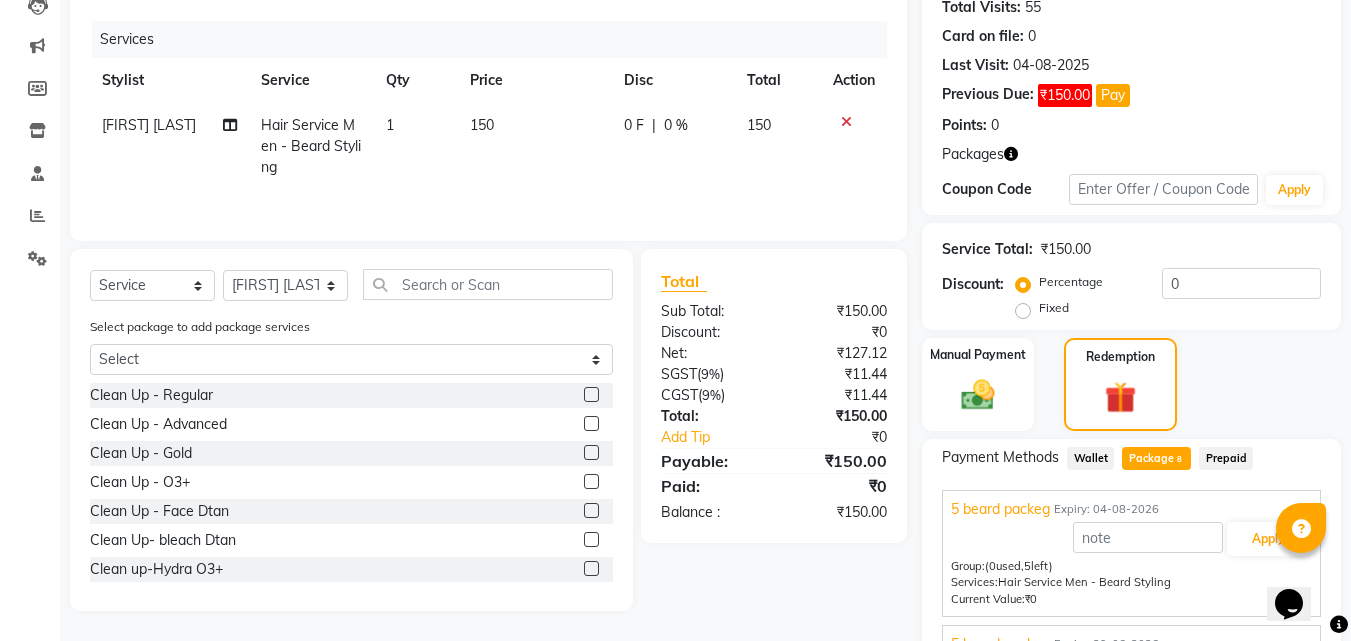 scroll, scrollTop: 377, scrollLeft: 0, axis: vertical 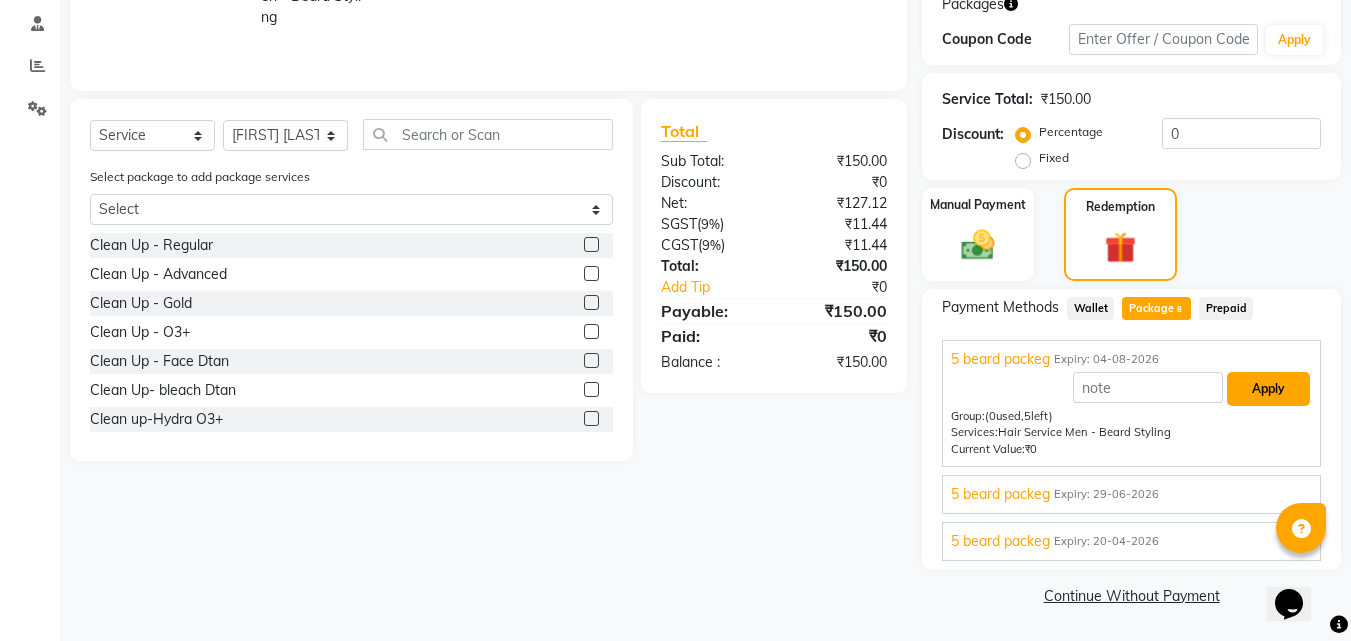 click on "Apply" at bounding box center [1268, 389] 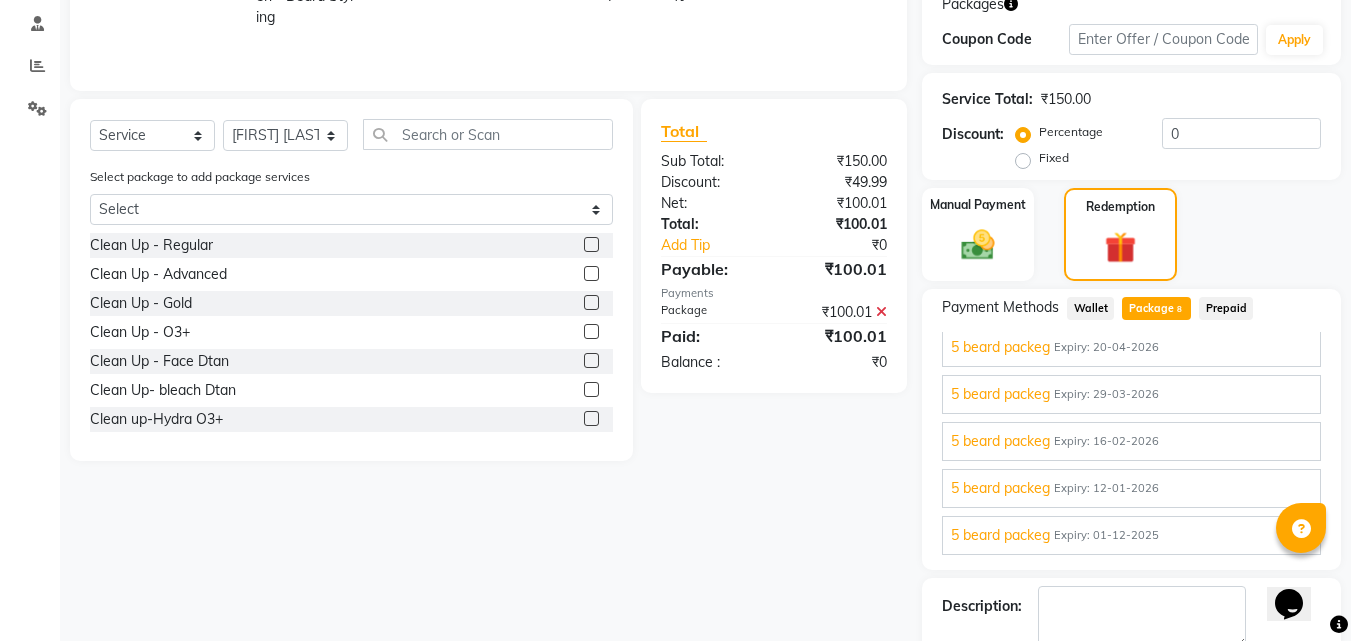 scroll, scrollTop: 217, scrollLeft: 0, axis: vertical 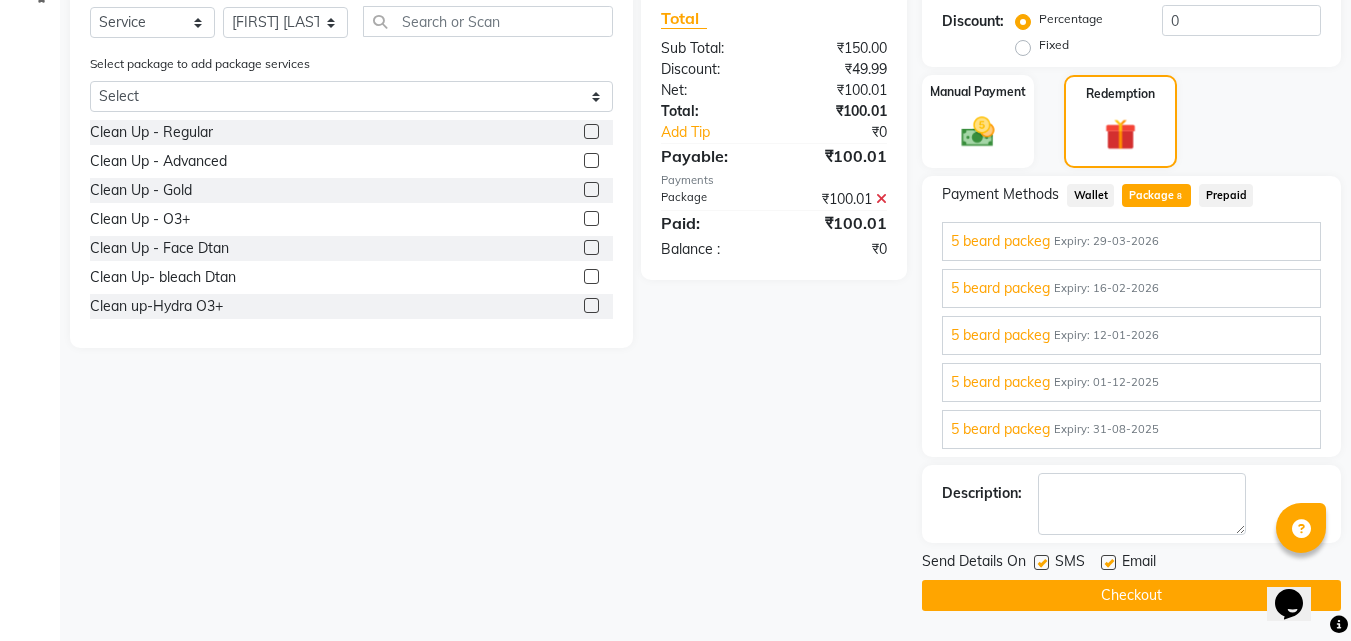 click 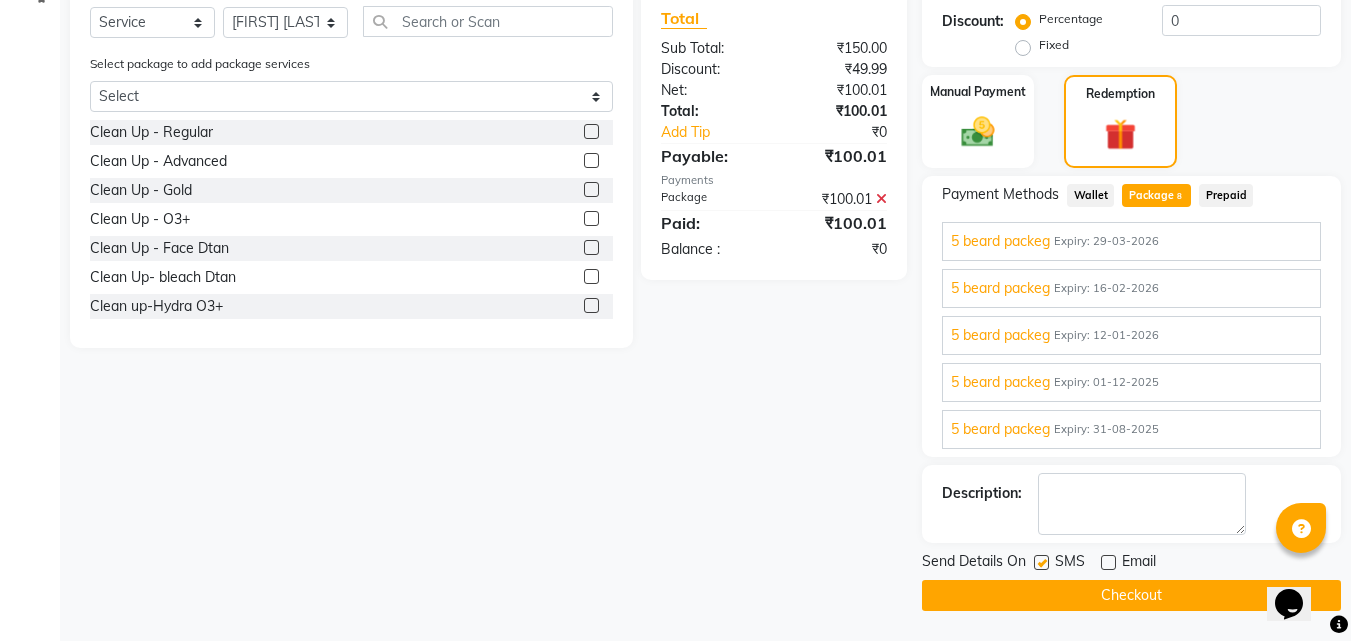 click on "Checkout" 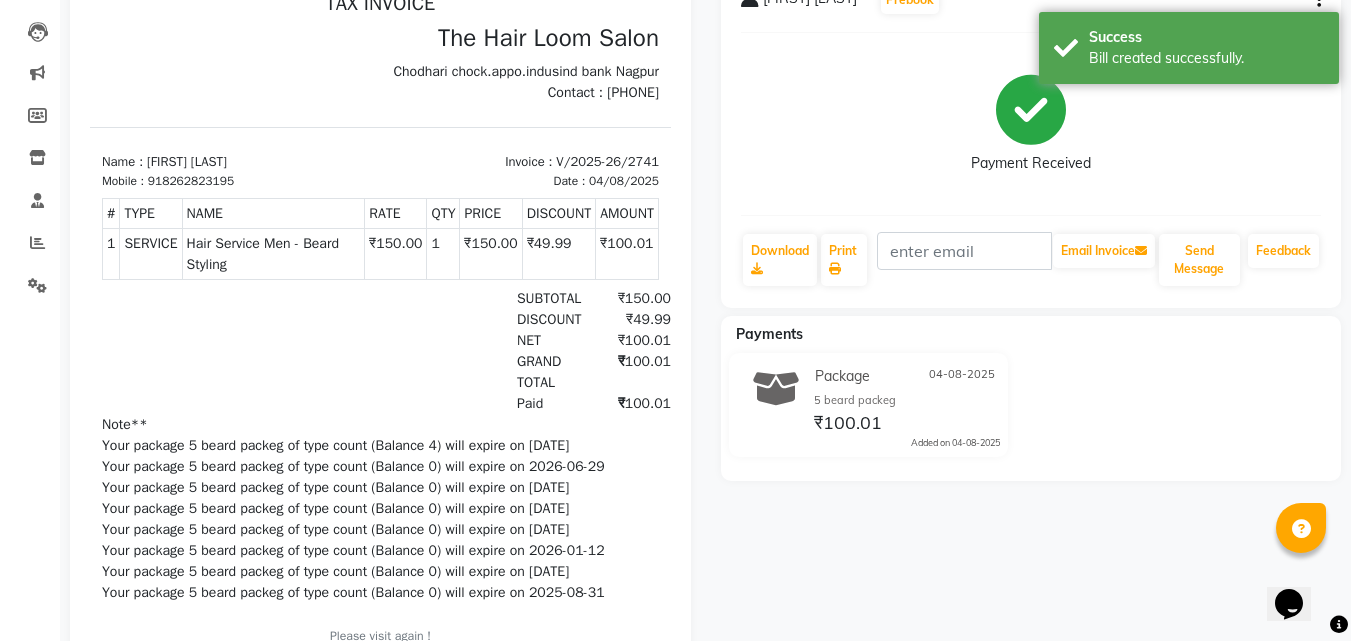 scroll, scrollTop: 0, scrollLeft: 0, axis: both 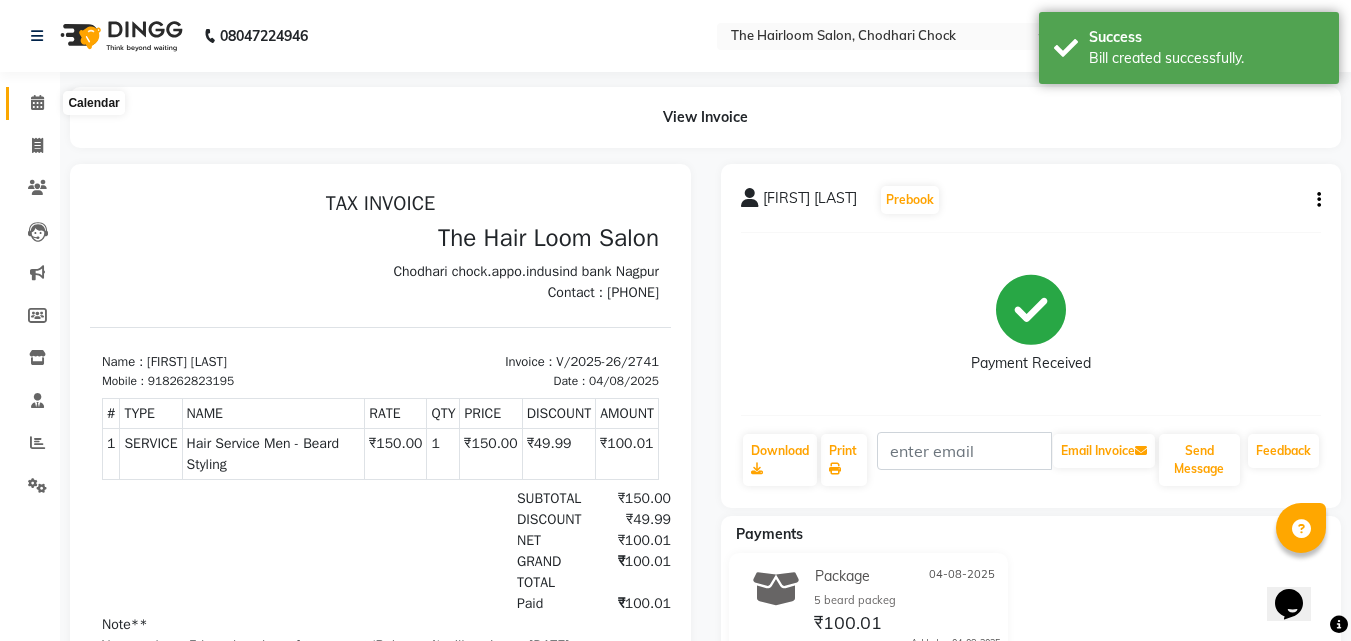 click 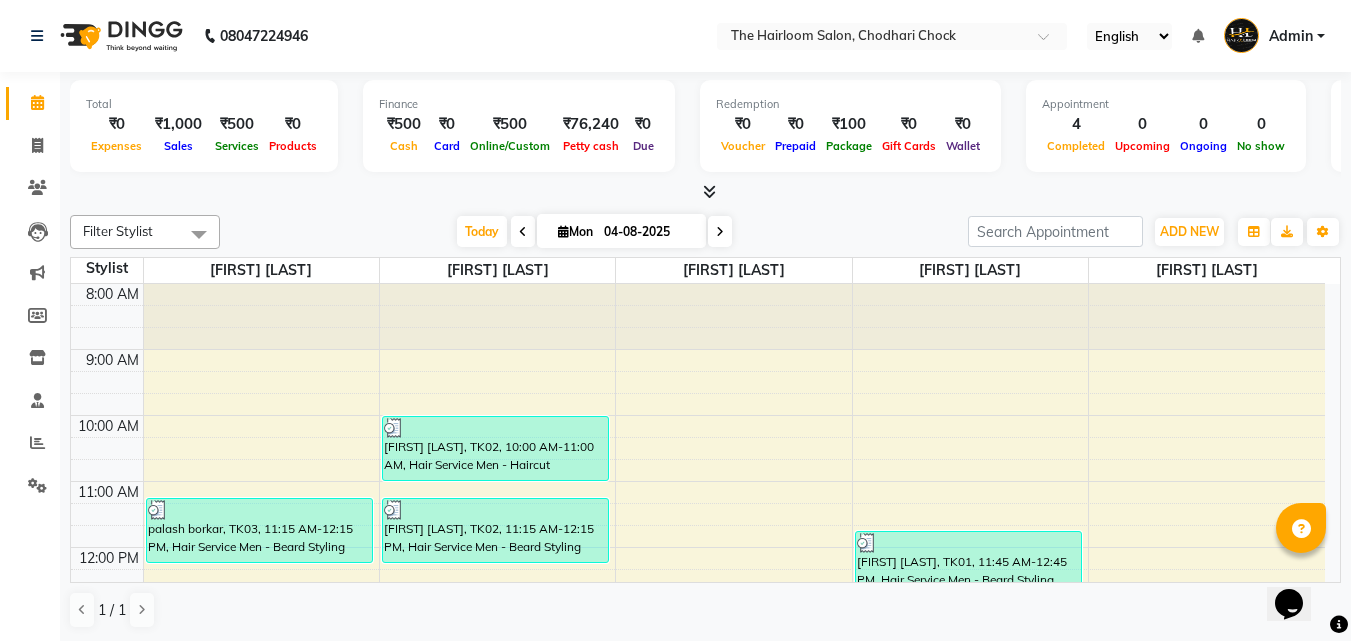 click at bounding box center [709, 191] 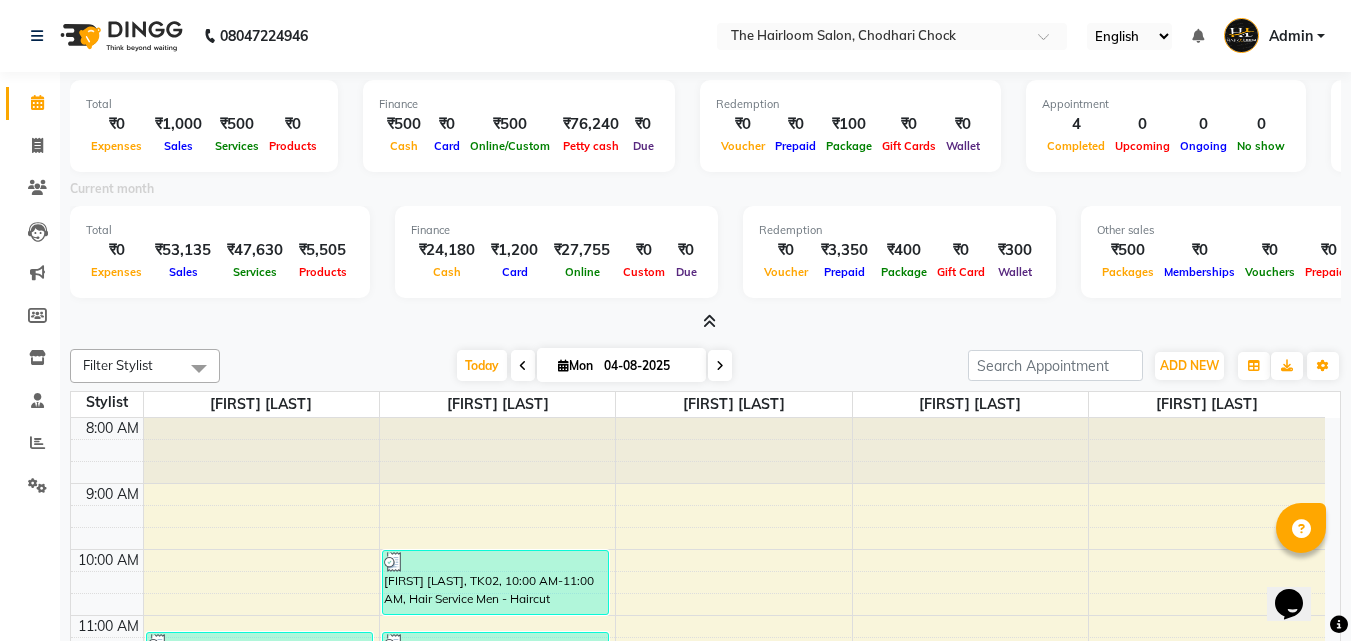 click at bounding box center [709, 321] 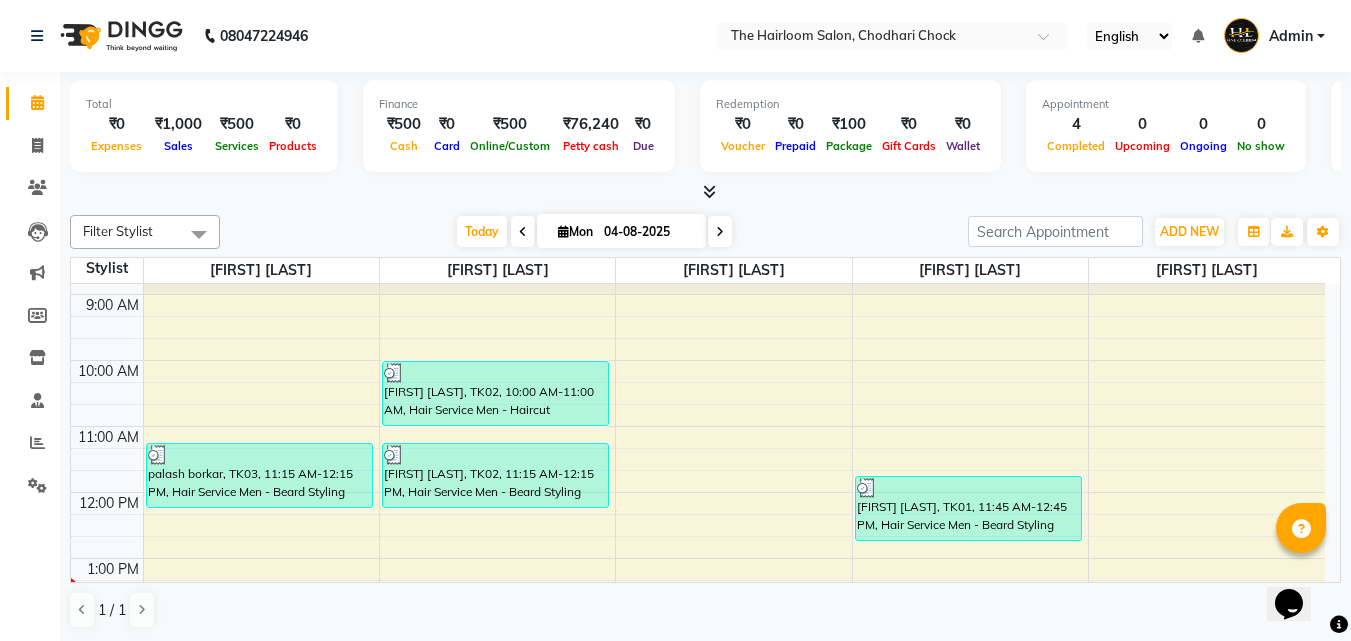 scroll, scrollTop: 100, scrollLeft: 0, axis: vertical 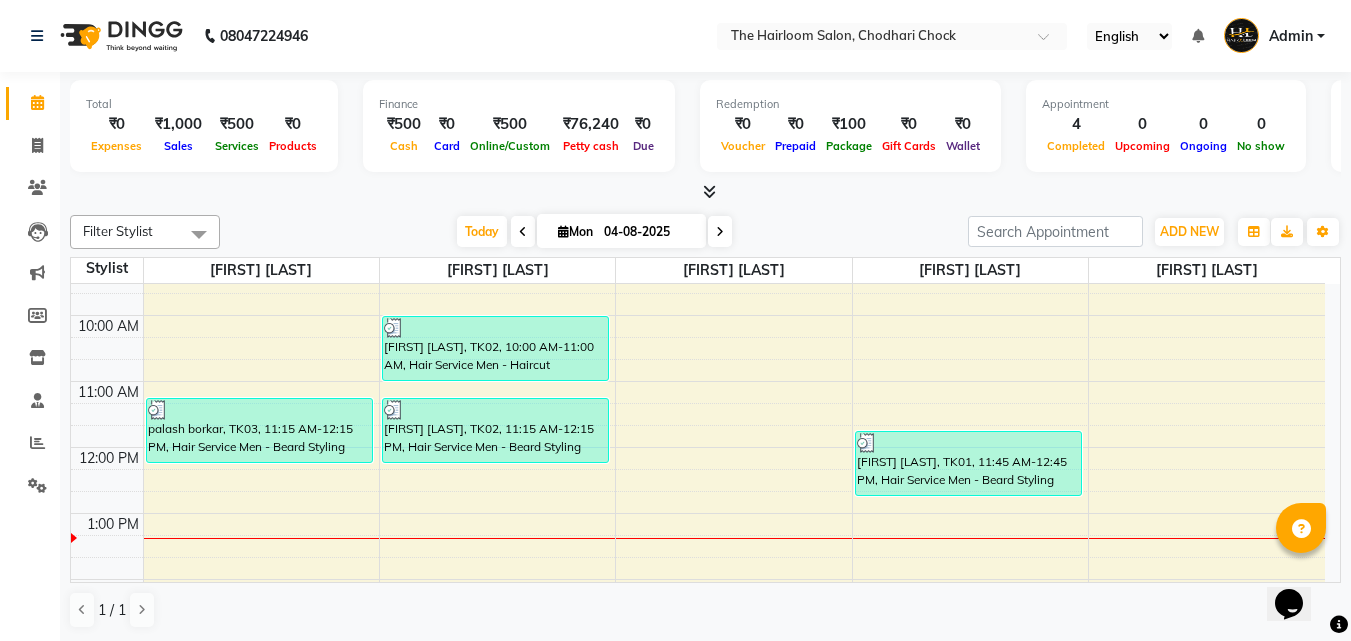 click on "8:00 AM 9:00 AM 10:00 AM 11:00 AM 12:00 PM 1:00 PM 2:00 PM 3:00 PM 4:00 PM 5:00 PM 6:00 PM 7:00 PM 8:00 PM 9:00 PM 10:00 PM 11:00 PM     [FIRST] [LAST], TK03, 11:15 AM-12:15 PM, Hair Service Men  - Beard Styling     [FIRST] [LAST], TK02, 10:00 AM-11:00 AM, Hair Service Men  - Haircut     [FIRST] [LAST], TK02, 11:15 AM-12:15 PM, Hair Service Men  - Beard Styling     [FIRST] [LAST], TK01, 11:45 AM-12:45 PM, Hair Service Men  - Beard Styling" at bounding box center [698, 711] 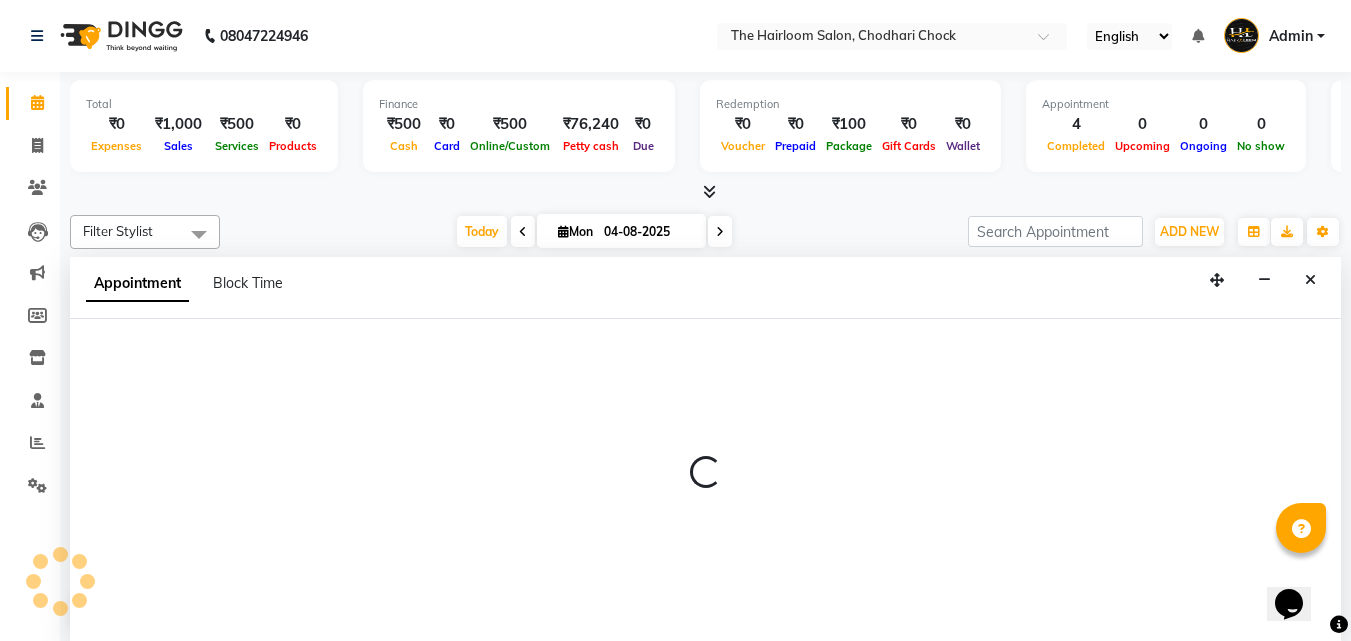 scroll, scrollTop: 1, scrollLeft: 0, axis: vertical 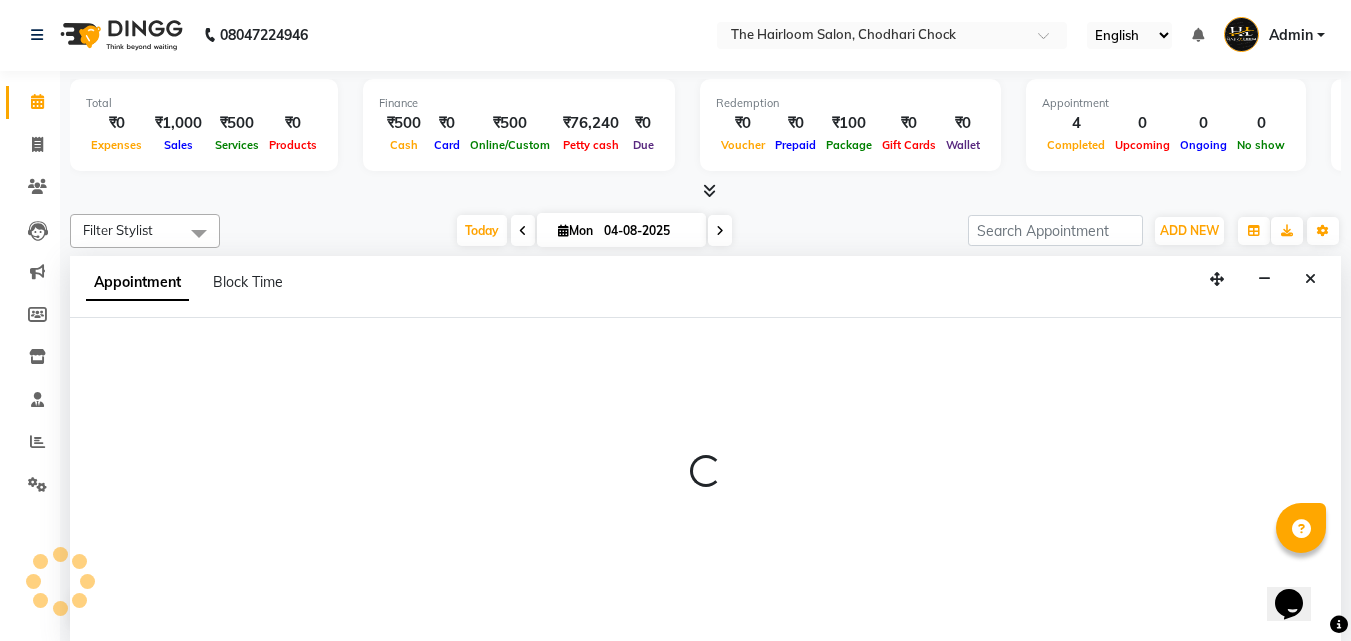 select on "41958" 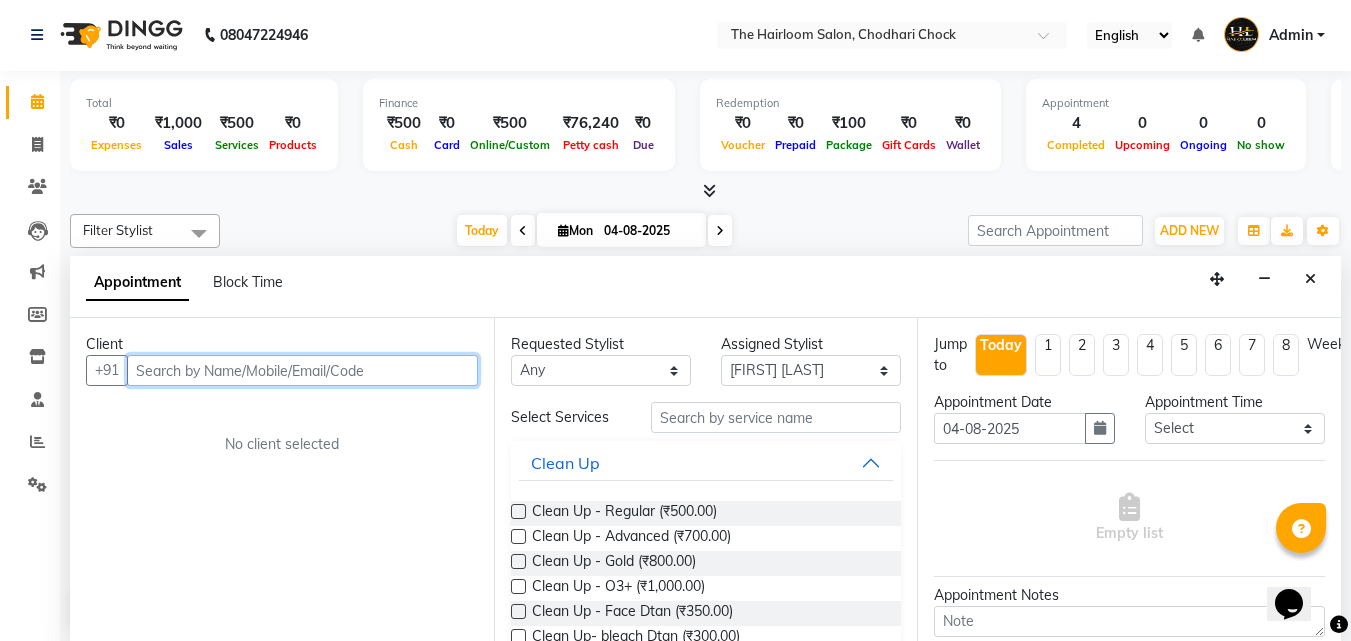 click at bounding box center (302, 370) 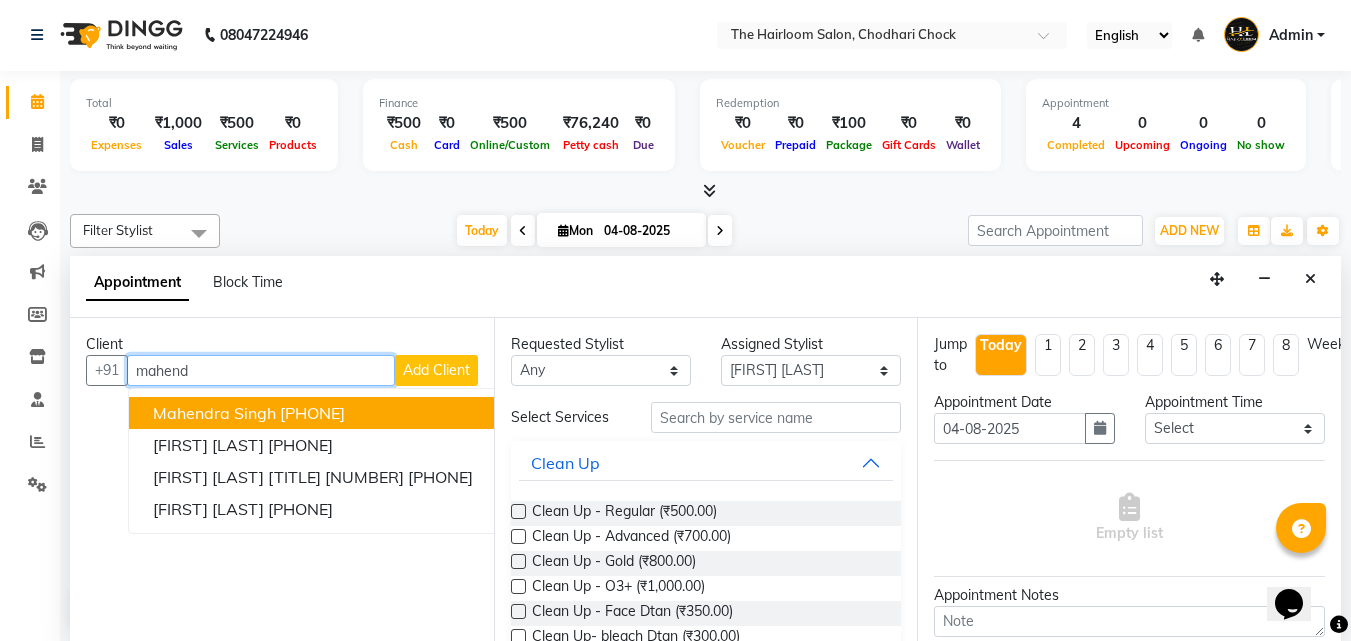 click on "Mahendra Singh" at bounding box center [214, 413] 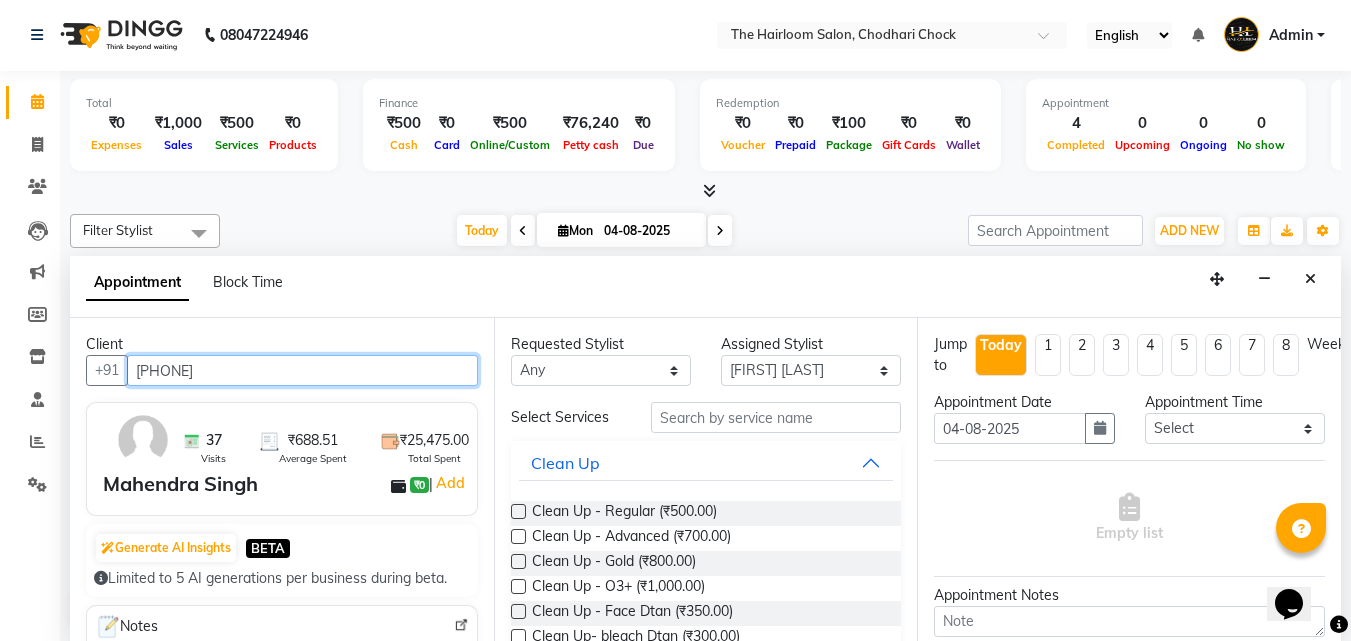 type on "[PHONE]" 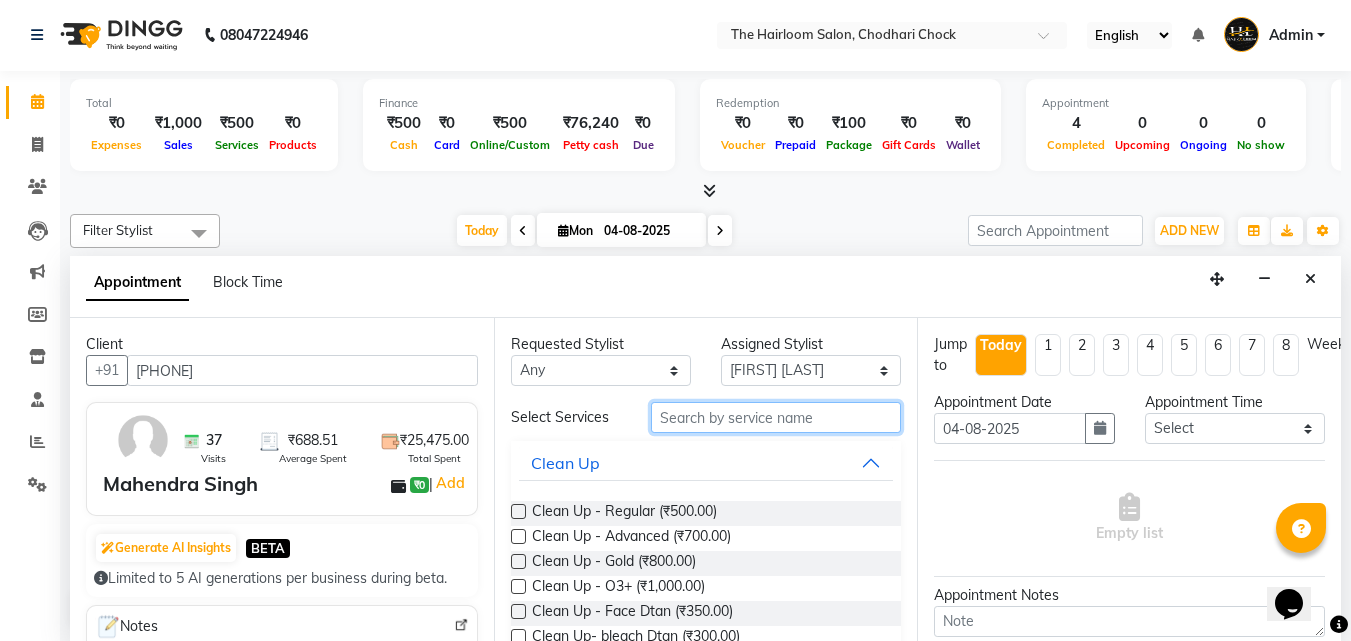 click at bounding box center (776, 417) 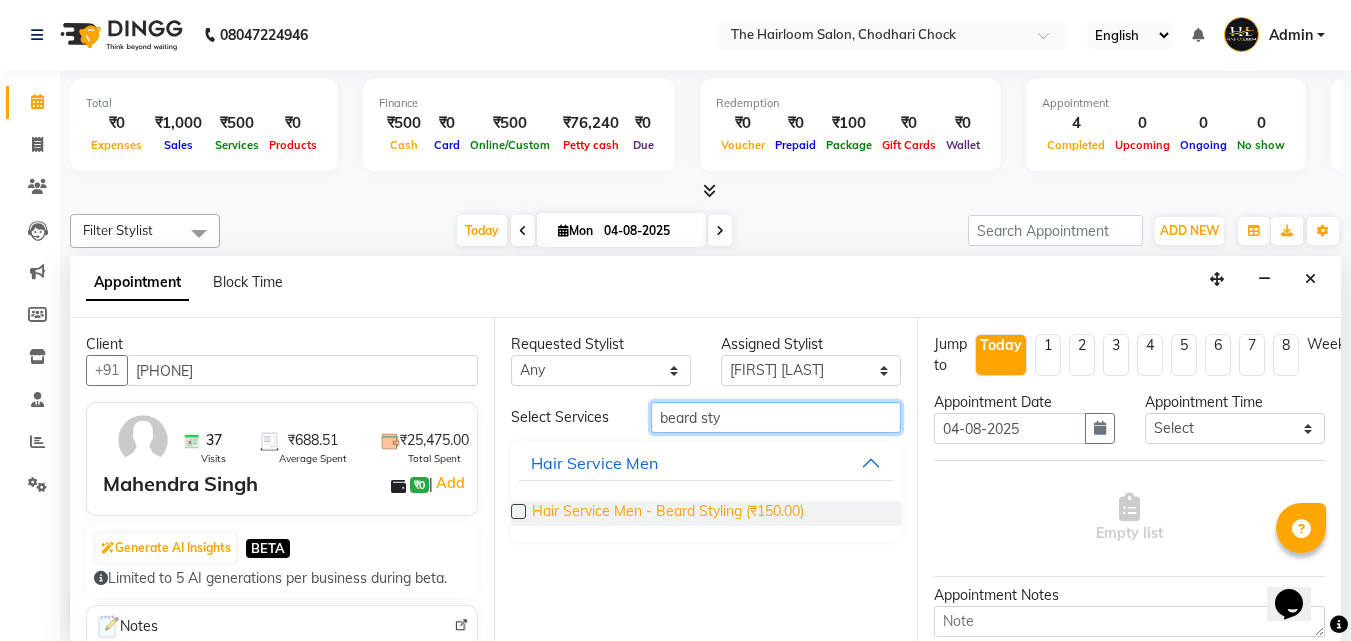 type on "beard sty" 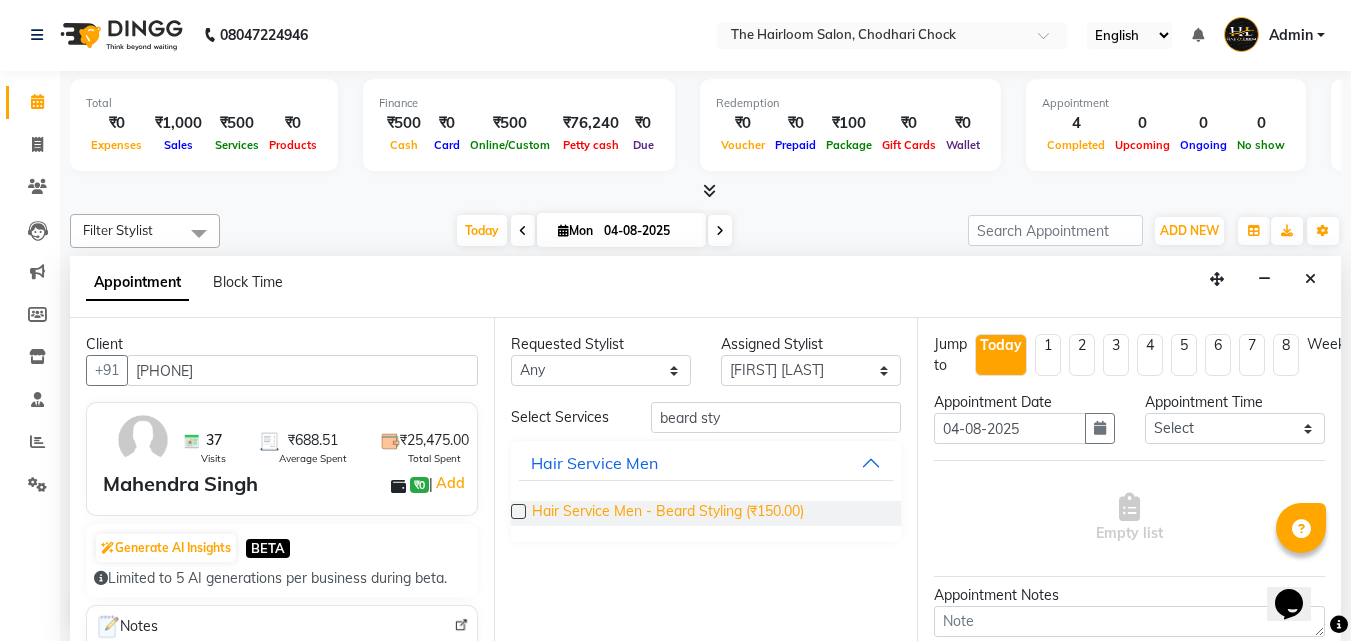 click on "Hair Service Men  - Beard Styling (₹150.00)" at bounding box center (668, 513) 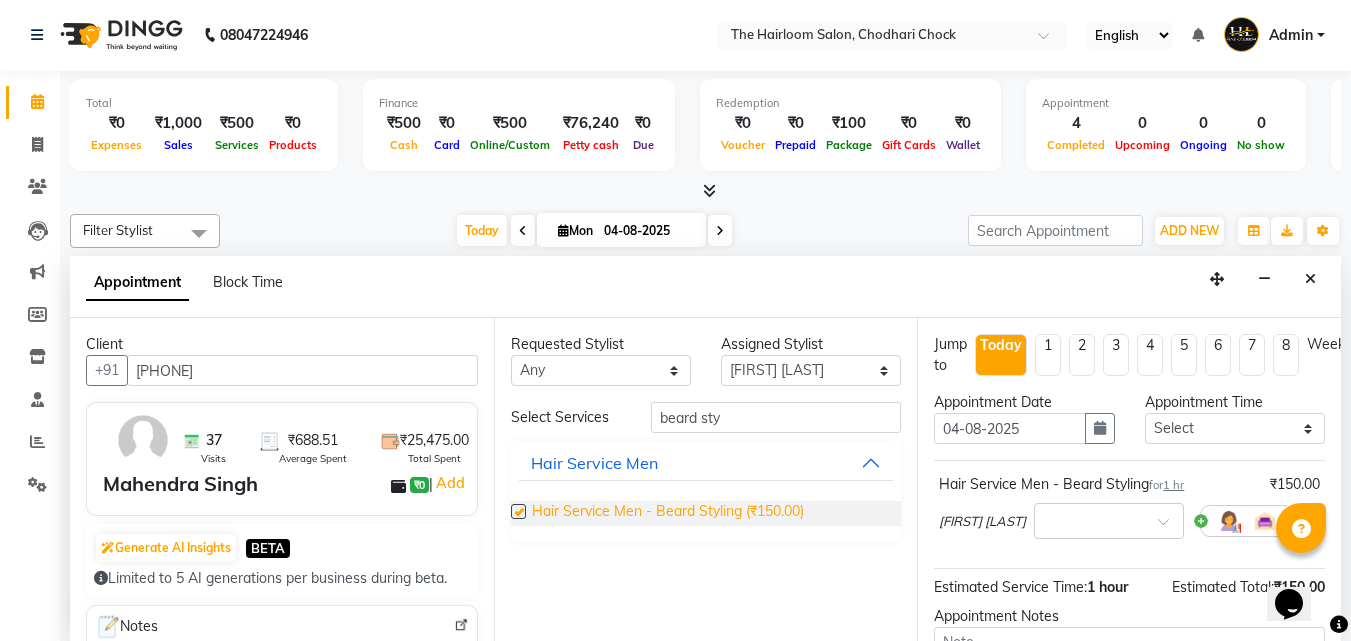 checkbox on "false" 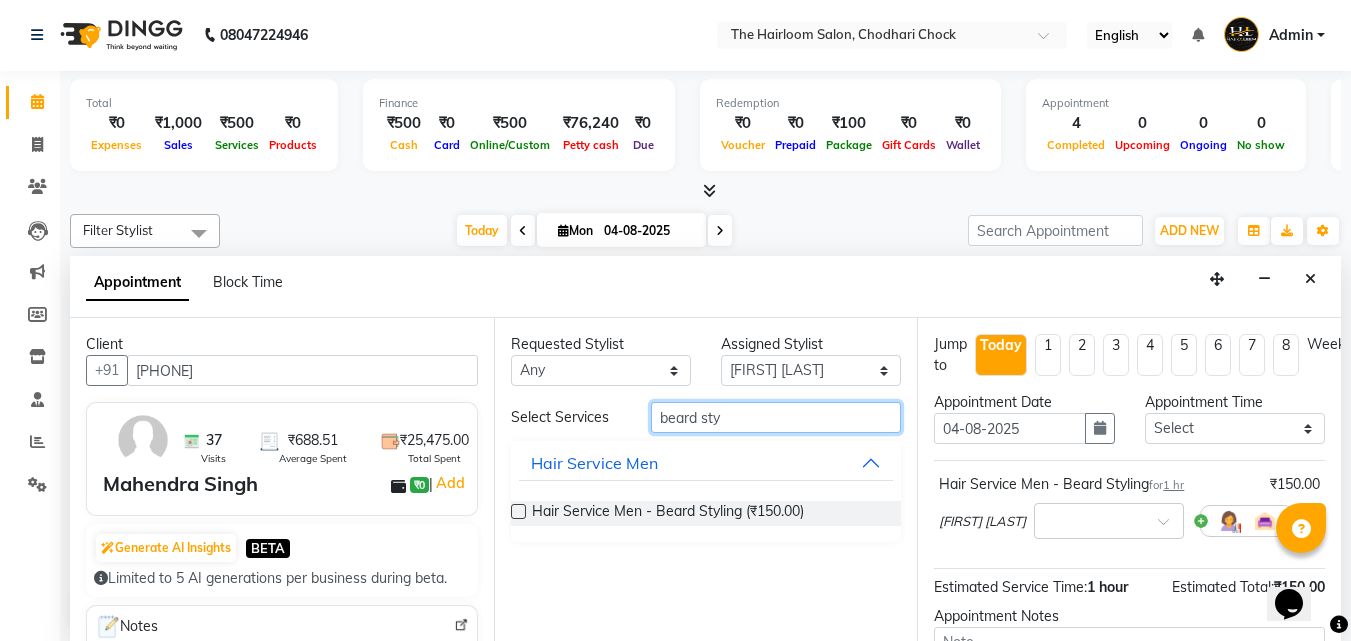 click on "beard sty" at bounding box center [776, 417] 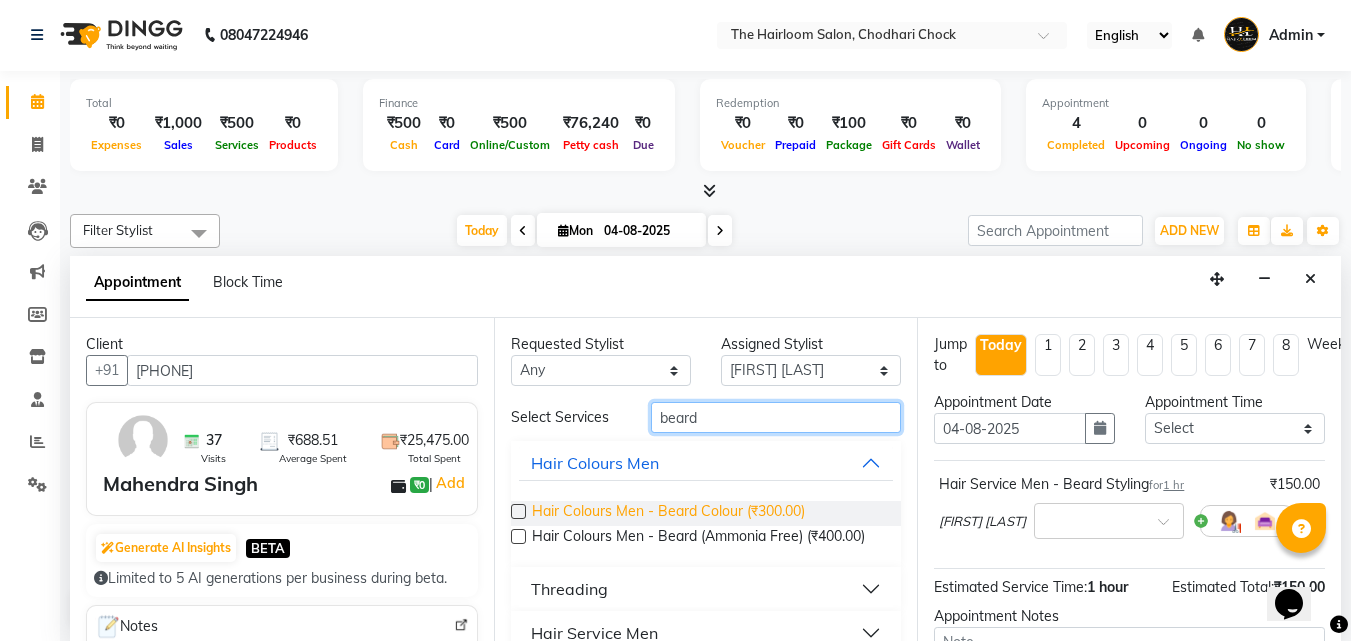 type on "beard" 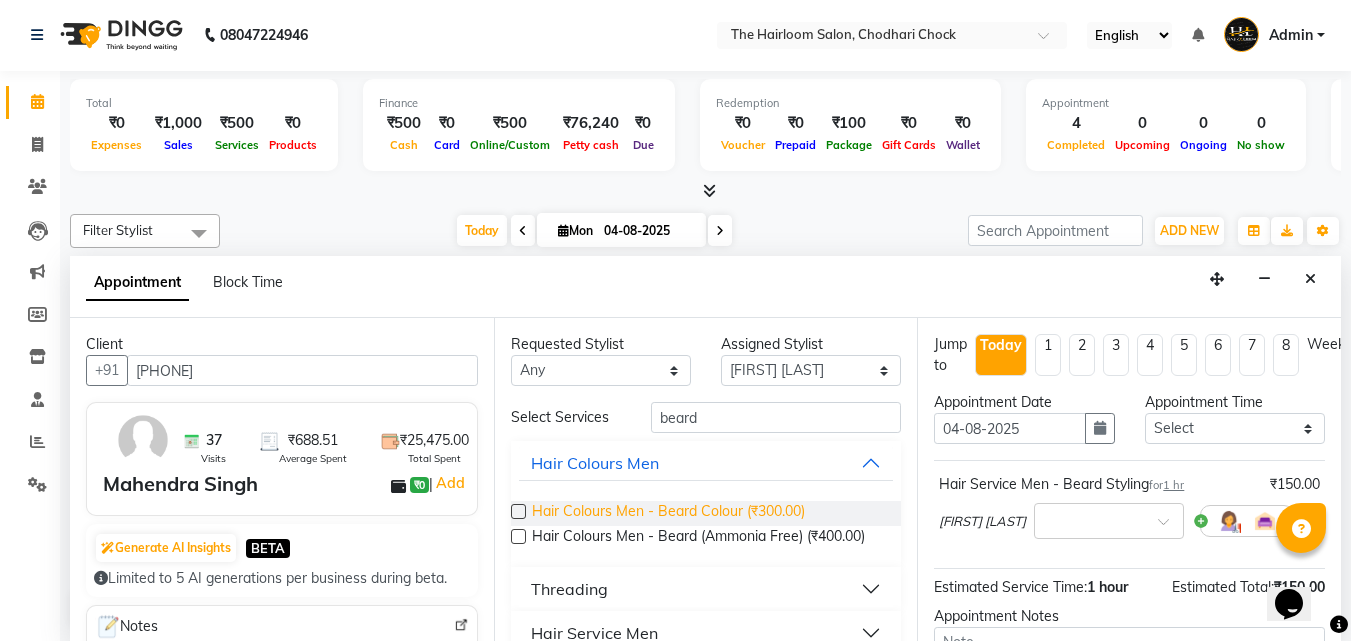 click on "Hair Colours Men  - Beard Colour (₹300.00)" at bounding box center [668, 513] 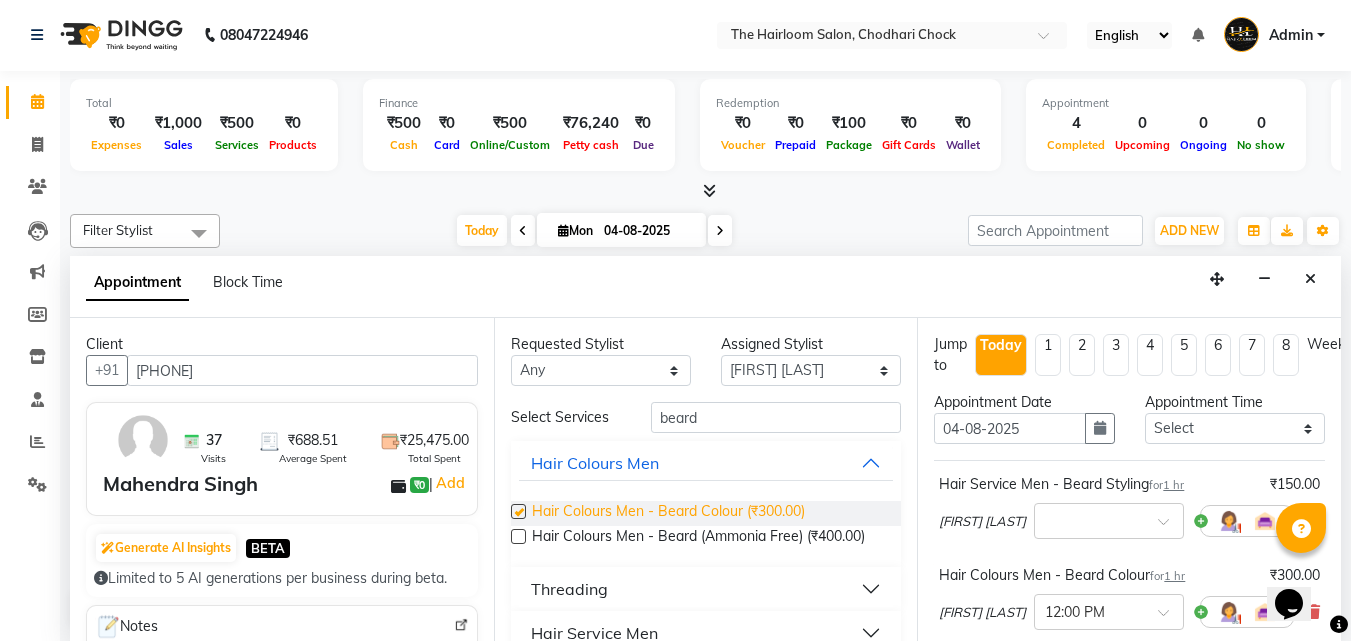 checkbox on "false" 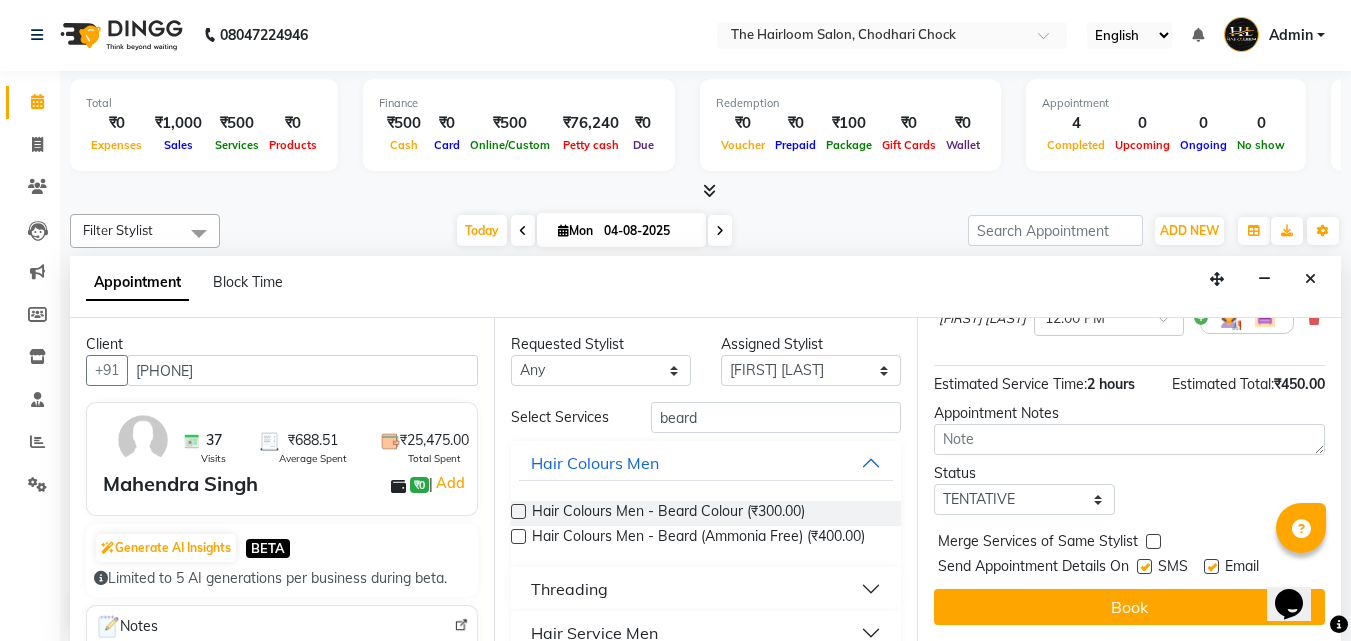 scroll, scrollTop: 315, scrollLeft: 0, axis: vertical 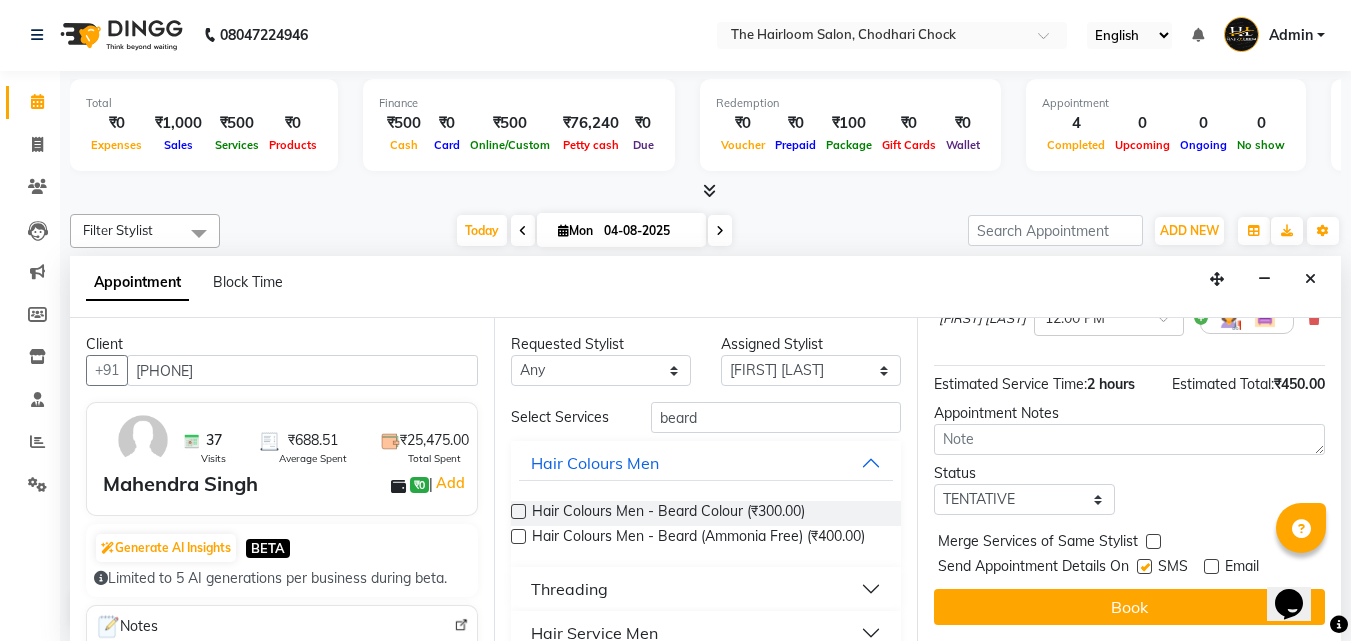 click at bounding box center [1144, 566] 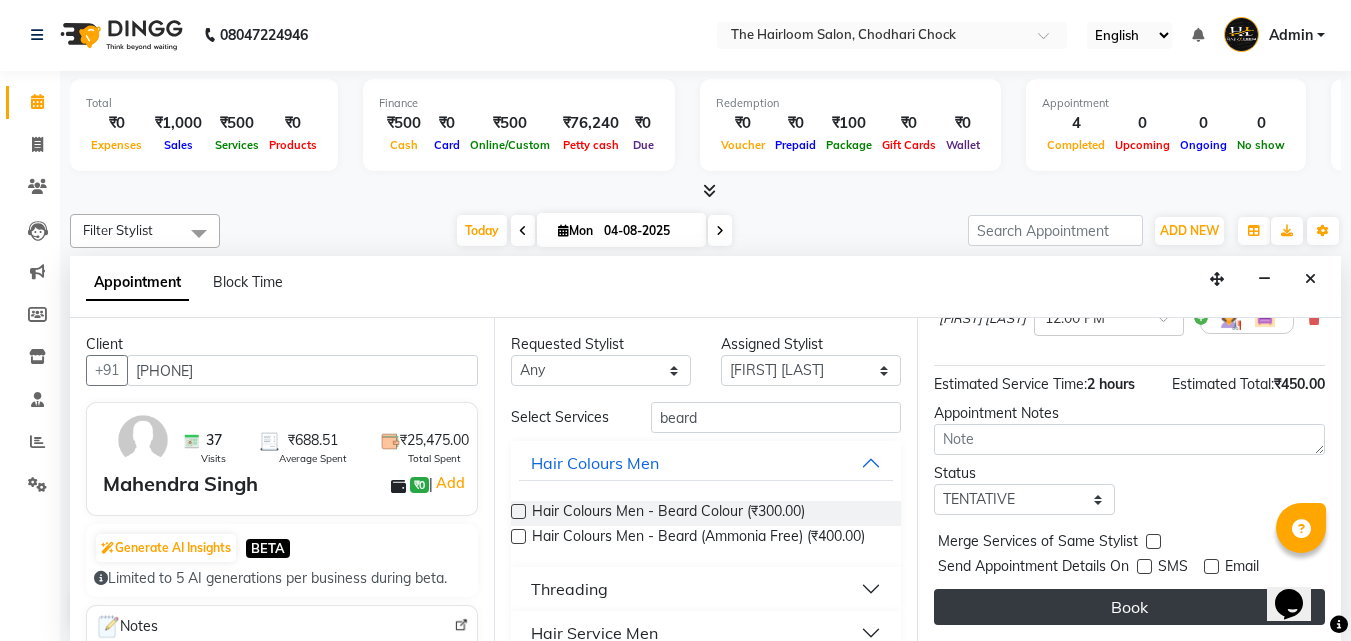 click on "Book" at bounding box center [1129, 607] 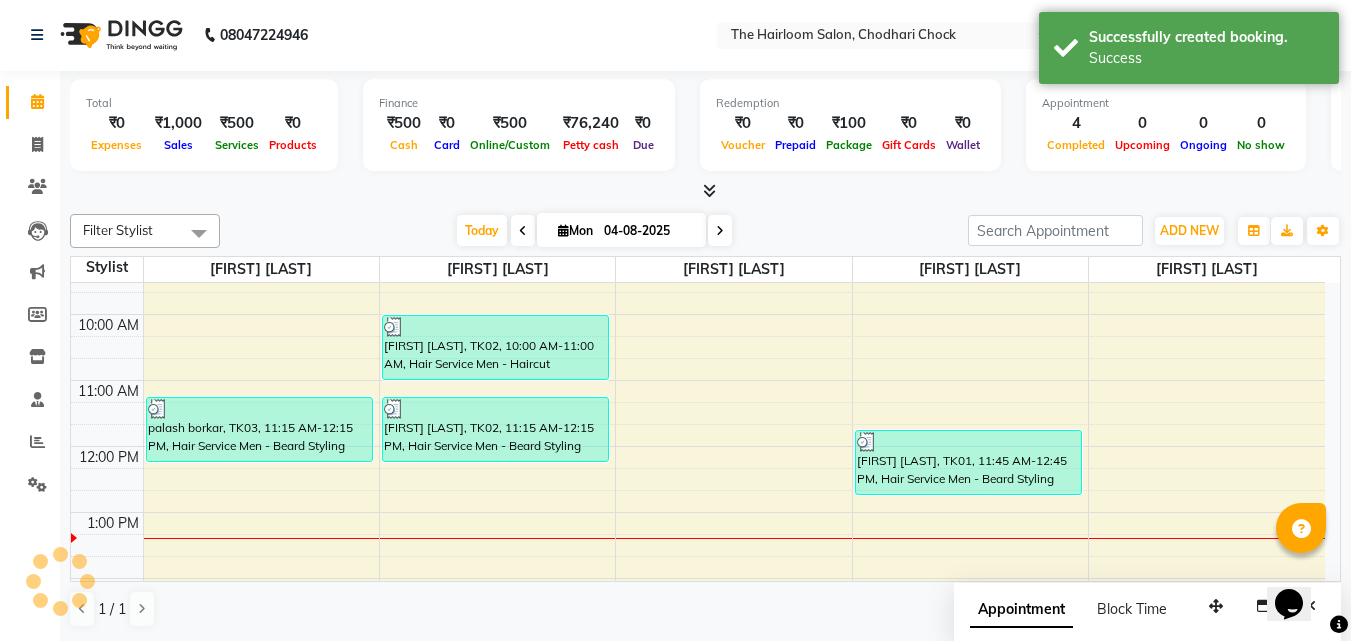 scroll, scrollTop: 0, scrollLeft: 0, axis: both 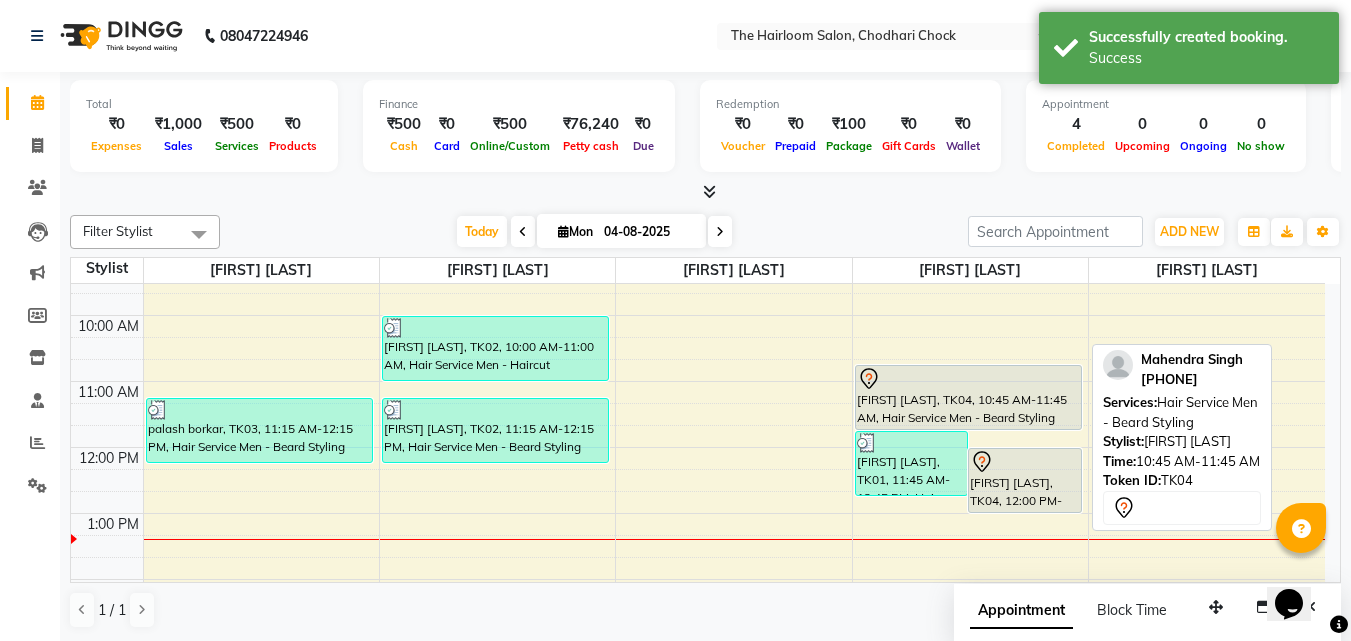 click on "[FIRST] [LAST], TK04, 10:45 AM-11:45 AM, Hair Service Men  - Beard Styling" at bounding box center [969, 397] 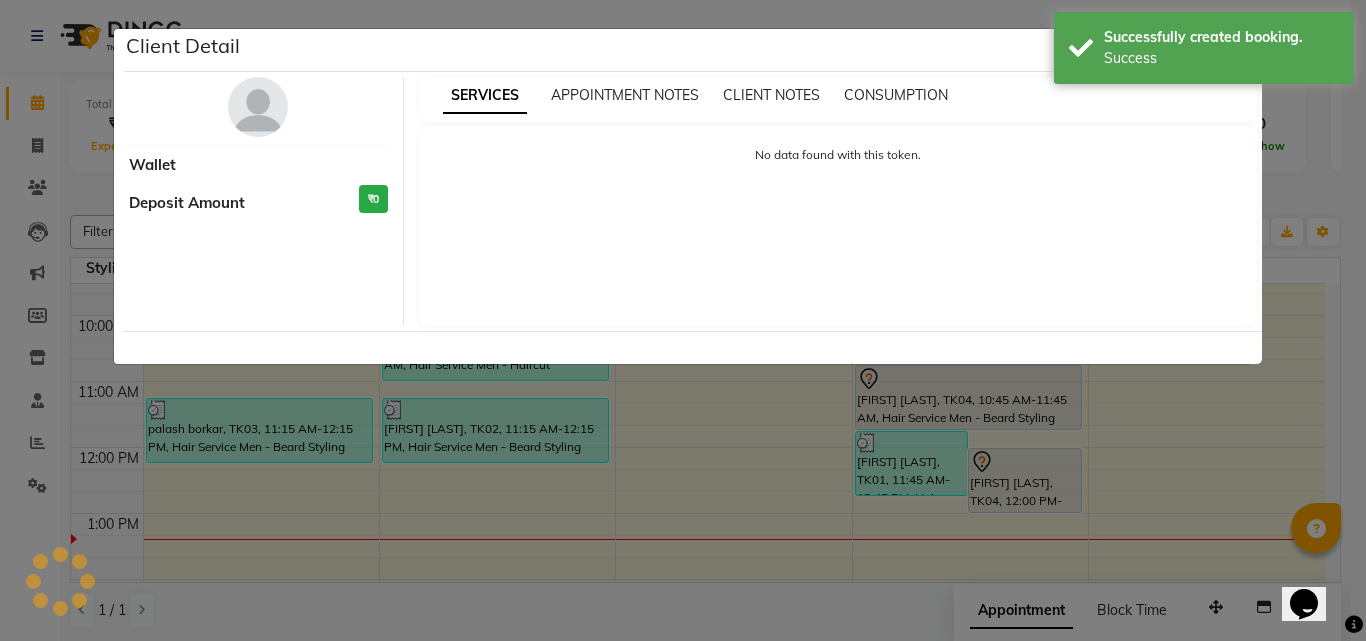 select on "7" 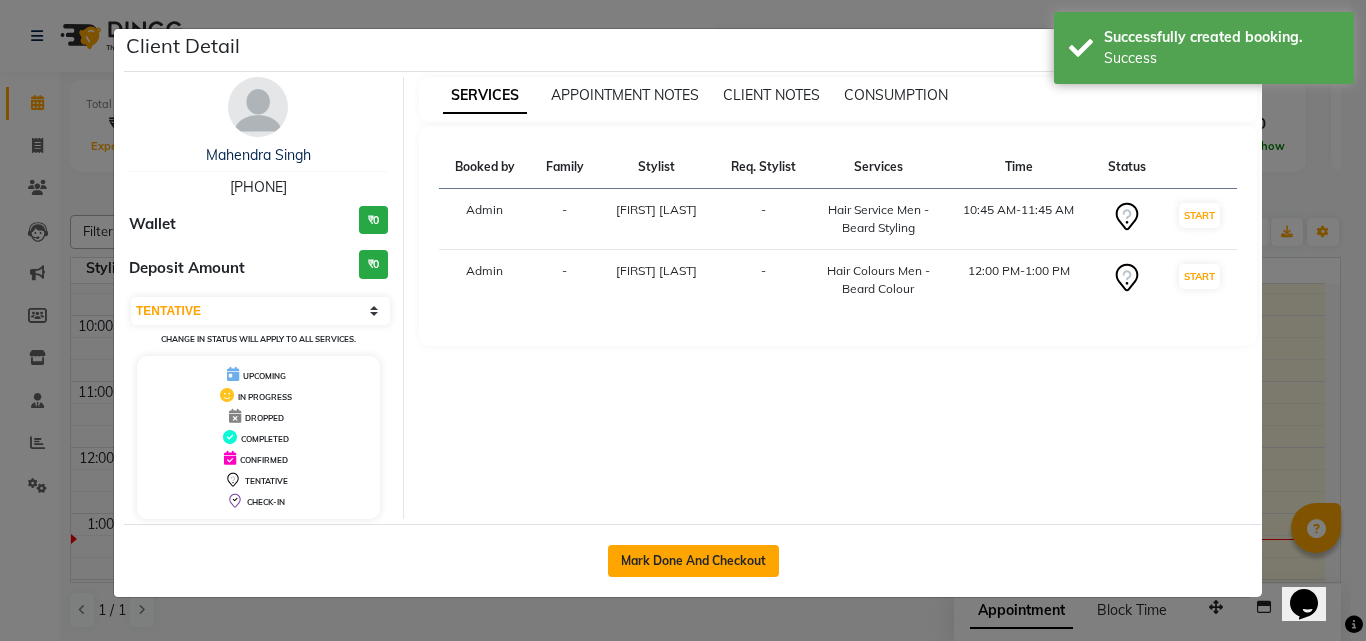 click on "Mark Done And Checkout" 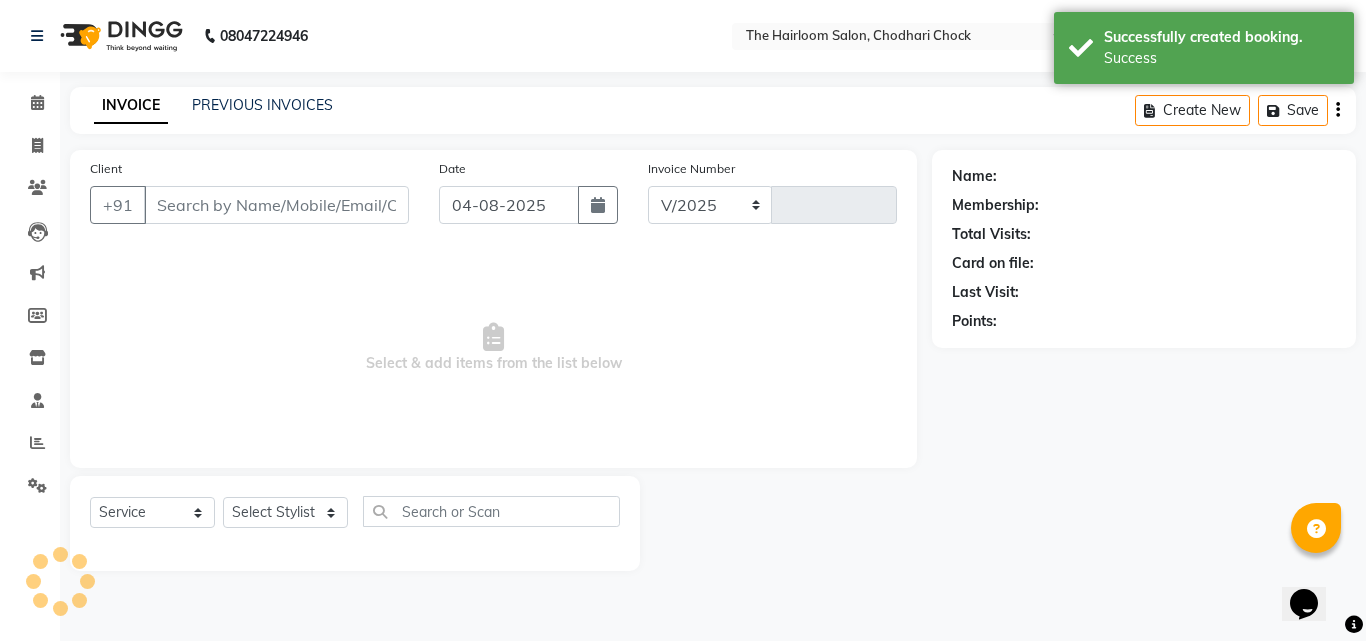 select on "5926" 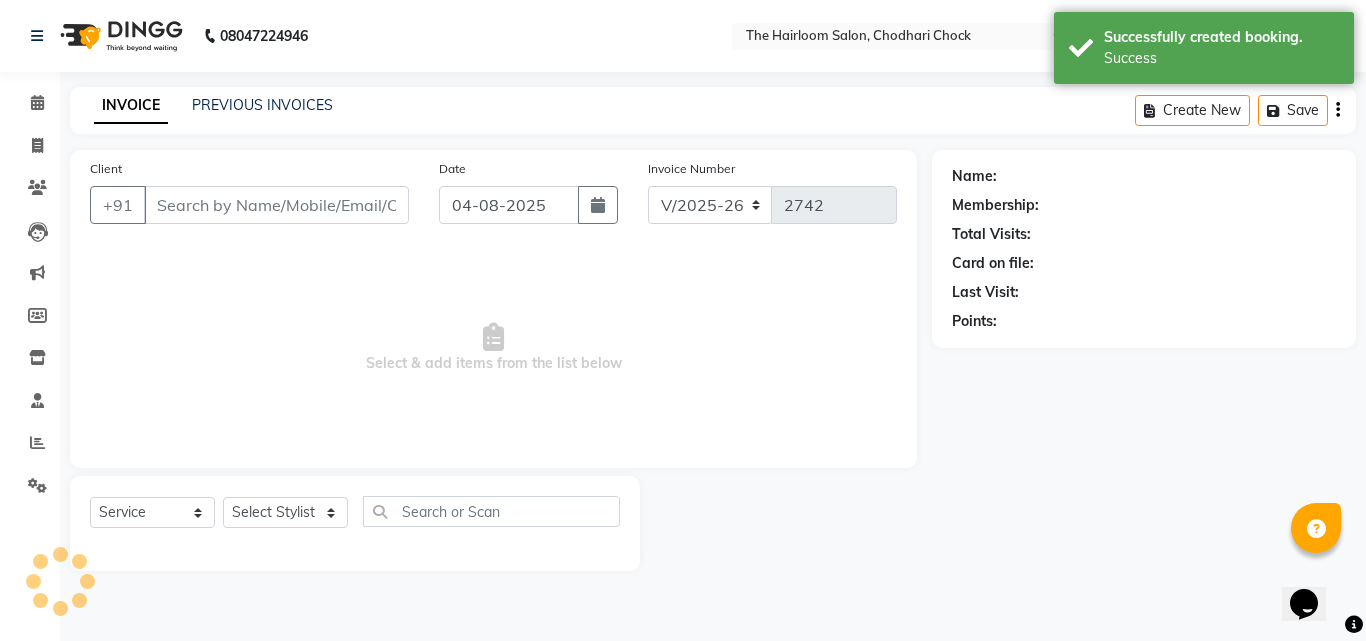 type on "[PHONE]" 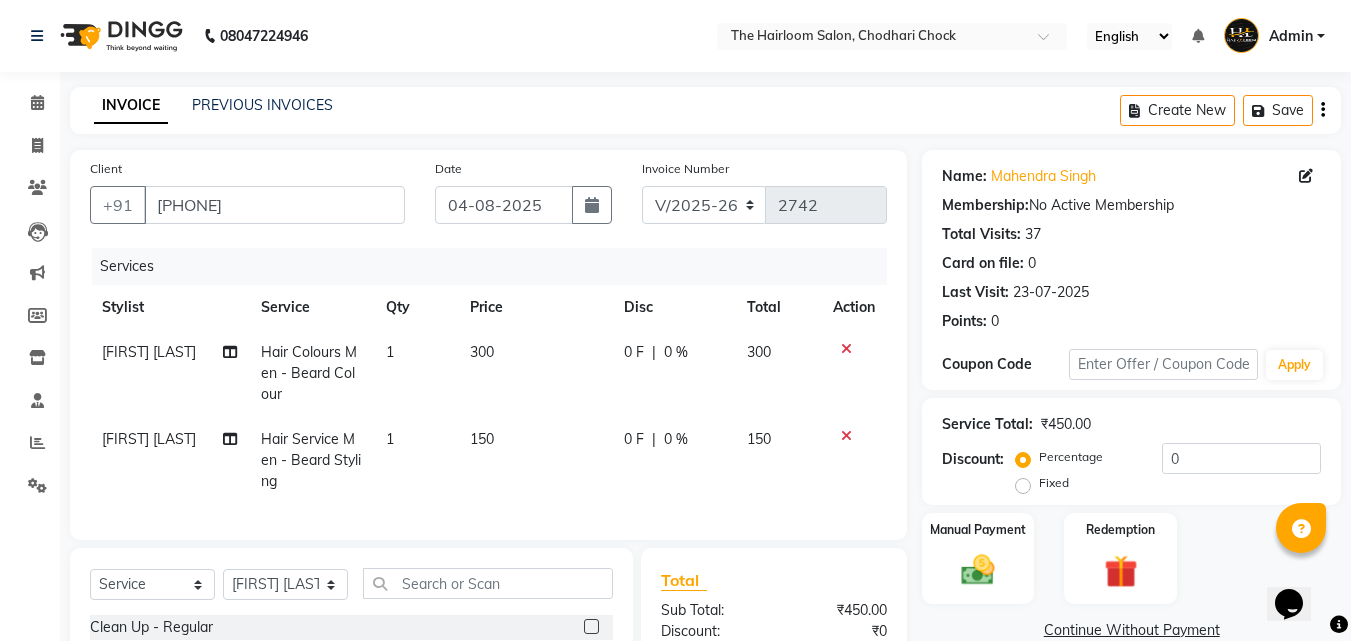 click on "150" 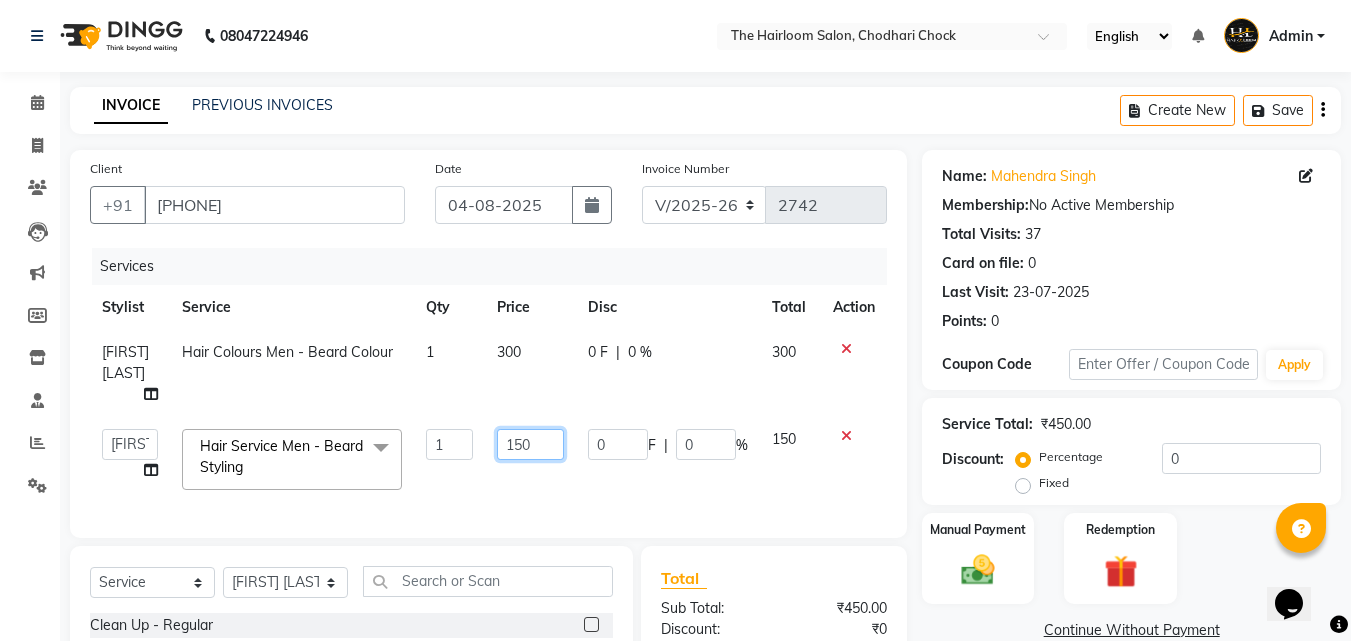 click on "150" 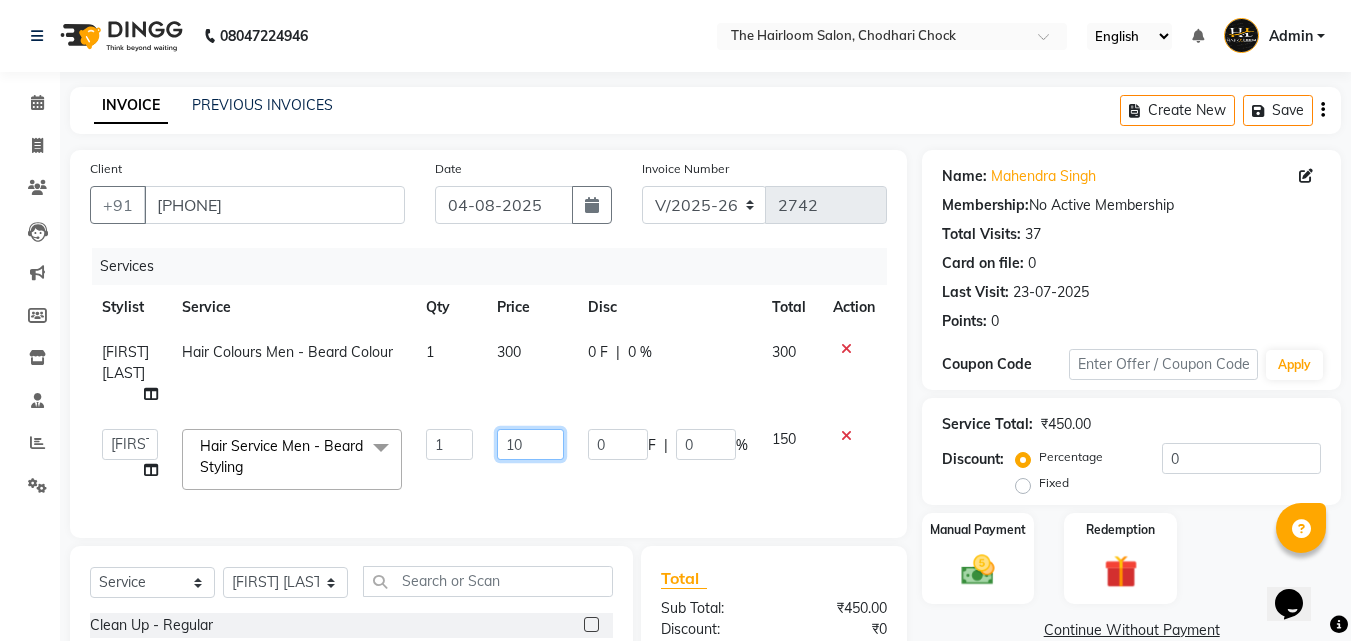 type on "100" 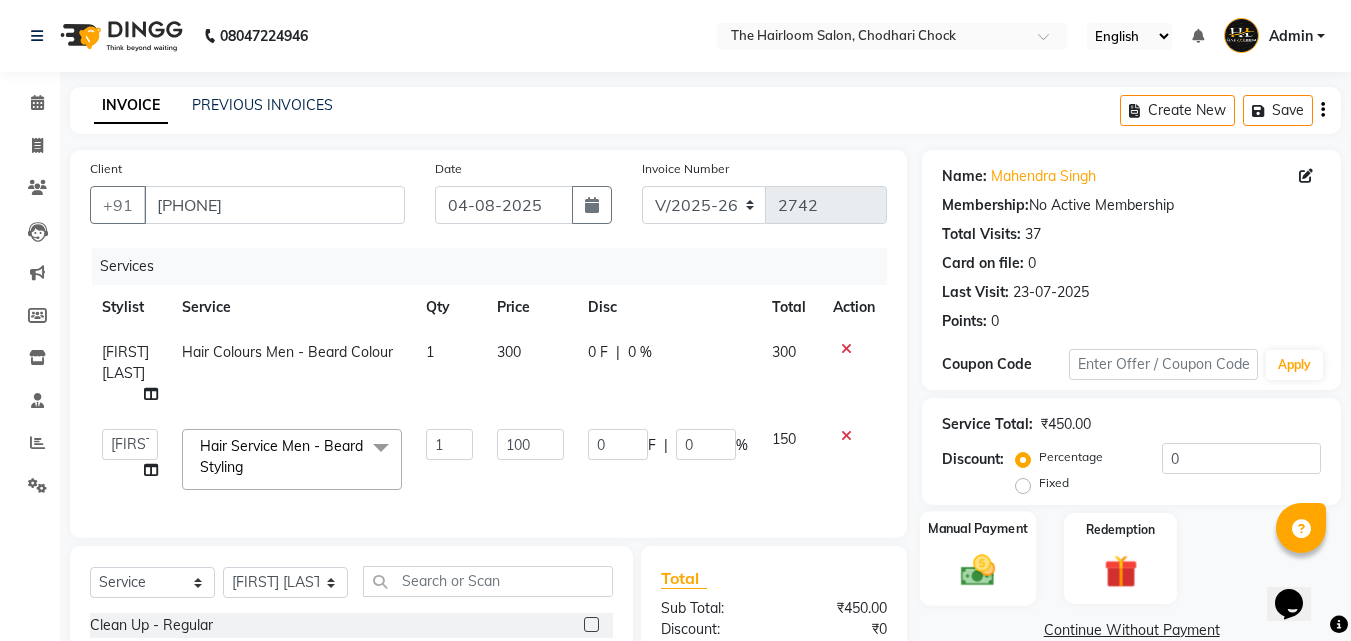 click 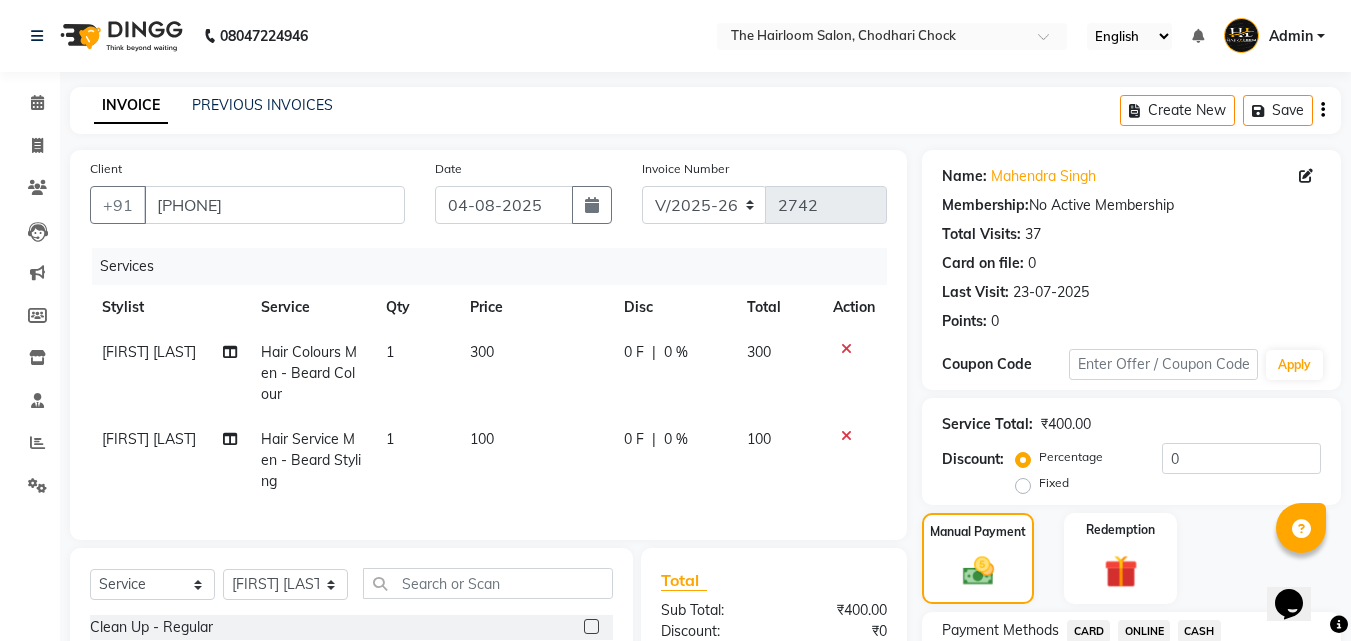 scroll, scrollTop: 247, scrollLeft: 0, axis: vertical 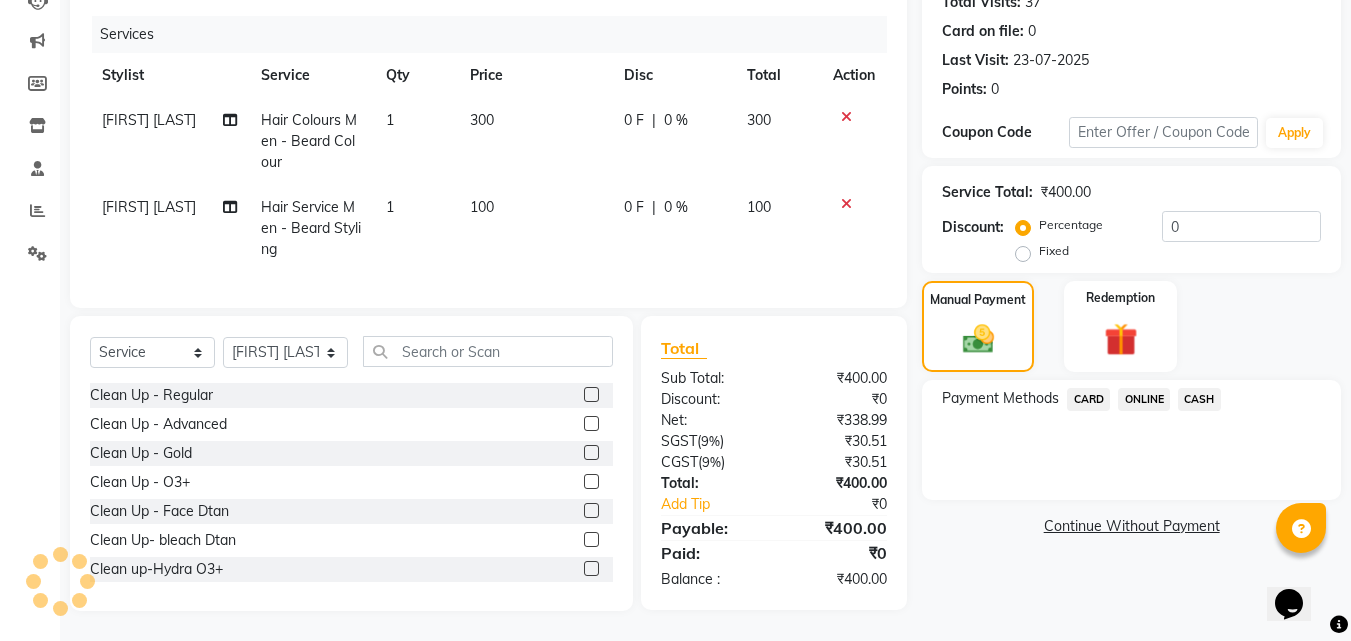 click on "ONLINE" 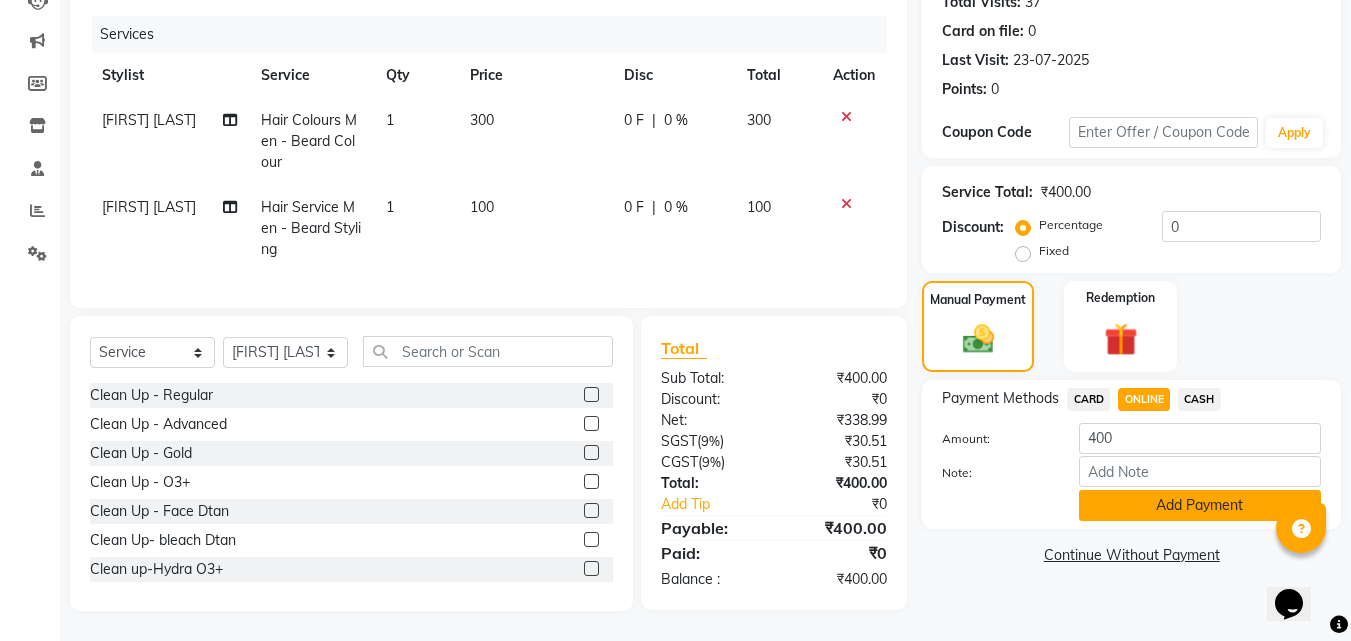 click on "Add Payment" 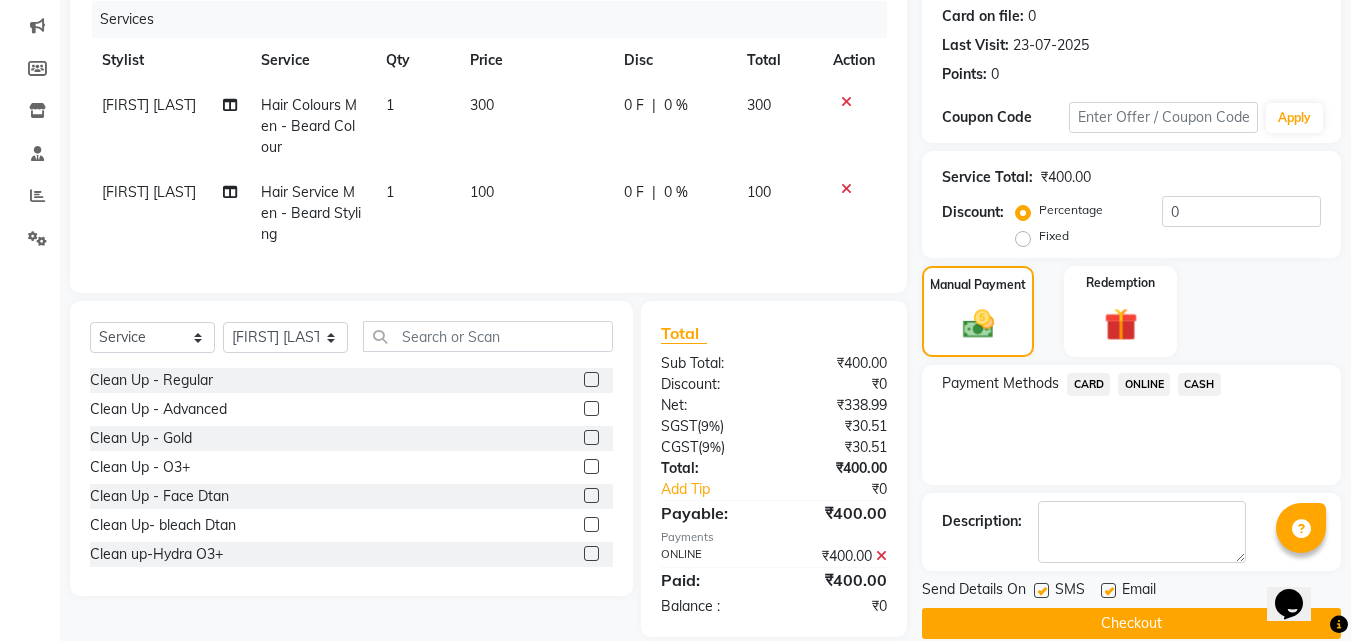 scroll, scrollTop: 288, scrollLeft: 0, axis: vertical 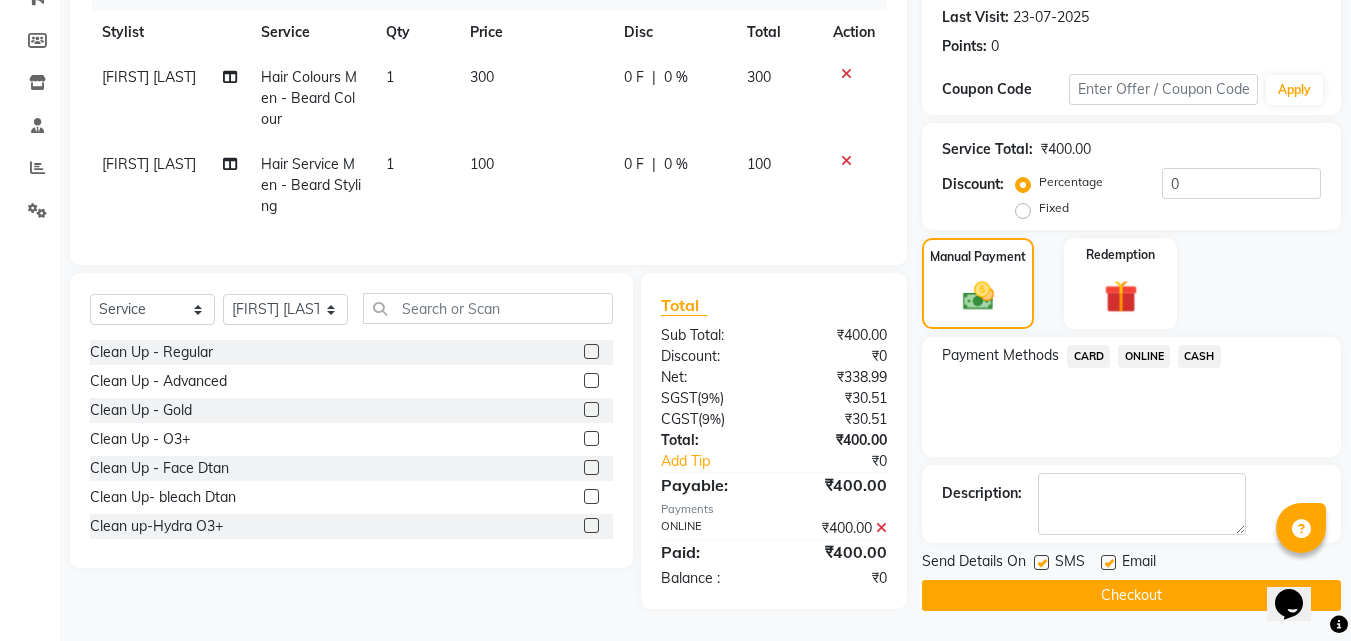 click 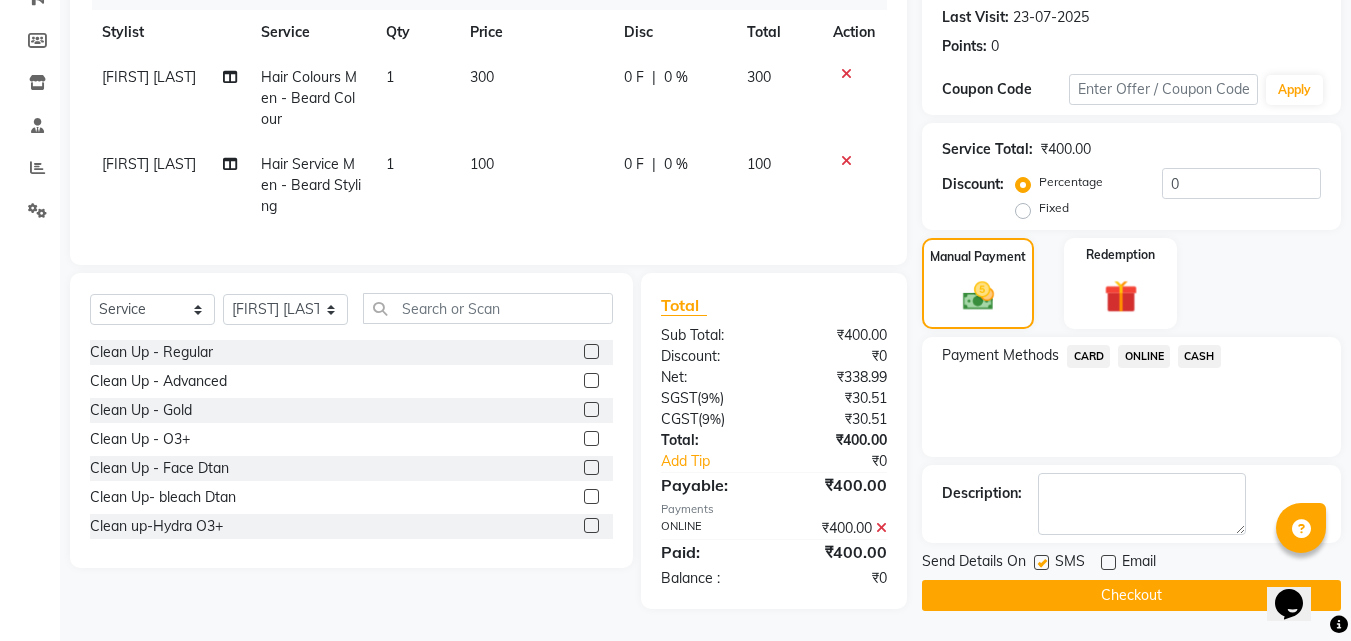 click 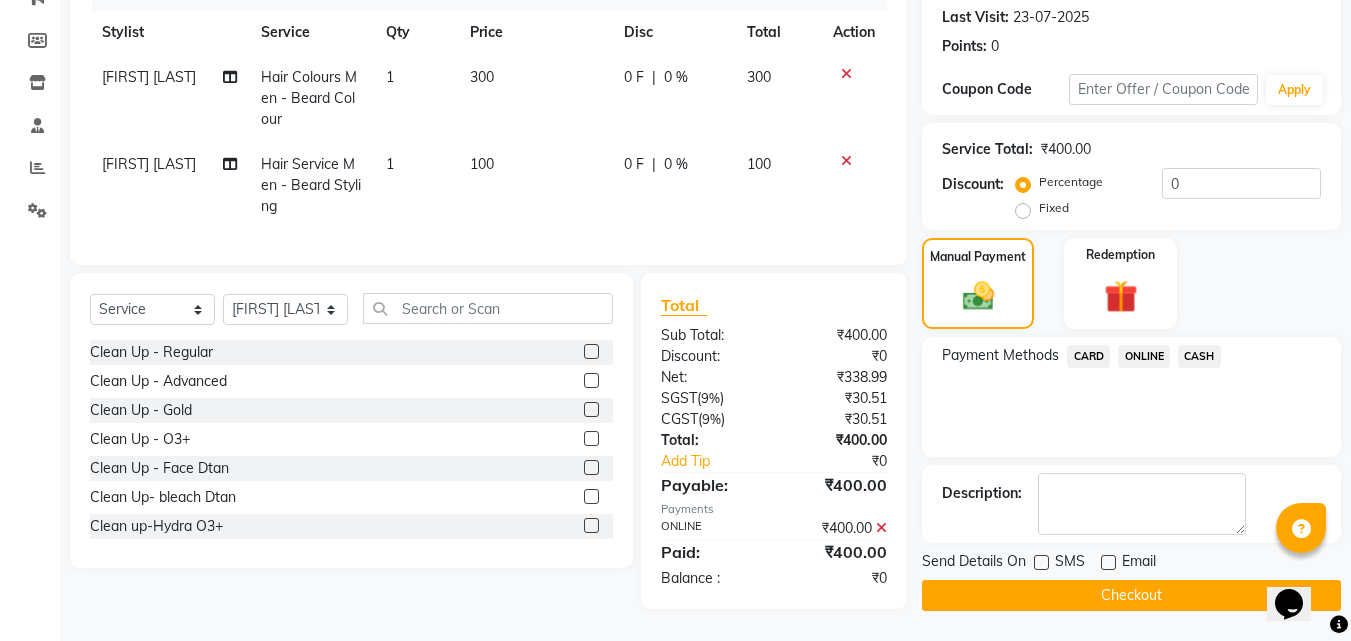 click on "Send Details On SMS Email  Checkout" 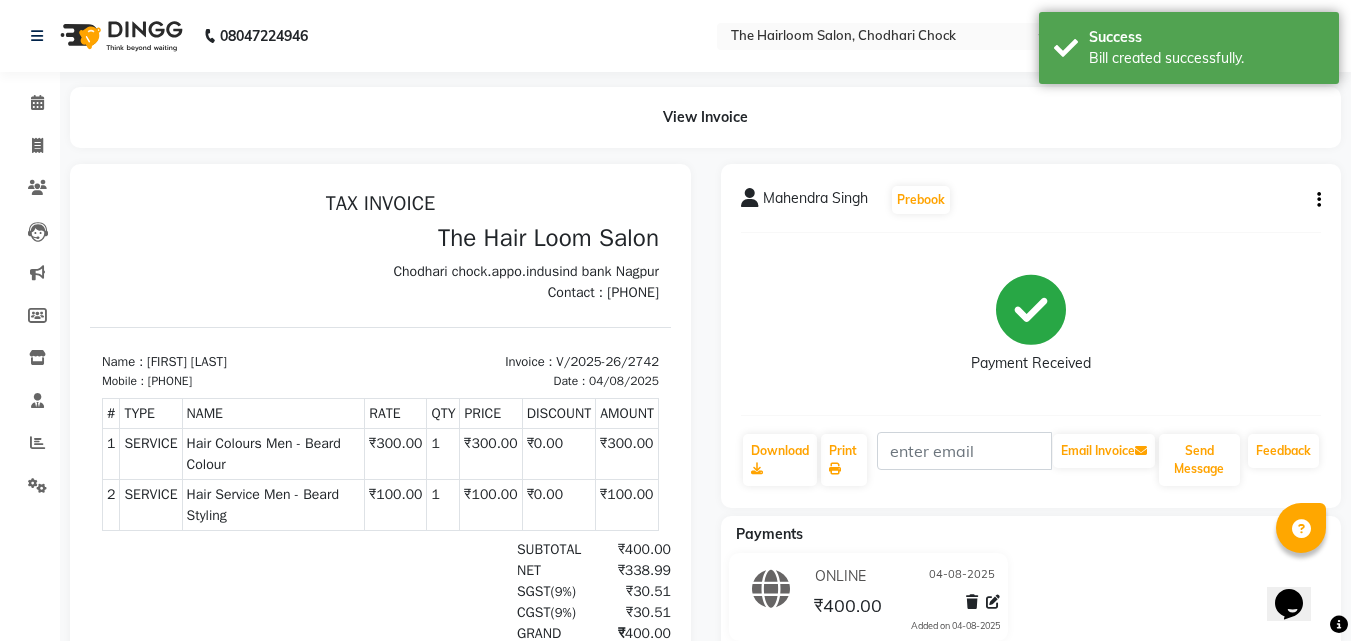 scroll, scrollTop: 0, scrollLeft: 0, axis: both 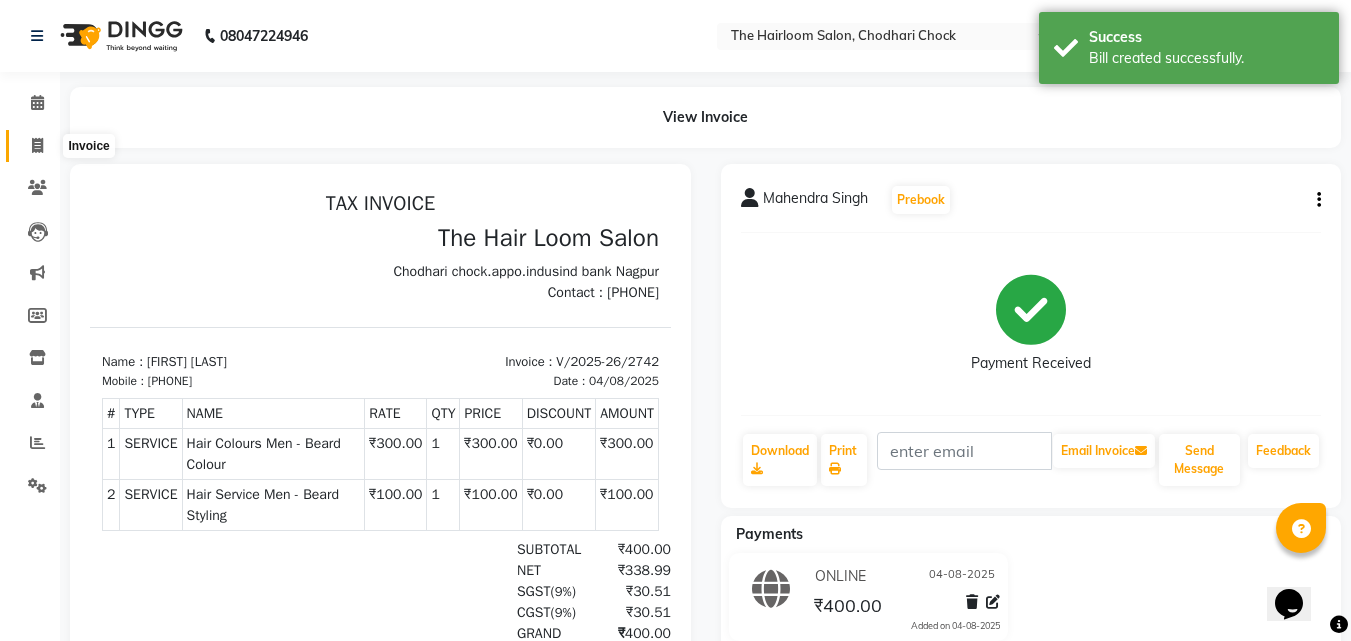 click 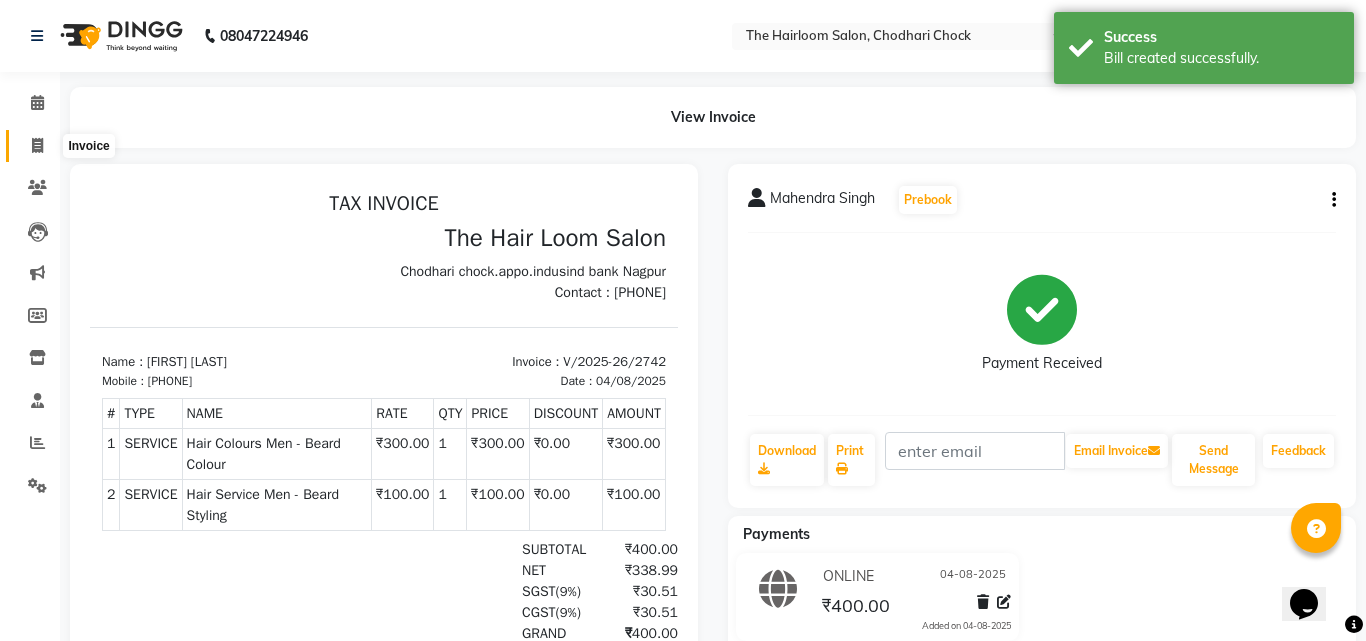 select on "service" 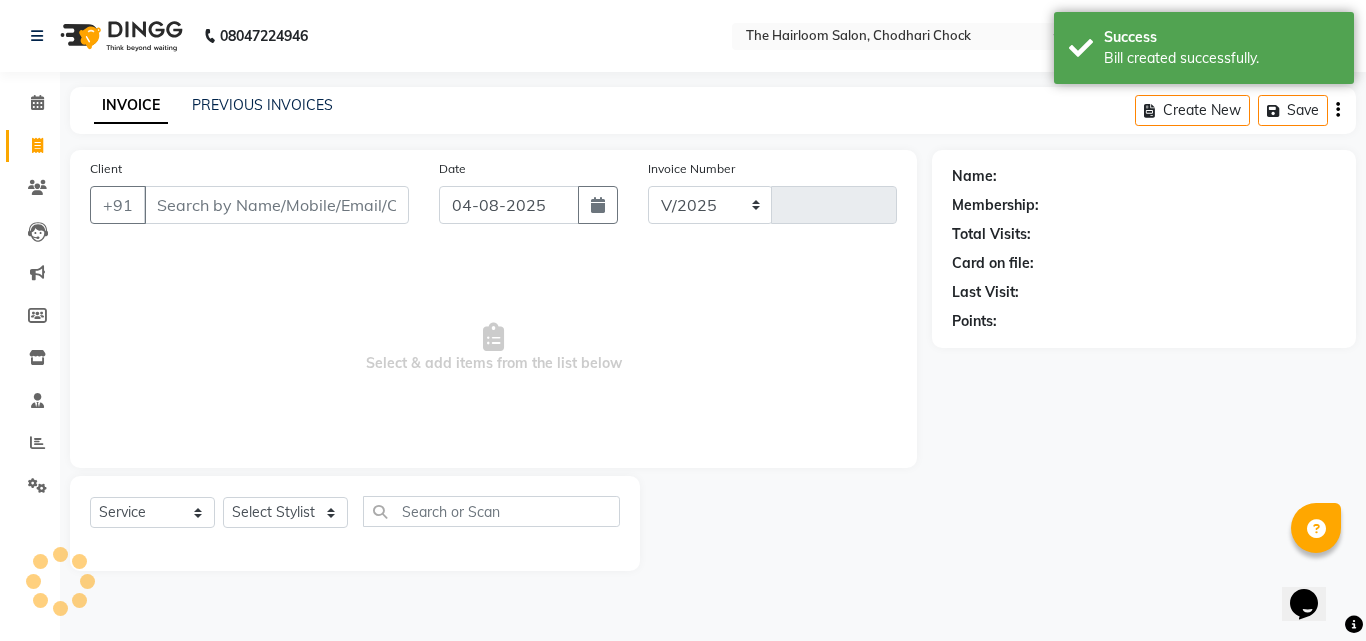 select on "5926" 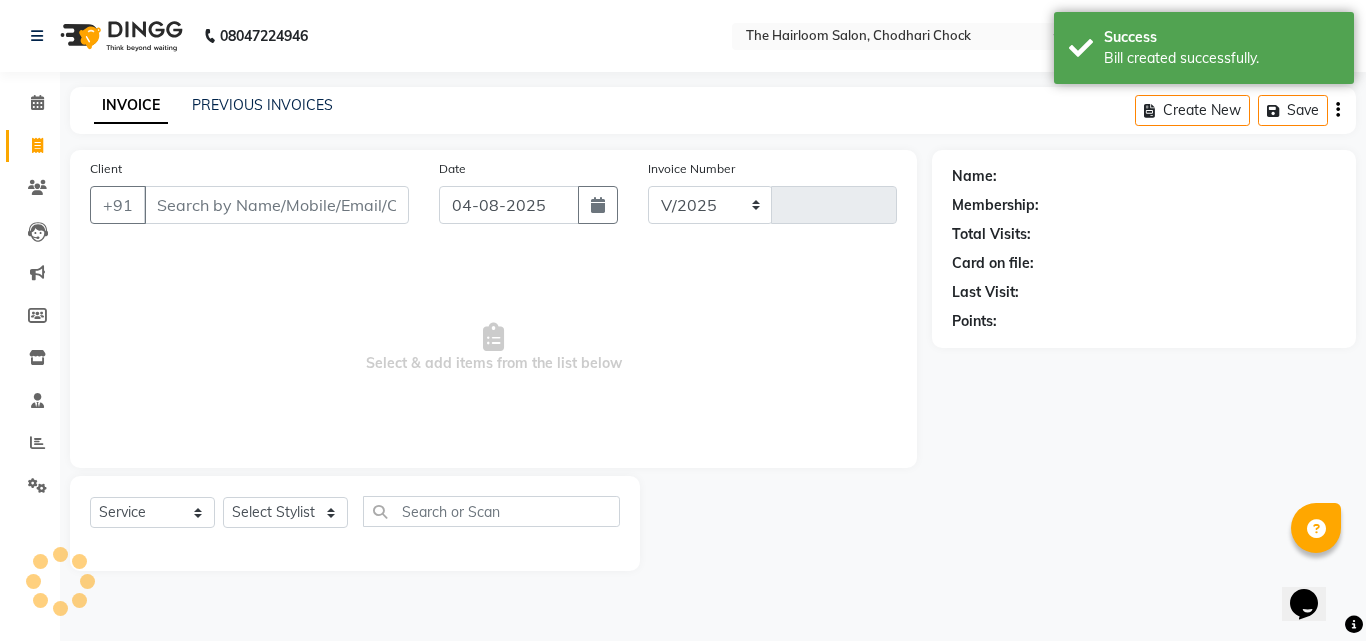 type on "2743" 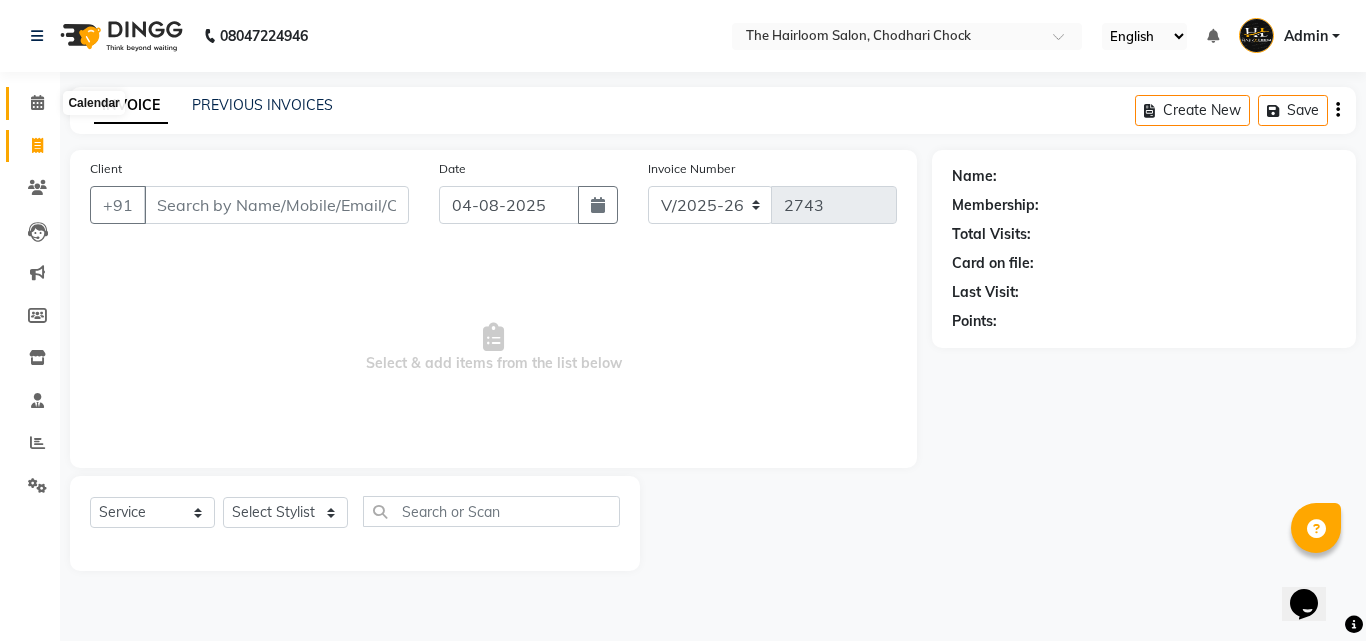 click 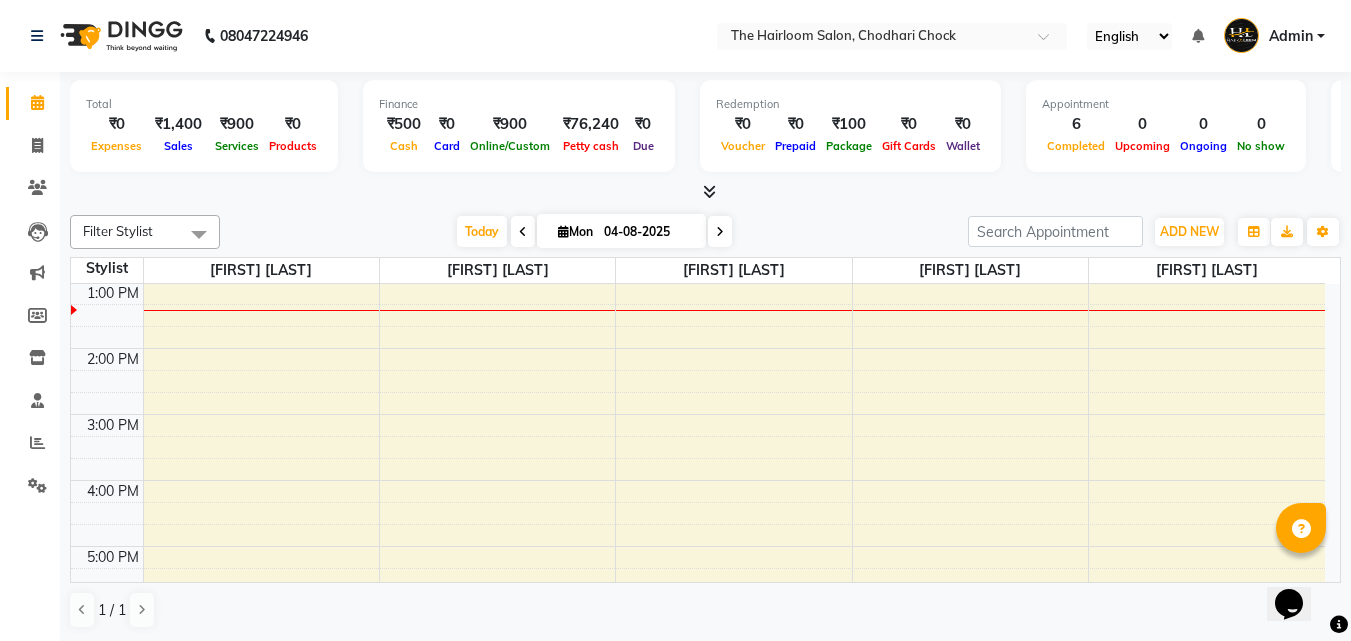 scroll, scrollTop: 231, scrollLeft: 0, axis: vertical 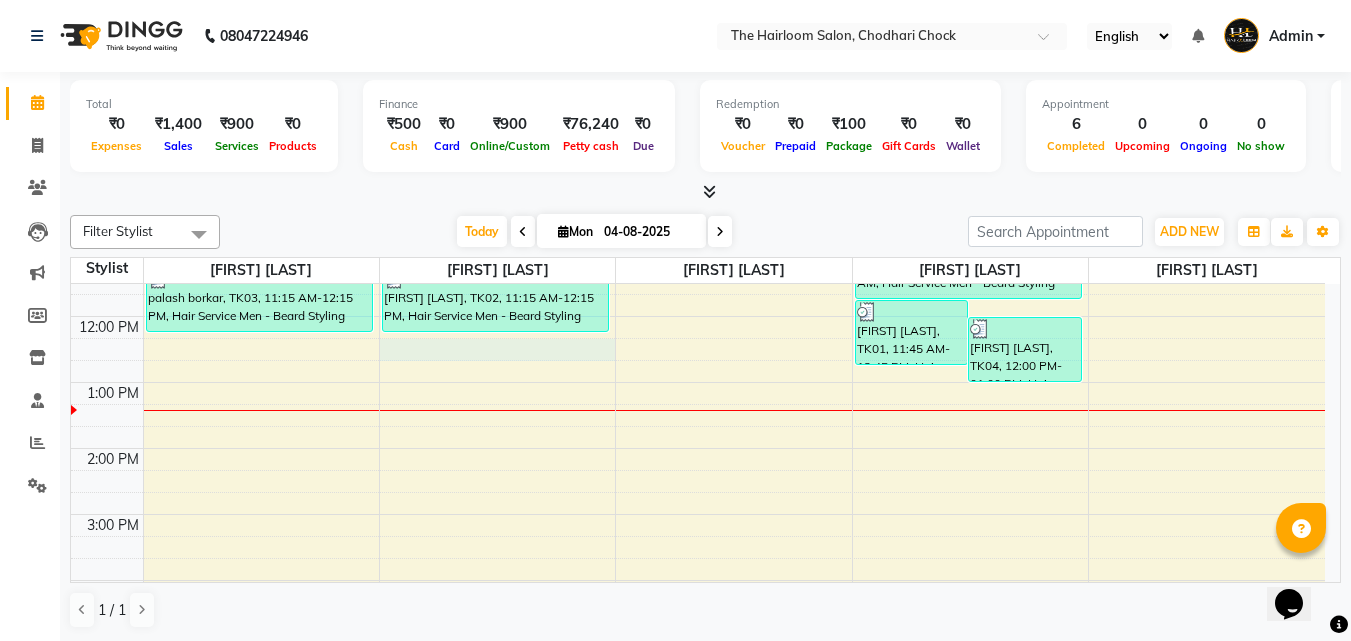 click on "8:00 AM 9:00 AM 10:00 AM 11:00 AM 12:00 PM 1:00 PM 2:00 PM 3:00 PM 4:00 PM 5:00 PM 6:00 PM 7:00 PM 8:00 PM 9:00 PM 10:00 PM 11:00 PM     [FIRST] [LAST], TK03, 11:15 AM-12:15 PM, Hair Service Men  - Beard Styling     [FIRST] [LAST], TK02, 10:00 AM-11:00 AM, Hair Service Men  - Haircut     [FIRST] [LAST], TK02, 11:15 AM-12:15 PM, Hair Service Men  - Beard Styling     [FIRST] [LAST], TK01, 11:45 AM-12:45 PM, Hair Service Men  - Beard Styling     [FIRST] [LAST], TK04, 12:00 PM-01:00 PM, Hair Colours Men  - Beard Colour     [FIRST] [LAST], TK04, 10:45 AM-11:45 AM, Hair Service Men  - Beard Styling" at bounding box center [698, 580] 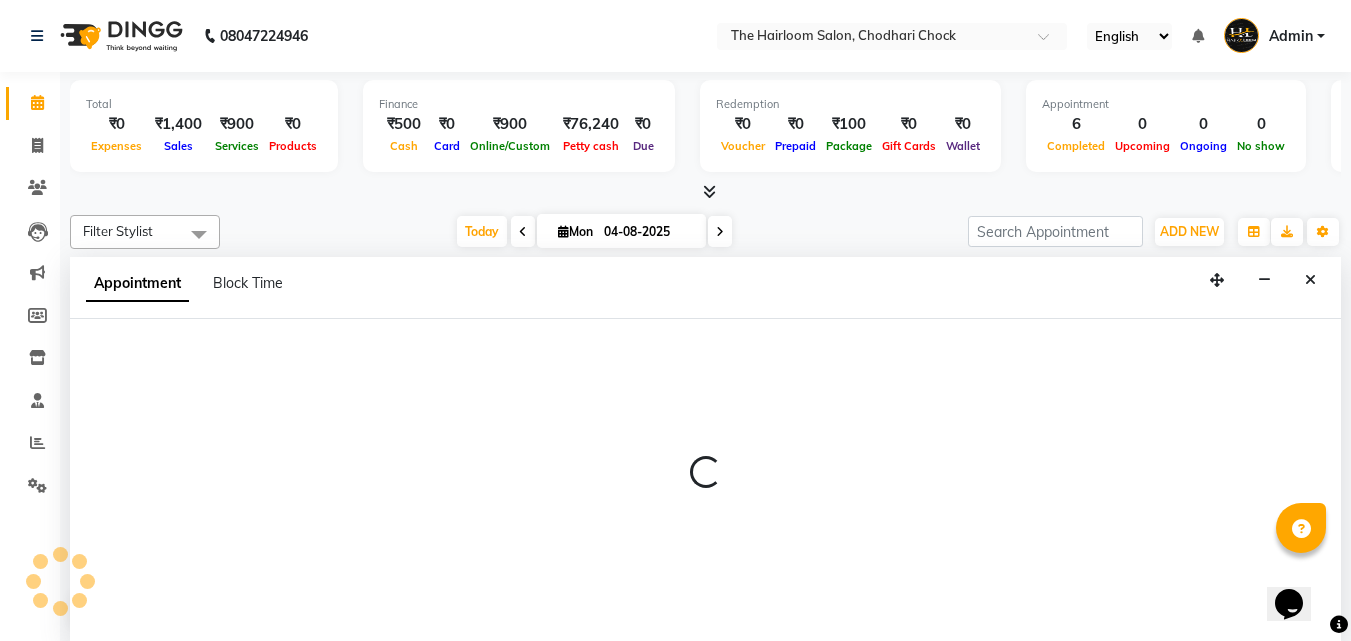 scroll, scrollTop: 1, scrollLeft: 0, axis: vertical 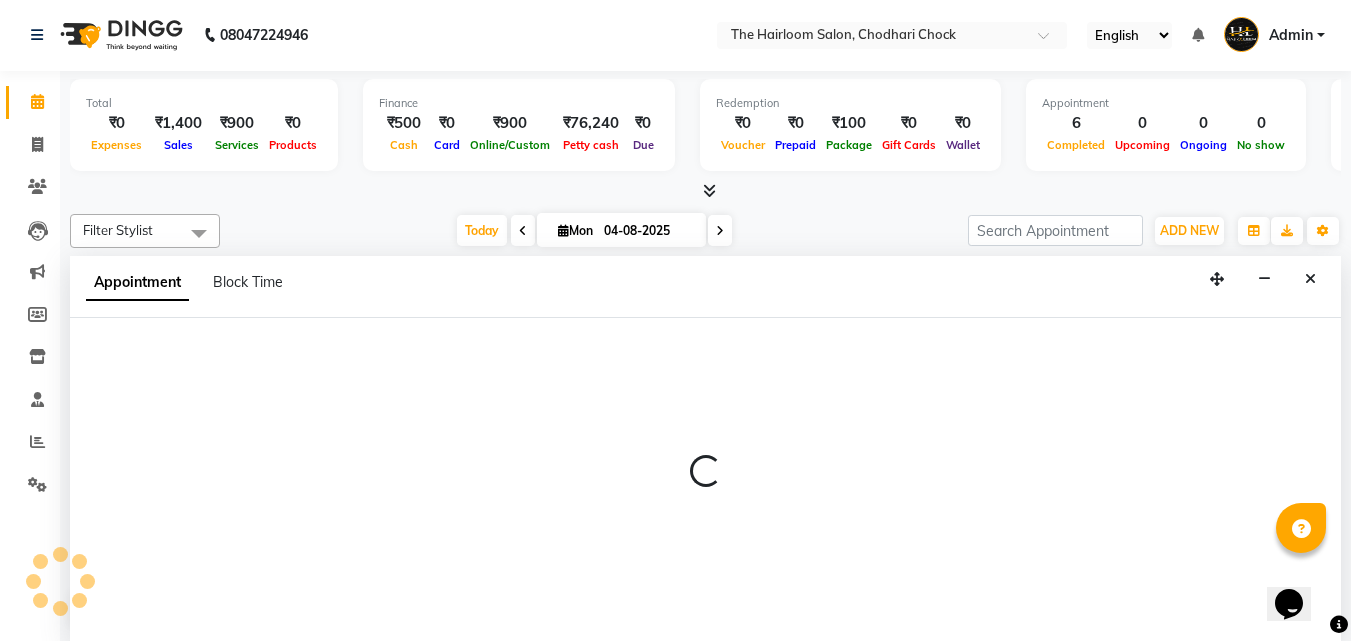 select on "41756" 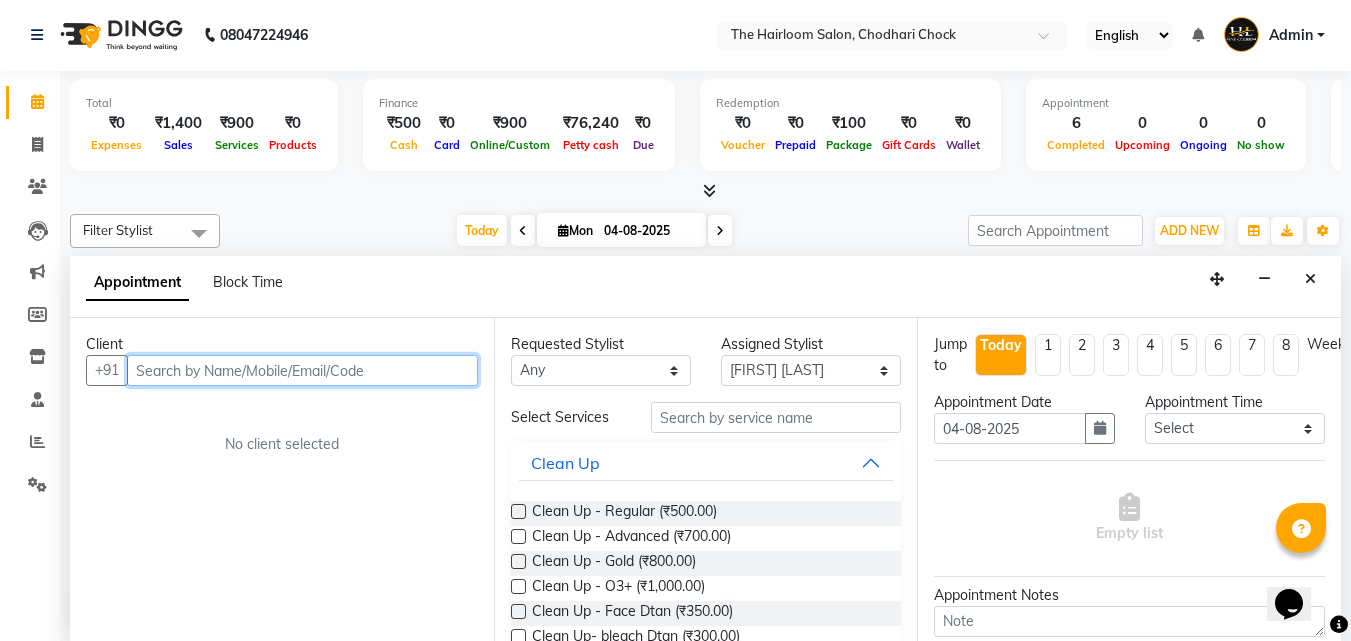 click at bounding box center [302, 370] 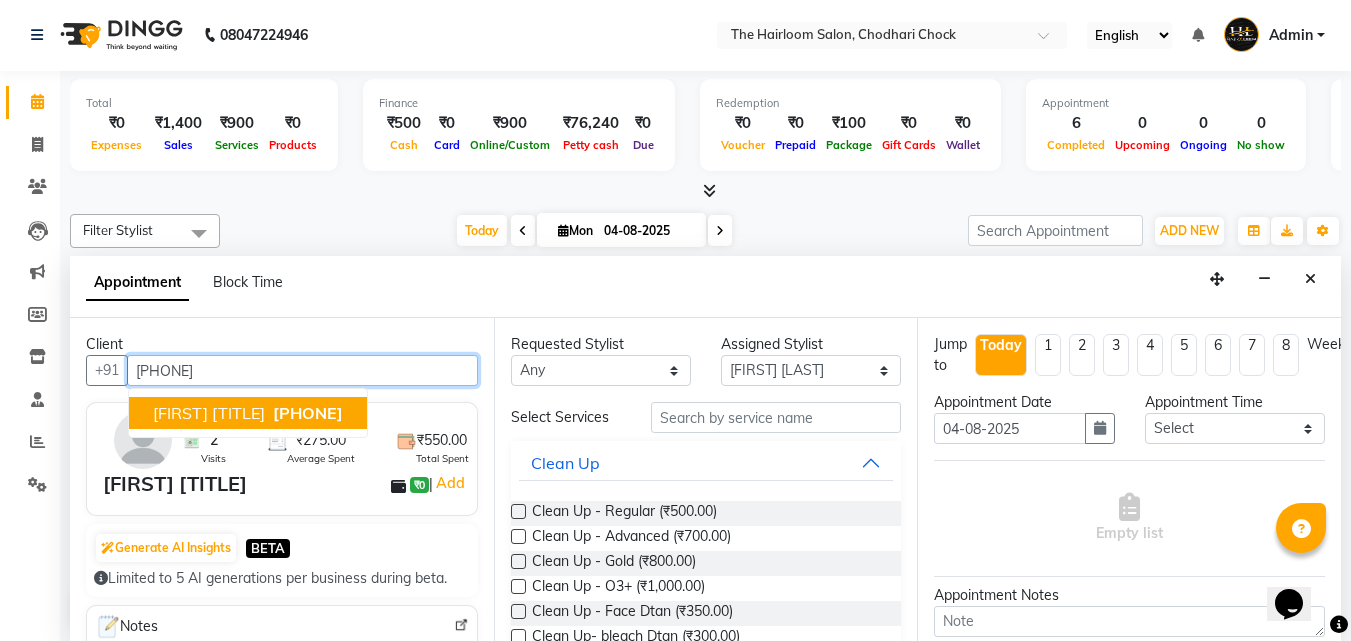 click on "[FIRST] [TITLE]" at bounding box center (209, 413) 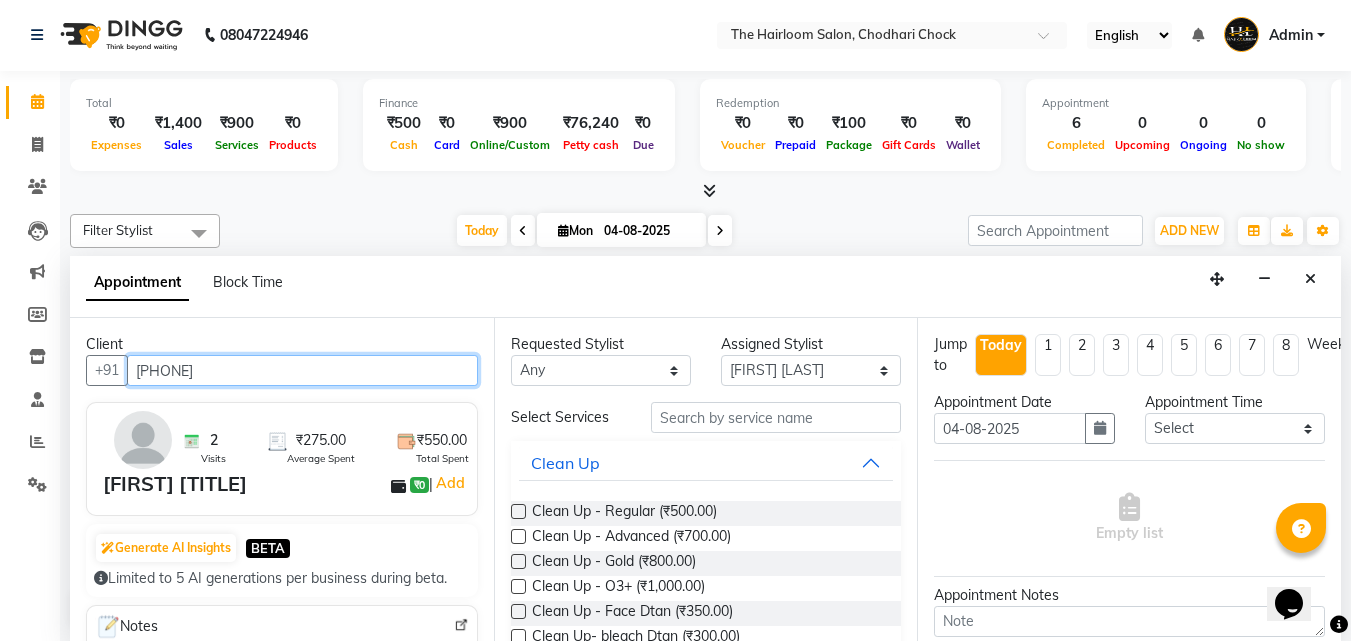 type on "[PHONE]" 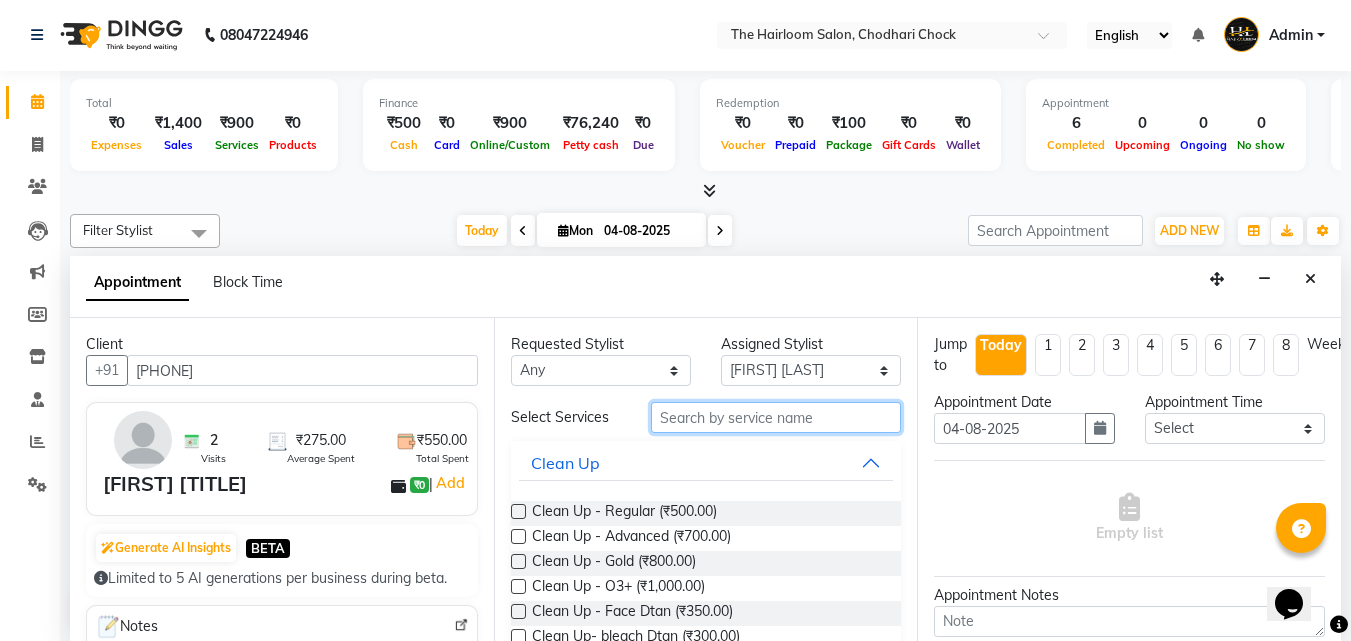 click at bounding box center (776, 417) 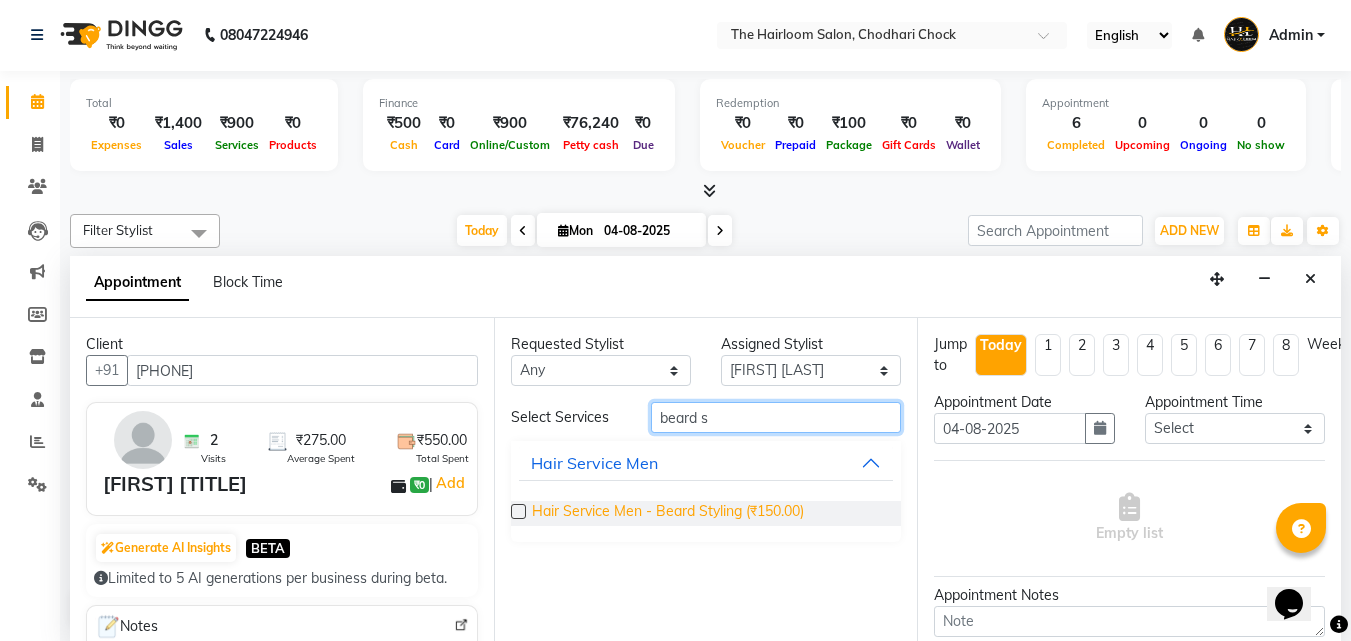 type on "beard s" 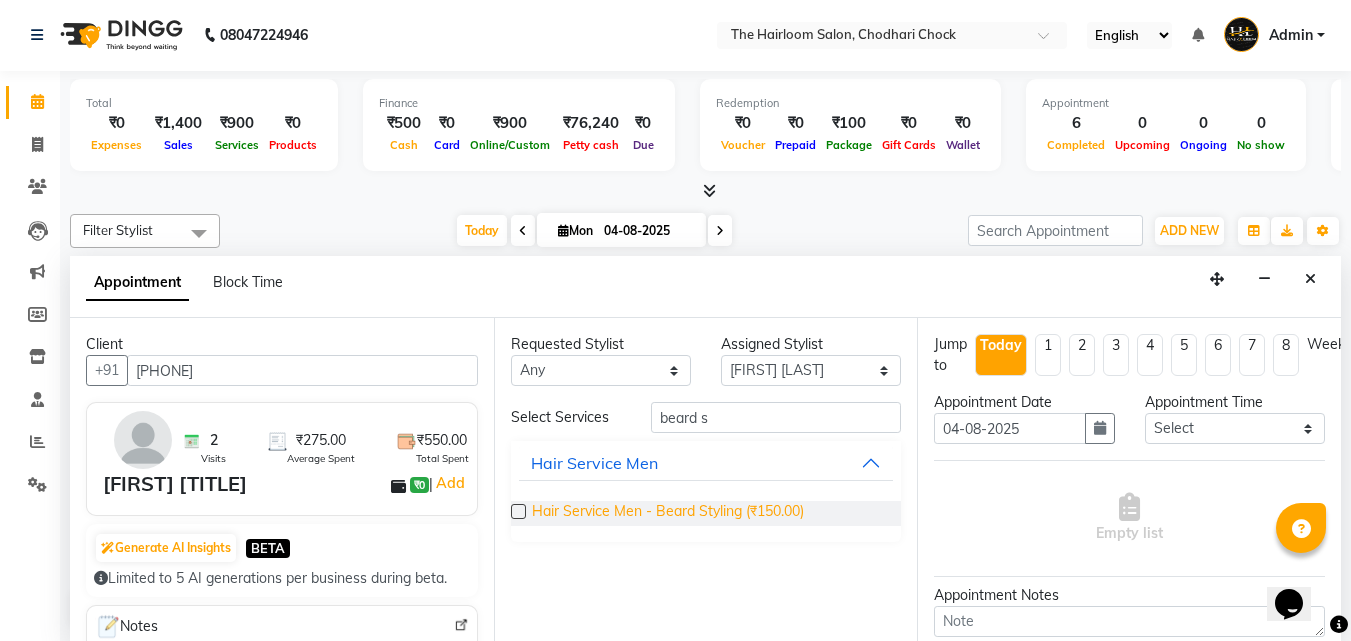 click on "Hair Service Men  - Beard Styling (₹150.00)" at bounding box center [668, 513] 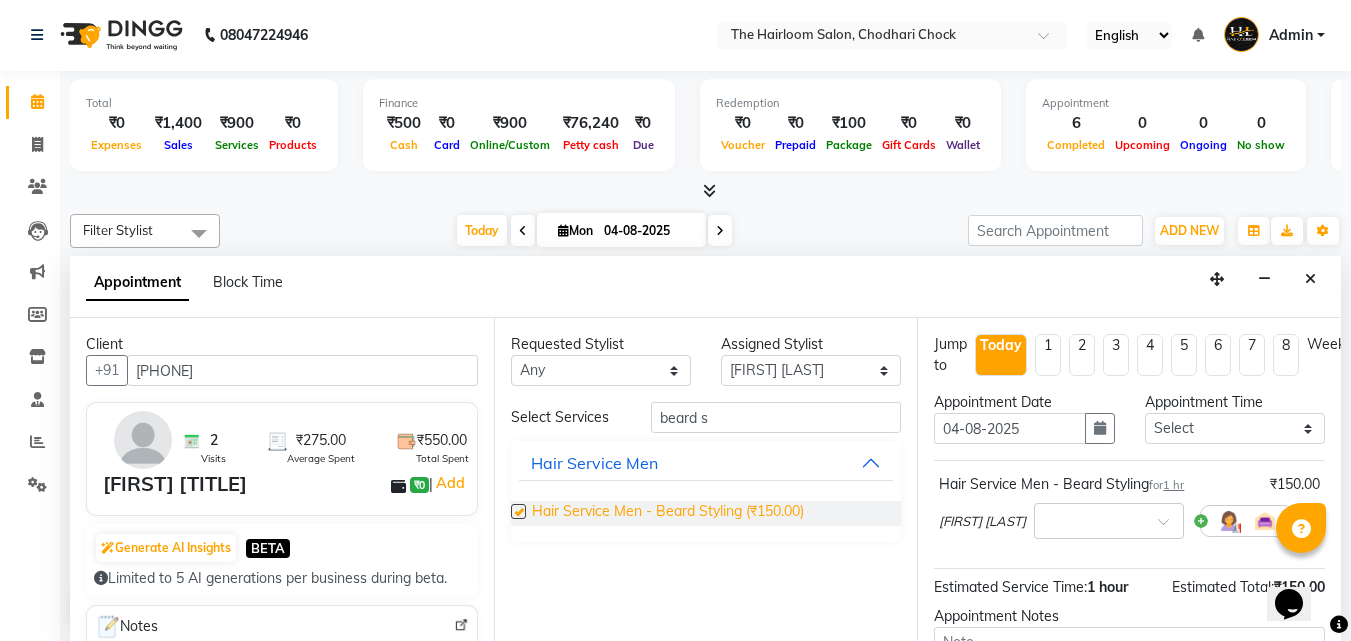 checkbox on "false" 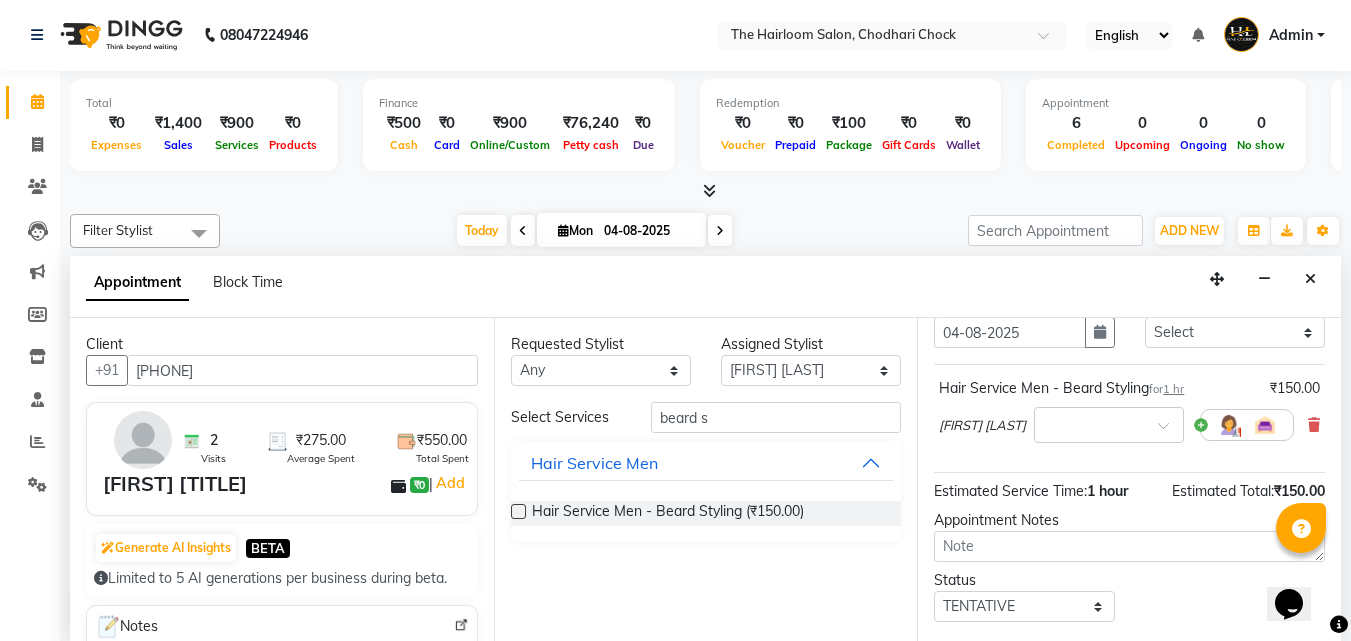 scroll, scrollTop: 218, scrollLeft: 0, axis: vertical 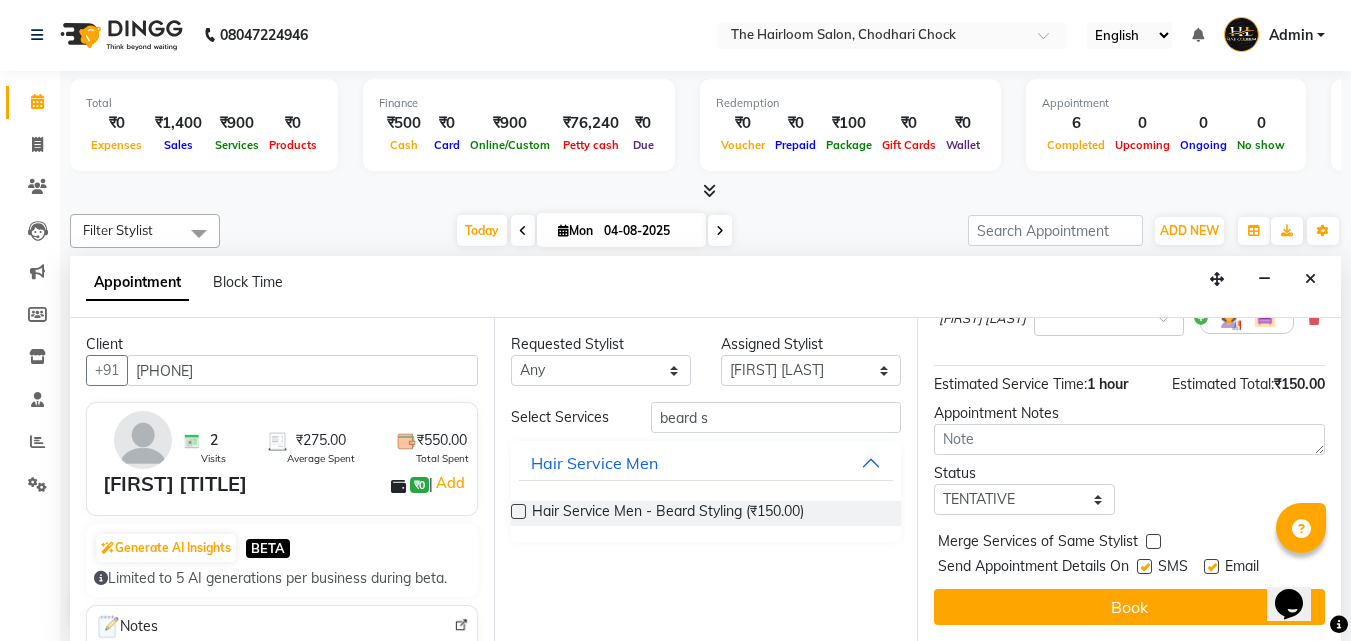 click at bounding box center (1211, 566) 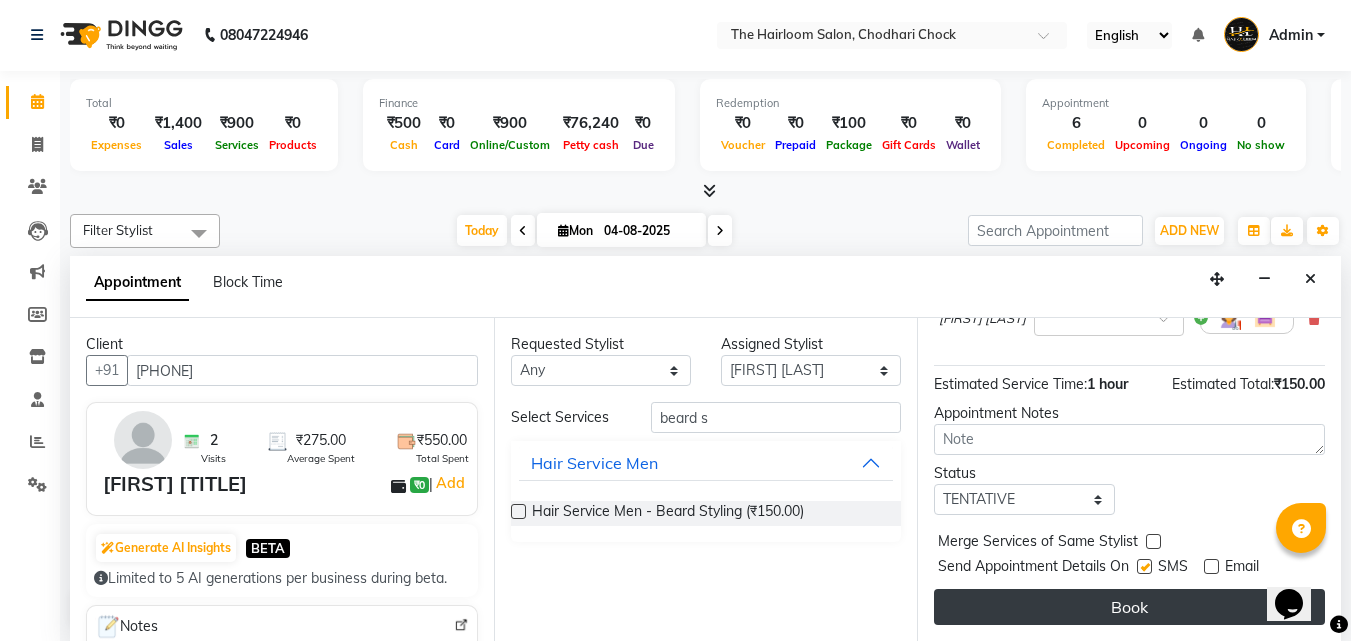 click at bounding box center (1144, 566) 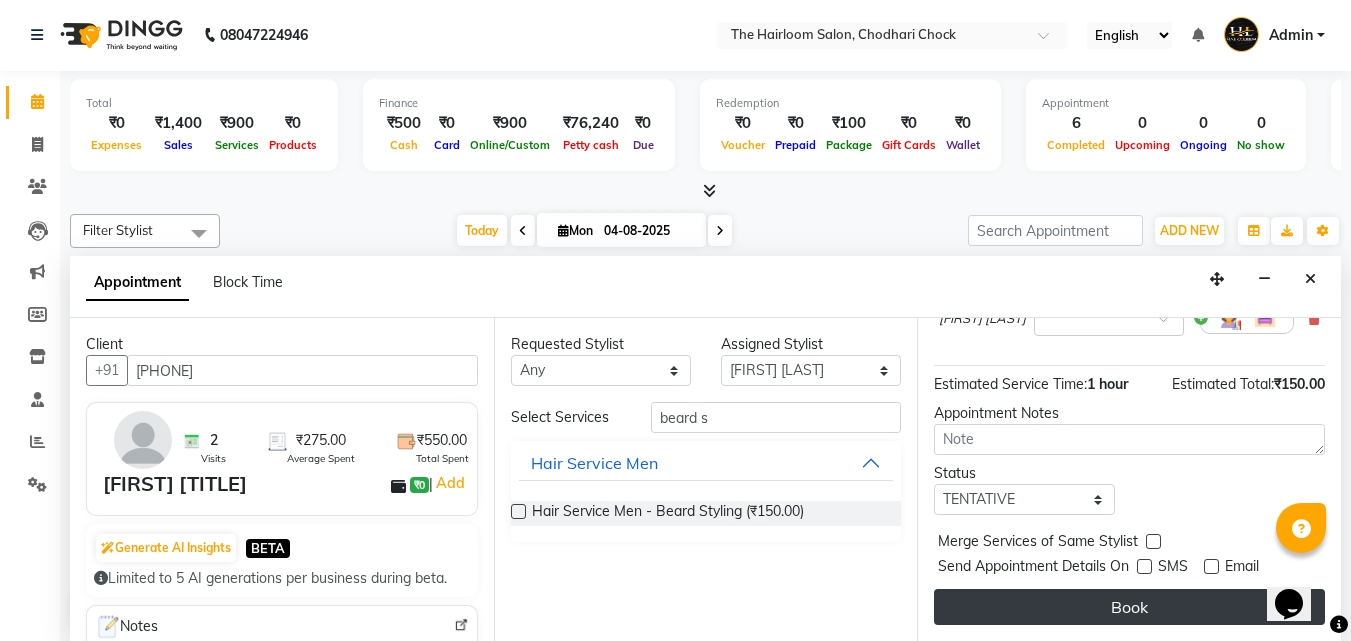 click on "Book" at bounding box center [1129, 607] 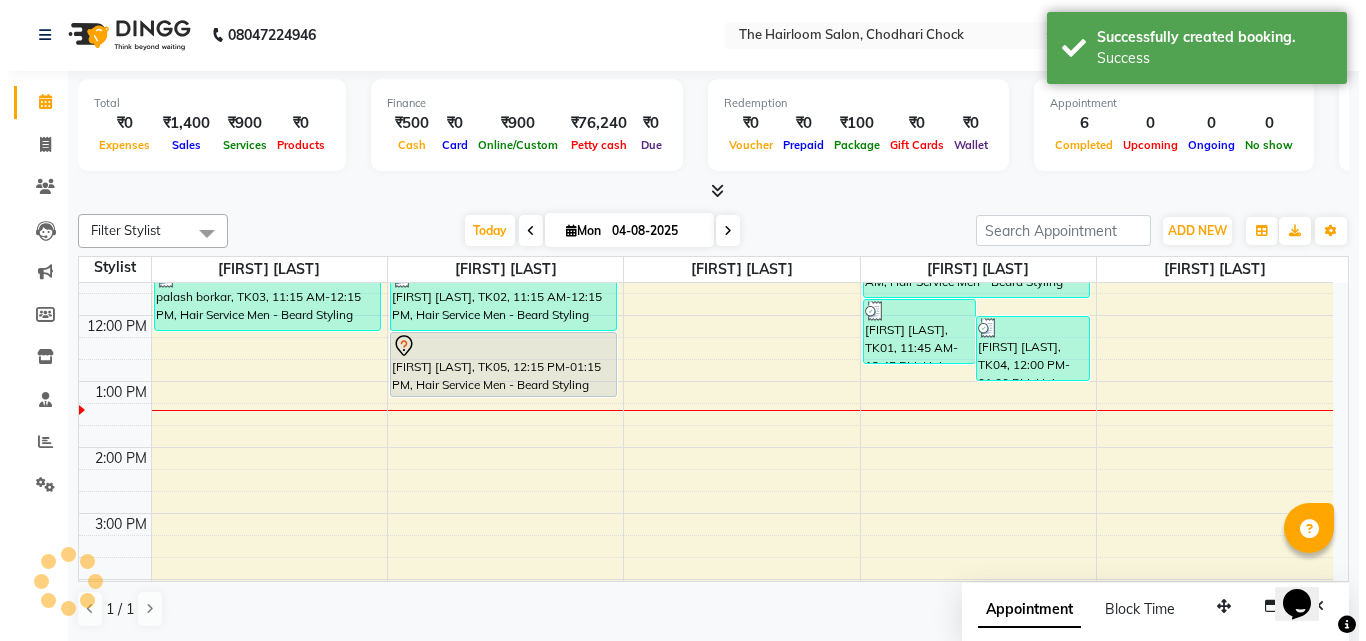 scroll, scrollTop: 0, scrollLeft: 0, axis: both 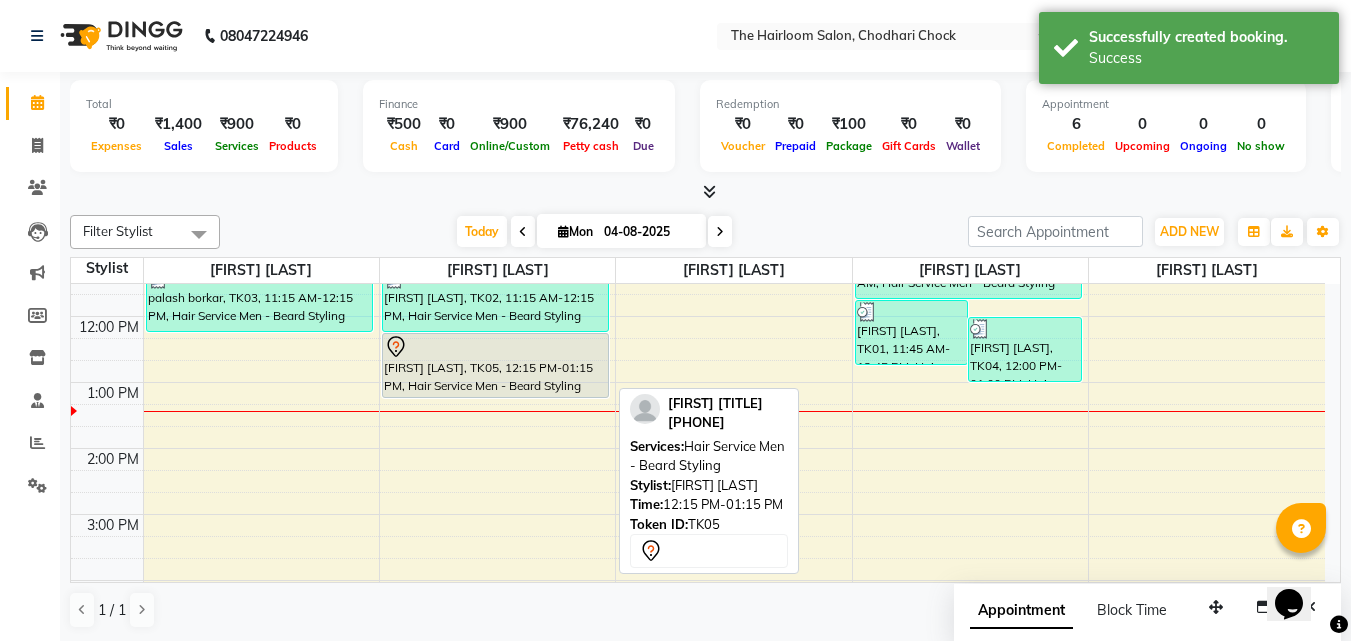 click on "[FIRST] [LAST], TK05, 12:15 PM-01:15 PM, Hair Service Men  - Beard Styling" at bounding box center [496, 365] 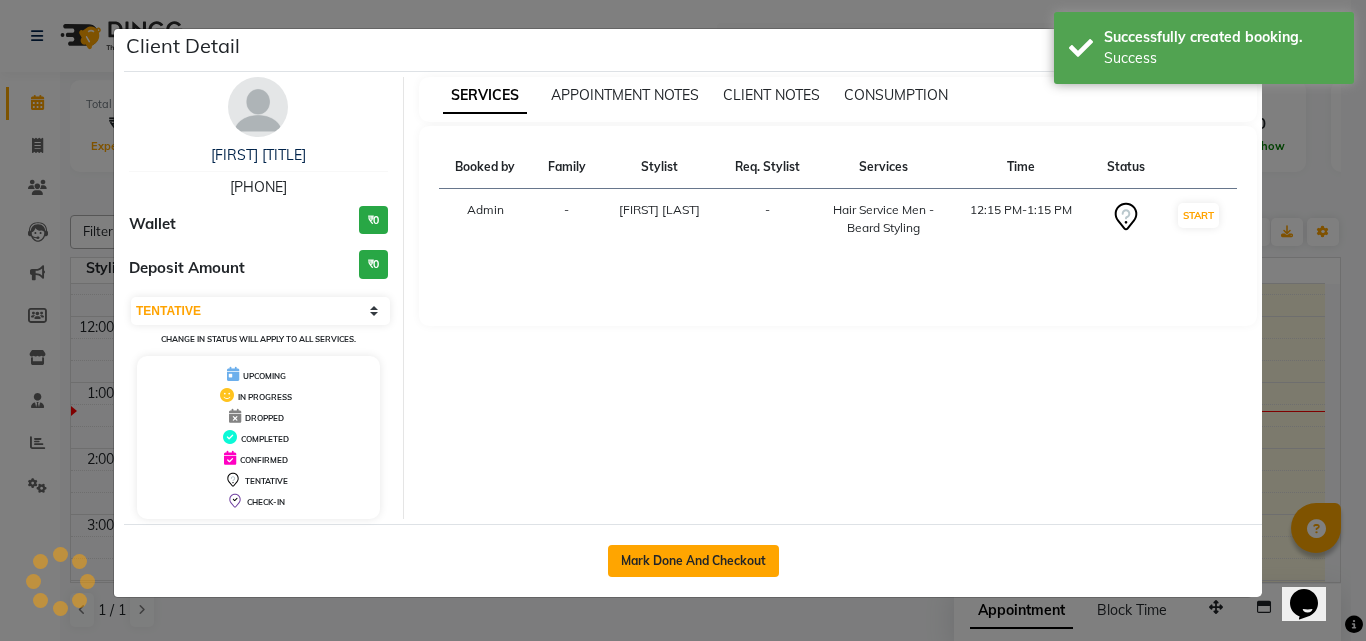 click on "Mark Done And Checkout" 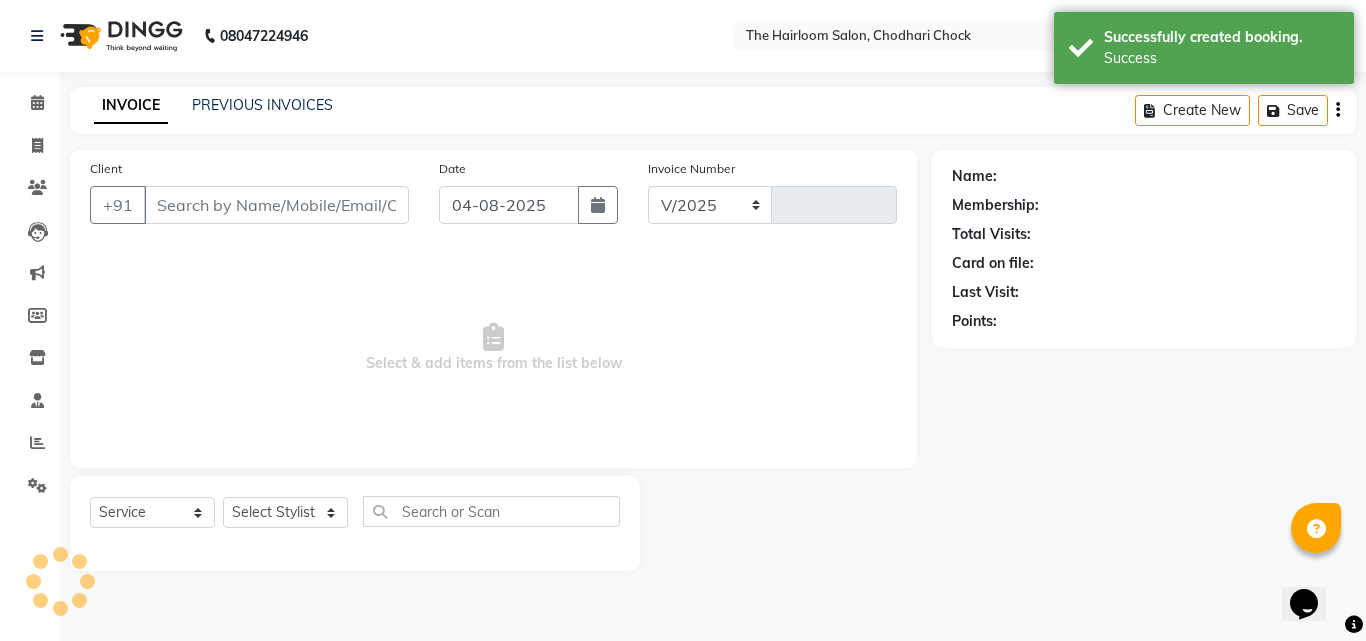 select on "5926" 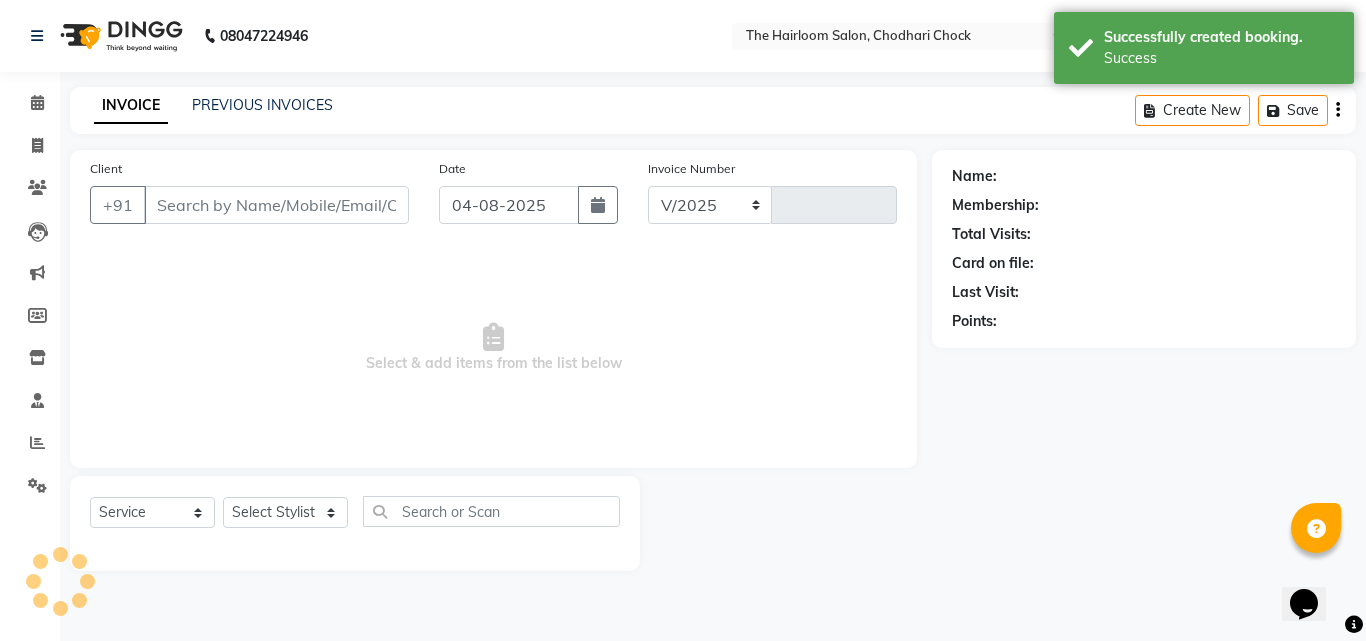 type on "2743" 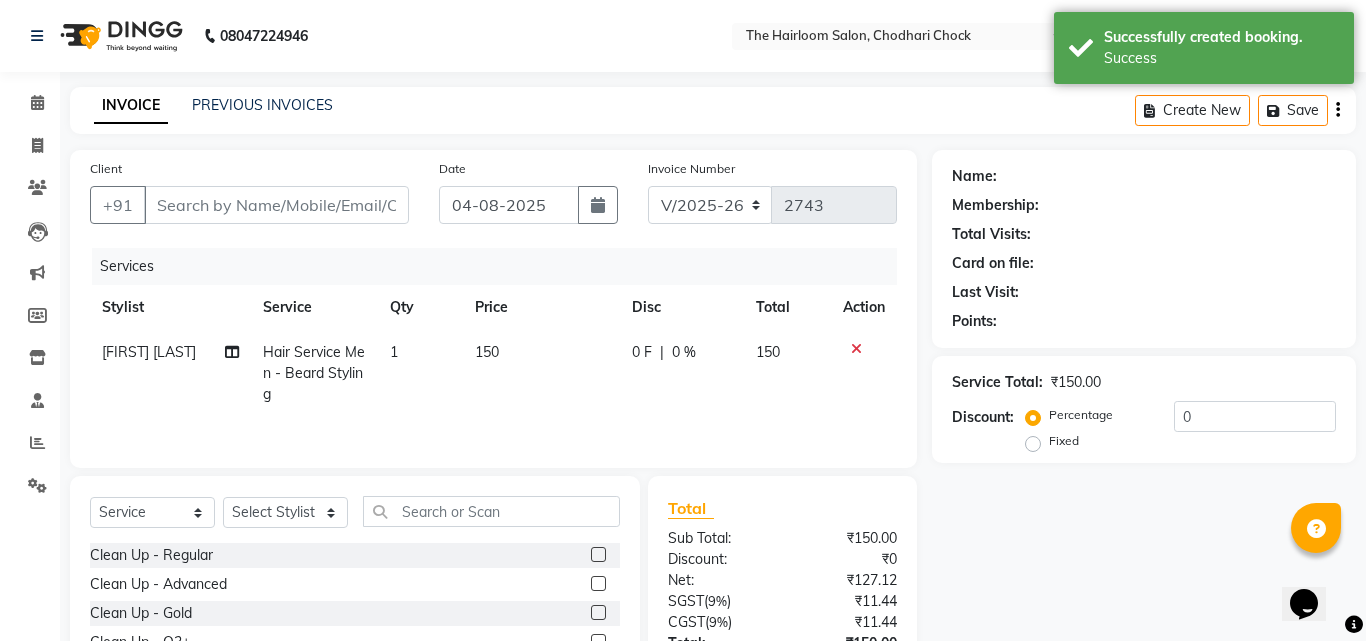 type on "[PHONE]" 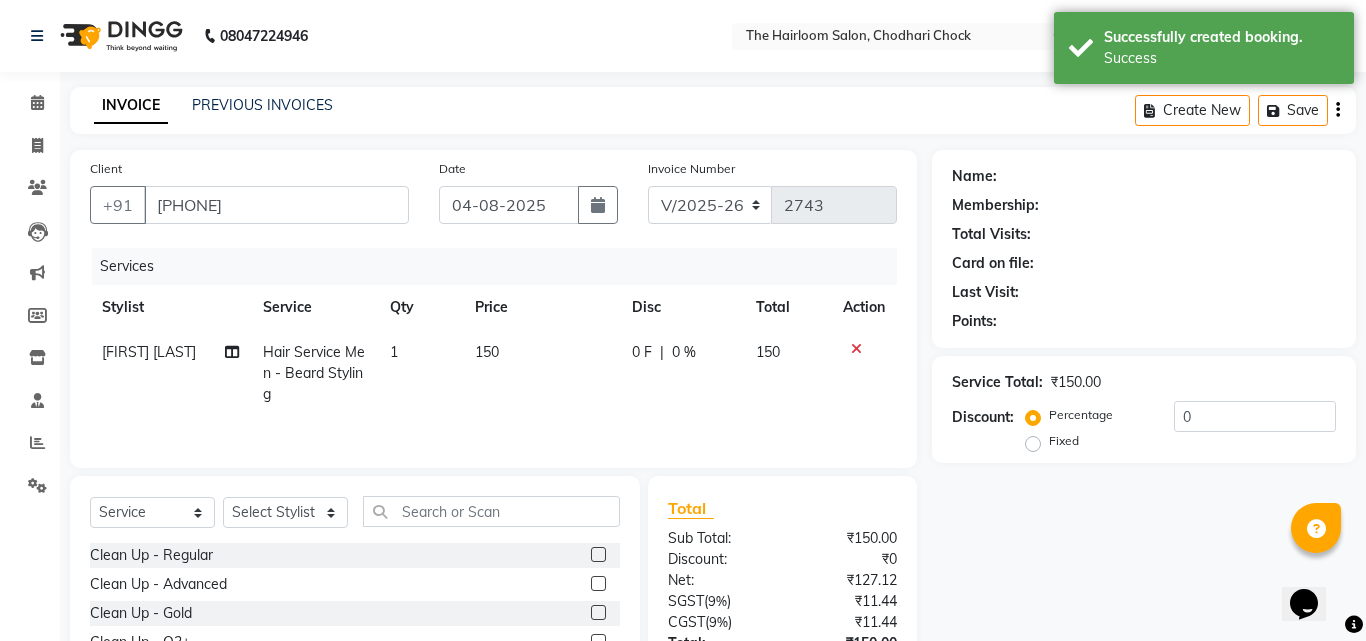 select on "41756" 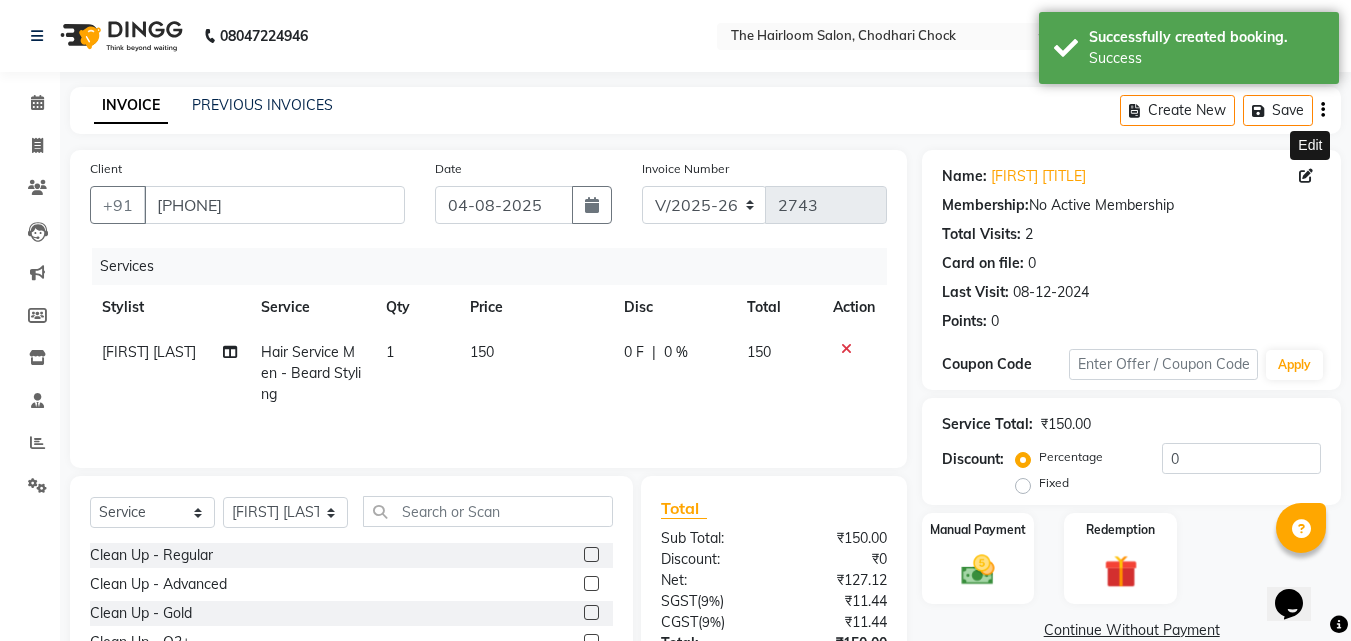 click 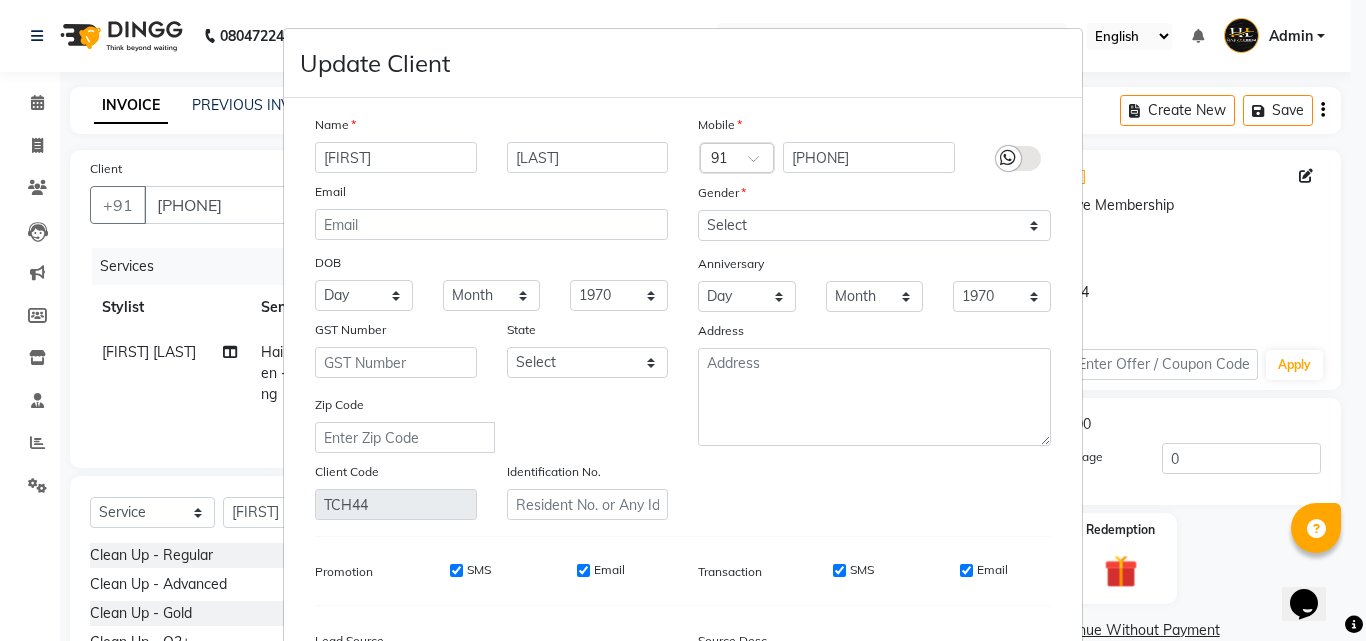 click on "[FIRST]" at bounding box center (396, 157) 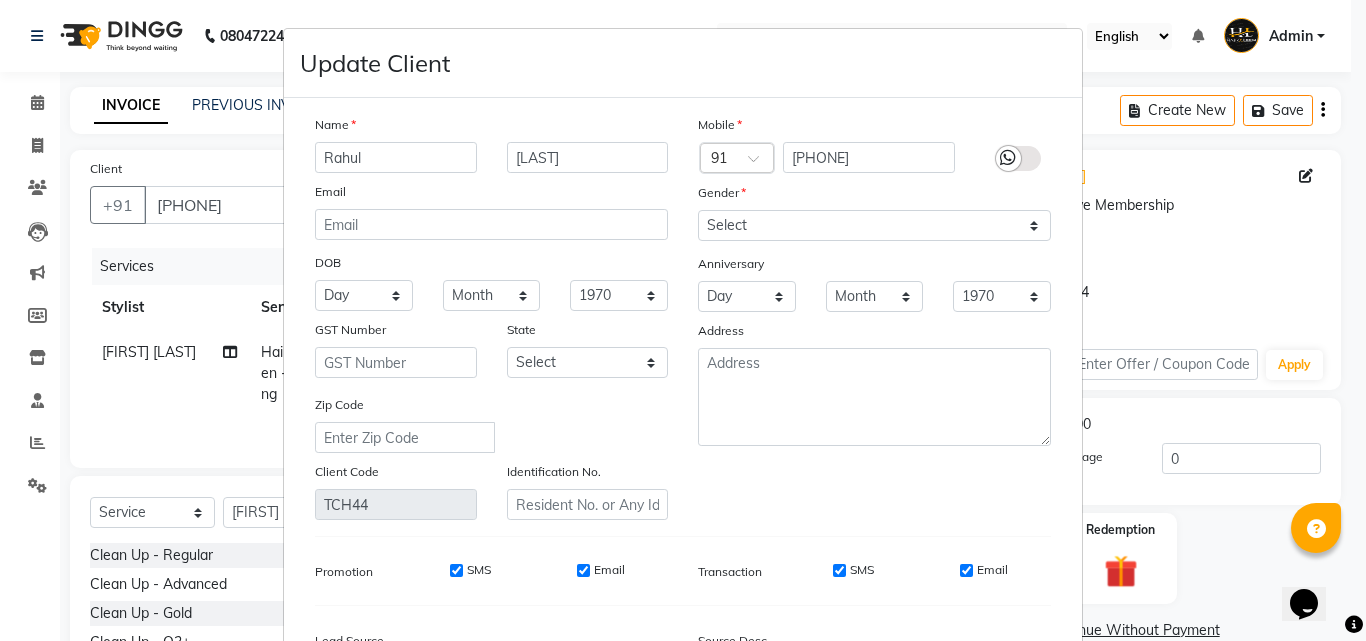 type on "Rahul" 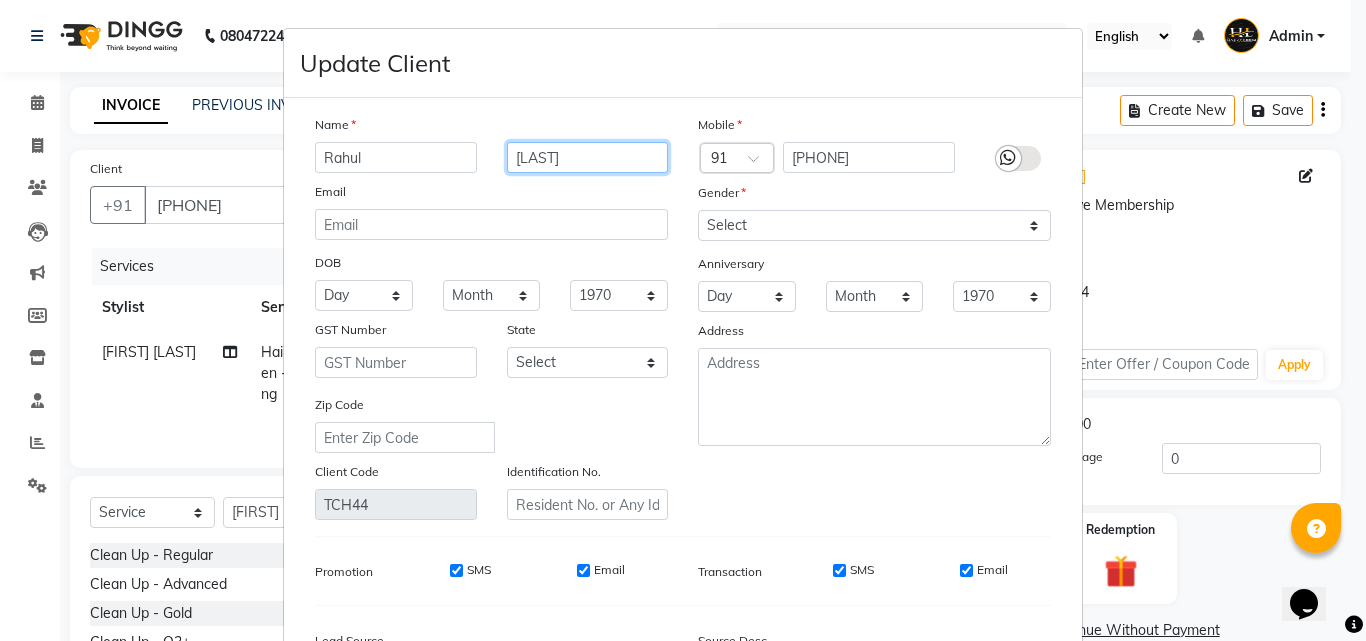 click on "[LAST]" at bounding box center (588, 157) 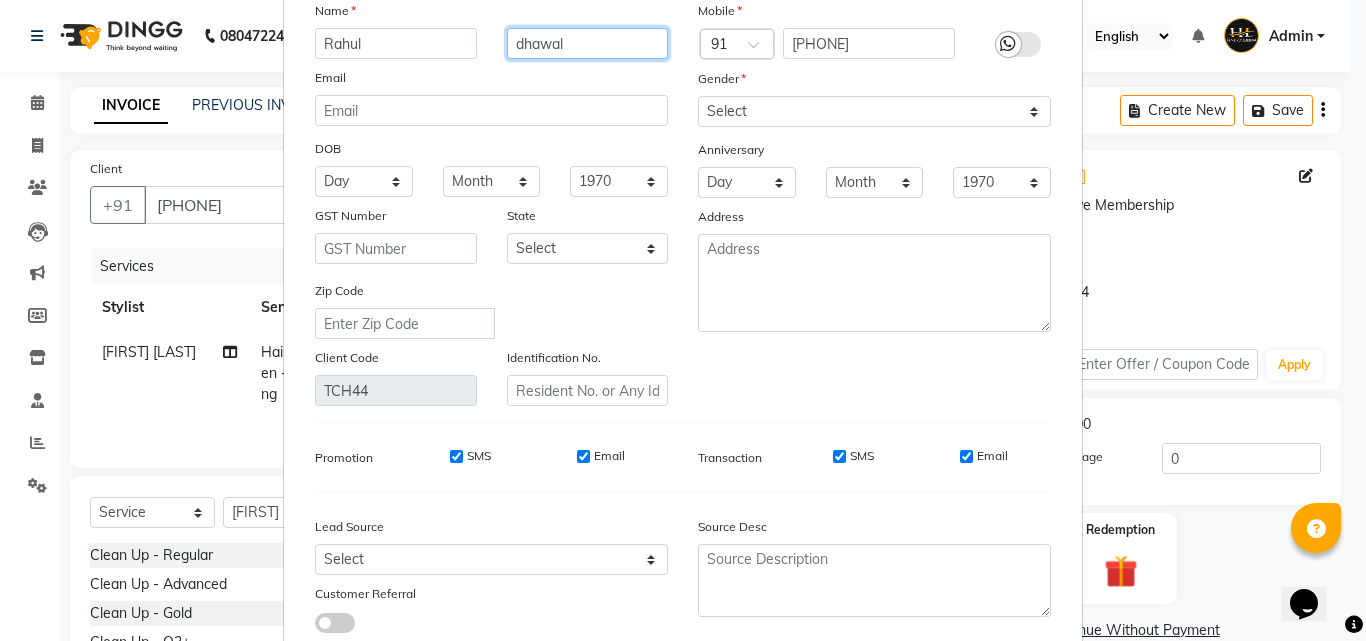 scroll, scrollTop: 246, scrollLeft: 0, axis: vertical 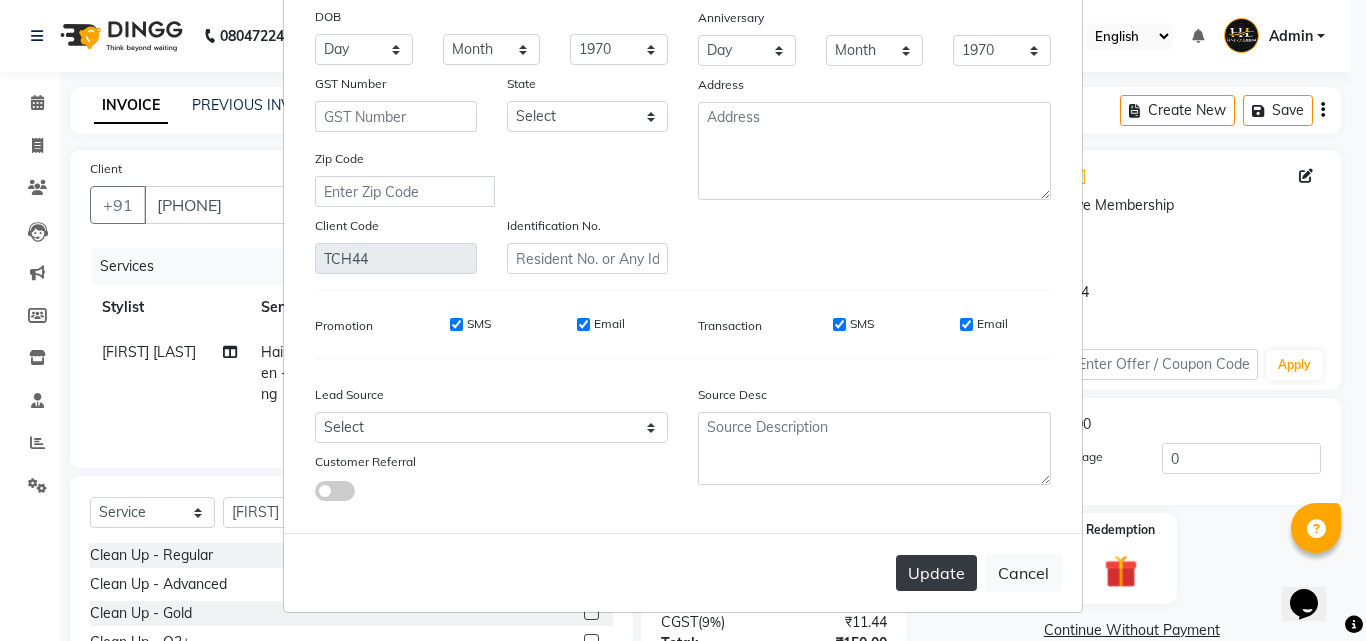 type on "dhawal" 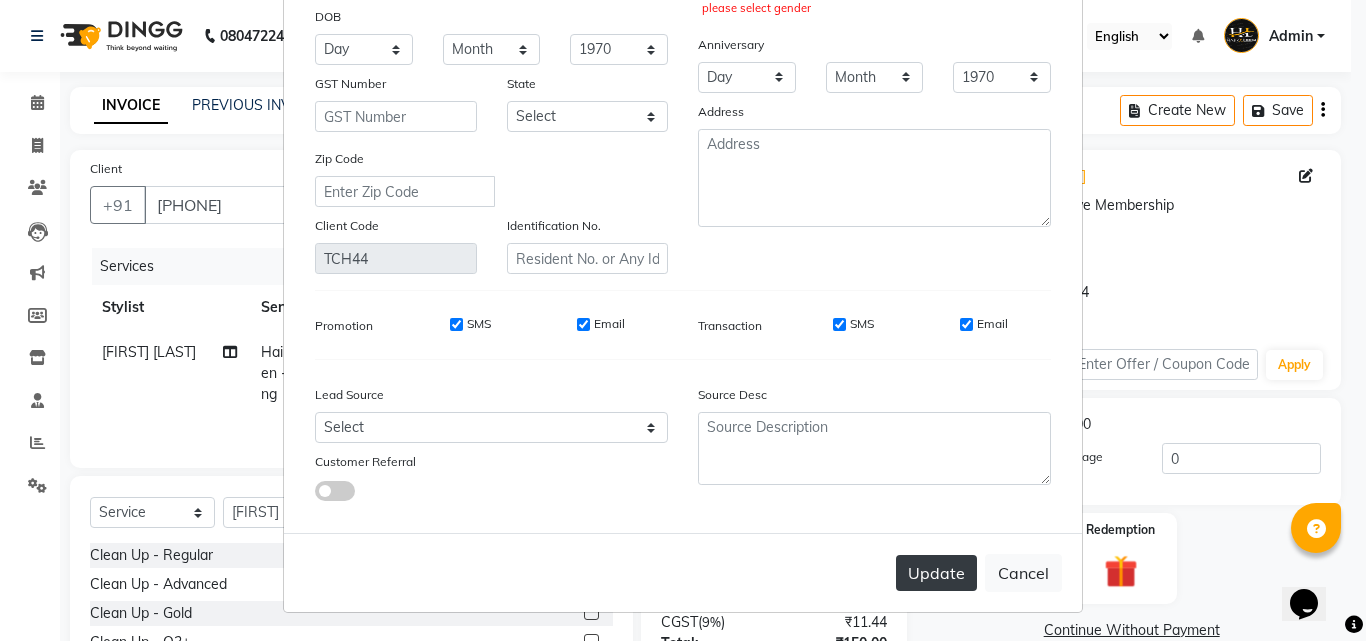 click on "Update" at bounding box center [936, 573] 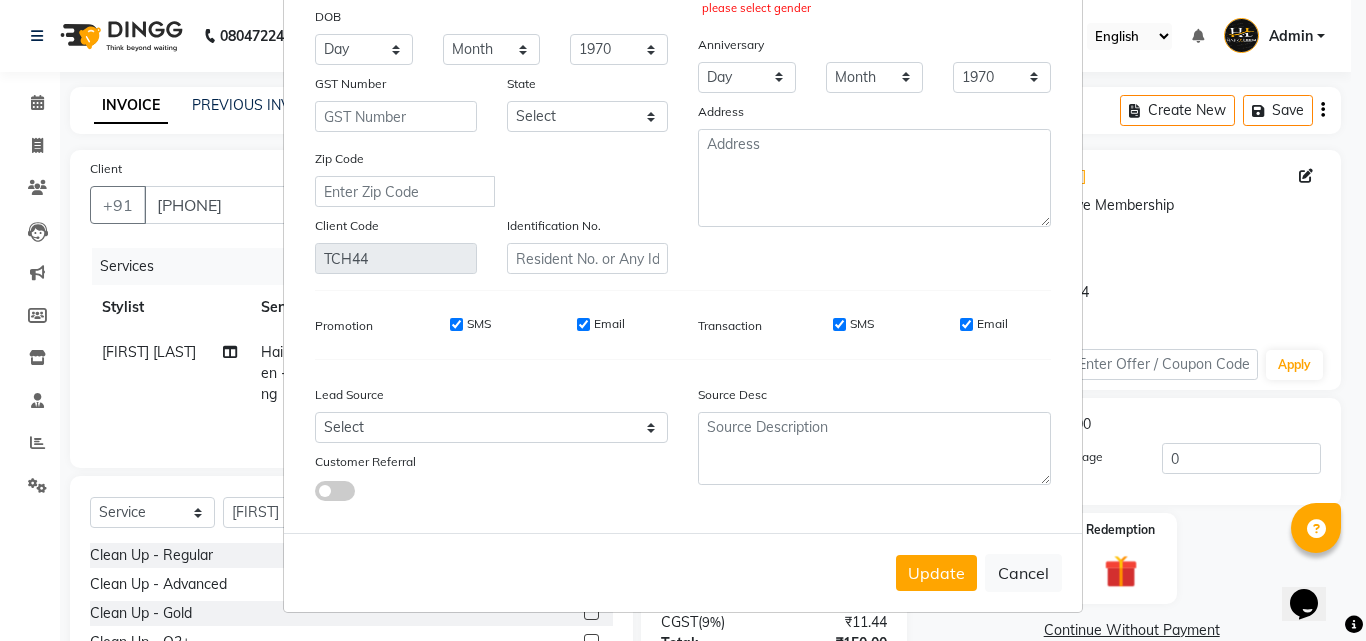 click on "Mobile Country Code × 91 [PHONE] Gender Select Male Female Other Prefer Not To Say  please select gender Anniversary Day 01 02 03 04 05 06 07 08 09 10 11 12 13 14 15 16 17 18 19 20 21 22 23 24 25 26 27 28 29 30 31 Month January February March April May June July August September October November December 1970 1971 1972 1973 1974 1975 1976 1977 1978 1979 1980 1981 1982 1983 1984 1985 1986 1987 1988 1989 1990 1991 1992 1993 1994 1995 1996 1997 1998 1999 2000 2001 2002 2003 2004 2005 2006 2007 2008 2009 2010 2011 2012 2013 2014 2015 2016 2017 2018 2019 2020 2021 2022 2023 2024 2025 Address" at bounding box center [874, 71] 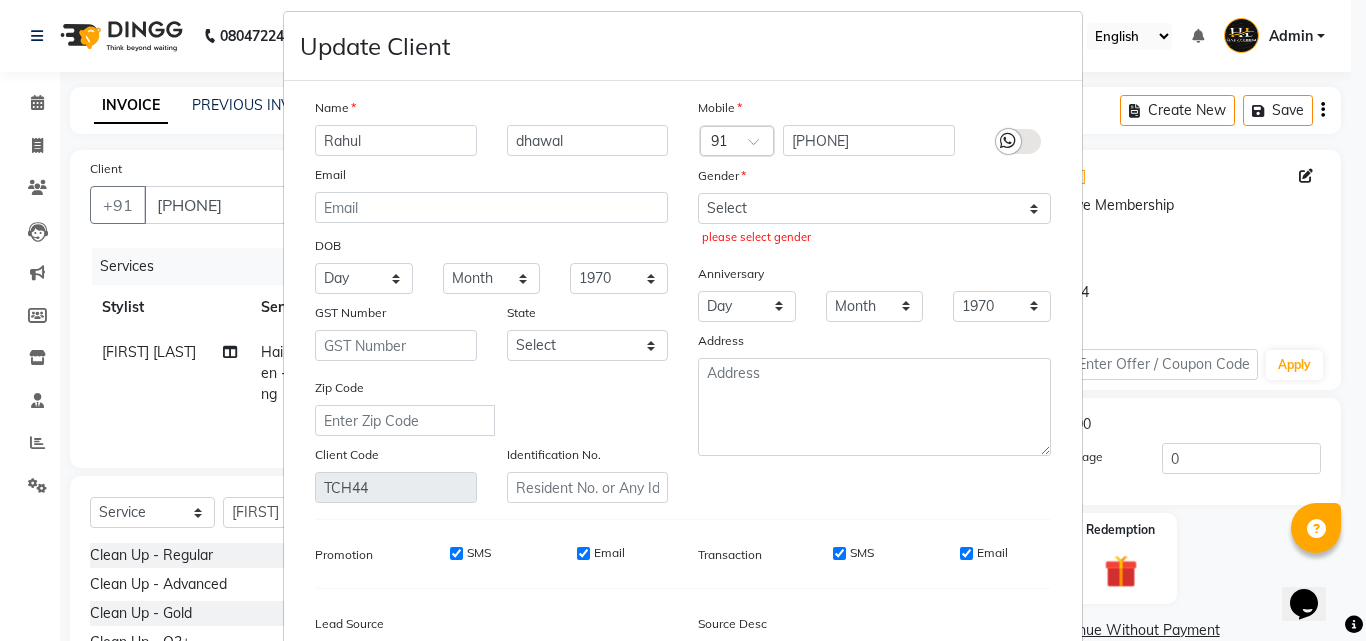 scroll, scrollTop: 0, scrollLeft: 0, axis: both 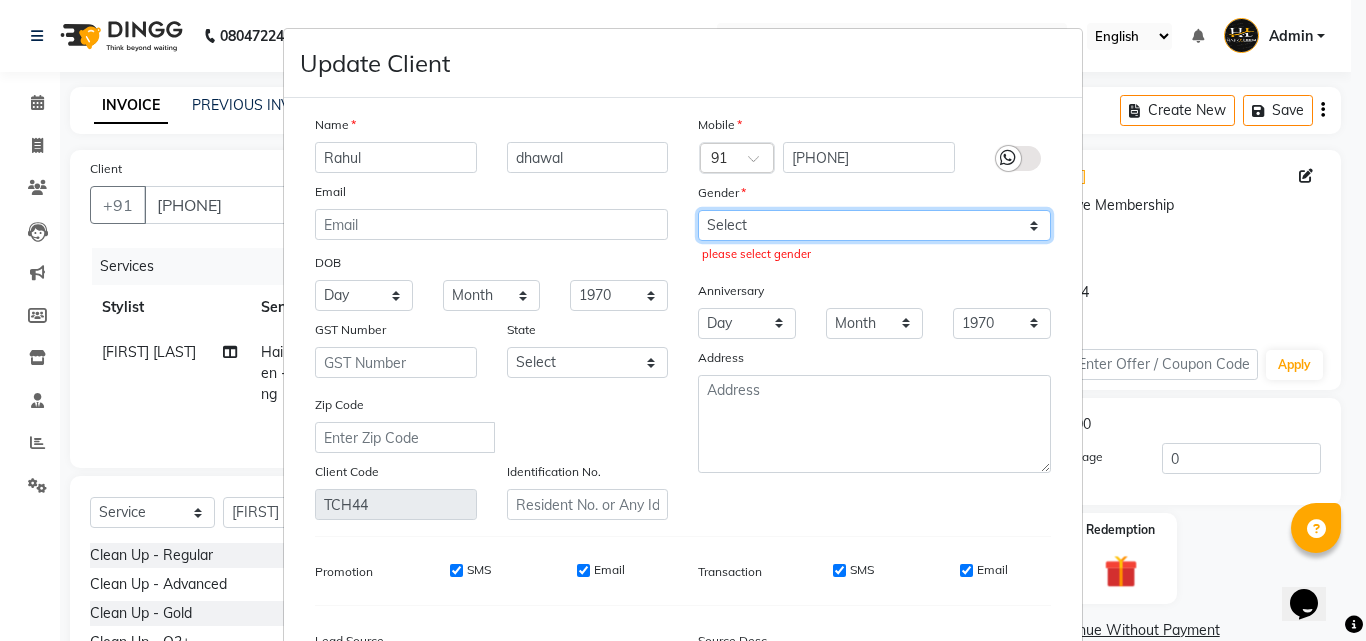click on "Select Male Female Other Prefer Not To Say" at bounding box center [874, 225] 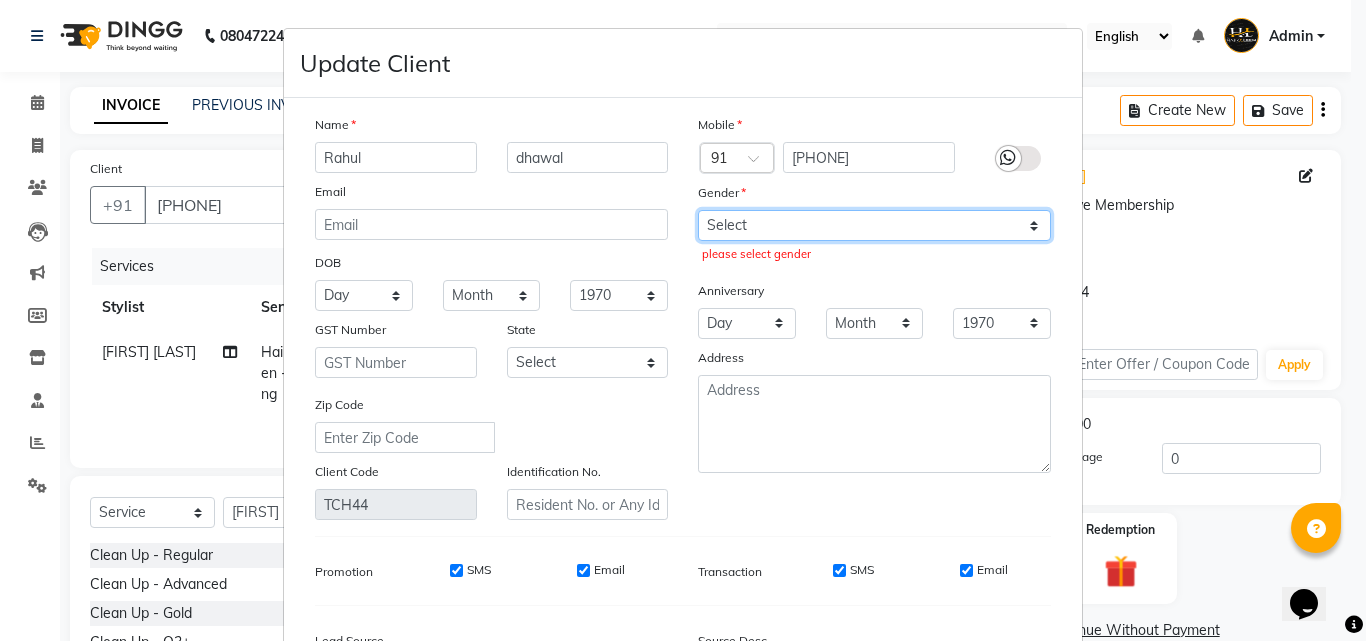 select on "male" 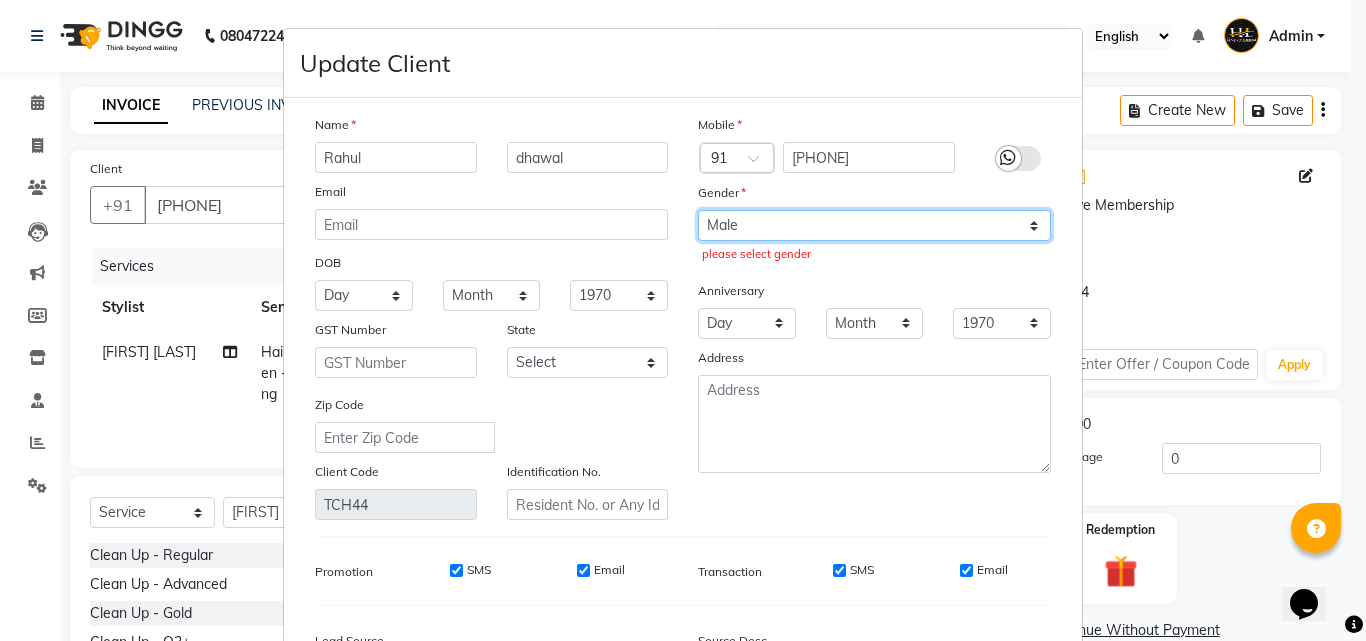 click on "Select Male Female Other Prefer Not To Say" at bounding box center (874, 225) 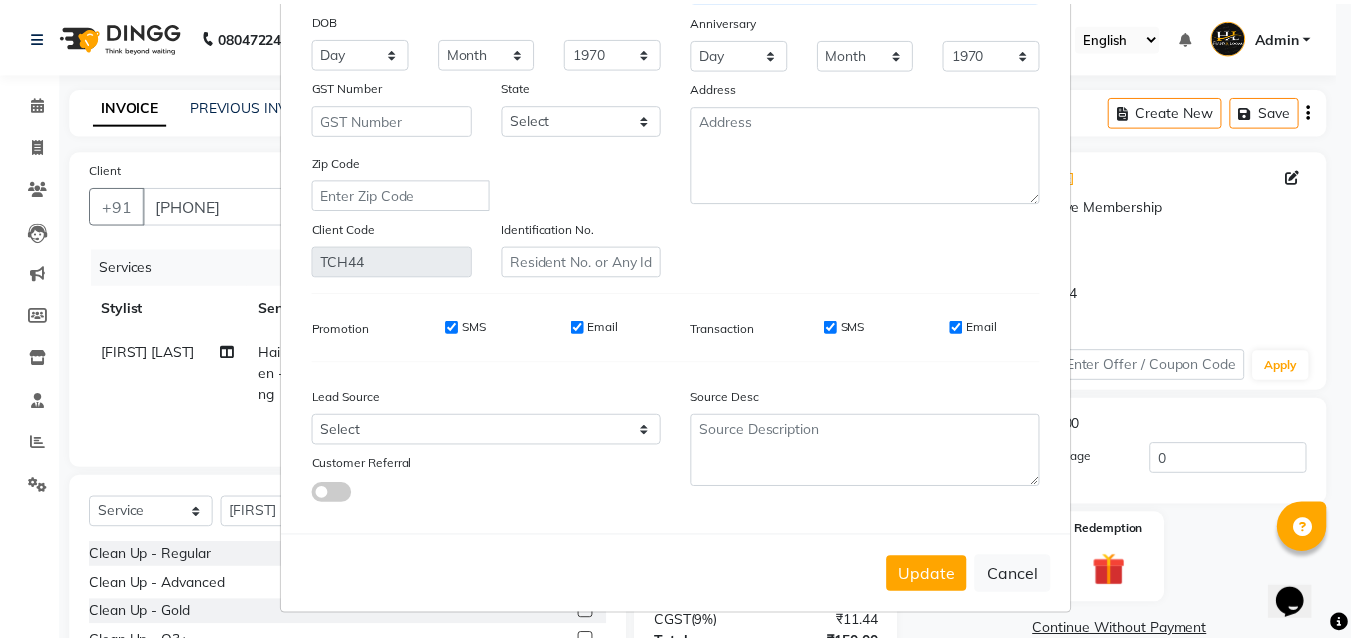 scroll, scrollTop: 246, scrollLeft: 0, axis: vertical 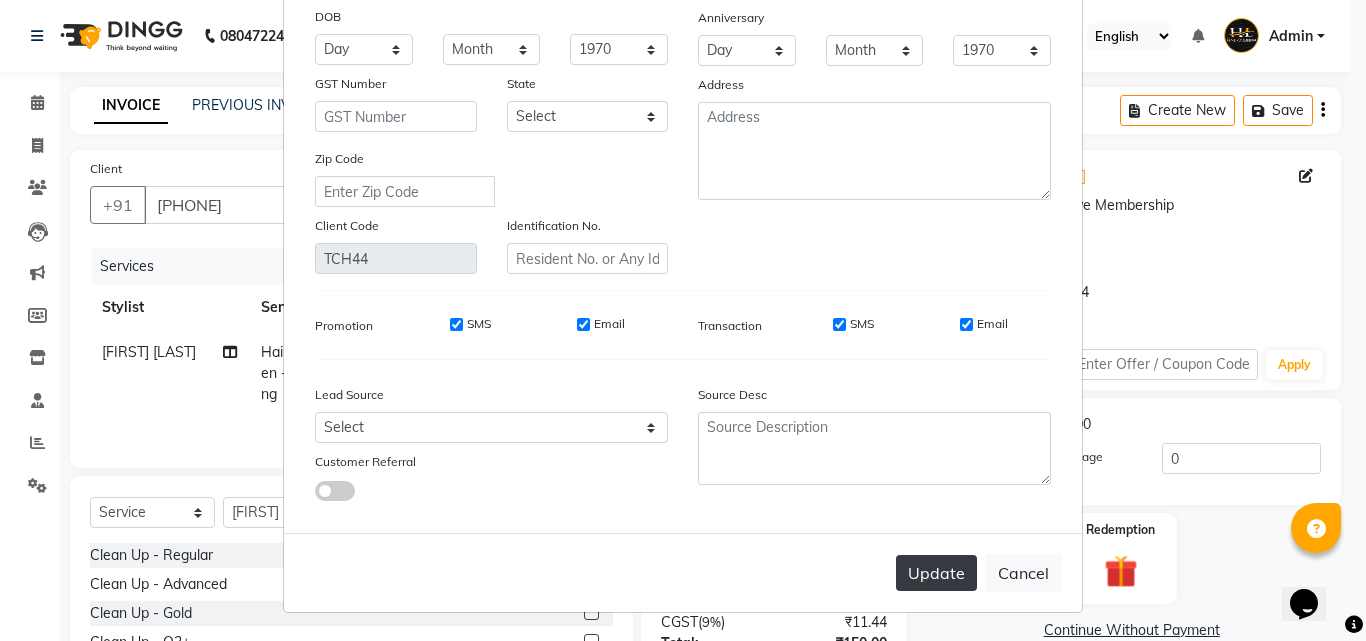 click on "Update" at bounding box center (936, 573) 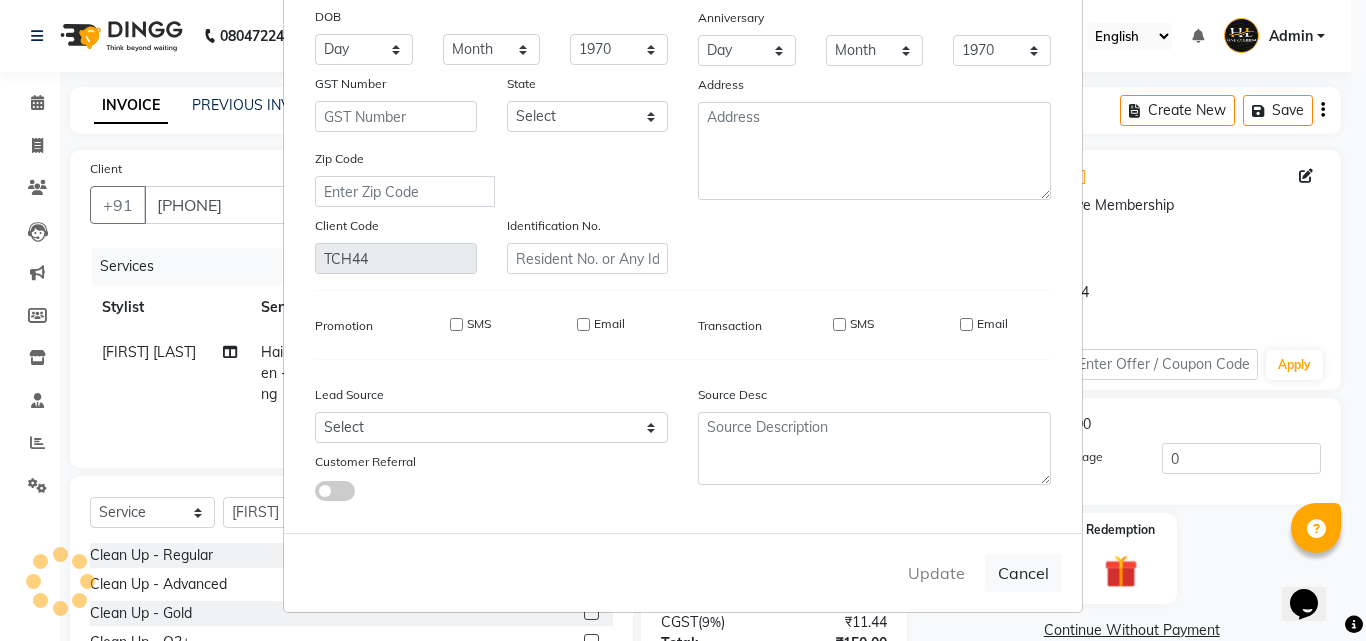 type 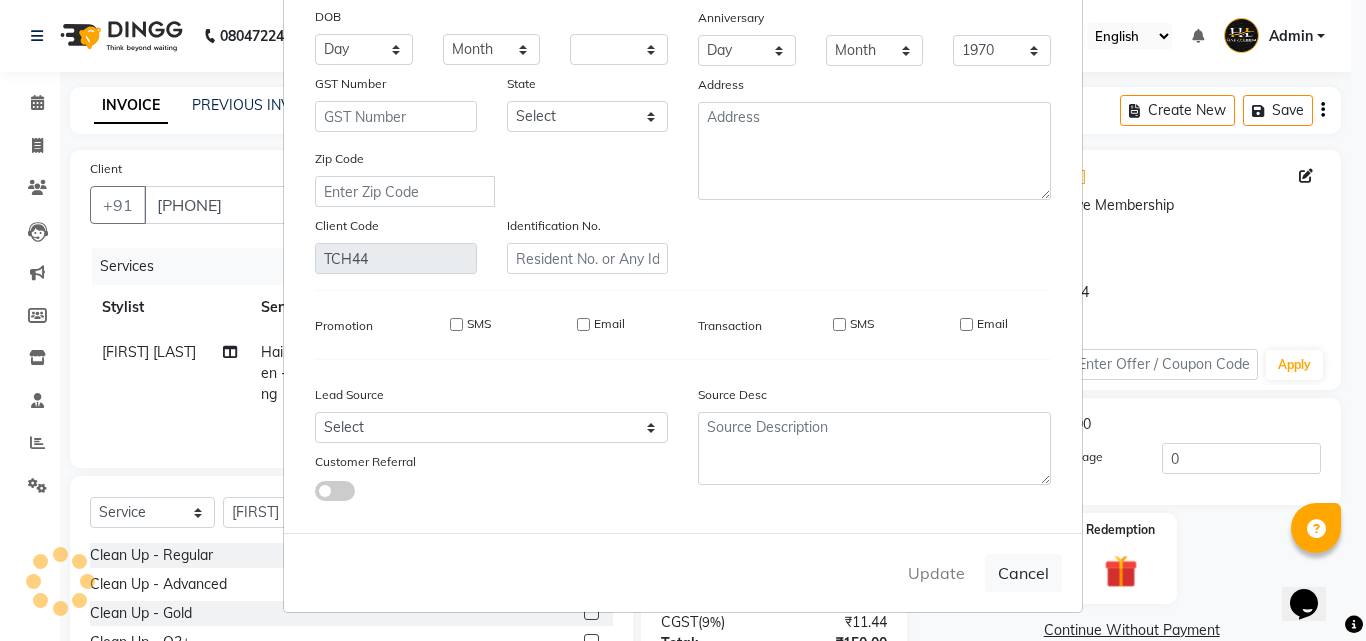 type 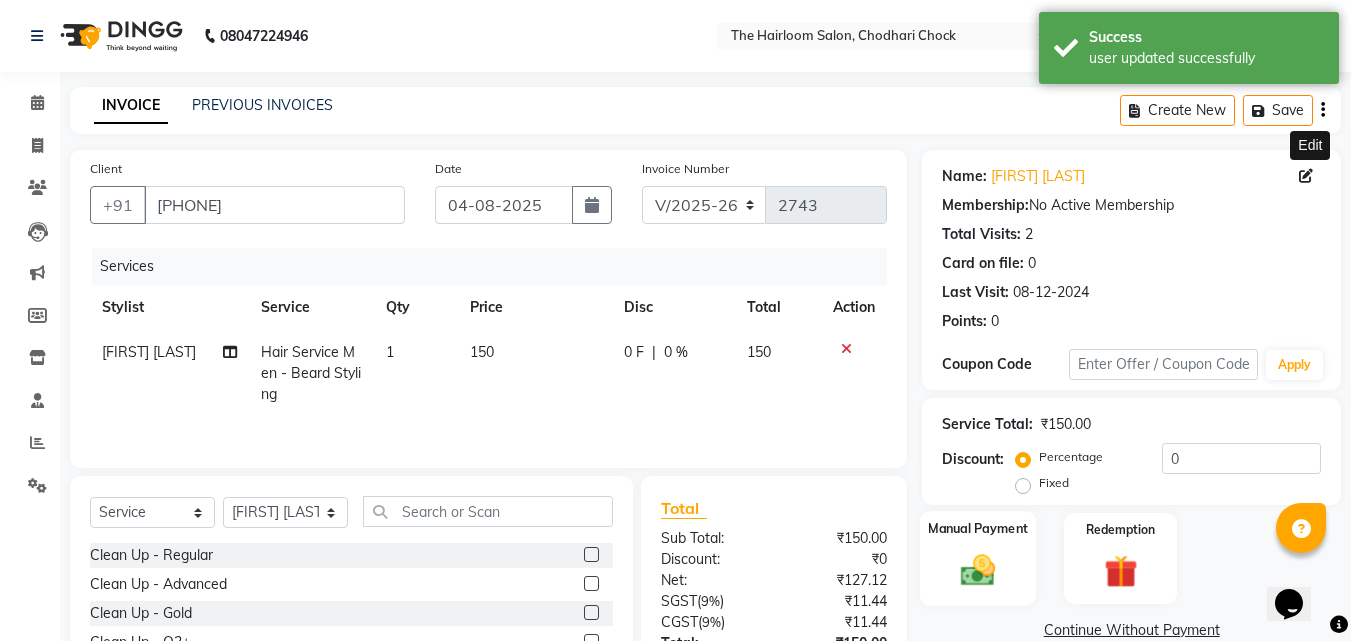 click on "Manual Payment" 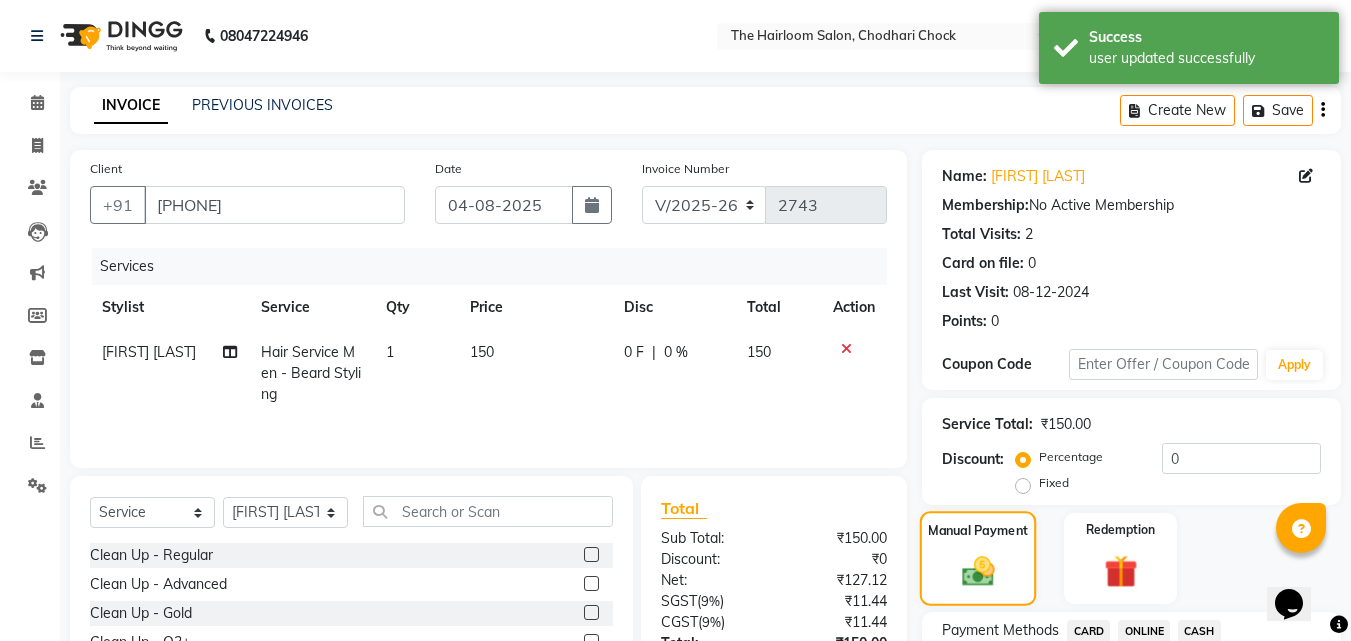 scroll, scrollTop: 162, scrollLeft: 0, axis: vertical 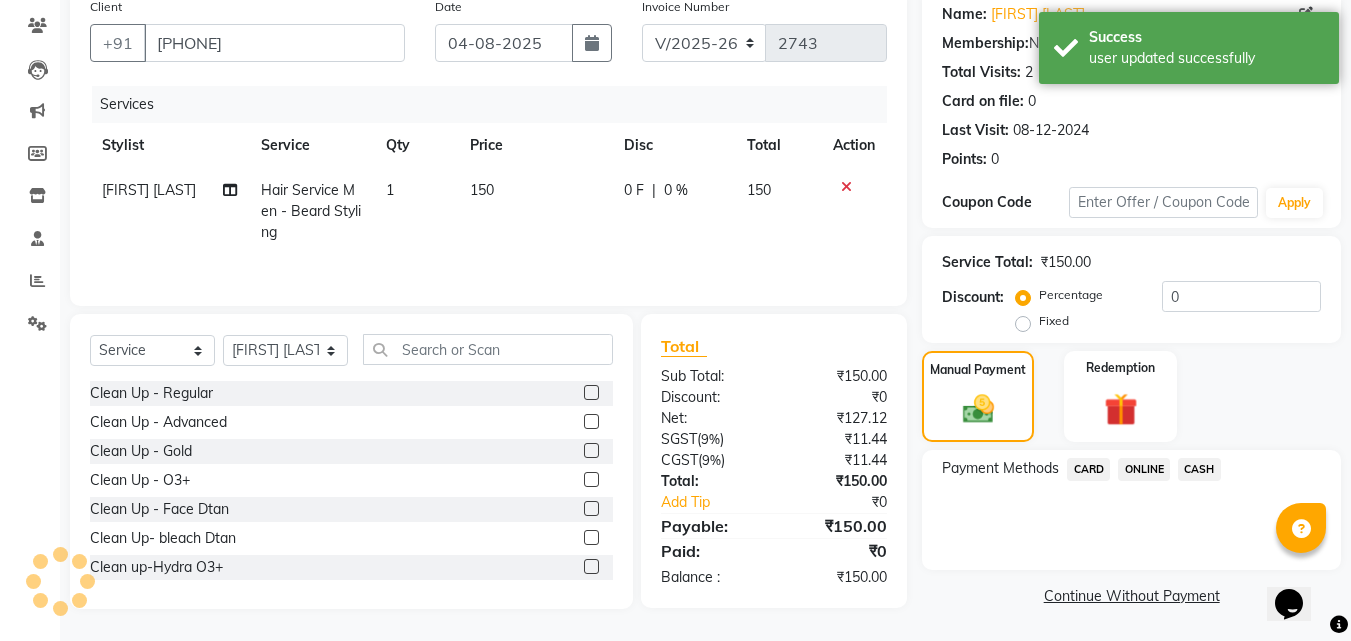 click on "CASH" 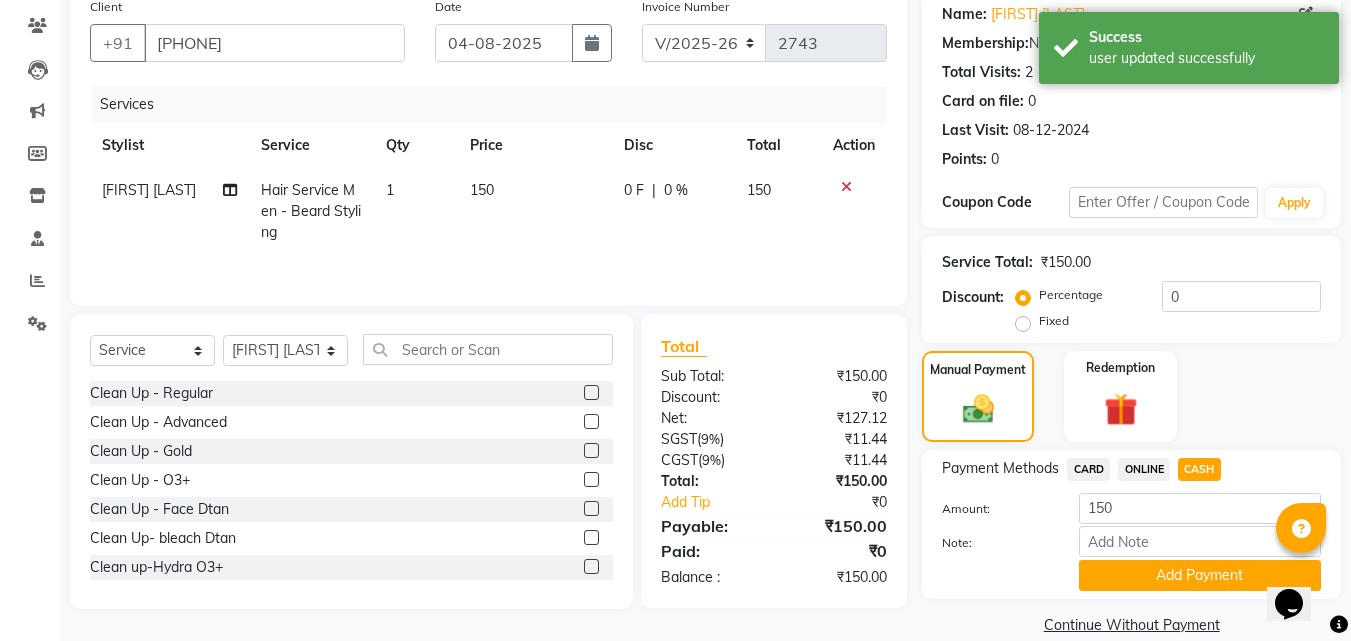 click on "ONLINE" 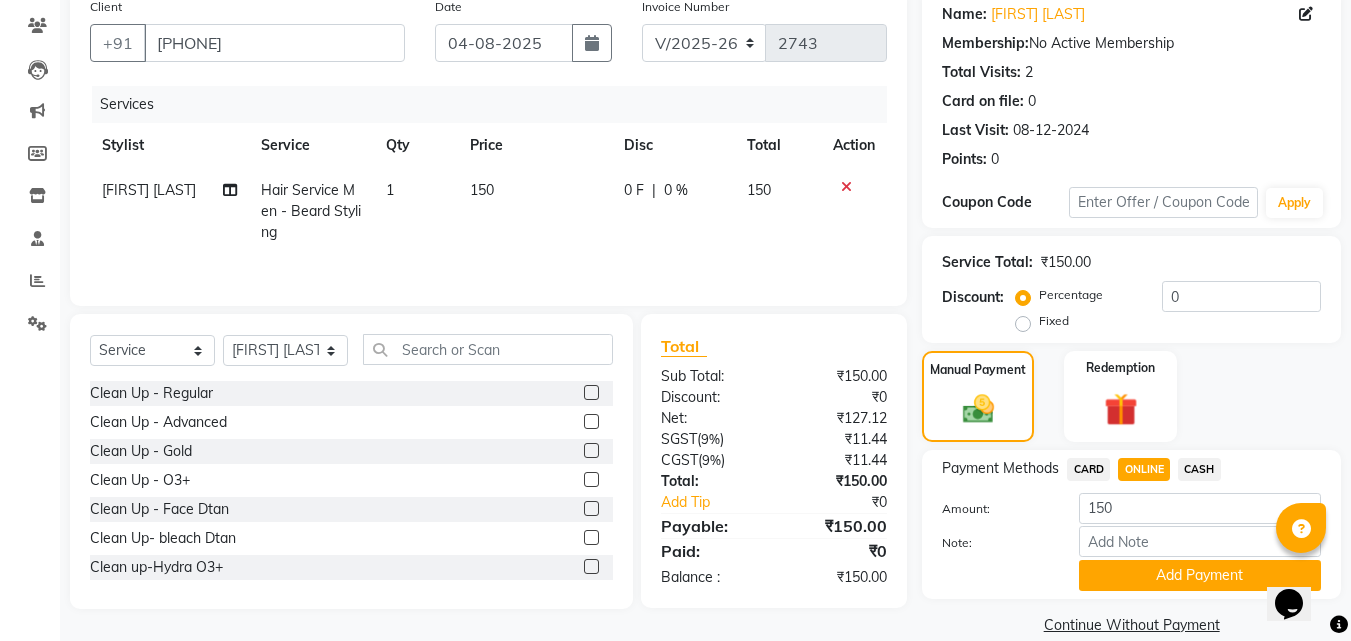 click on "Add Payment" 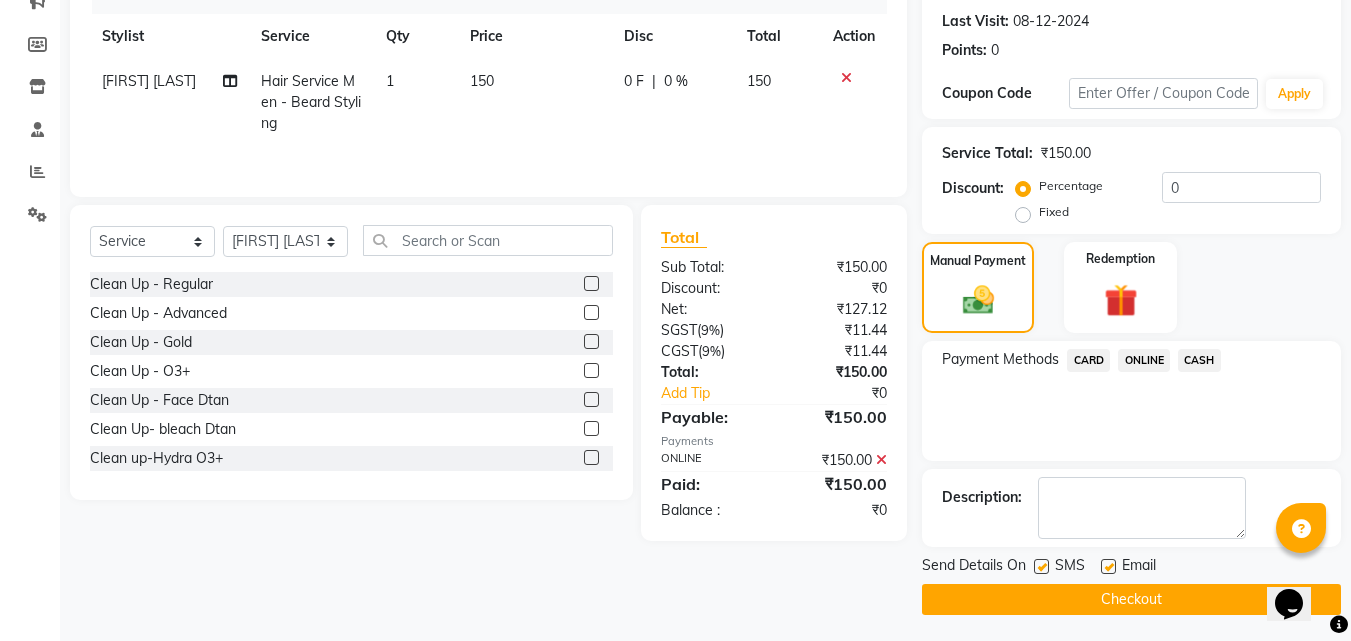 scroll, scrollTop: 275, scrollLeft: 0, axis: vertical 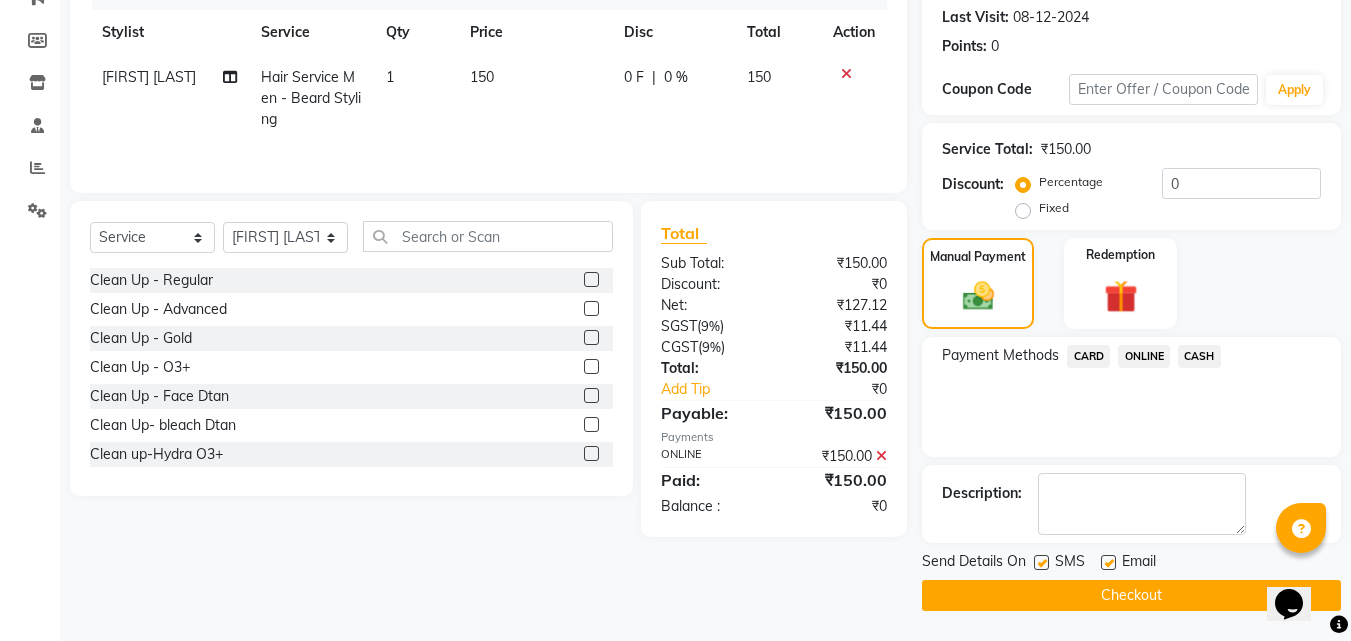 drag, startPoint x: 1111, startPoint y: 555, endPoint x: 1077, endPoint y: 566, distance: 35.735138 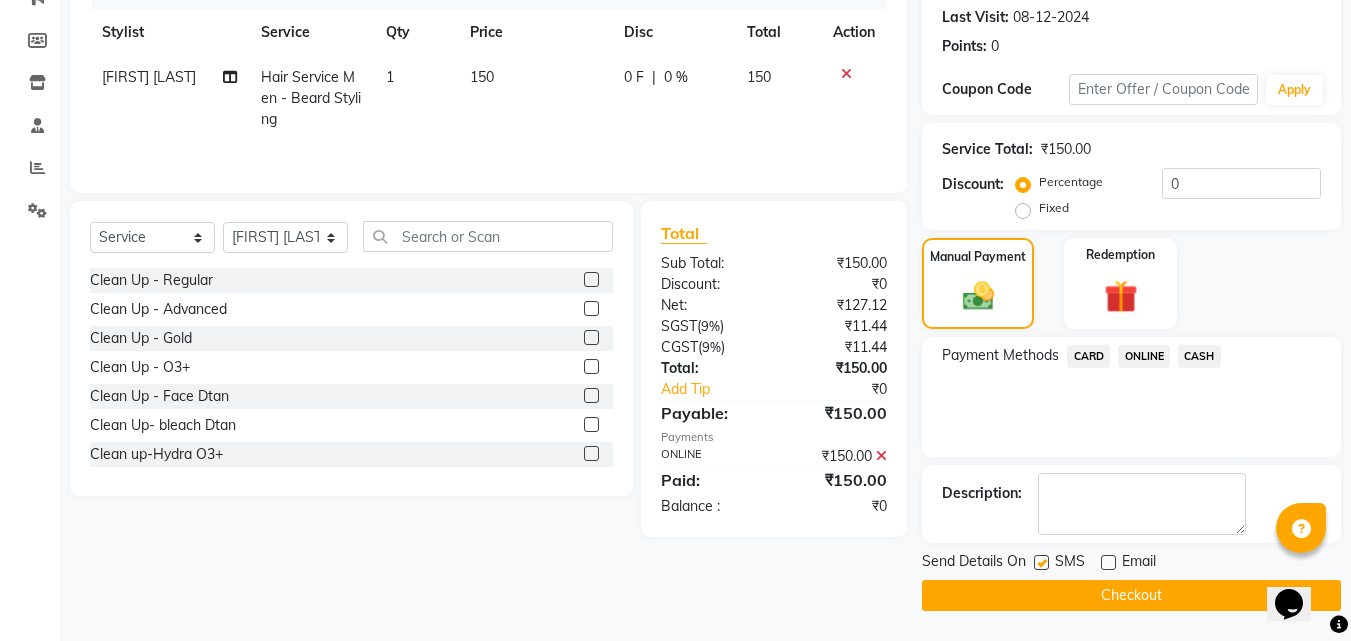 click on "Checkout" 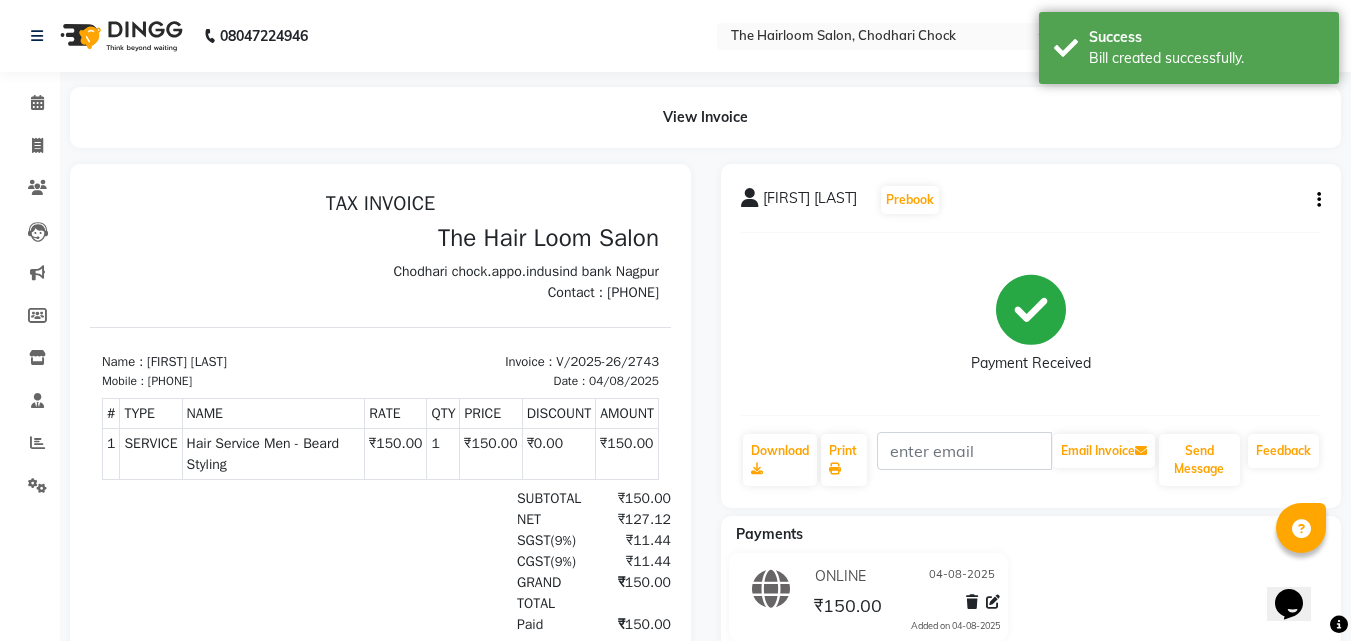 scroll, scrollTop: 0, scrollLeft: 0, axis: both 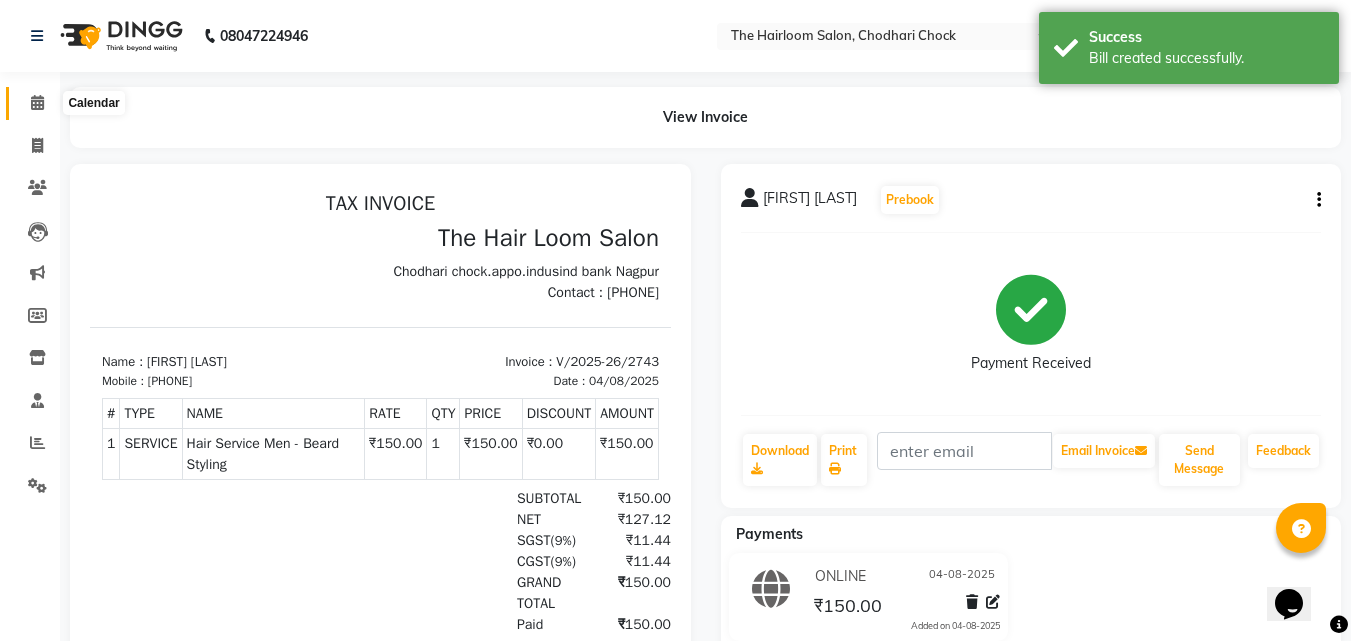 click 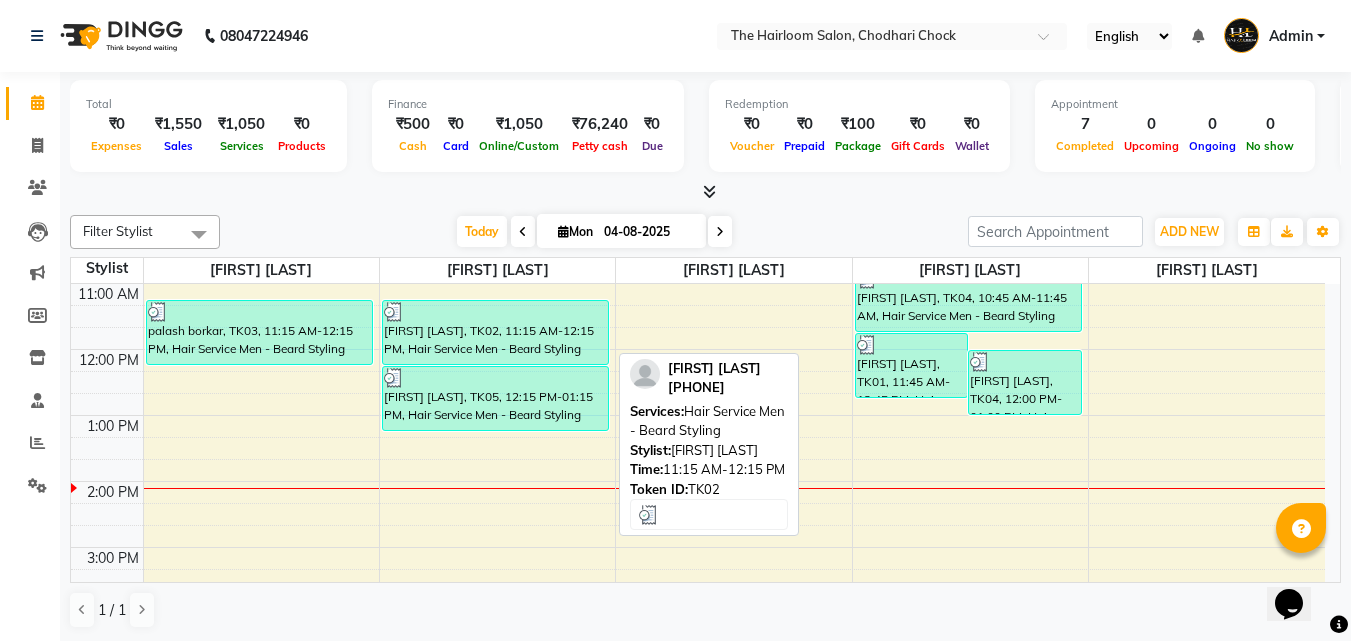 scroll, scrollTop: 200, scrollLeft: 0, axis: vertical 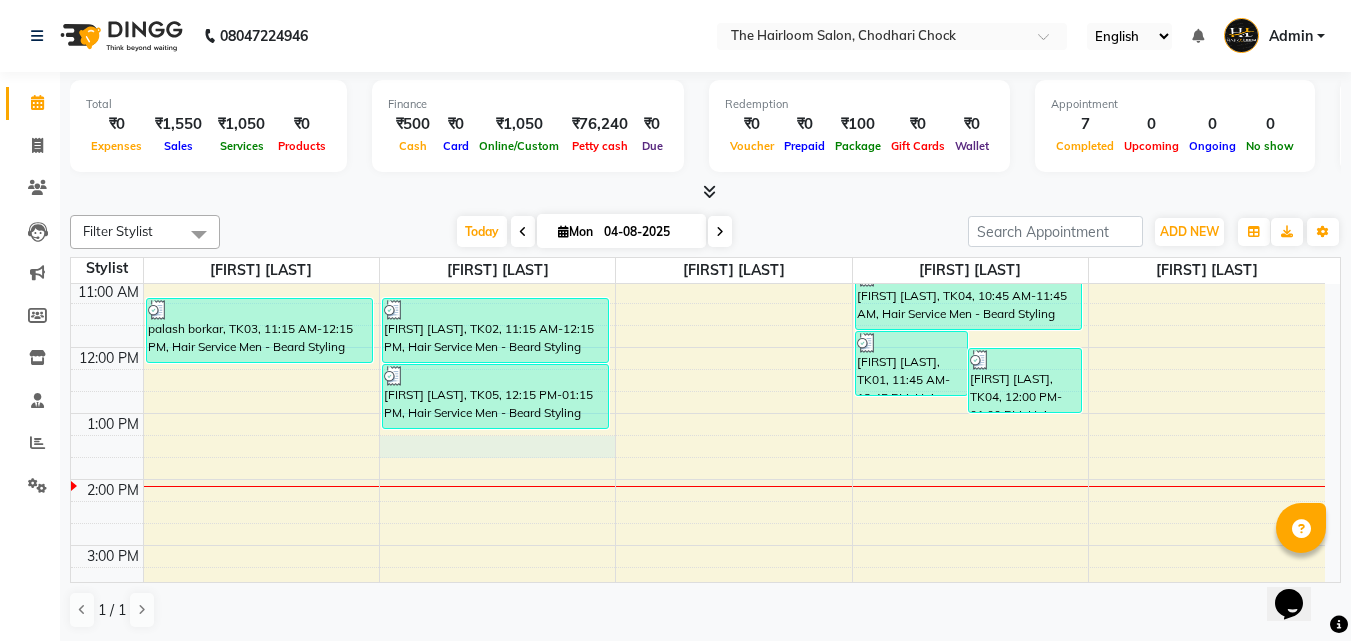 click on "8:00 AM 9:00 AM 10:00 AM 11:00 AM 12:00 PM 1:00 PM 2:00 PM 3:00 PM 4:00 PM 5:00 PM 6:00 PM 7:00 PM 8:00 PM 9:00 PM 10:00 PM 11:00 PM     [FIRST] [LAST], TK03, 11:15 AM-12:15 PM, Hair Service Men  - Beard Styling     [FIRST] [LAST], TK02, 10:00 AM-11:00 AM, Hair Service Men  - Haircut     [FIRST] [LAST], TK02, 11:15 AM-12:15 PM, Hair Service Men  - Beard Styling     [FIRST] [LAST], TK05, 12:15 PM-01:15 PM, Hair Service Men  - Beard Styling     [FIRST] [LAST], TK01, 11:45 AM-12:45 PM, Hair Service Men  - Beard Styling     [FIRST] [LAST], TK04, 12:00 PM-01:00 PM, Hair Colours Men  - Beard Colour     [FIRST] [LAST], TK04, 10:45 AM-11:45 AM, Hair Service Men  - Beard Styling" at bounding box center [698, 611] 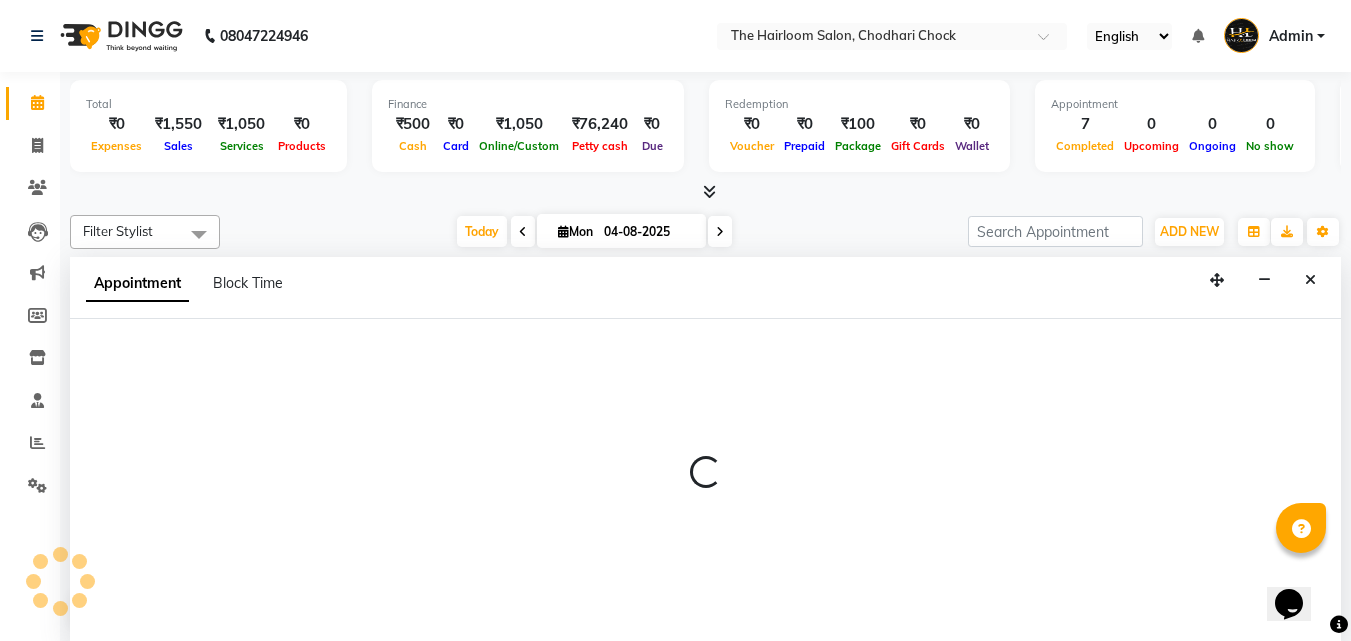 scroll, scrollTop: 1, scrollLeft: 0, axis: vertical 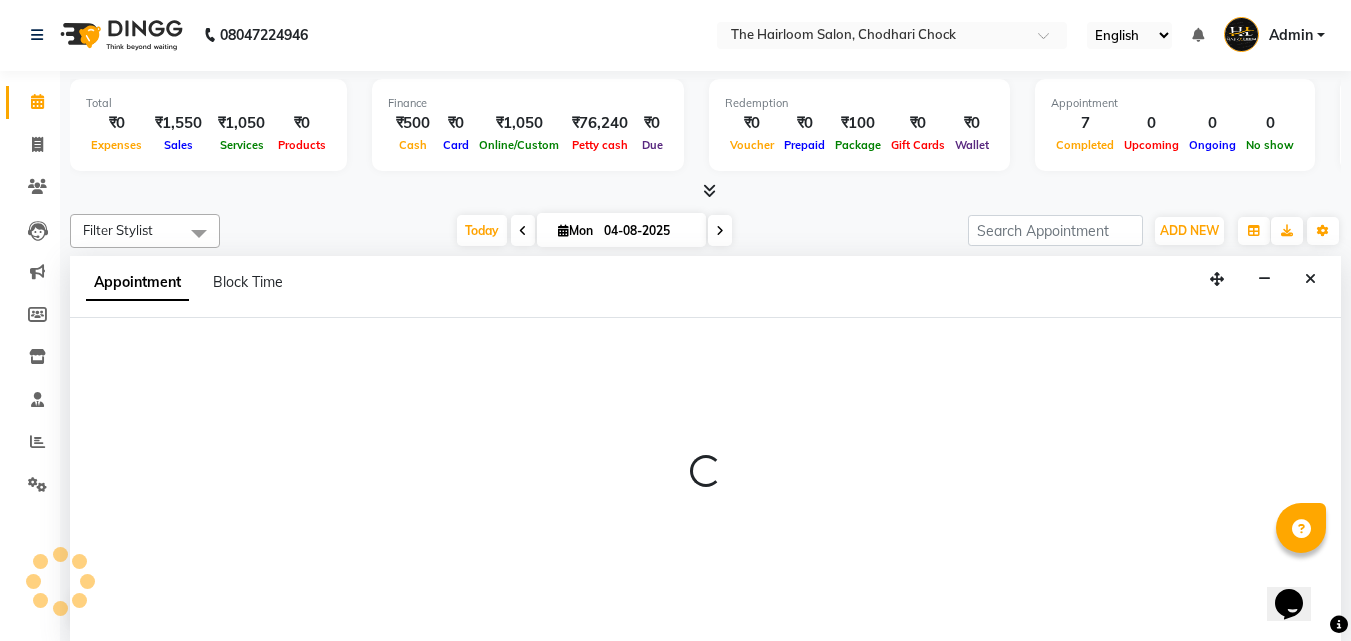 select on "41756" 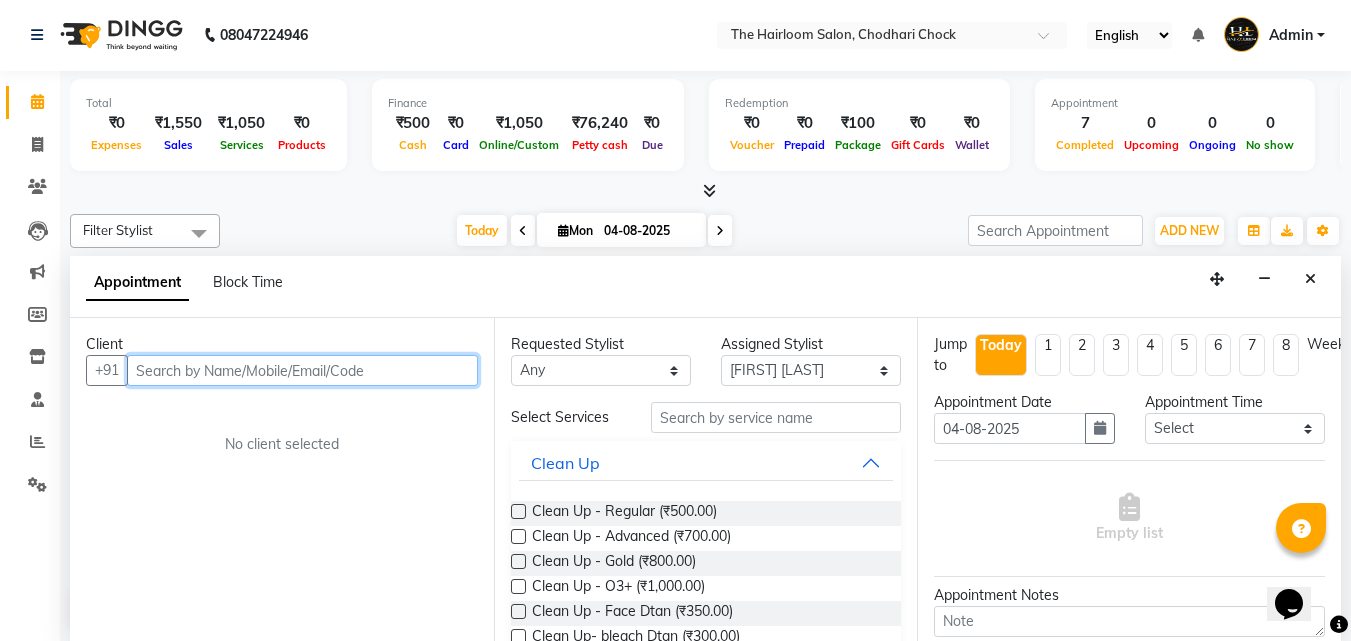 click at bounding box center (302, 370) 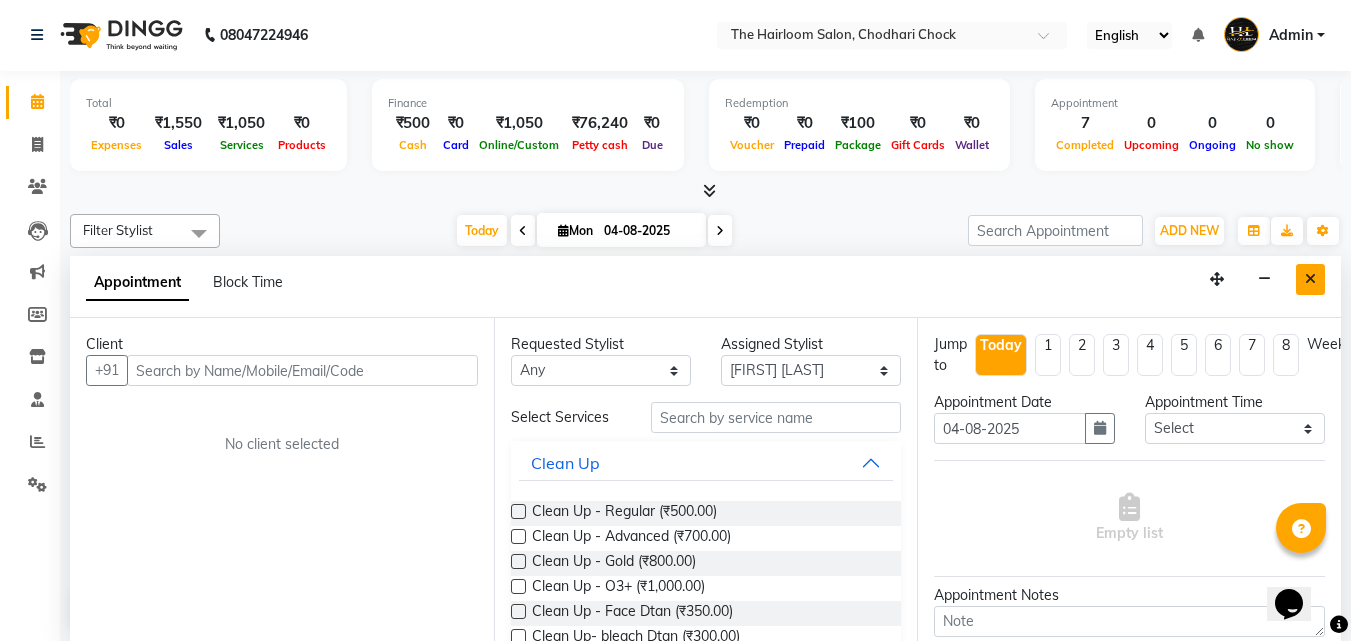 click at bounding box center [1310, 279] 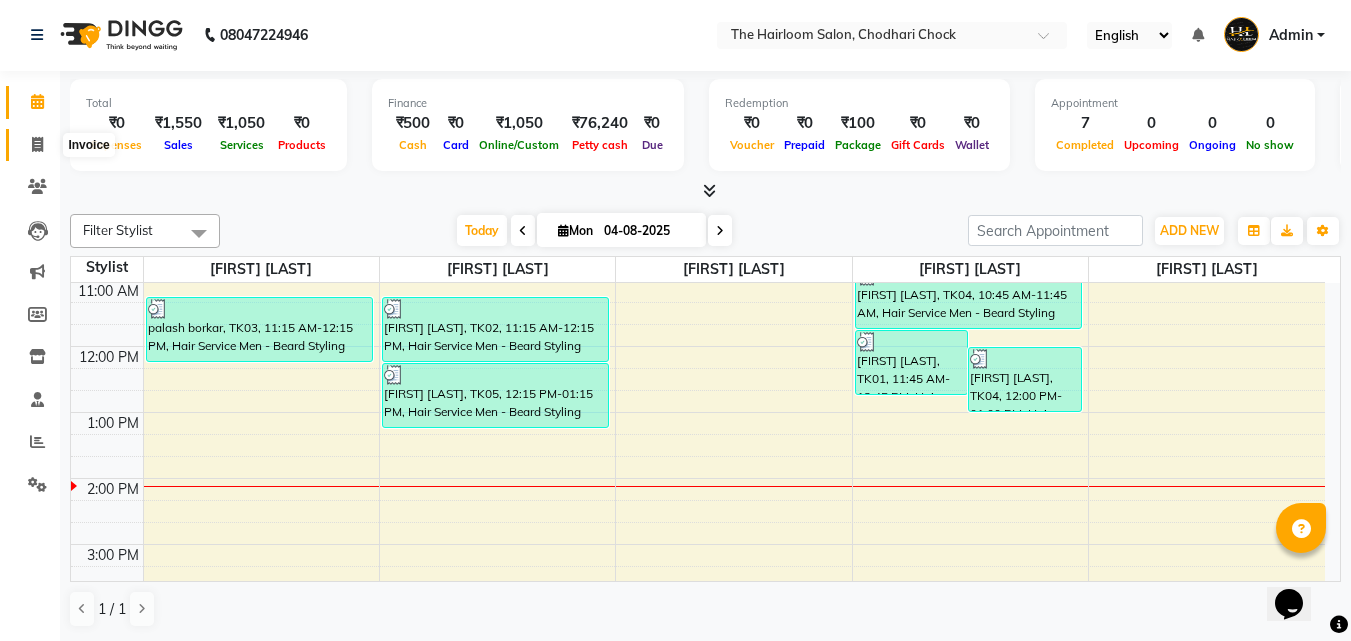 click 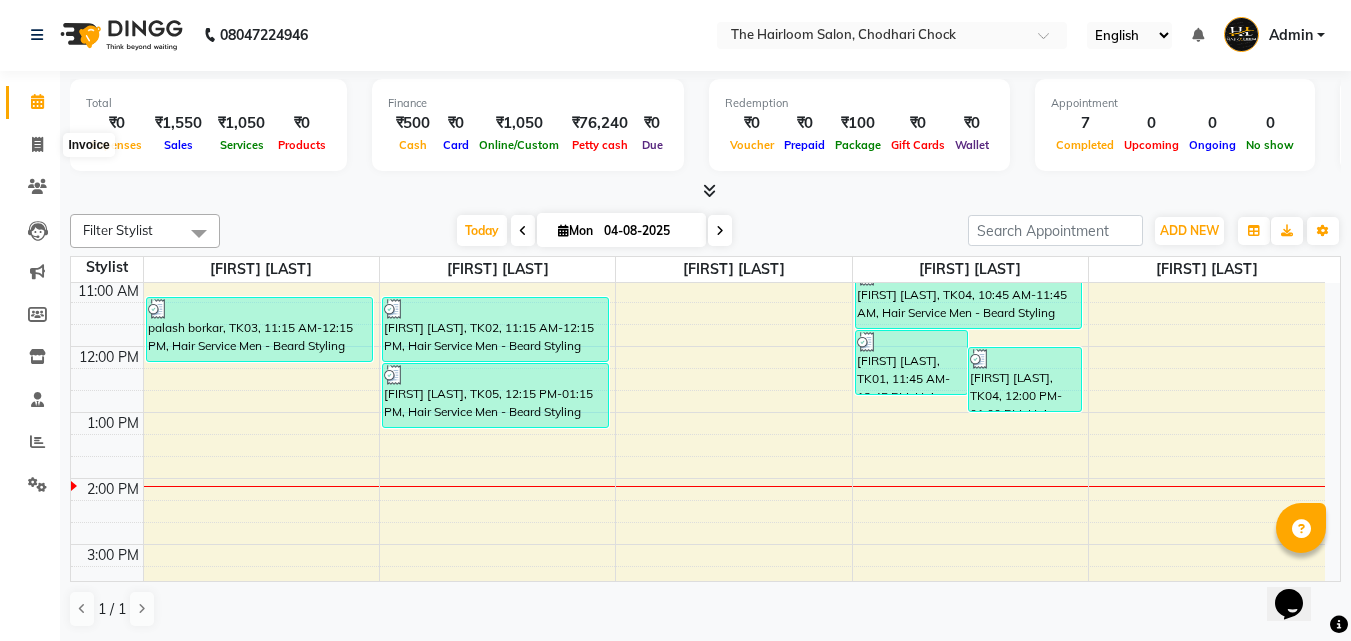 select on "service" 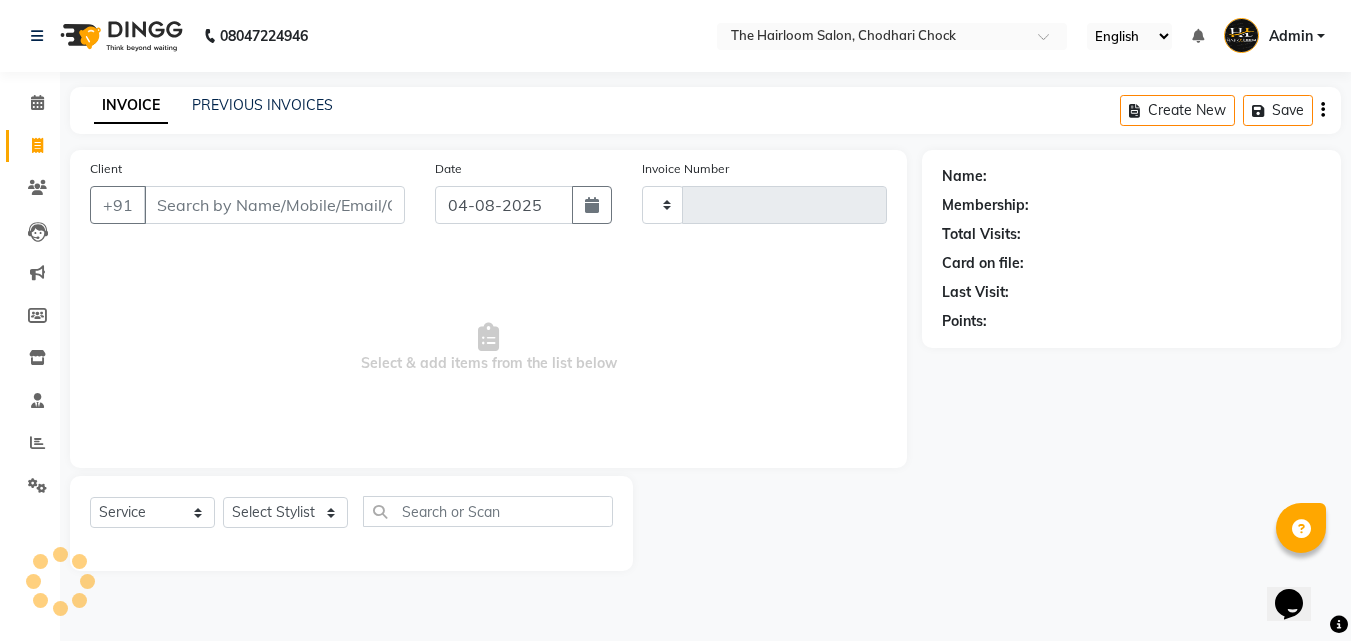 scroll, scrollTop: 0, scrollLeft: 0, axis: both 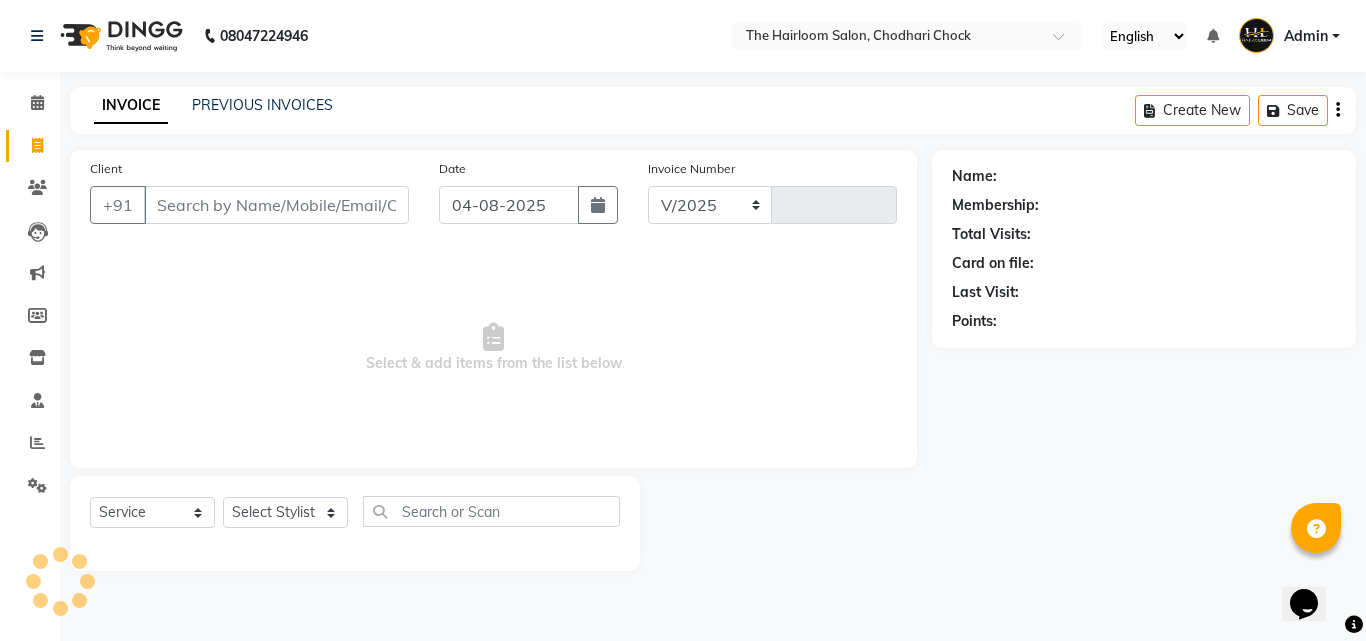 select on "5926" 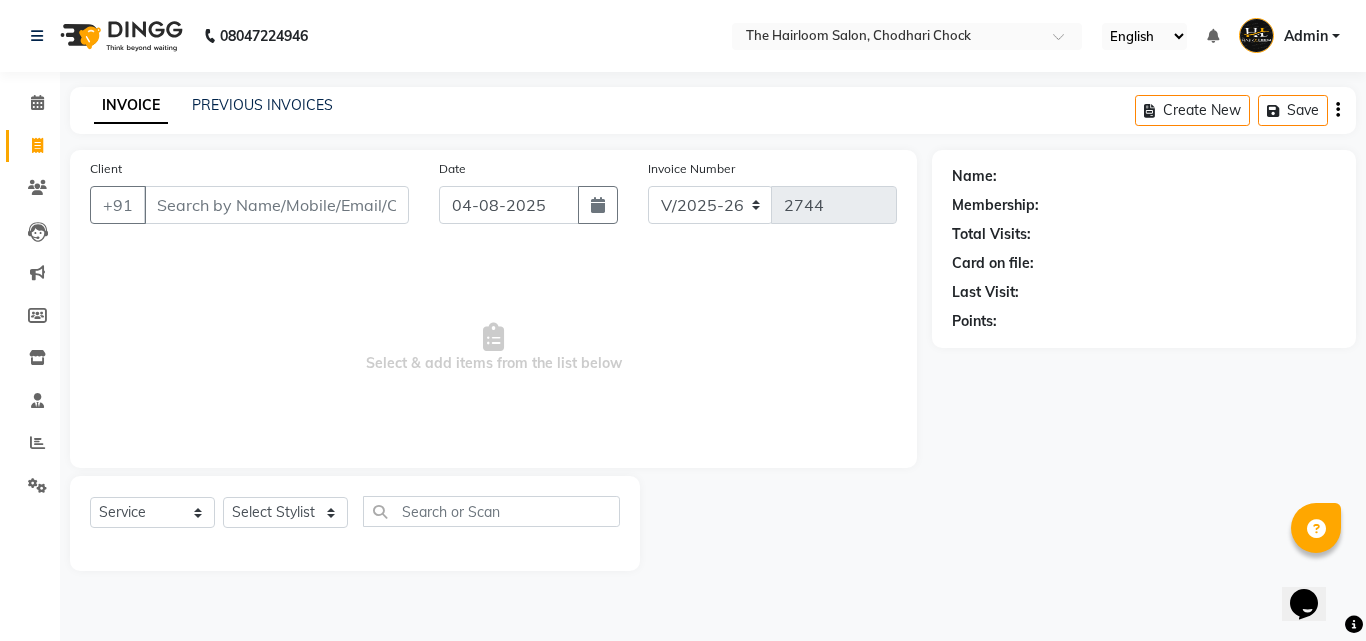 click on "Client" at bounding box center [276, 205] 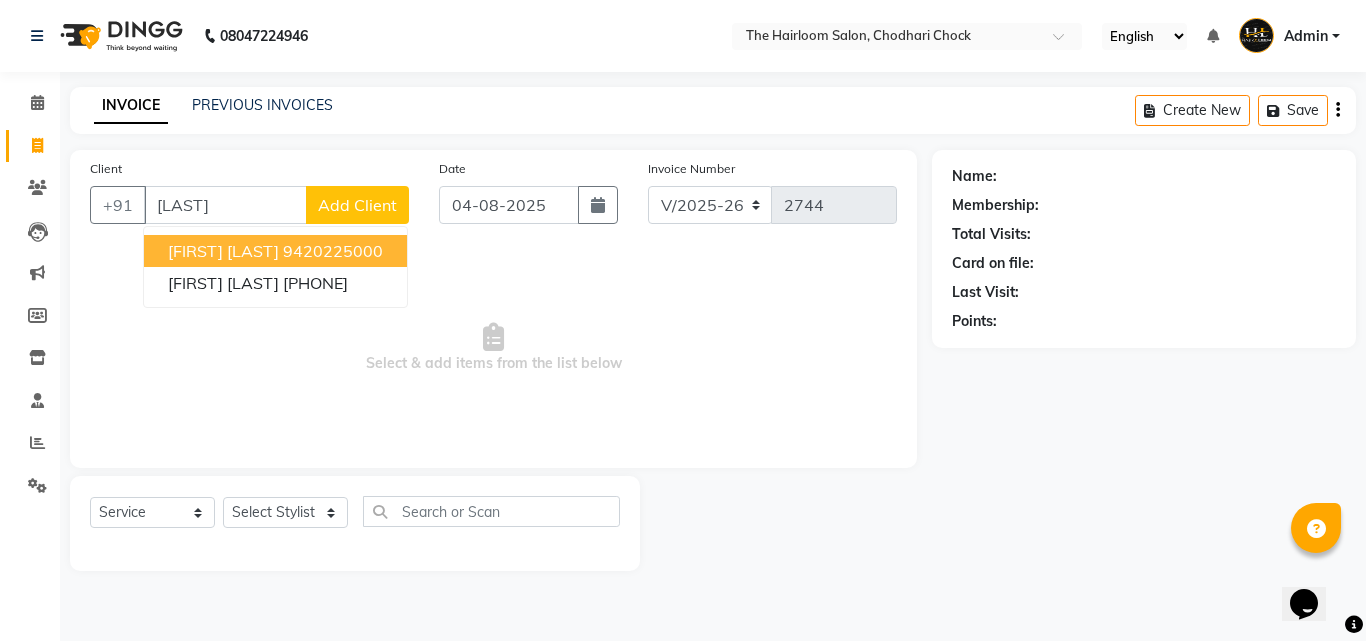 click on "[FIRST] [LAST]" at bounding box center (223, 251) 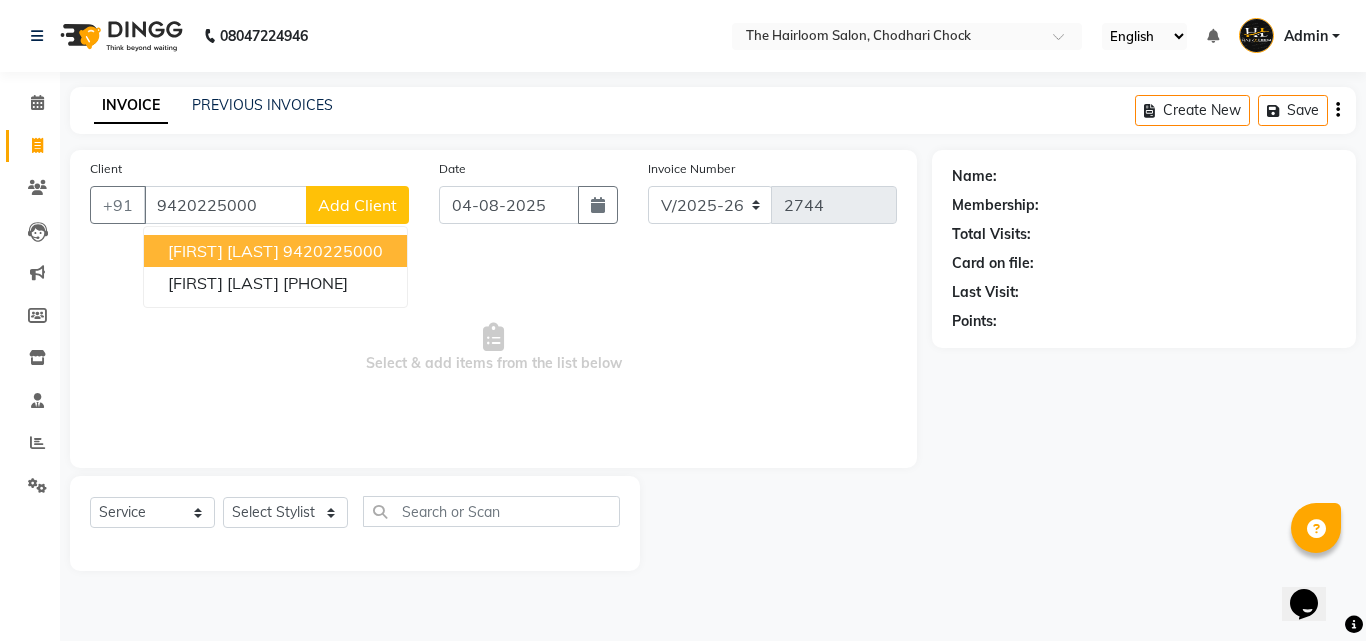 type on "9420225000" 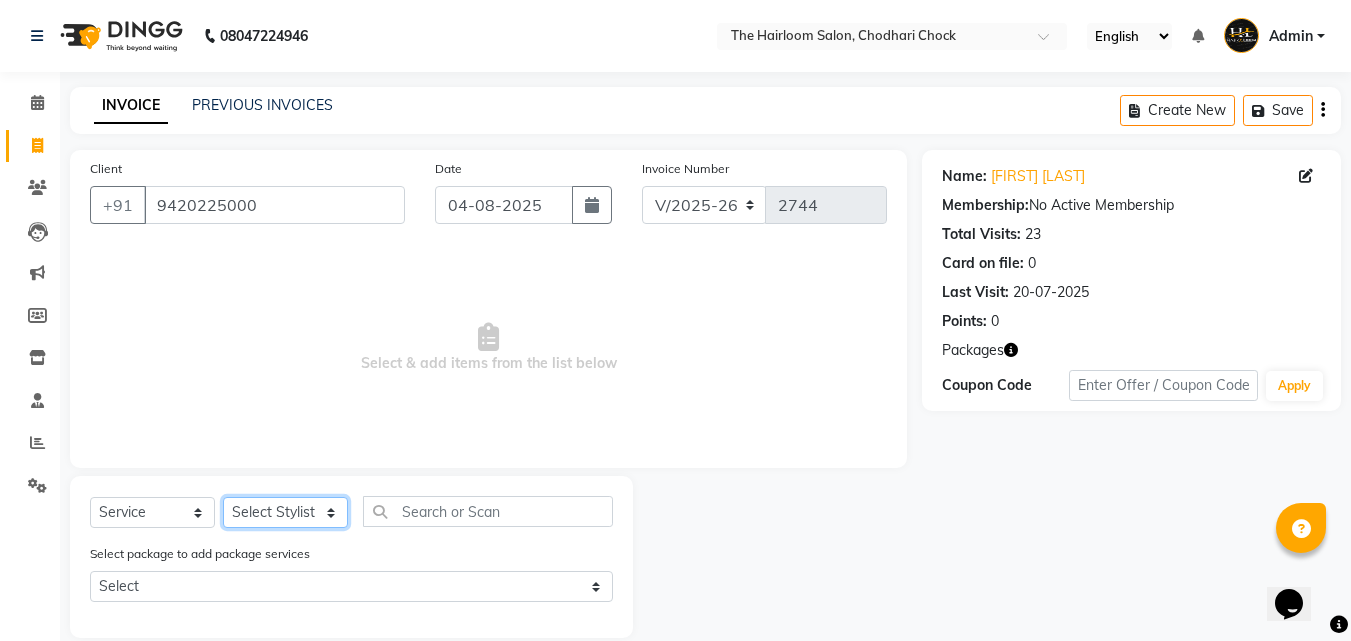 click on "Select Stylist [FIRST] [LAST] [FIRST] [LAST] [FIRST] [LAST] [FIRST] [LAST] [FIRST] [LAST]" 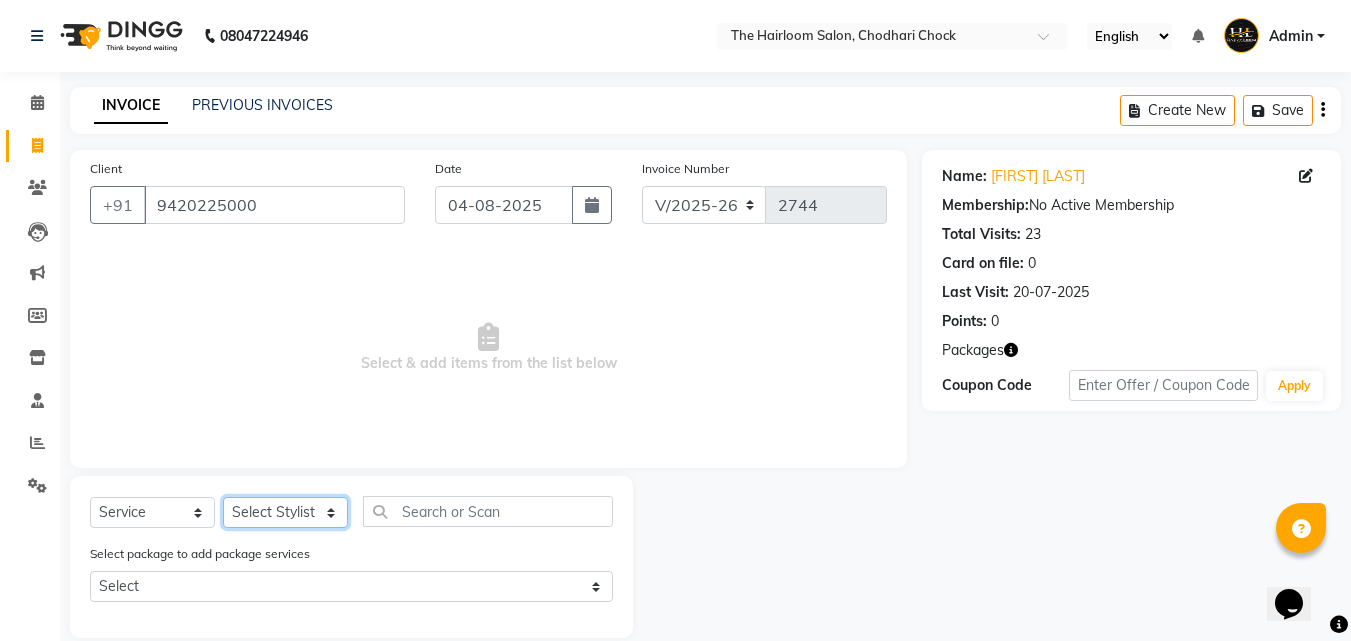 select on "41756" 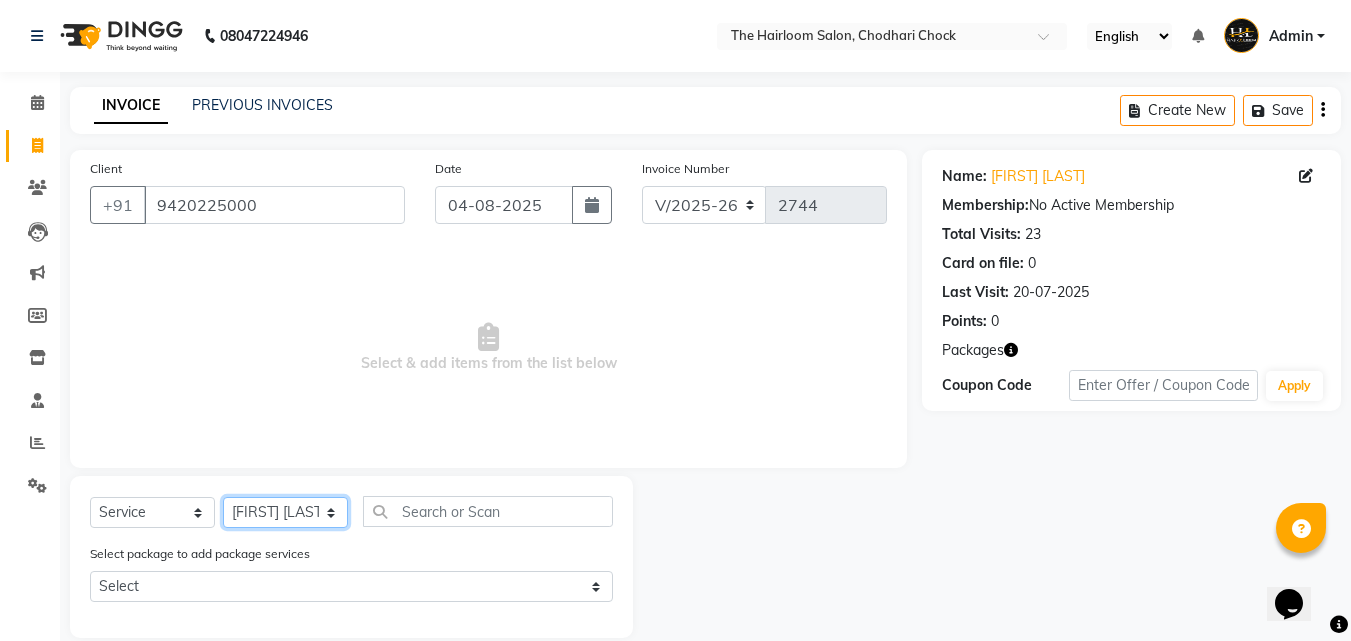 click on "Select Stylist [FIRST] [LAST] [FIRST] [LAST] [FIRST] [LAST] [FIRST] [LAST] [FIRST] [LAST]" 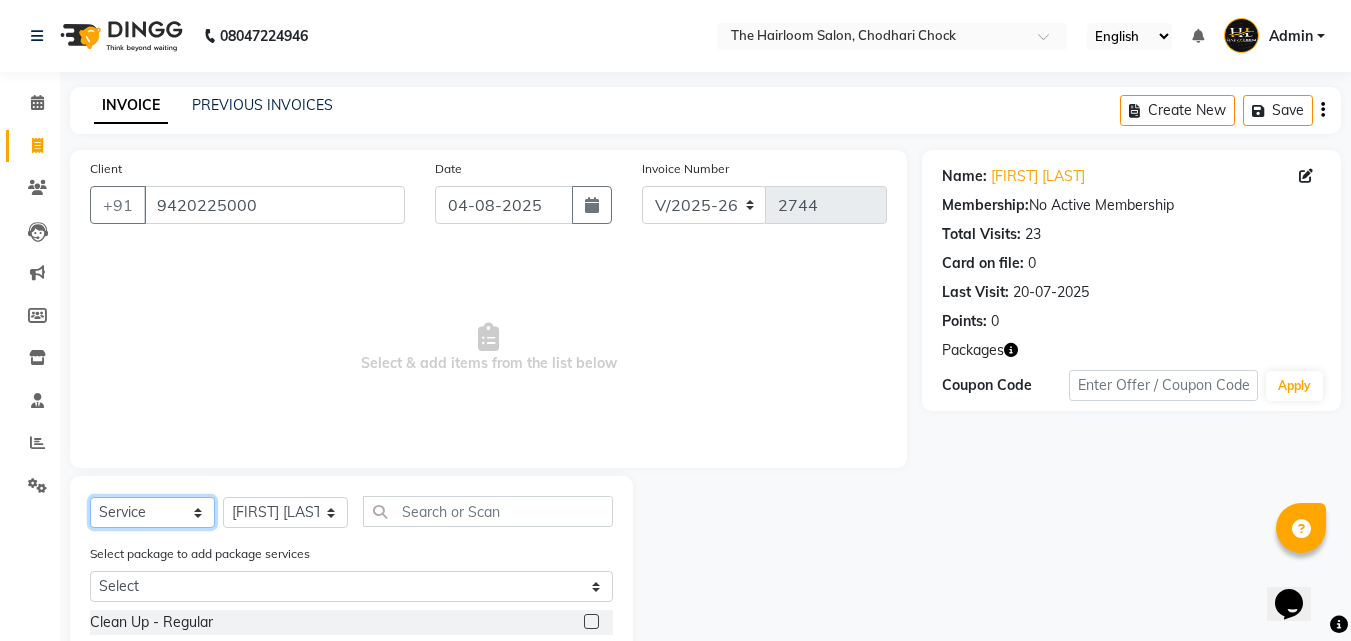 click on "Select  Service  Product  Membership  Package Voucher Prepaid Gift Card" 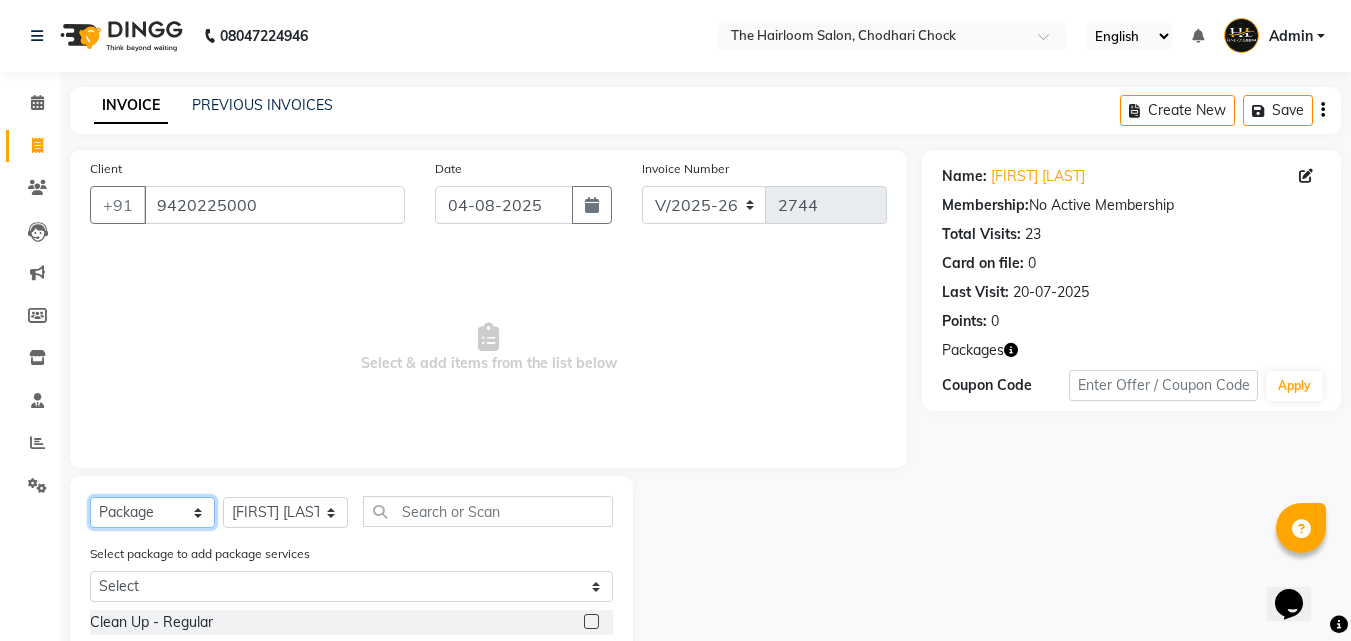 click on "Select  Service  Product  Membership  Package Voucher Prepaid Gift Card" 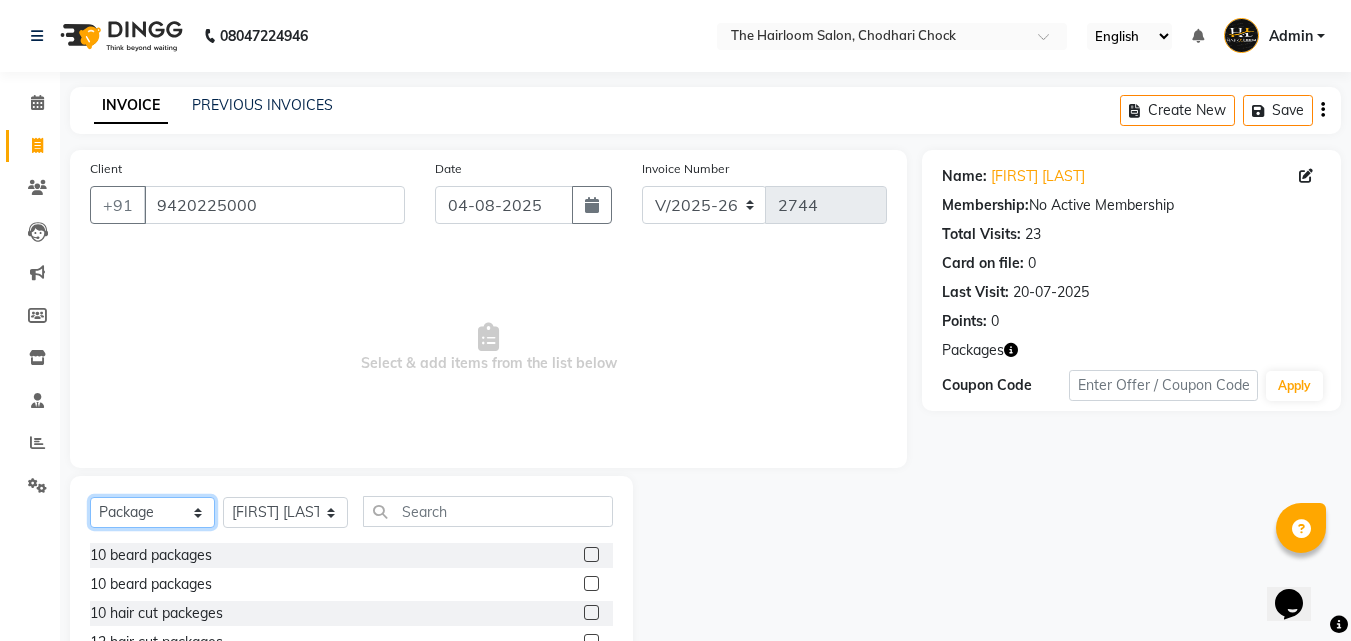 scroll, scrollTop: 100, scrollLeft: 0, axis: vertical 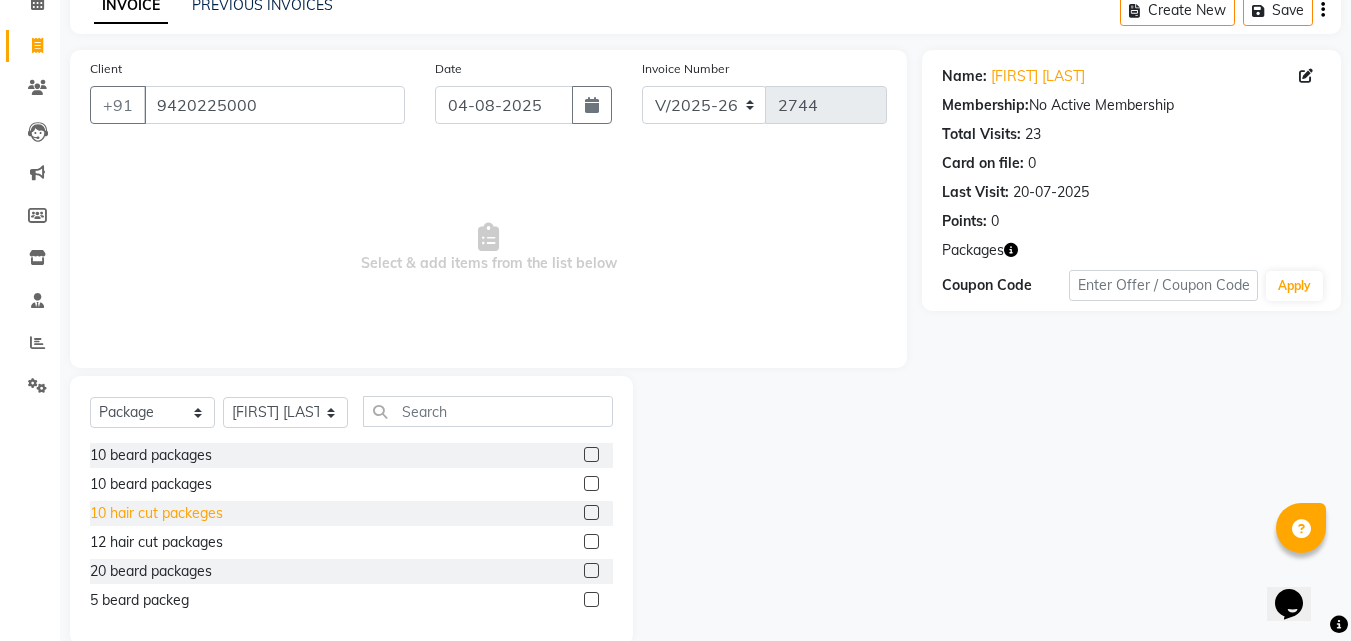 click on "10 hair cut packeges" 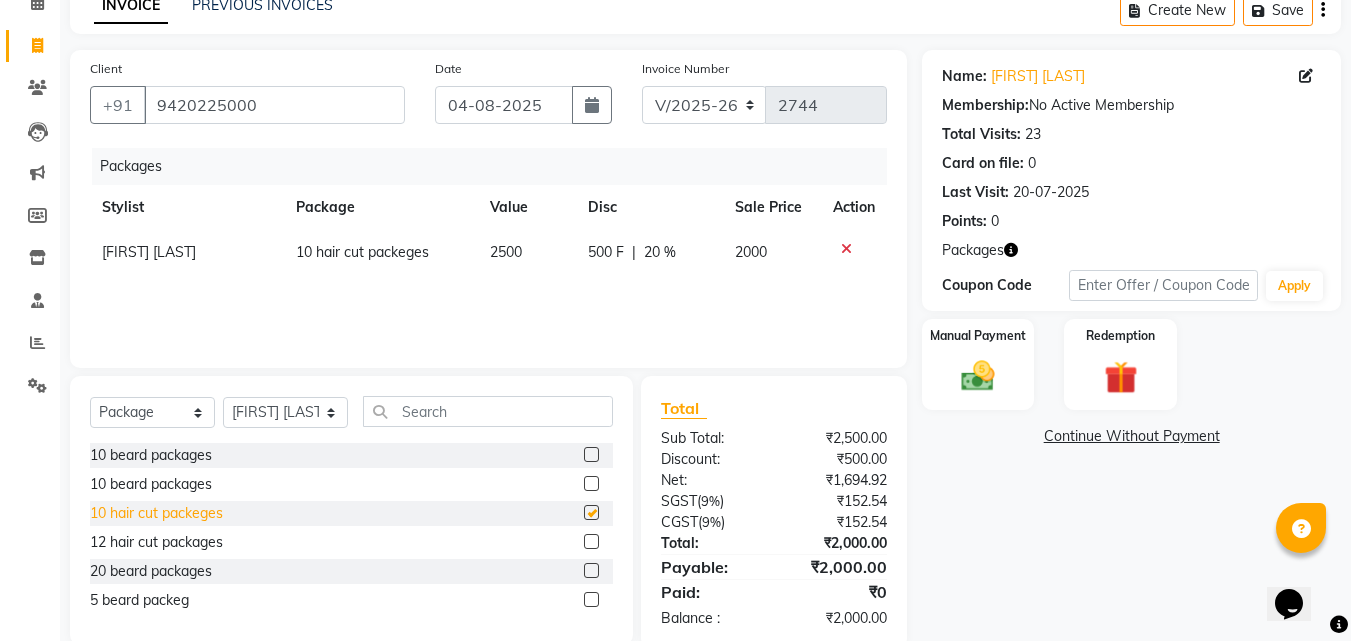 checkbox on "false" 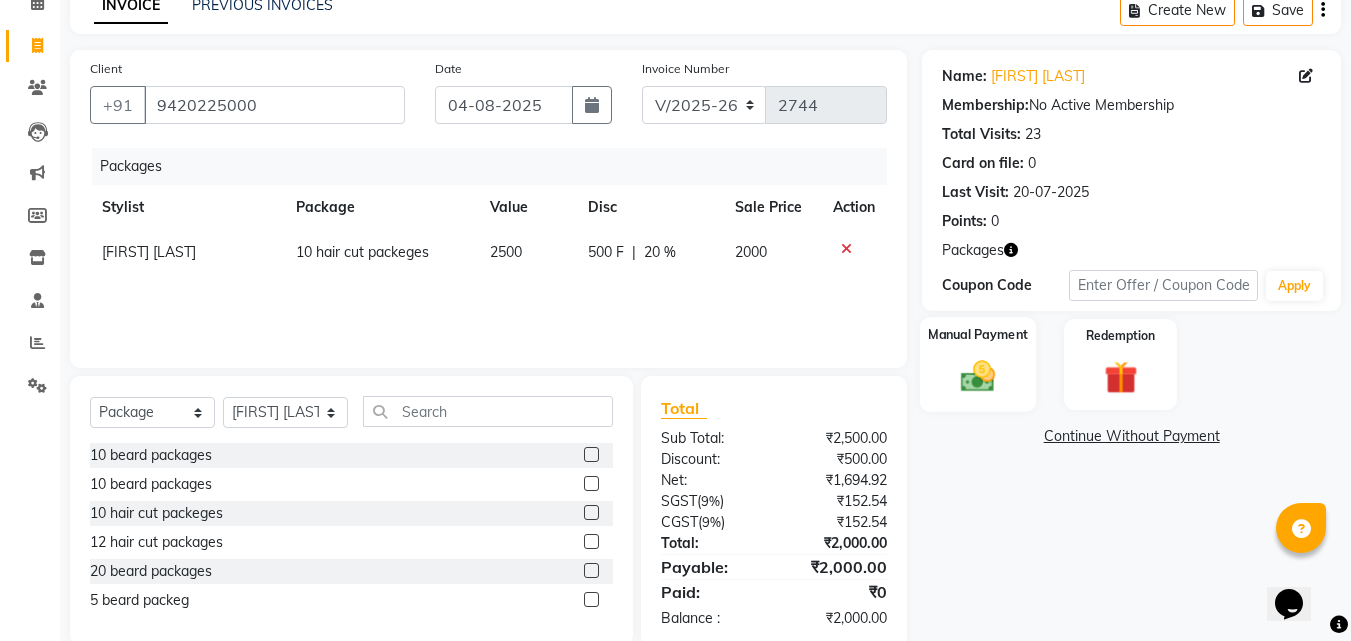 click 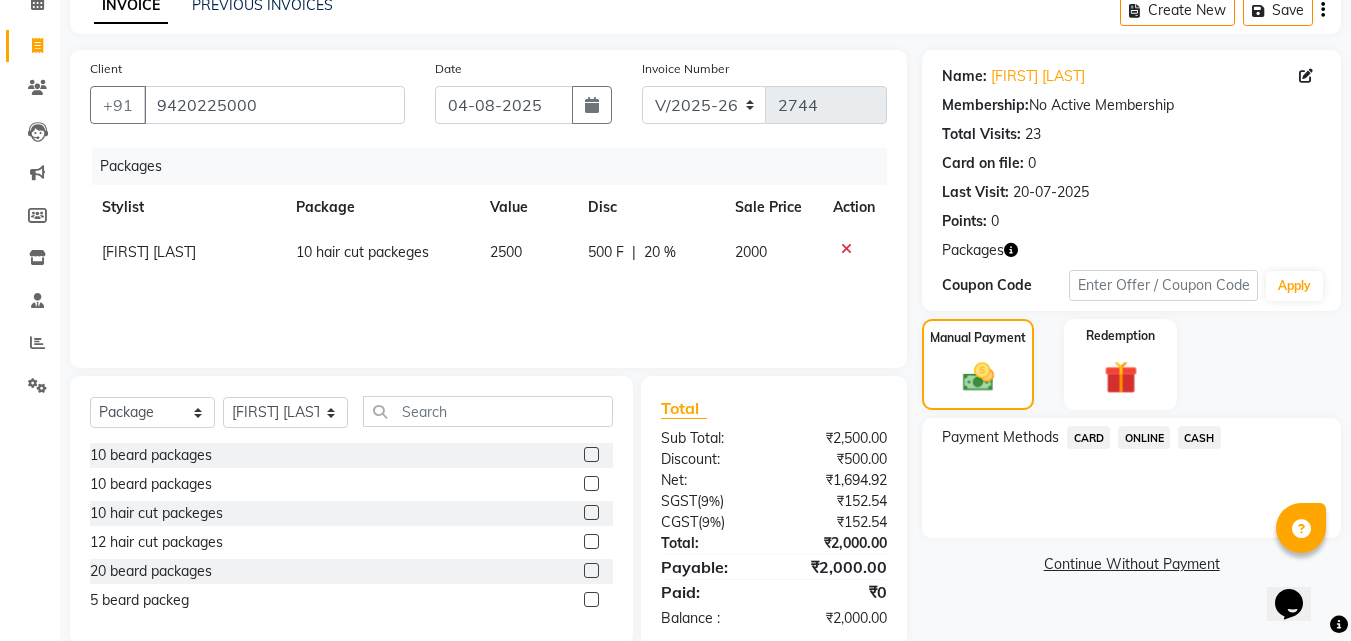 click on "CASH" 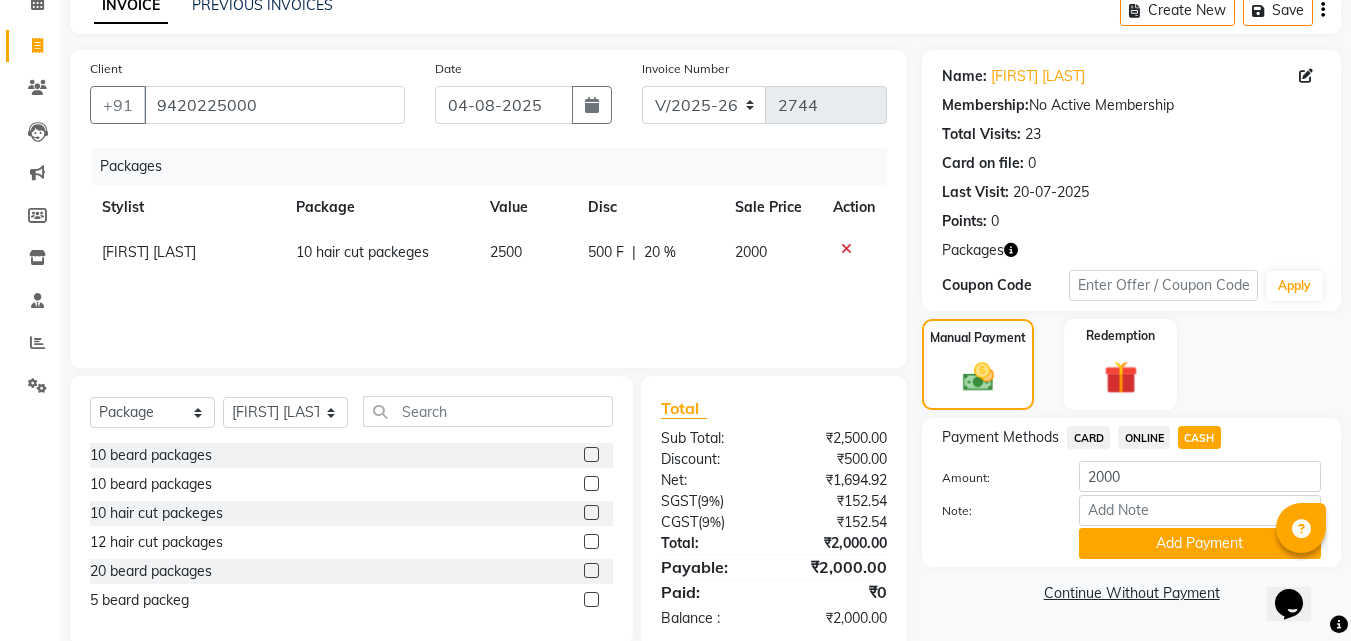 scroll, scrollTop: 138, scrollLeft: 0, axis: vertical 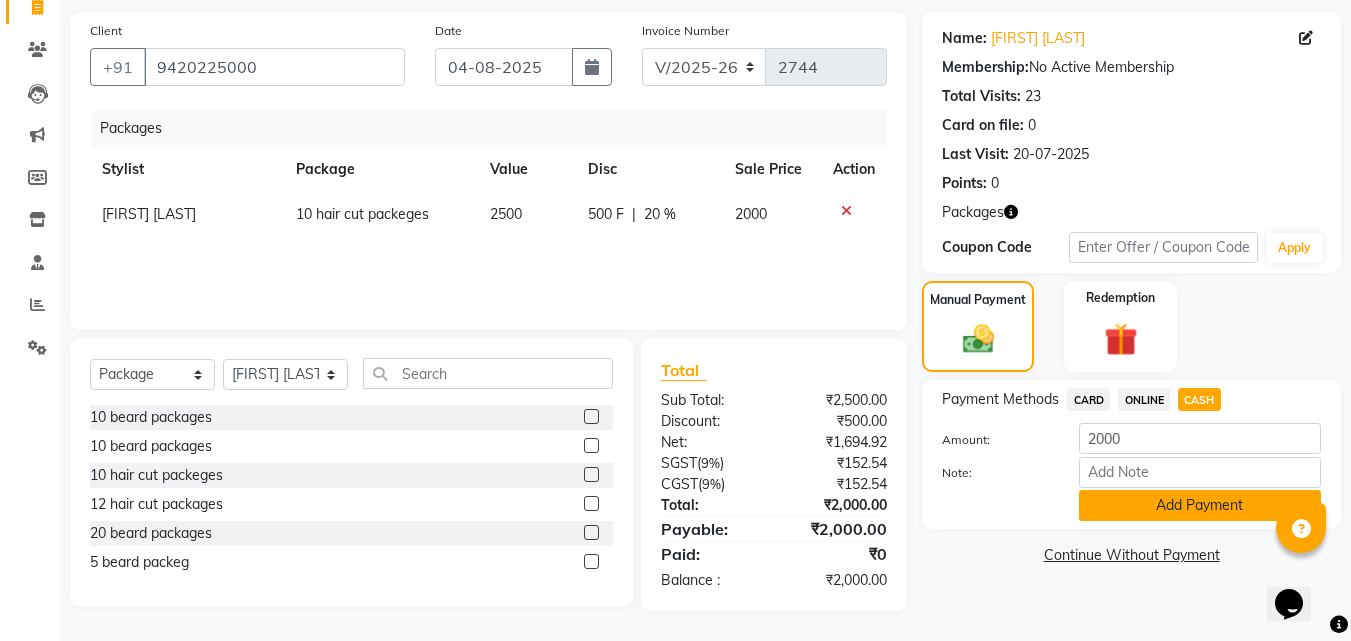 click on "Add Payment" 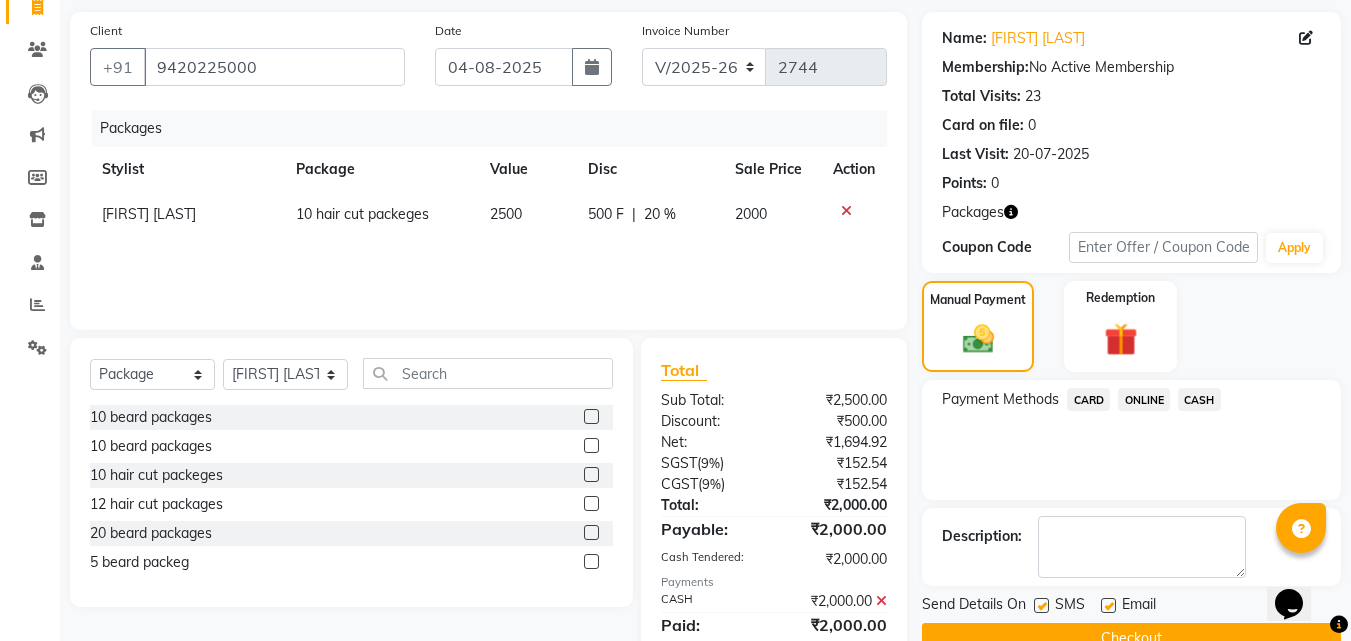 scroll, scrollTop: 209, scrollLeft: 0, axis: vertical 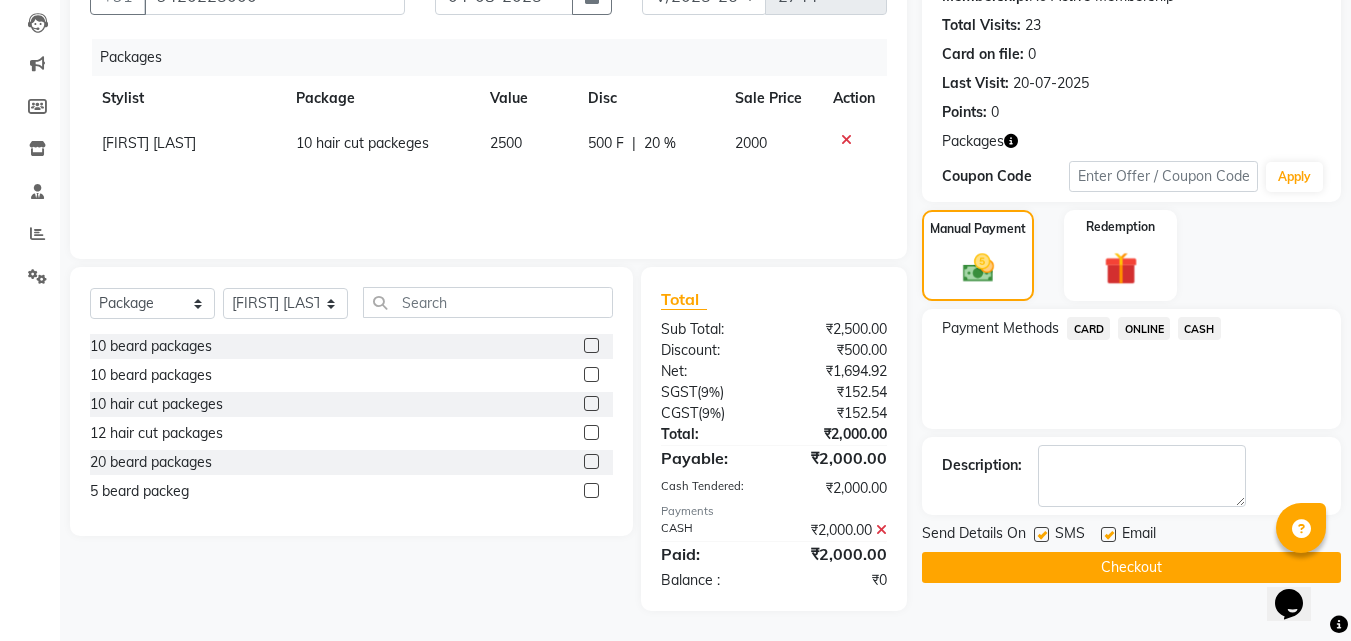 click 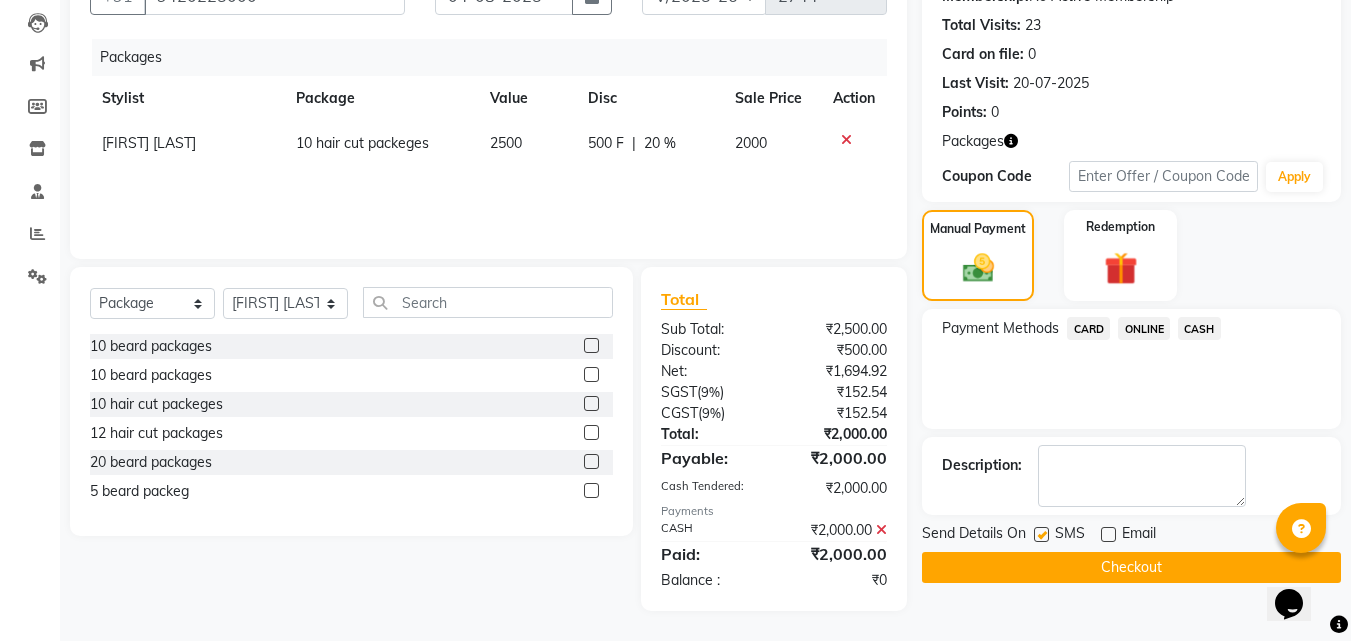 click on "Checkout" 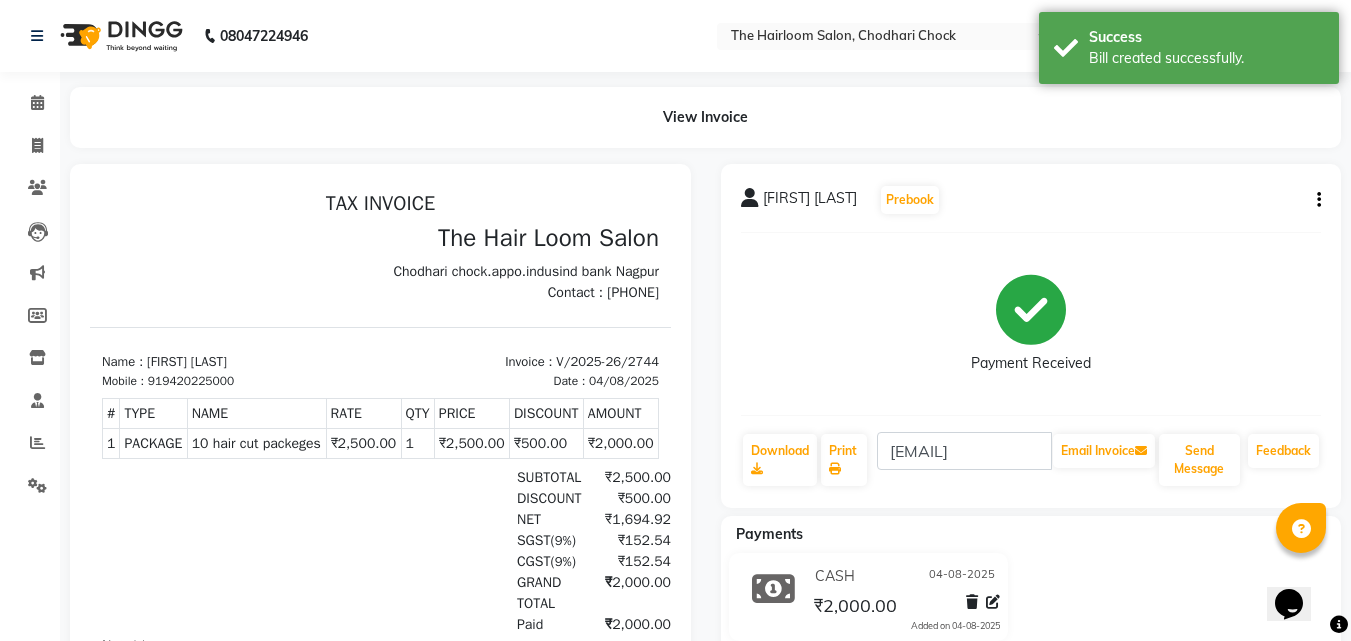 scroll, scrollTop: 0, scrollLeft: 0, axis: both 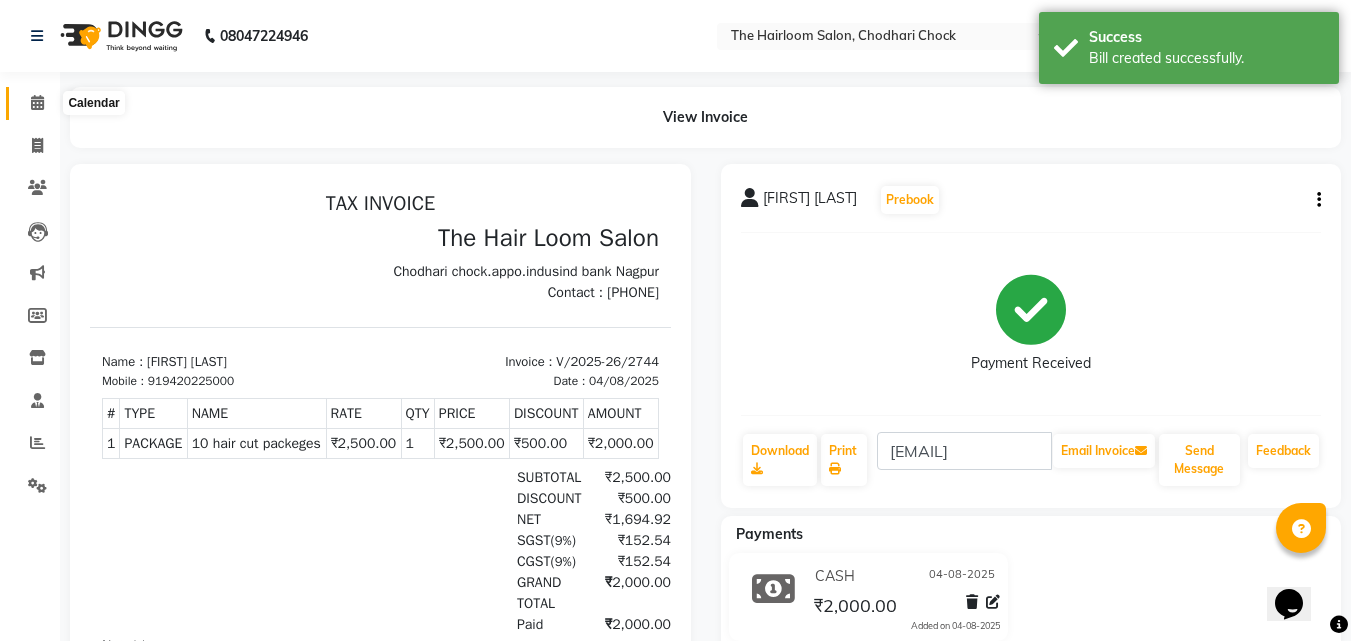 click 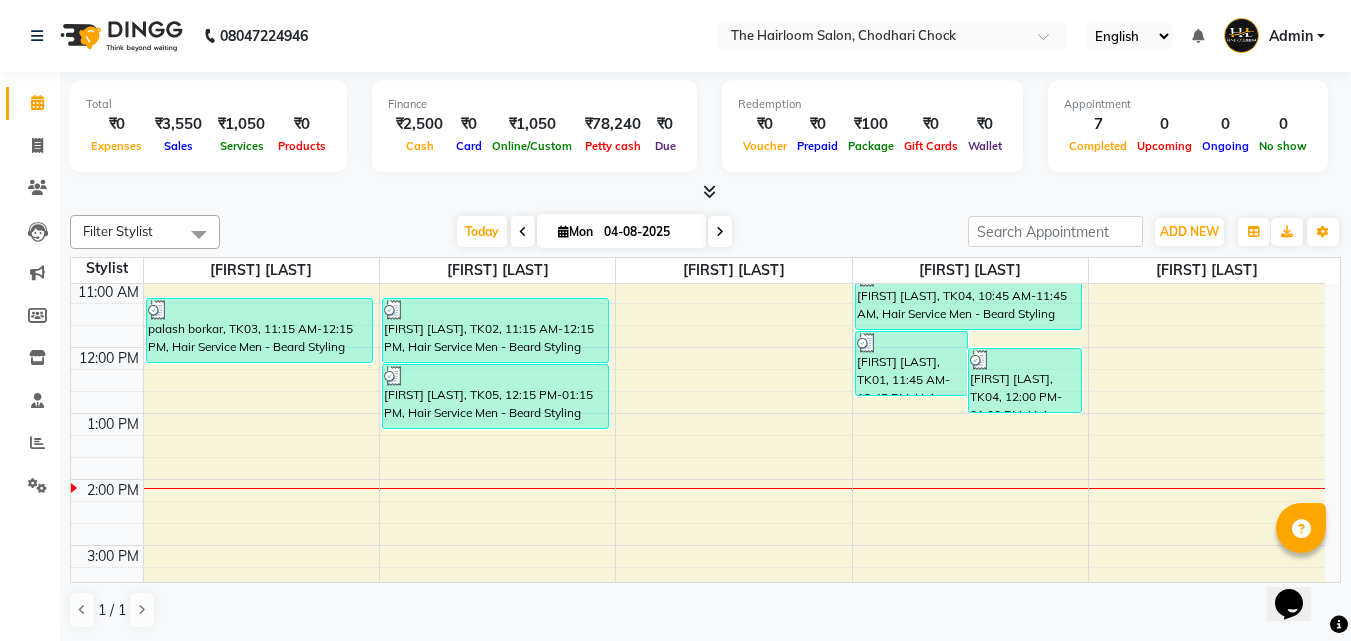 scroll, scrollTop: 100, scrollLeft: 0, axis: vertical 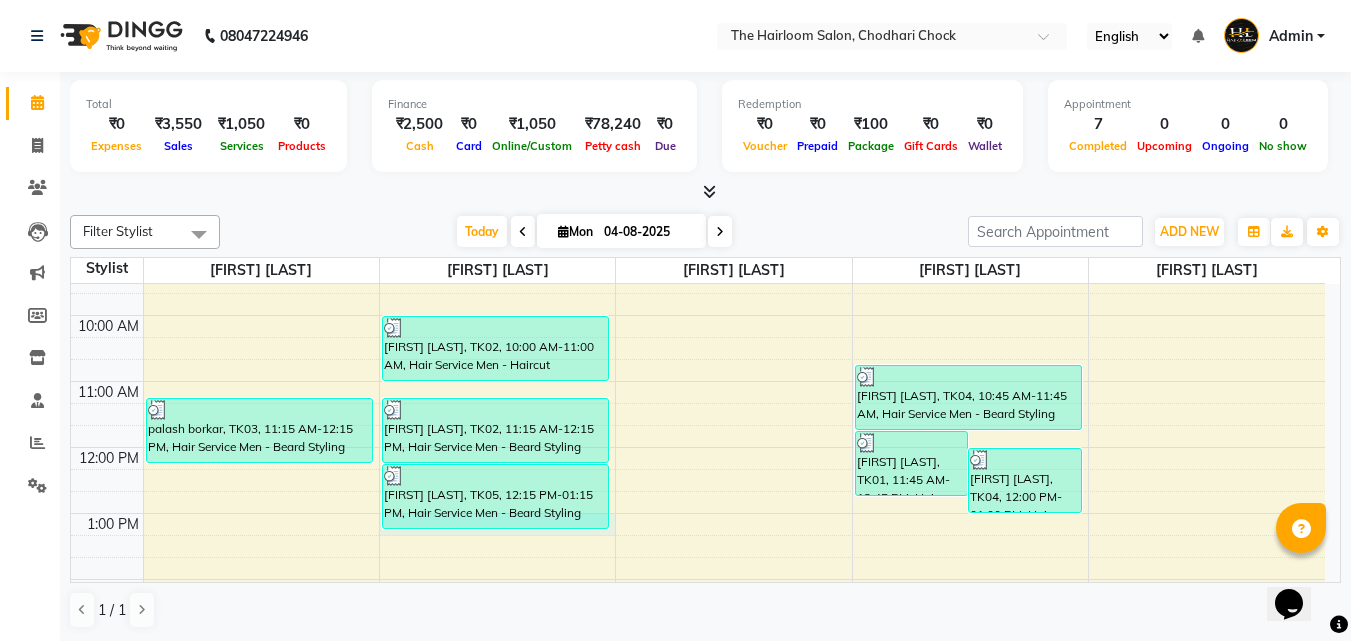 click on "8:00 AM 9:00 AM 10:00 AM 11:00 AM 12:00 PM 1:00 PM 2:00 PM 3:00 PM 4:00 PM 5:00 PM 6:00 PM 7:00 PM 8:00 PM 9:00 PM 10:00 PM 11:00 PM     [FIRST] [LAST], TK03, 11:15 AM-12:15 PM, Hair Service Men  - Beard Styling     [FIRST] [LAST], TK02, 10:00 AM-11:00 AM, Hair Service Men  - Haircut     [FIRST] [LAST], TK02, 11:15 AM-12:15 PM, Hair Service Men  - Beard Styling     [FIRST] [LAST], TK05, 12:15 PM-01:15 PM, Hair Service Men  - Beard Styling     [FIRST] [LAST], TK01, 11:45 AM-12:45 PM, Hair Service Men  - Beard Styling     [FIRST] [LAST], TK04, 12:00 PM-01:00 PM, Hair Colours Men  - Beard Colour     [FIRST] [LAST], TK04, 10:45 AM-11:45 AM, Hair Service Men  - Beard Styling" at bounding box center [698, 711] 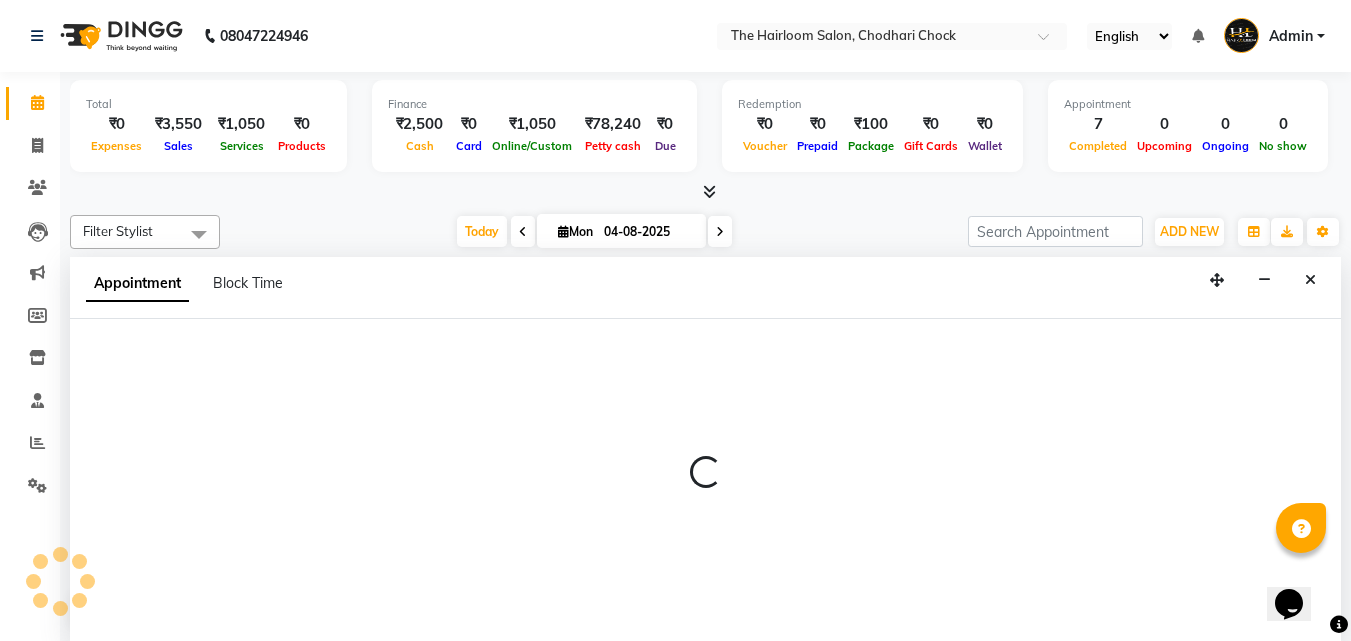 select on "41756" 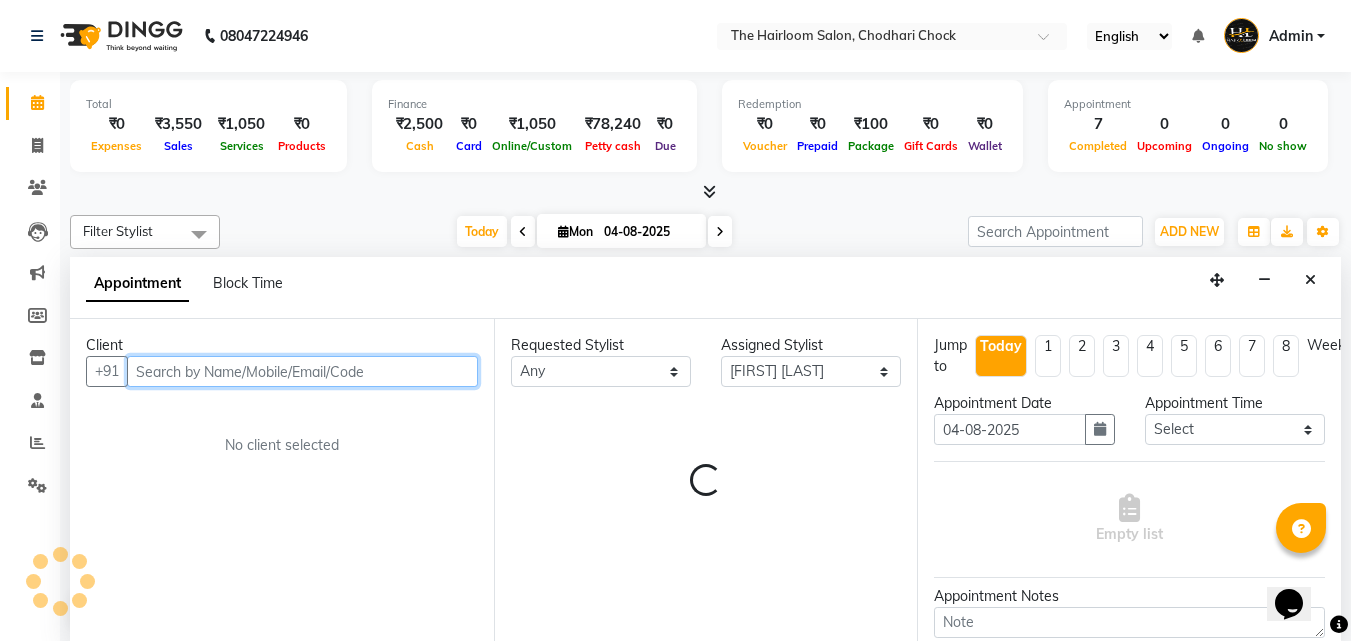 scroll, scrollTop: 1, scrollLeft: 0, axis: vertical 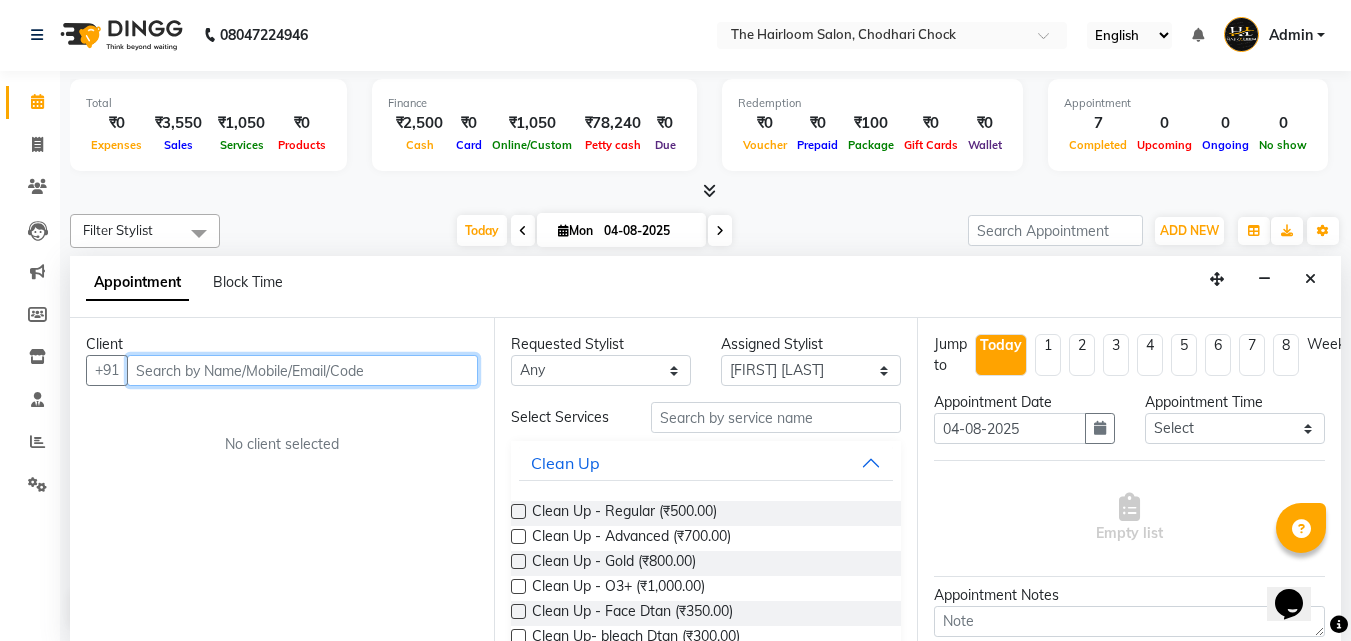click at bounding box center [302, 370] 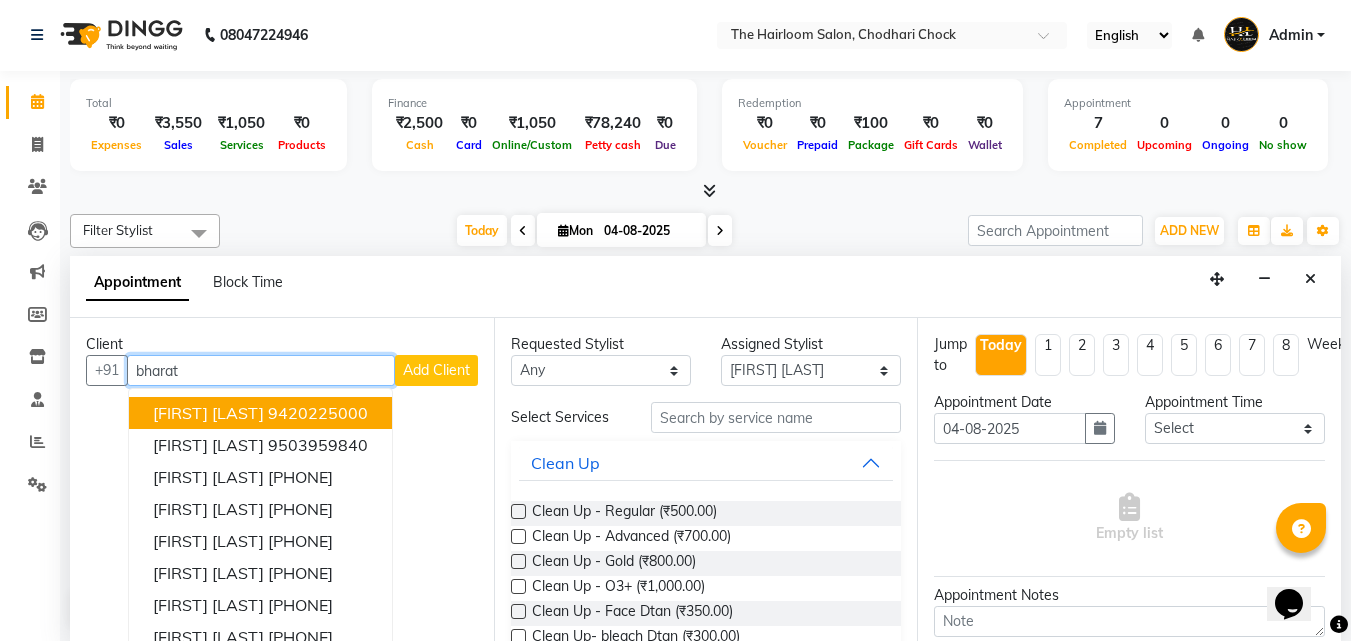 click on "[FIRST] [LAST]  [PHONE]" at bounding box center [260, 413] 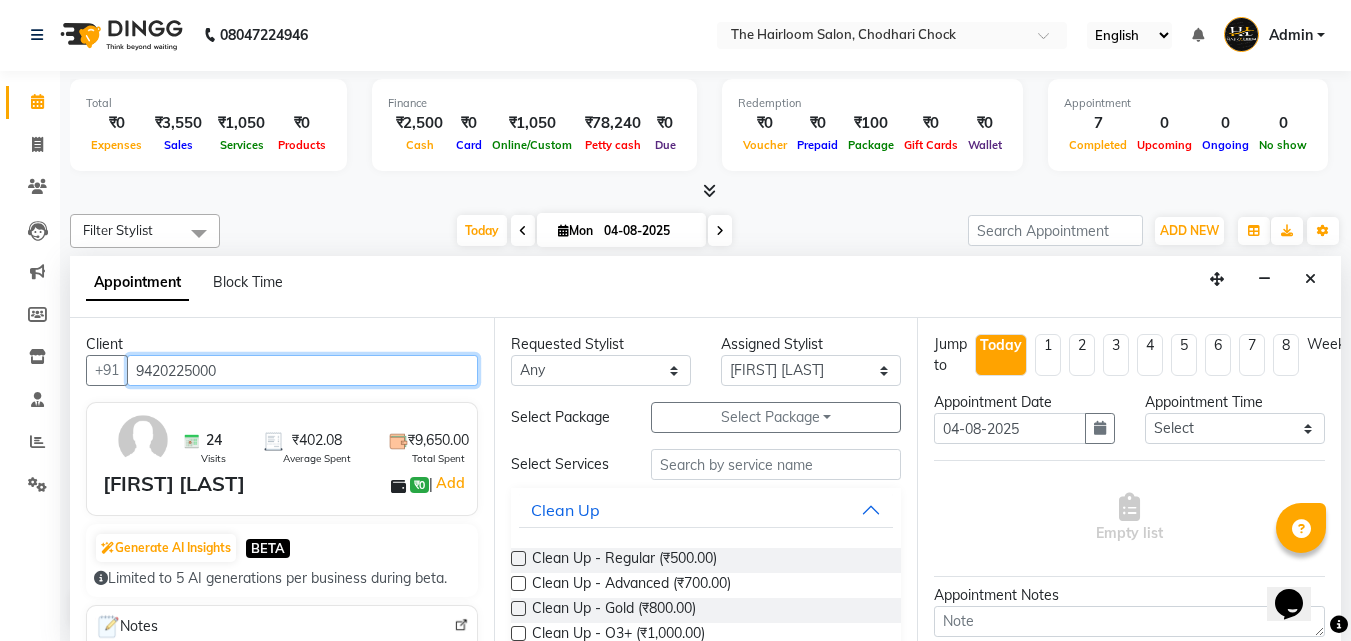 type on "9420225000" 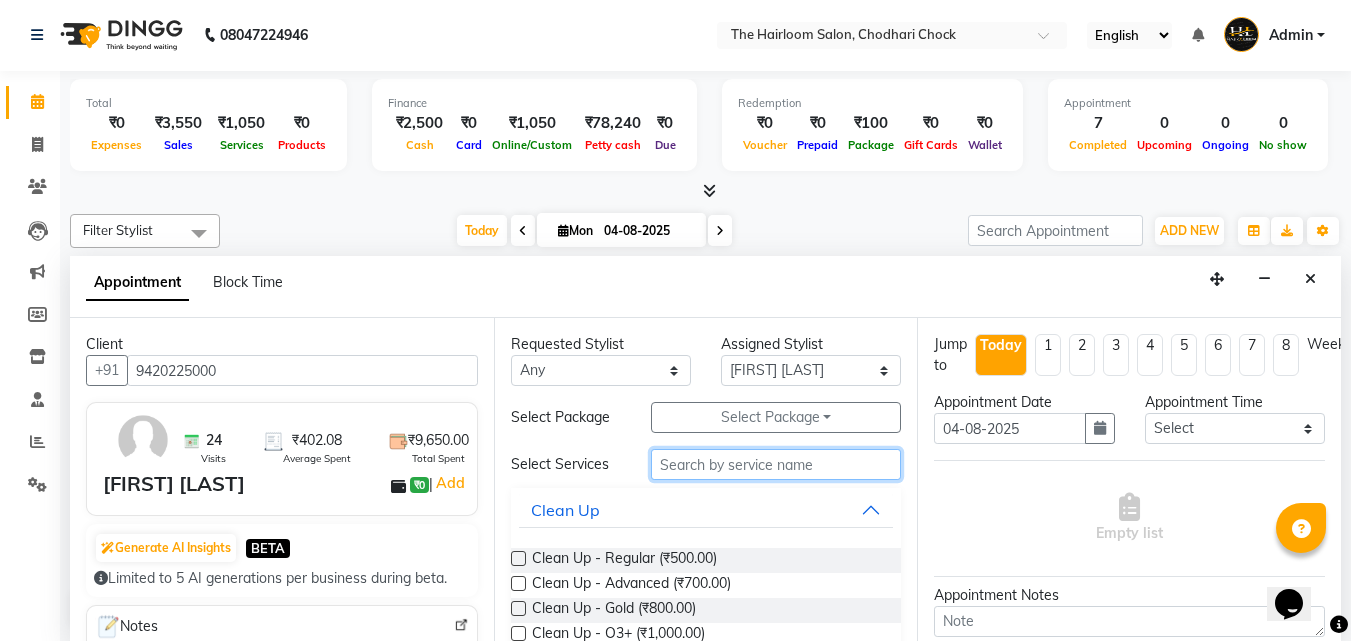 click at bounding box center (776, 464) 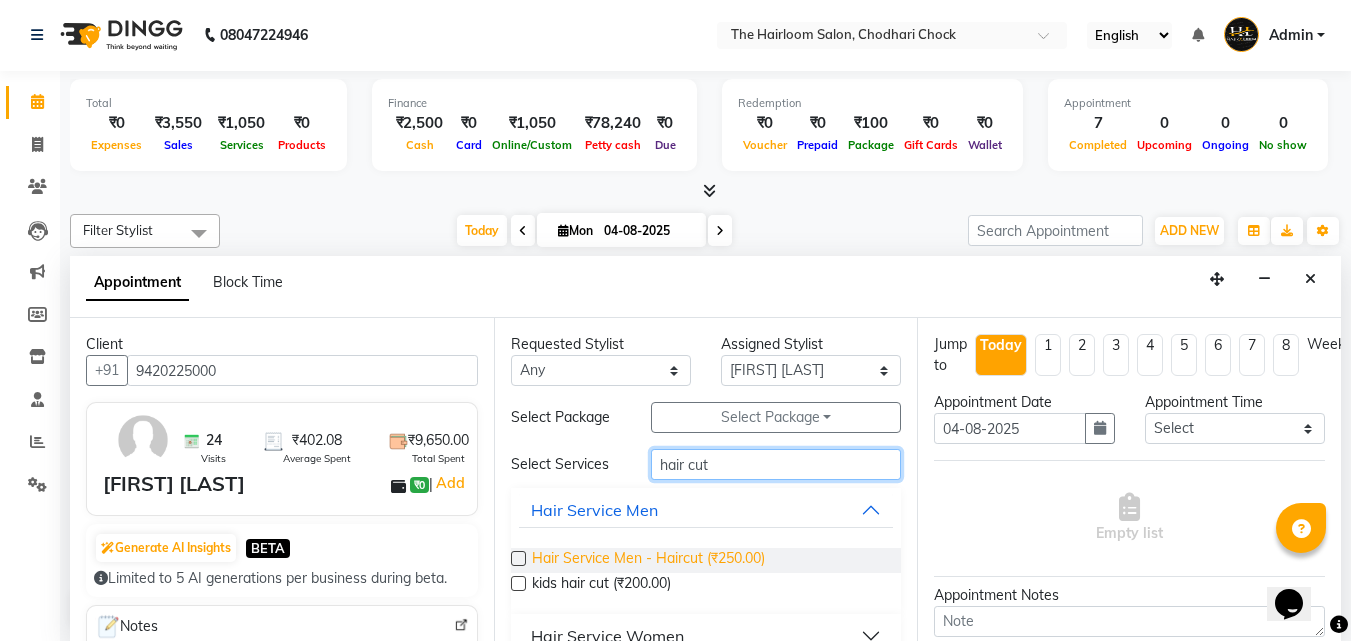 type on "hair cut" 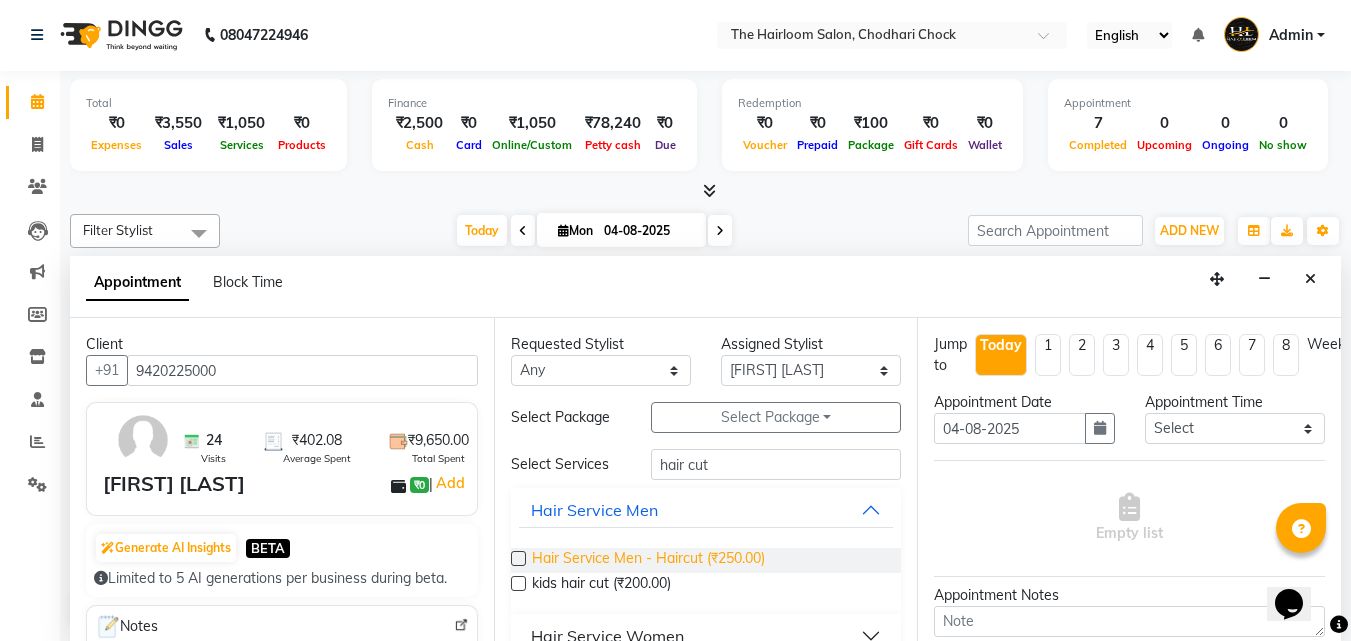 click on "Hair Service Men  - Haircut (₹250.00)" at bounding box center (648, 560) 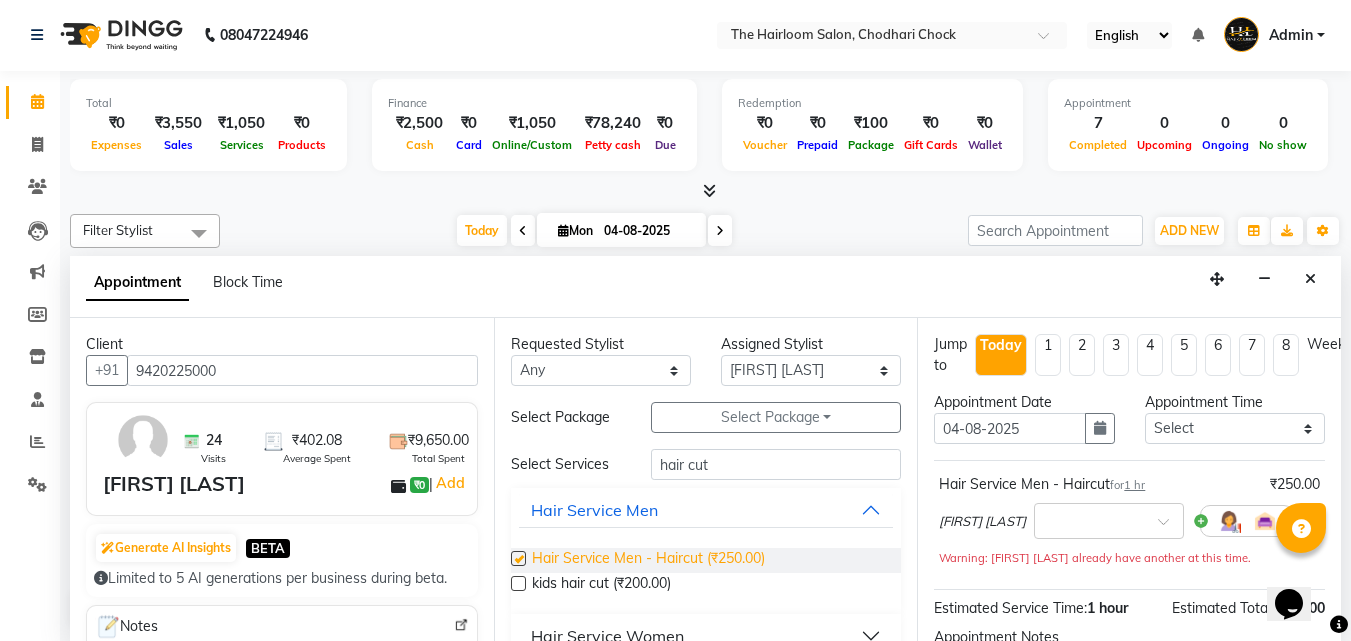 checkbox on "false" 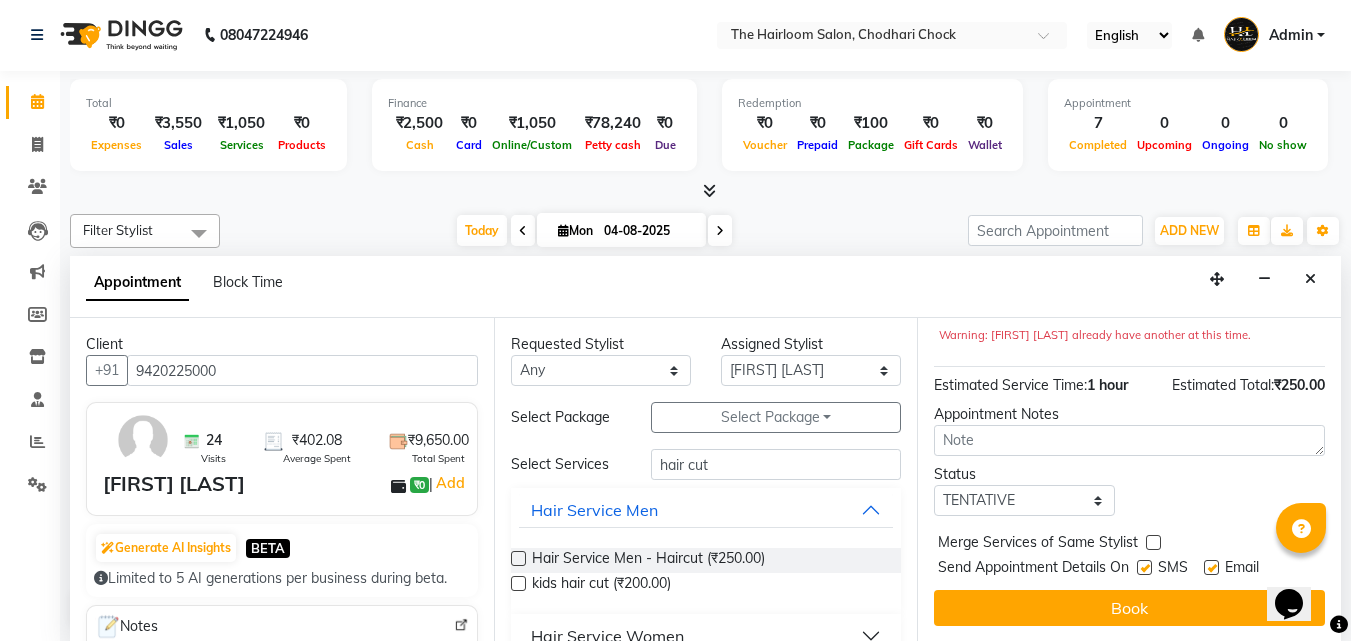 scroll, scrollTop: 239, scrollLeft: 0, axis: vertical 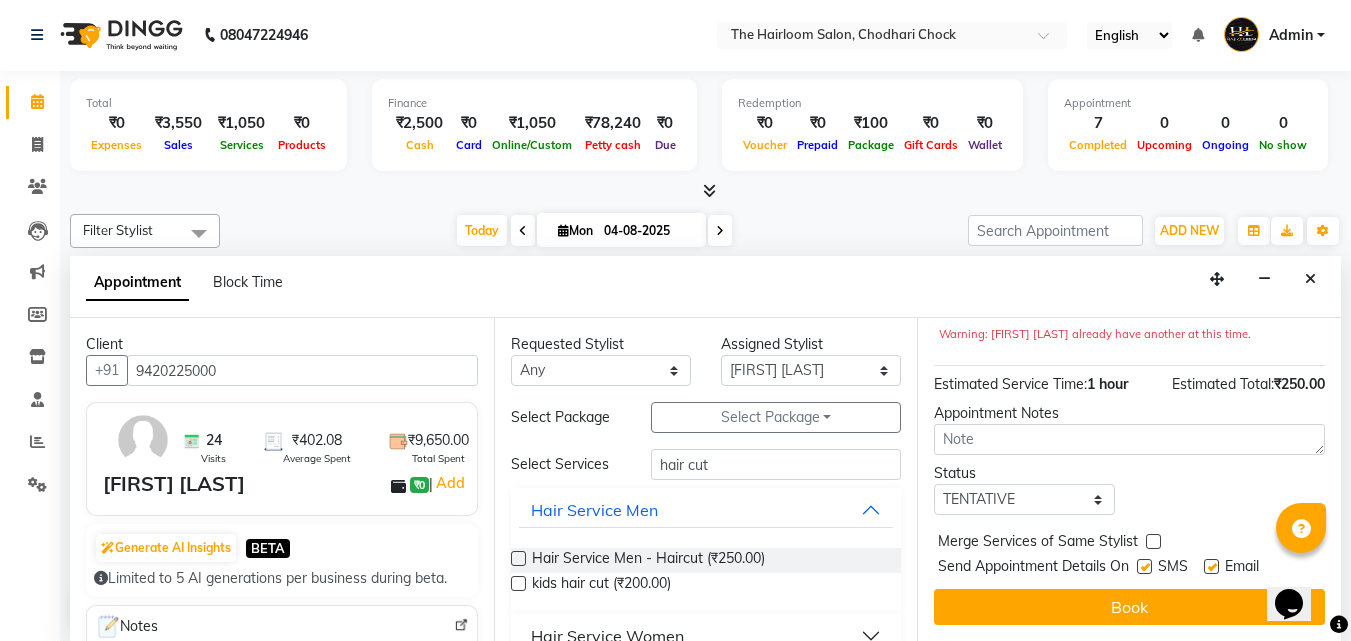 drag, startPoint x: 1216, startPoint y: 550, endPoint x: 1159, endPoint y: 551, distance: 57.00877 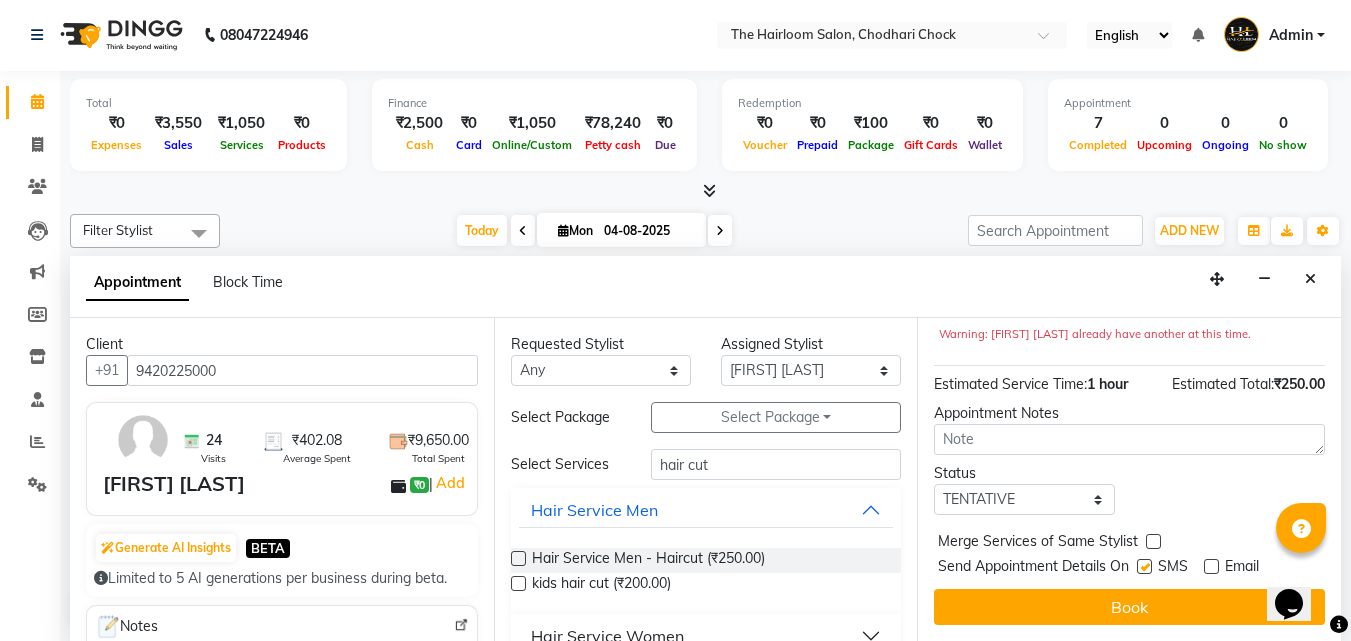 drag, startPoint x: 1147, startPoint y: 549, endPoint x: 1134, endPoint y: 572, distance: 26.41969 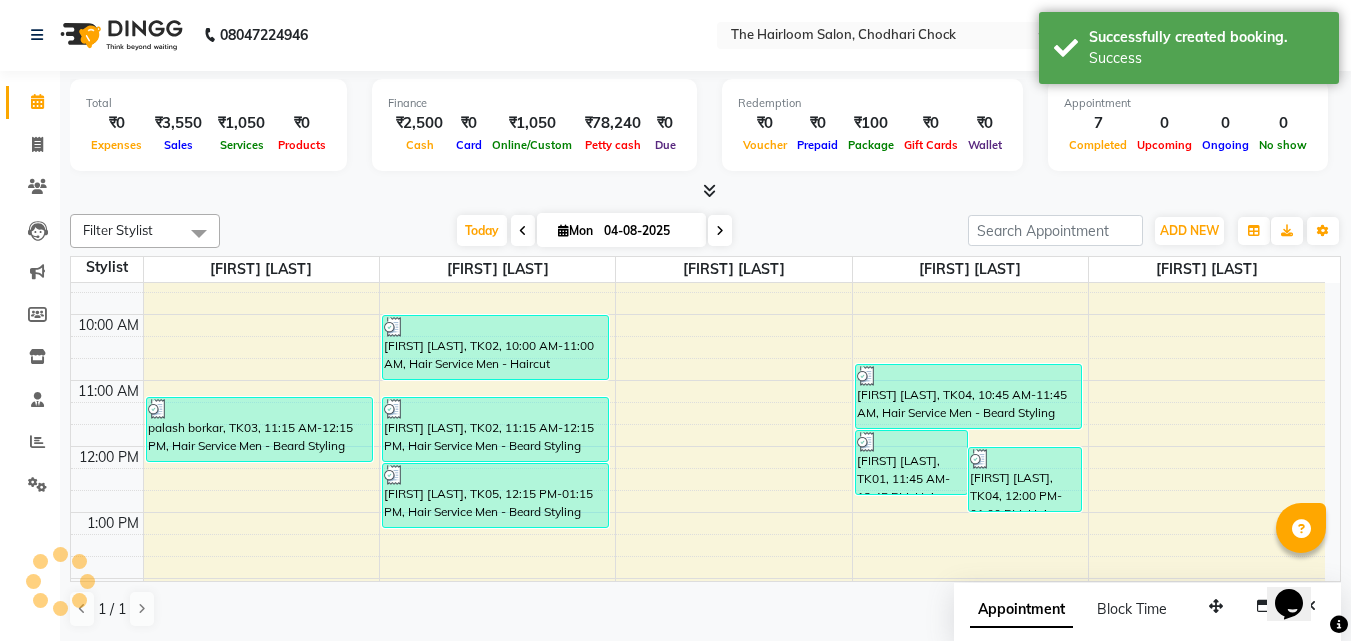 scroll, scrollTop: 0, scrollLeft: 0, axis: both 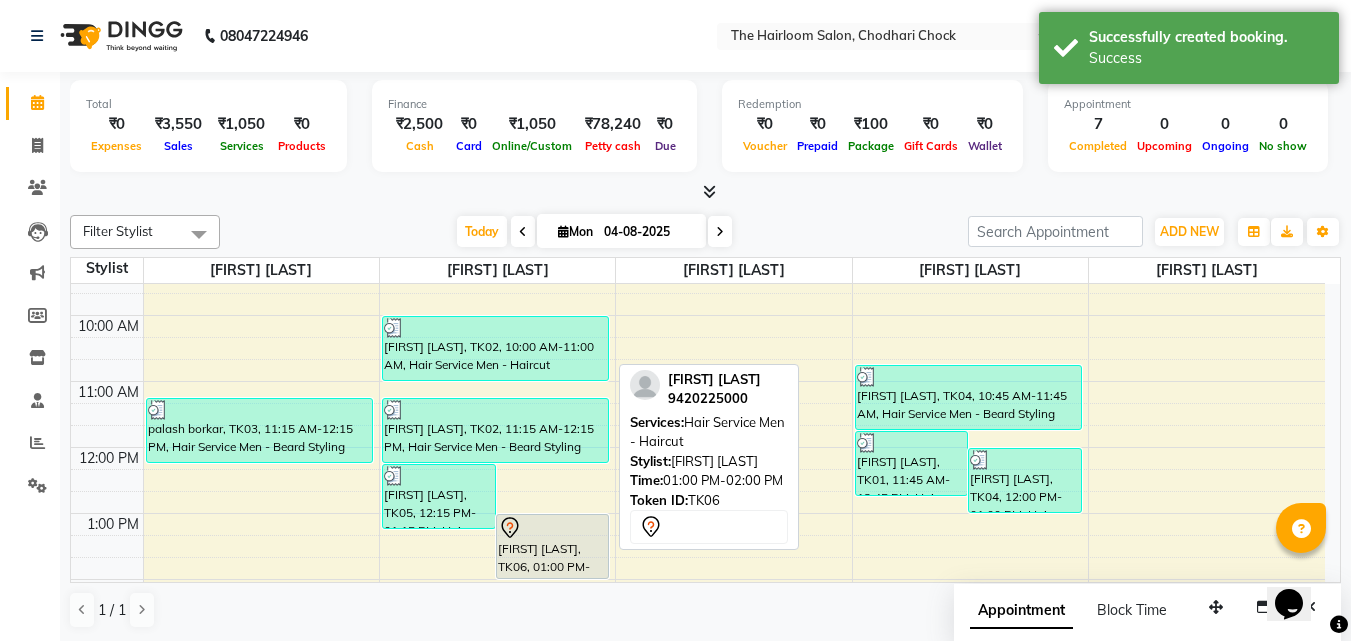 click on "[FIRST] [LAST], TK06, 01:00 PM-02:00 PM, Hair Service Men  - Haircut" at bounding box center [553, 546] 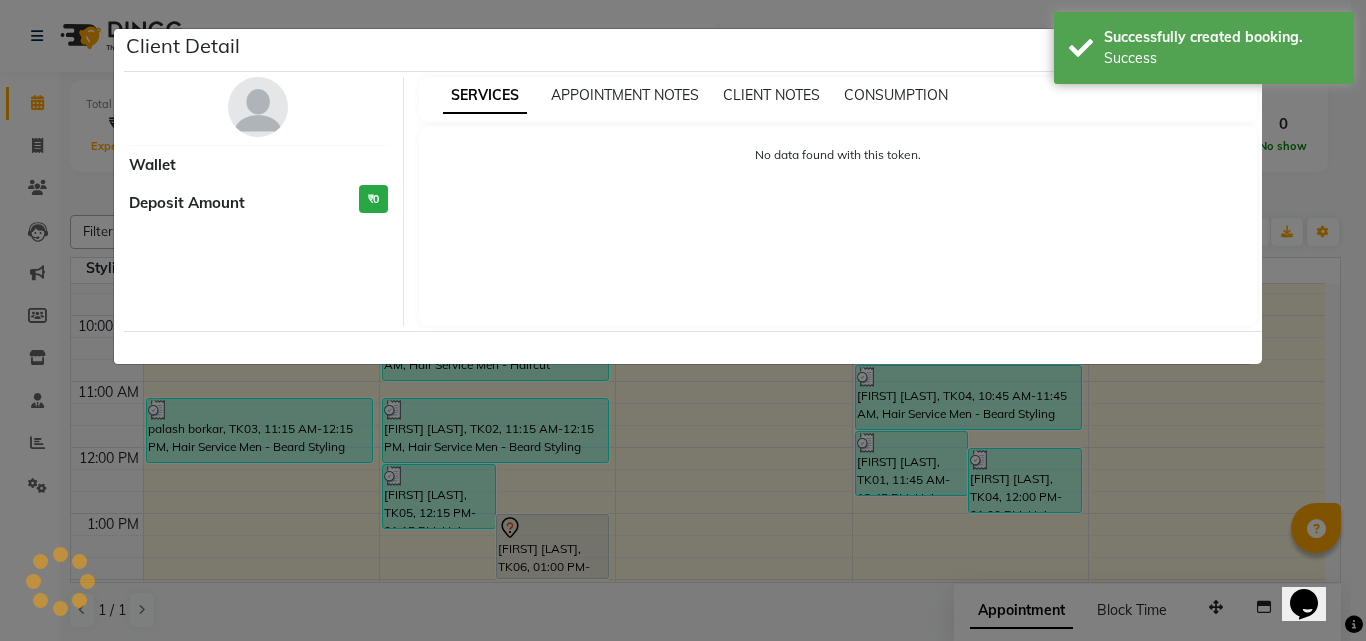 select on "7" 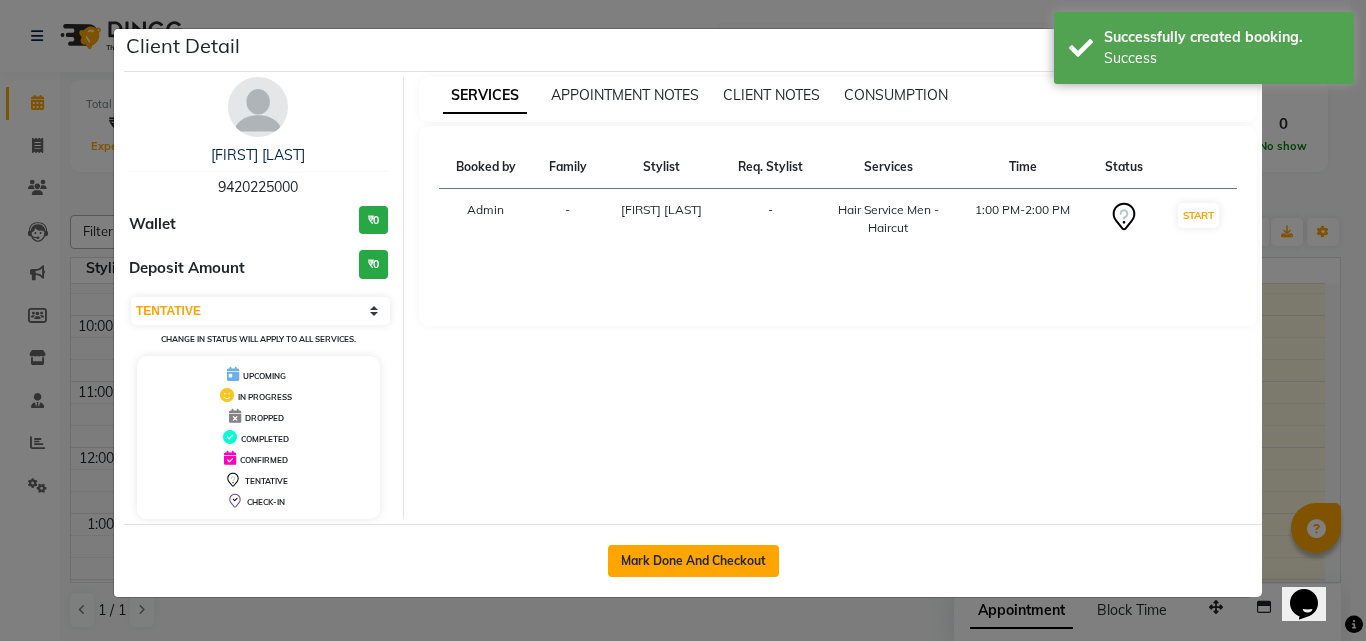 click on "Mark Done And Checkout" 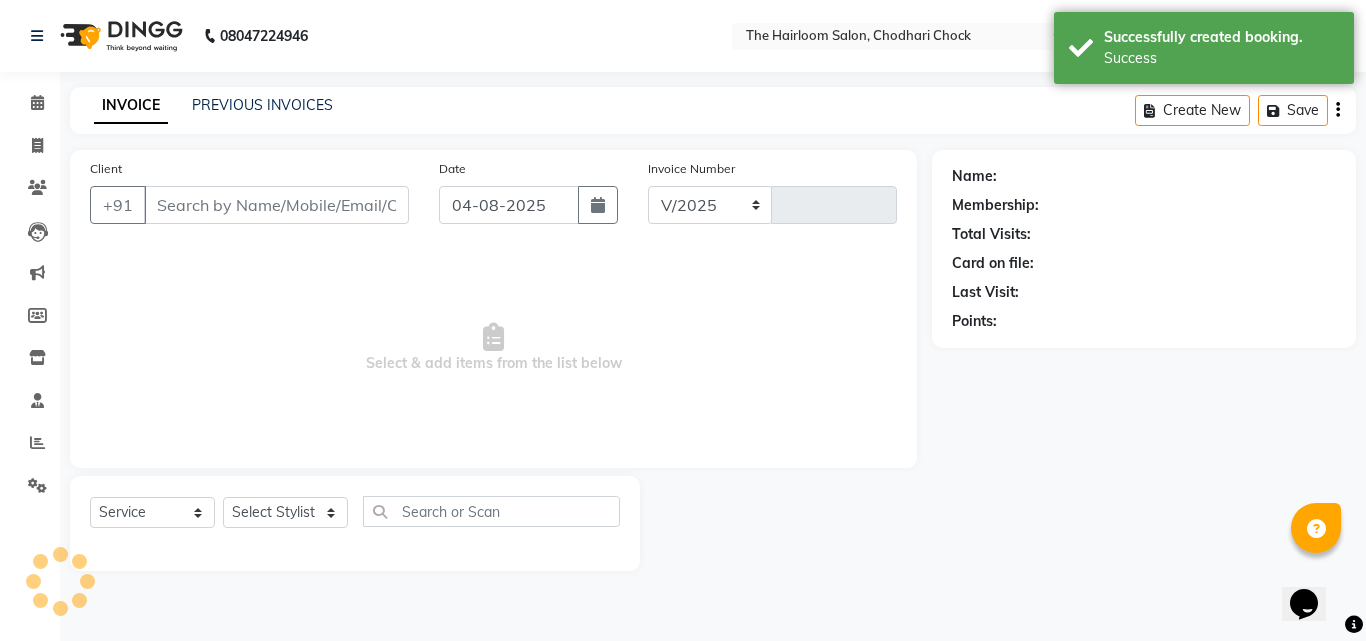 select on "5926" 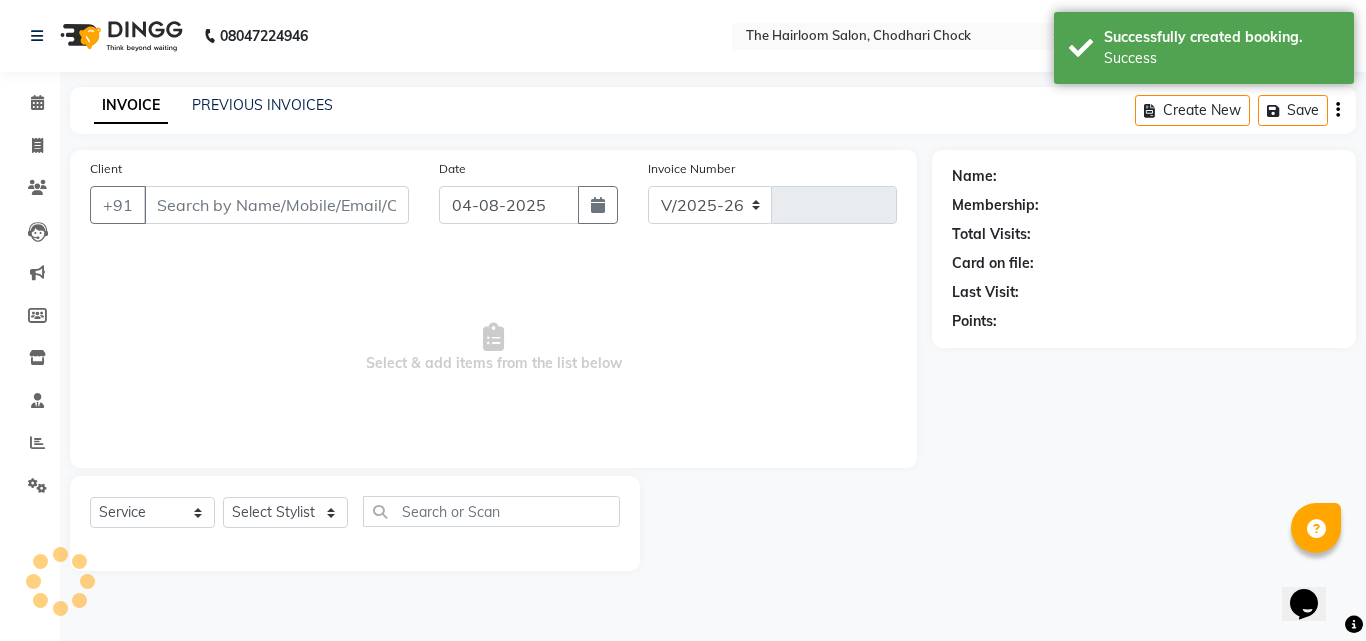 type on "2745" 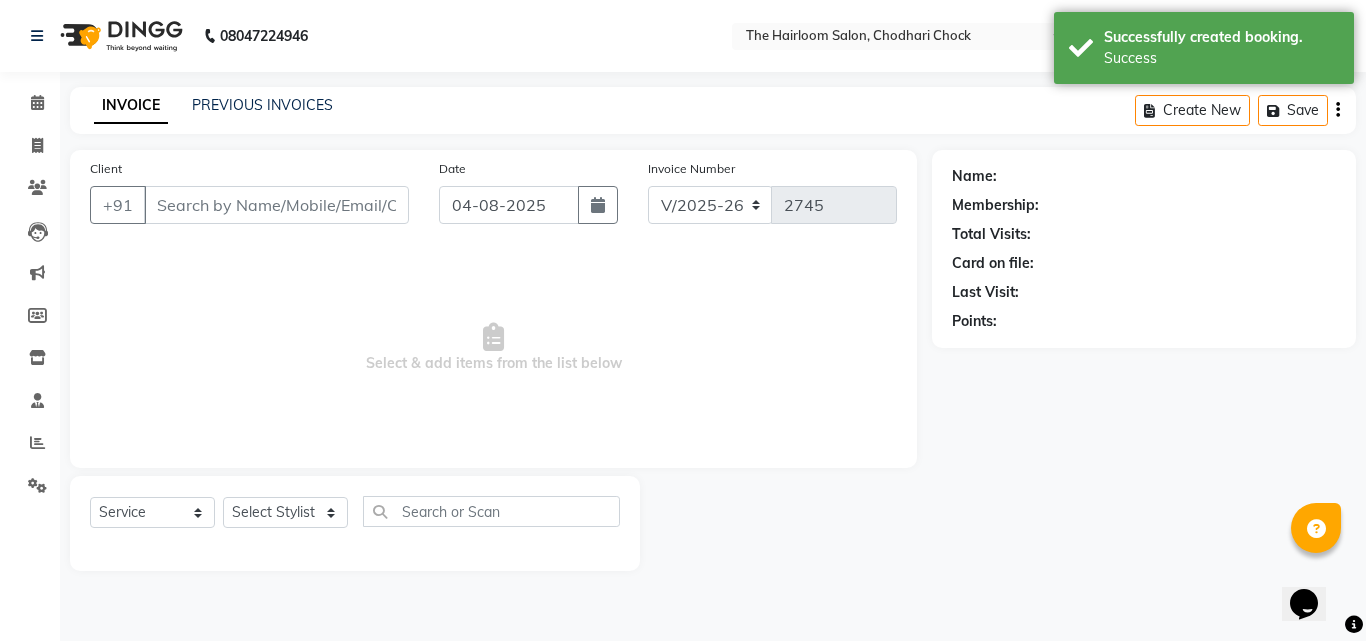 type on "9420225000" 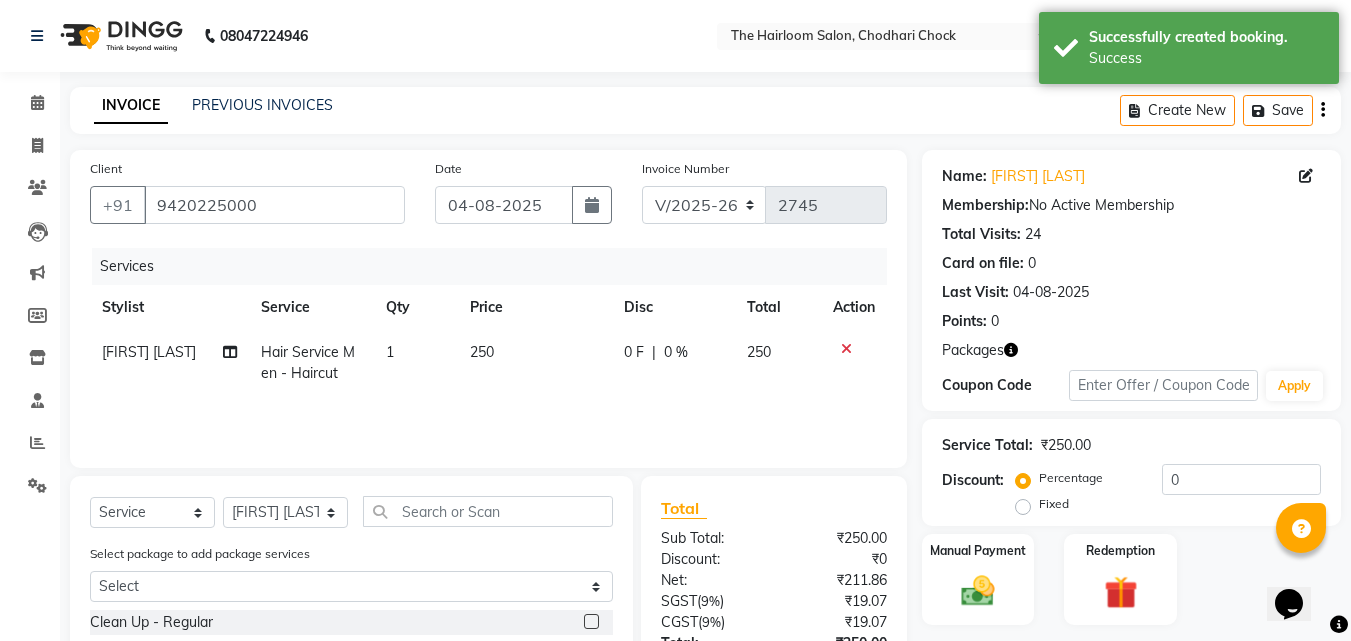 scroll, scrollTop: 227, scrollLeft: 0, axis: vertical 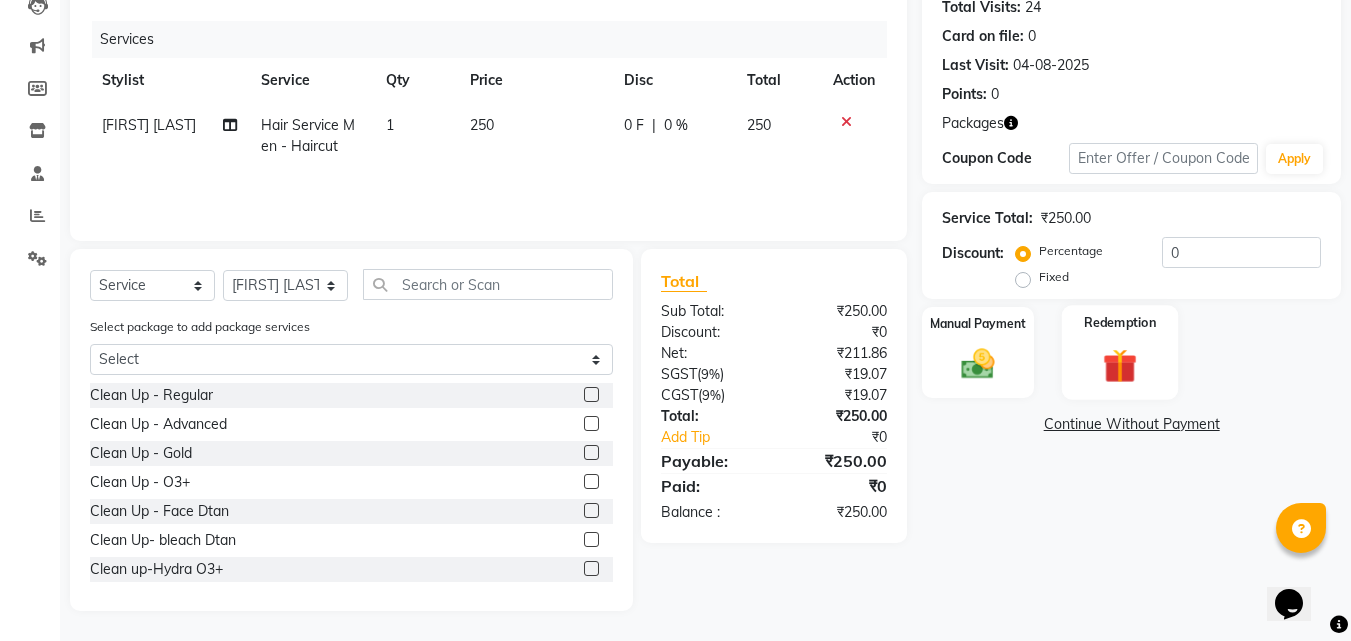click on "Redemption" 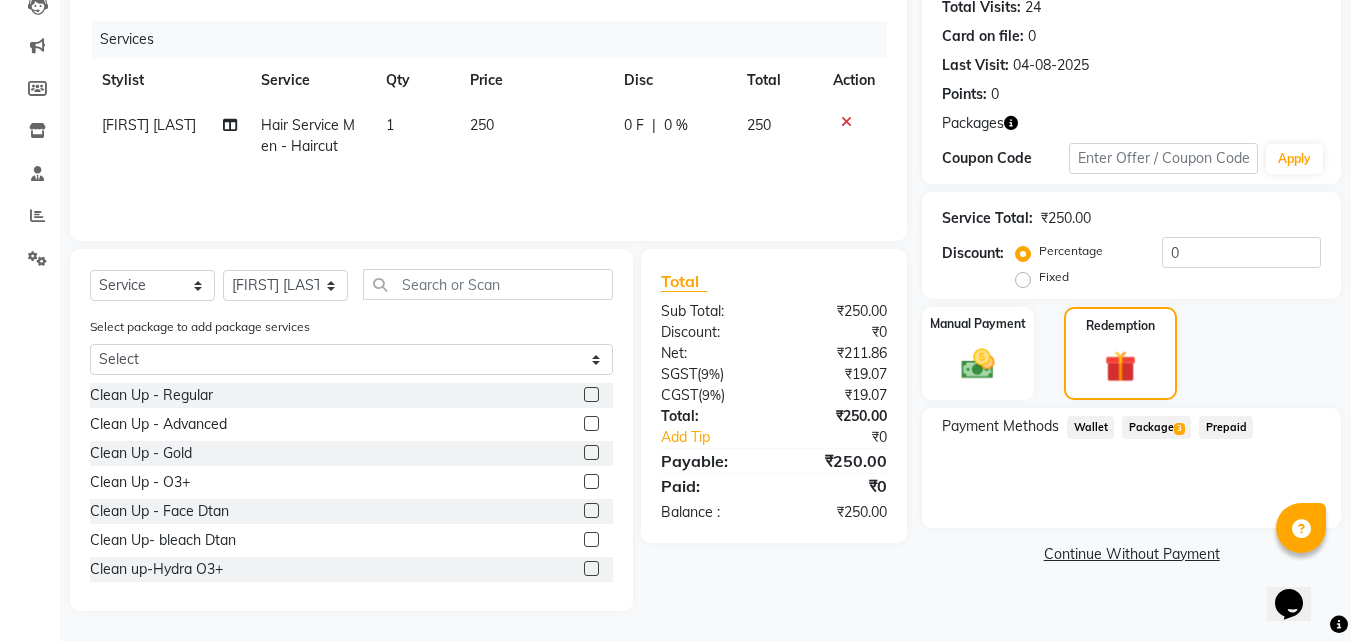 click on "Package  3" 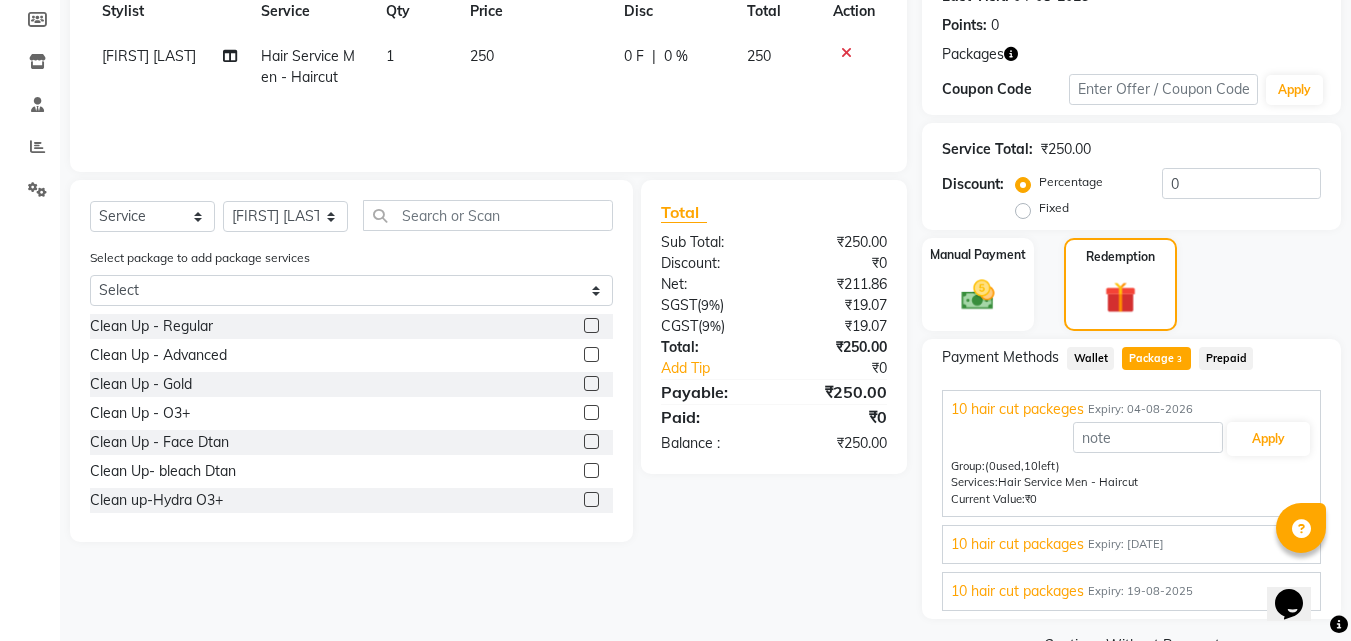 scroll, scrollTop: 327, scrollLeft: 0, axis: vertical 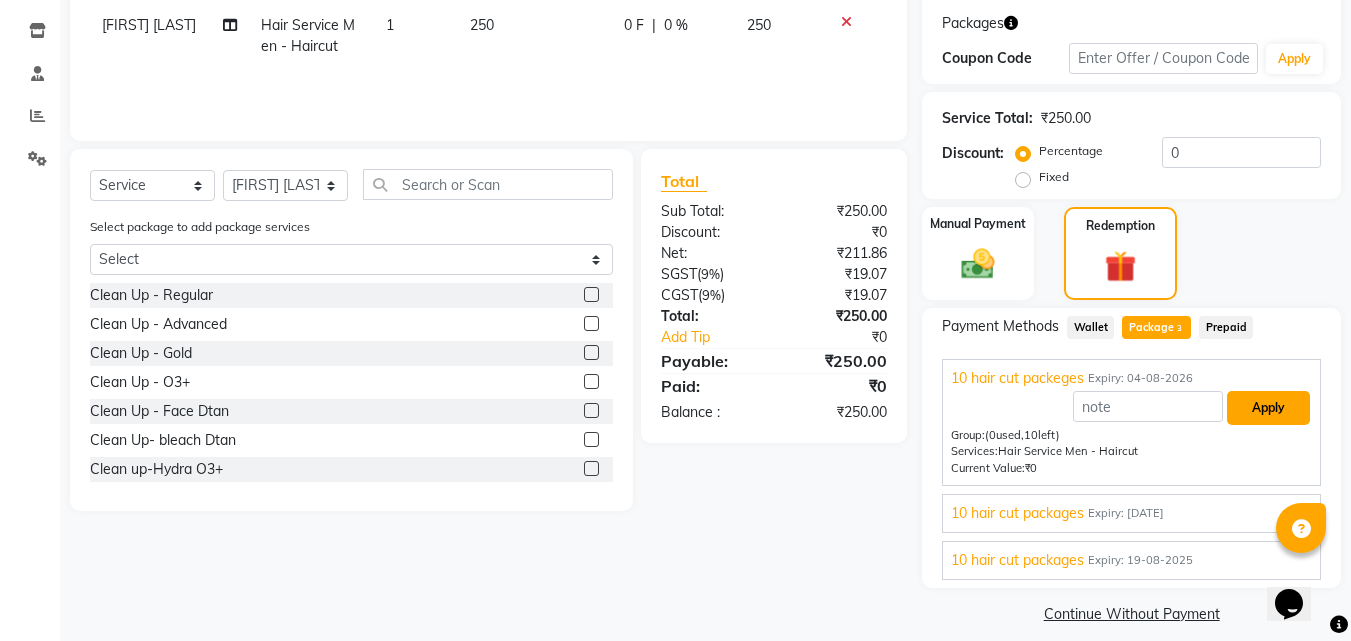 click on "Apply" at bounding box center [1268, 408] 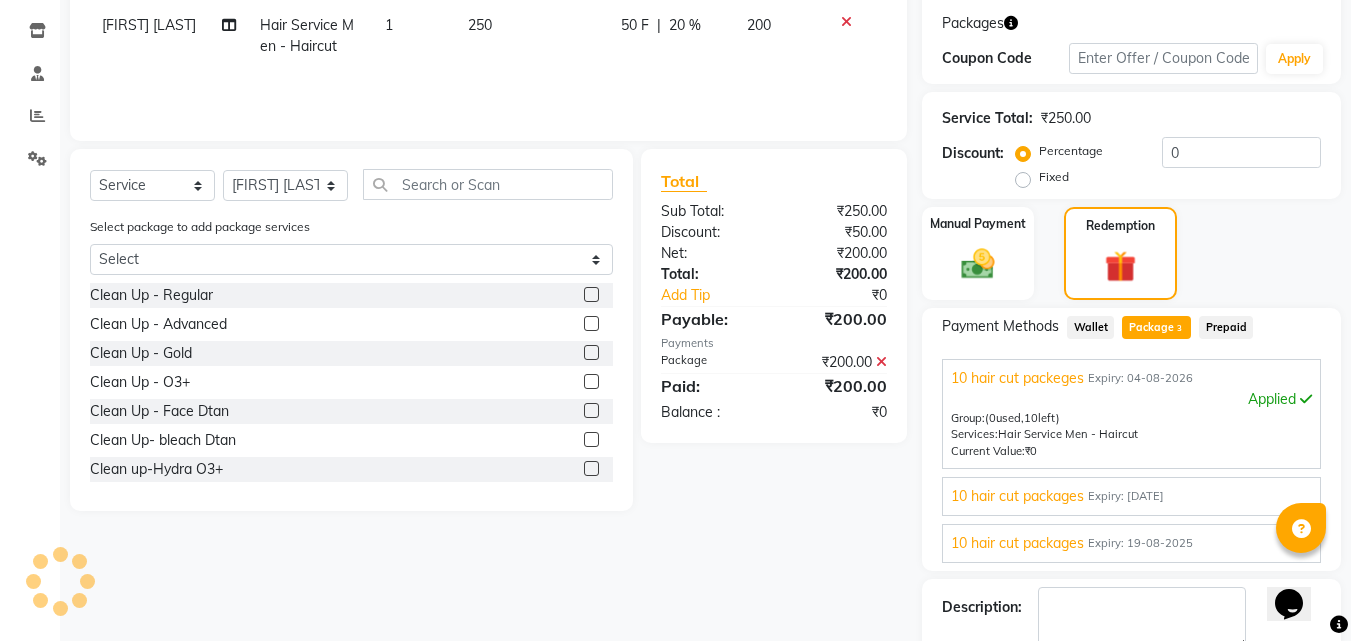 scroll, scrollTop: 441, scrollLeft: 0, axis: vertical 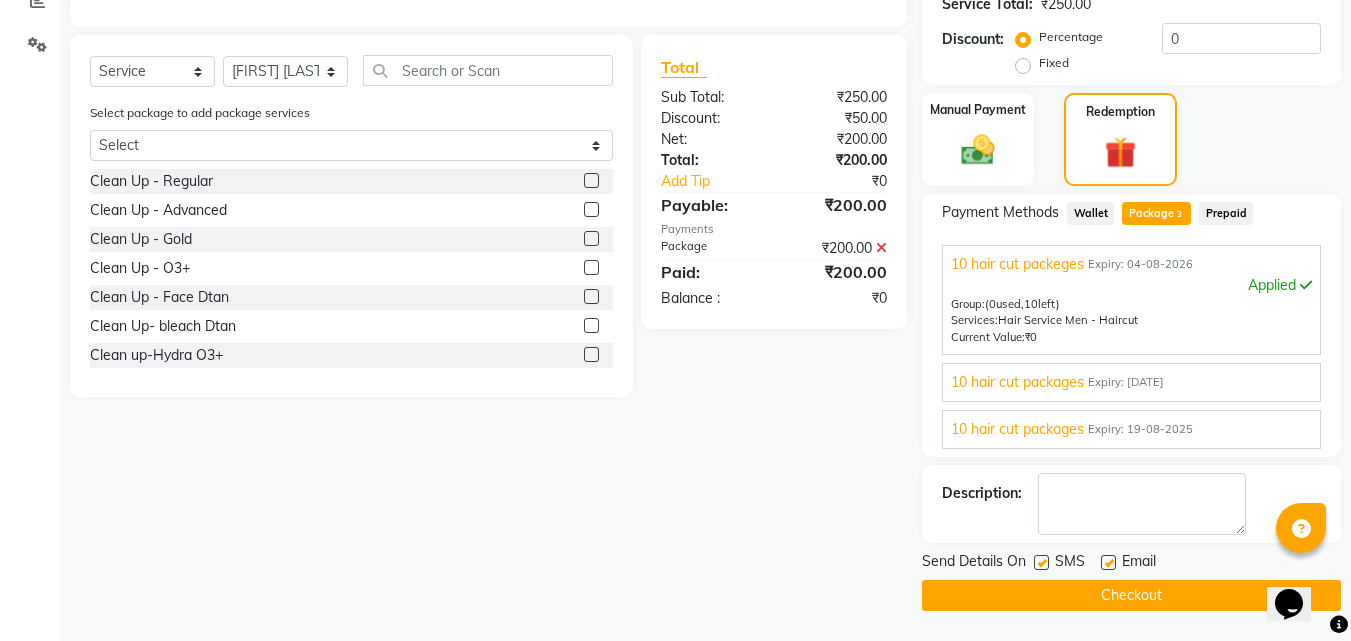 click 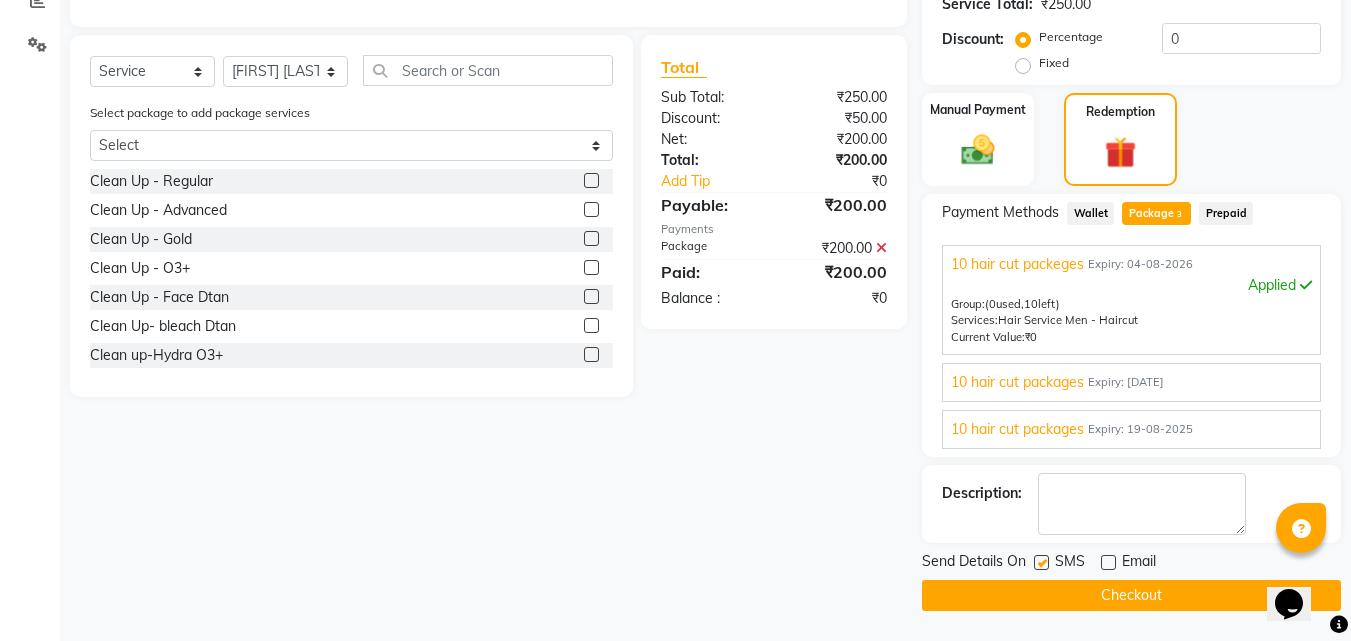 click on "Checkout" 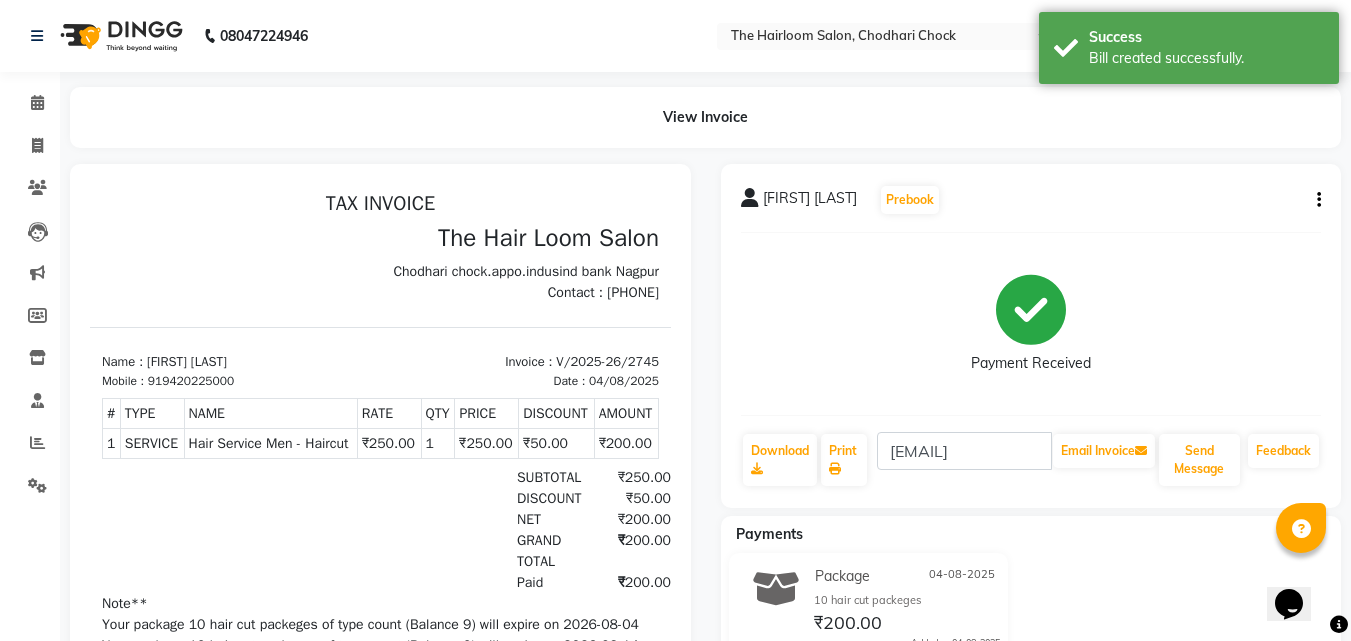 scroll, scrollTop: 0, scrollLeft: 0, axis: both 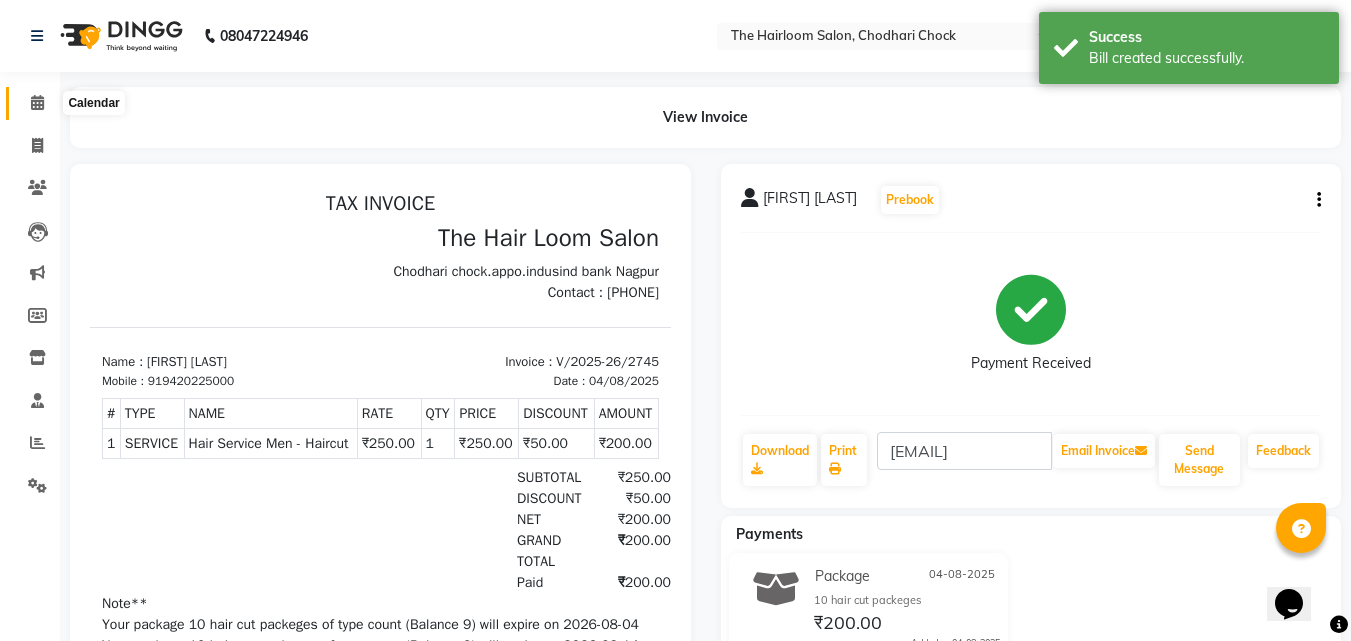 click 